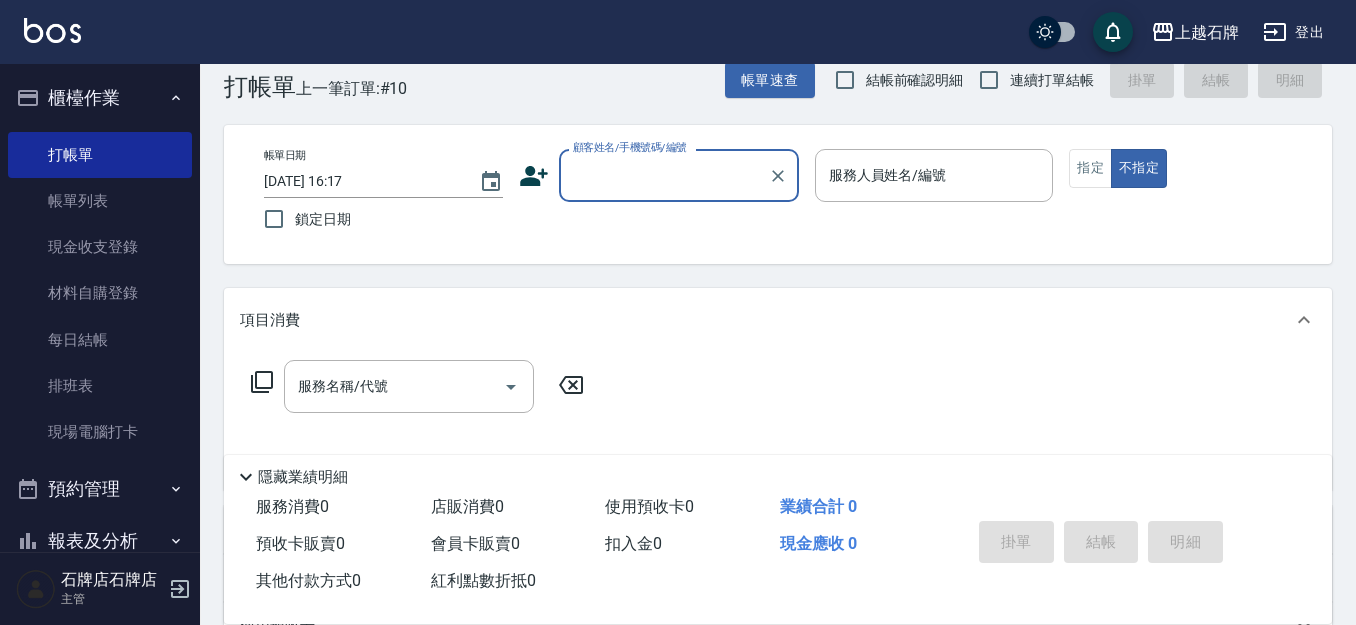 scroll, scrollTop: 0, scrollLeft: 0, axis: both 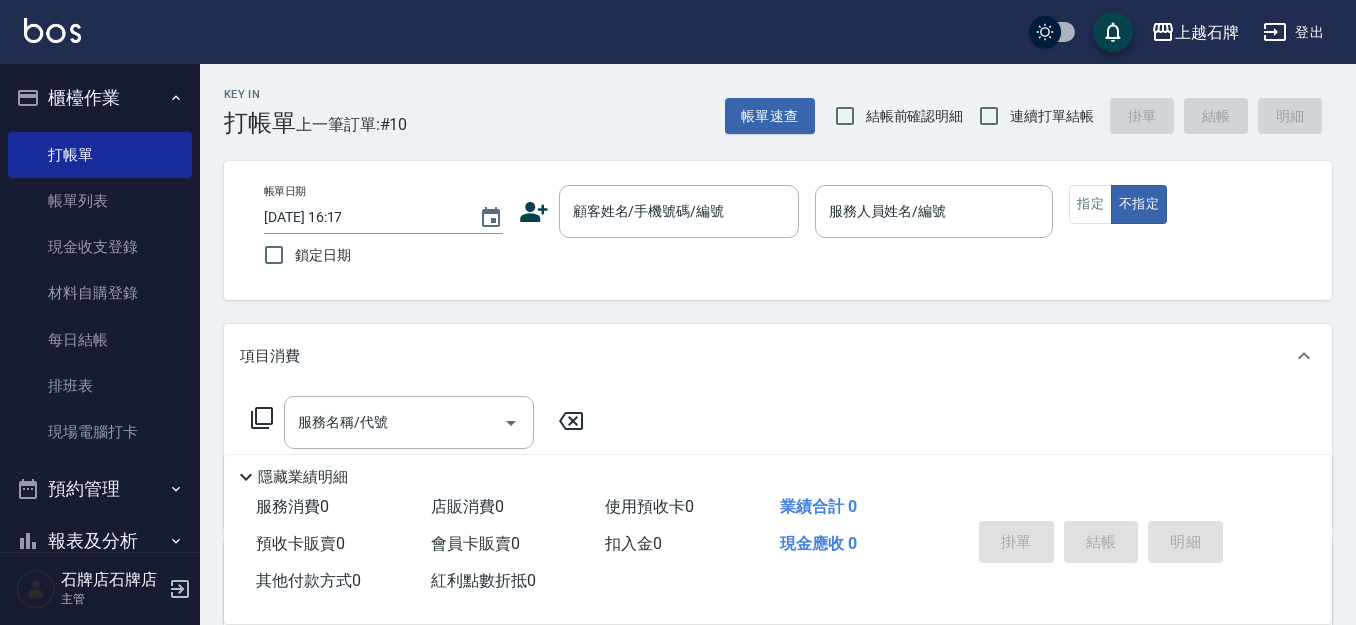click on "Key In 打帳單 上一筆訂單:#10 帳單速查 結帳前確認明細 連續打單結帳 掛單 結帳 明細" at bounding box center (766, 100) 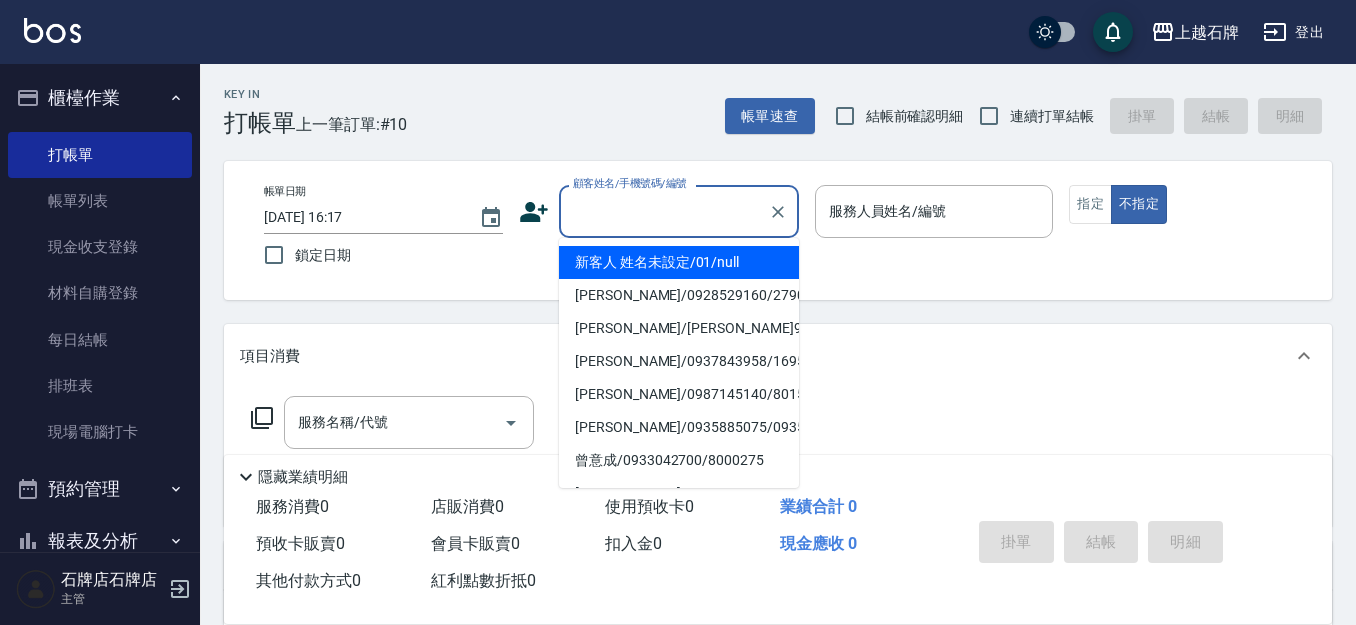 click on "顧客姓名/手機號碼/編號" at bounding box center [664, 211] 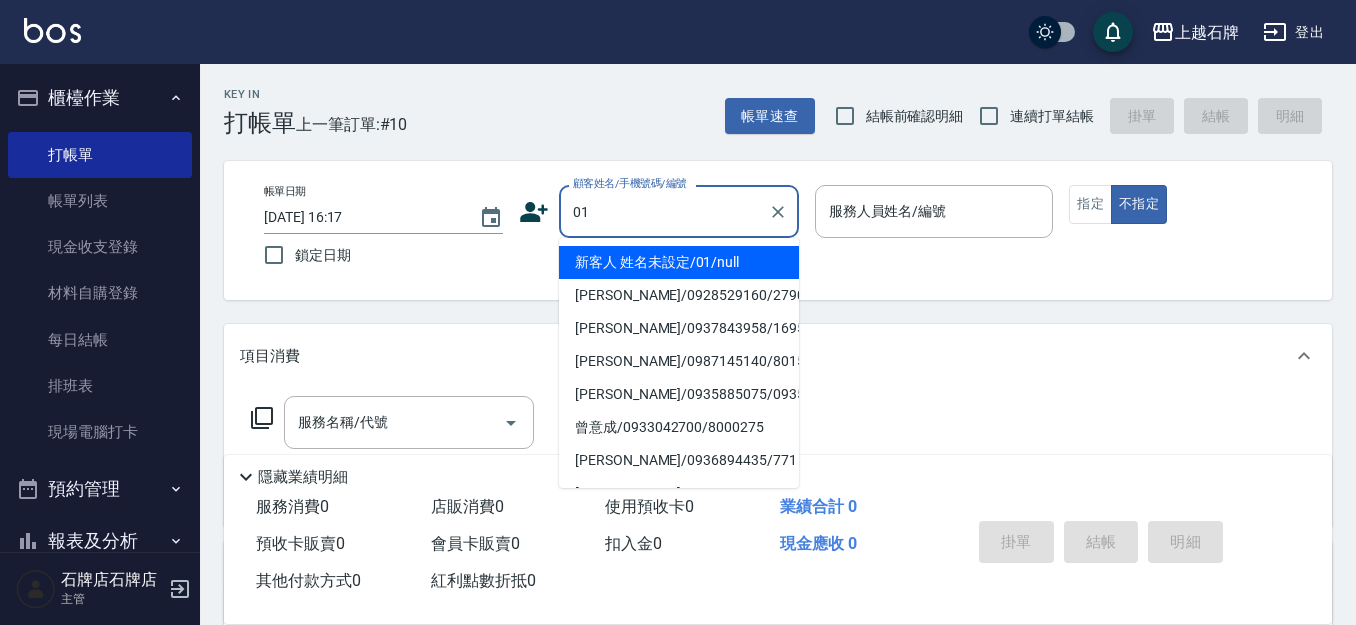 type on "01" 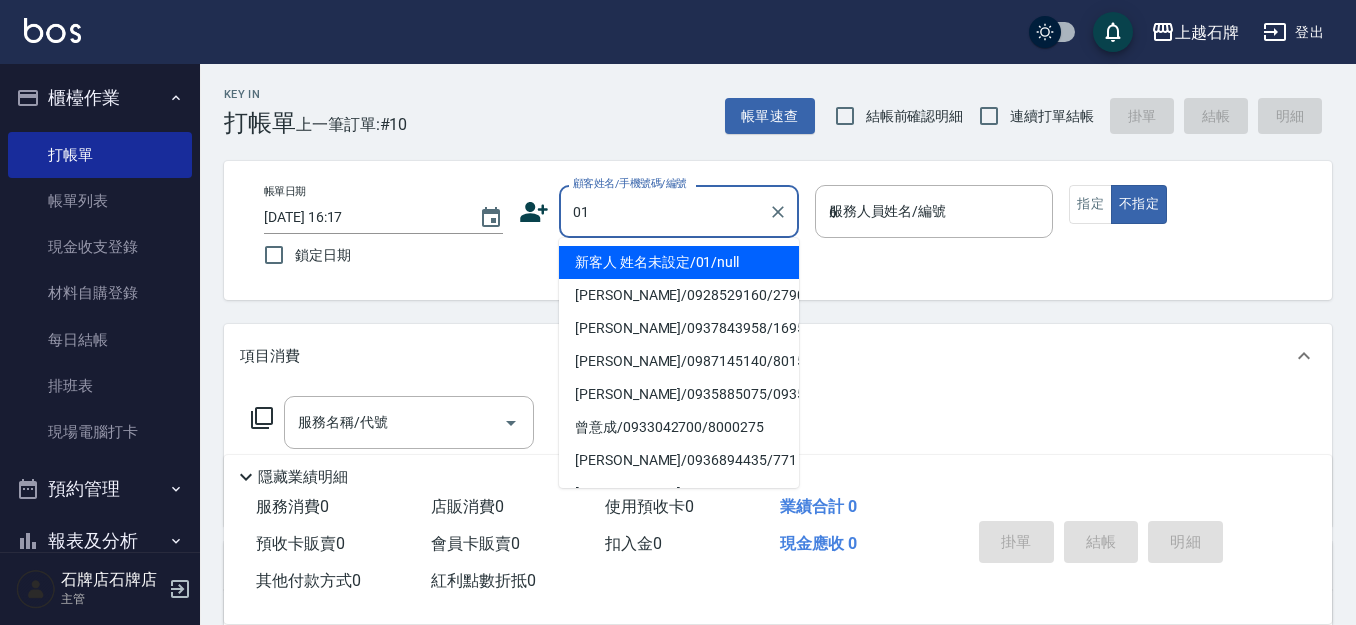 type on "新客人 姓名未設定/01/null" 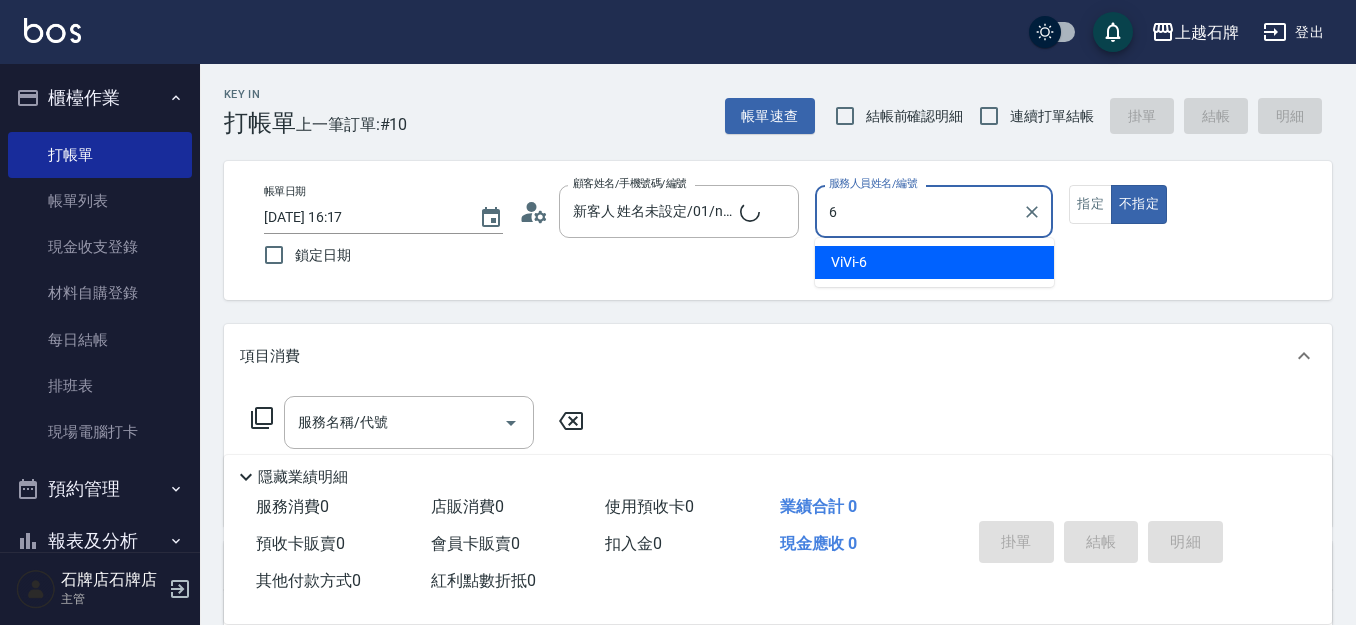 type on "ViVi-6" 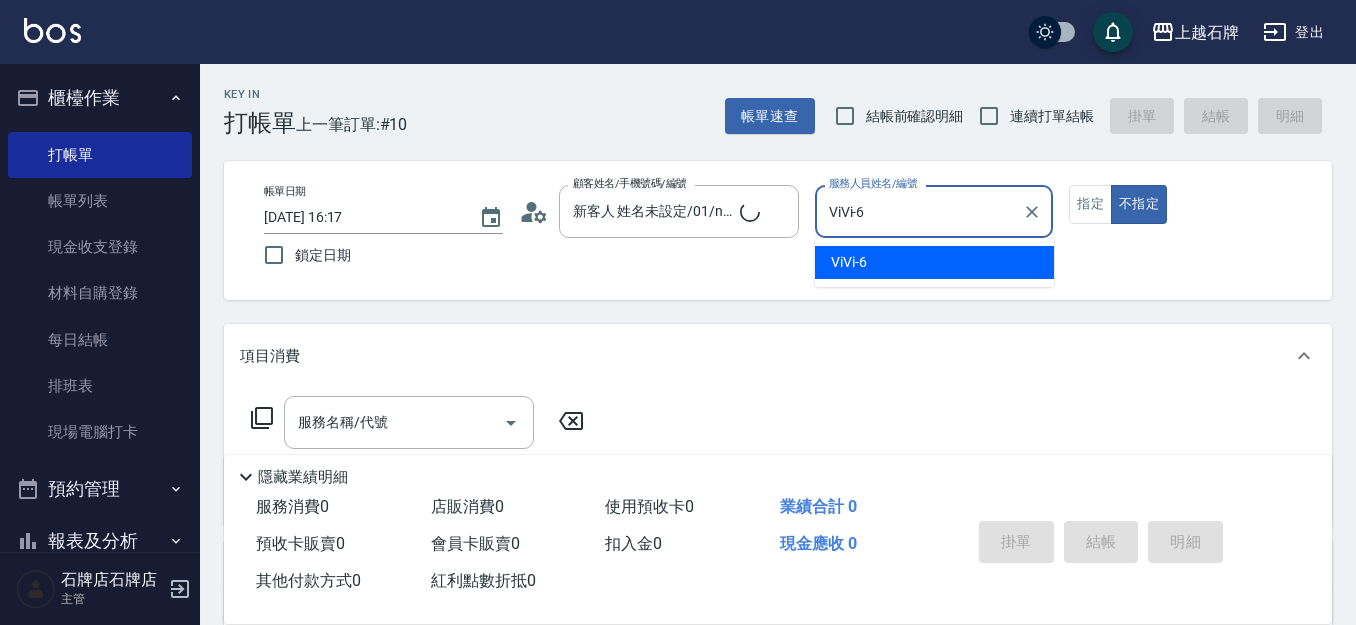 type on "false" 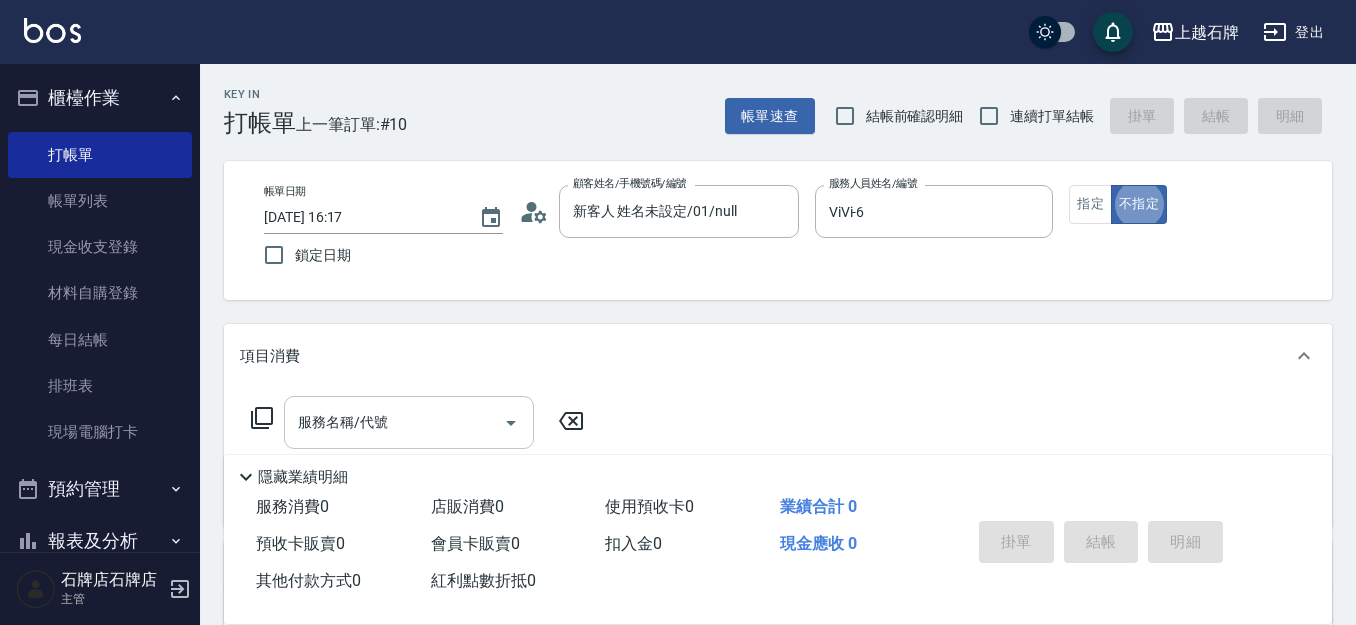 click on "服務名稱/代號 服務名稱/代號" at bounding box center [409, 422] 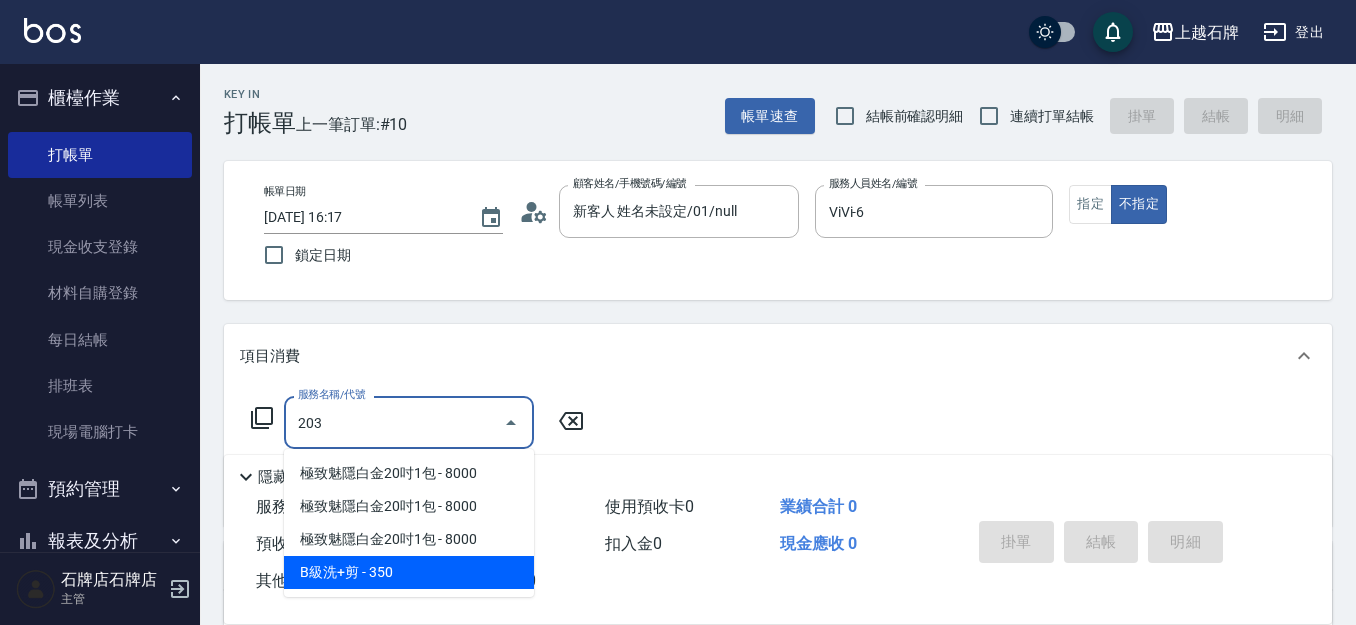 type on "B級洗+剪(203)" 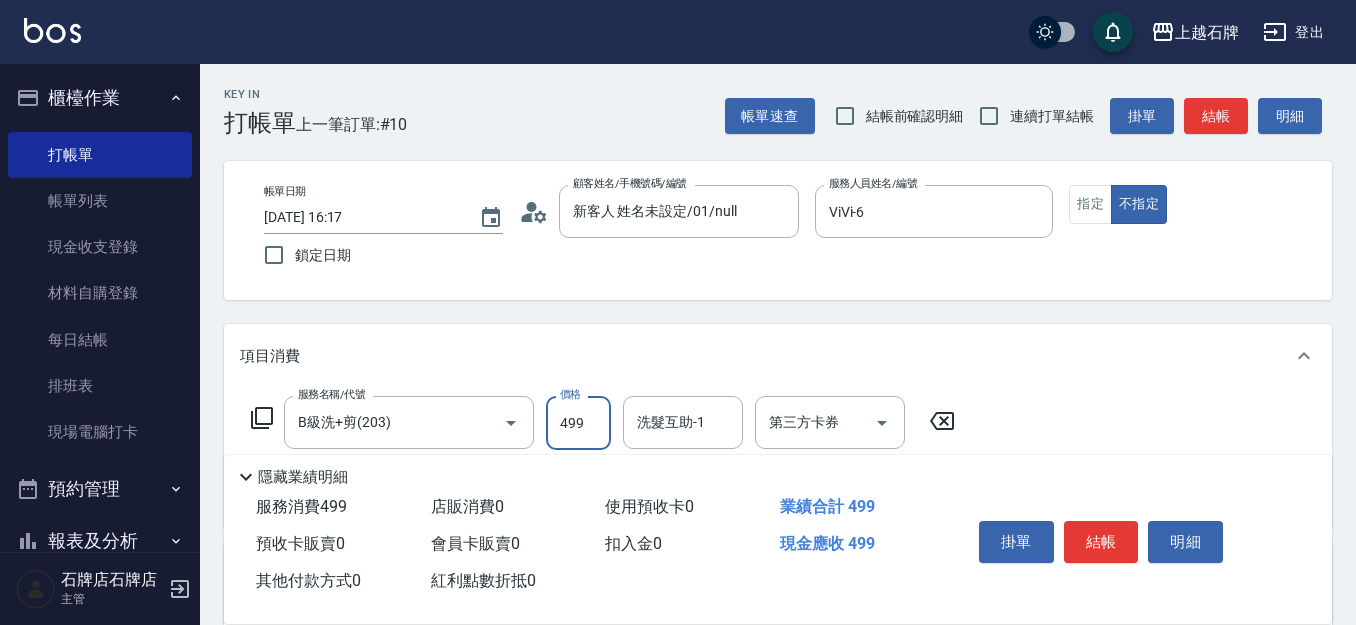 type on "499" 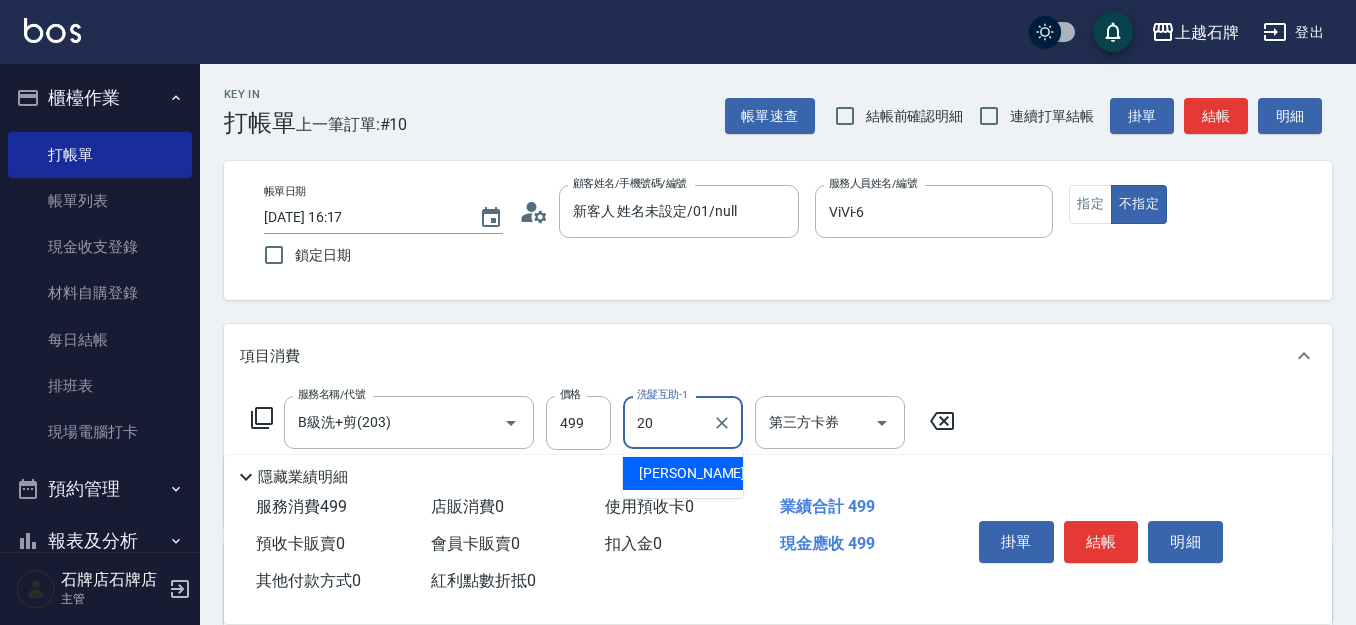 type on "[PERSON_NAME]-20" 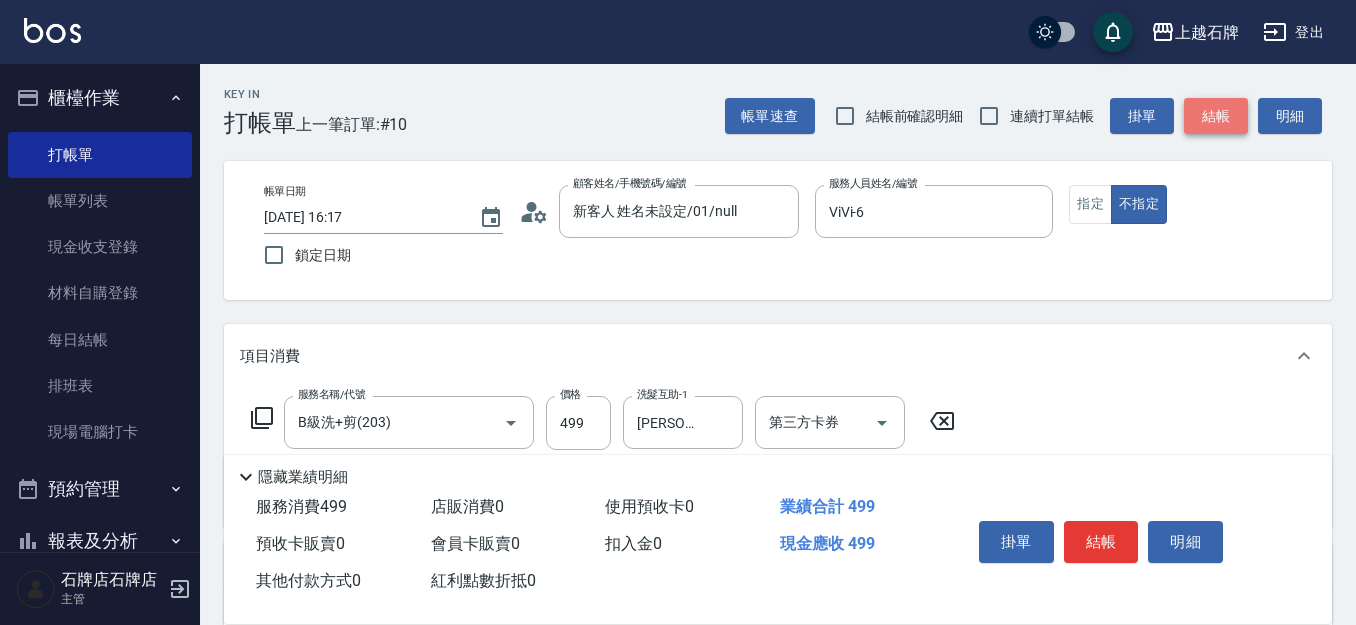 click on "結帳" at bounding box center [1216, 116] 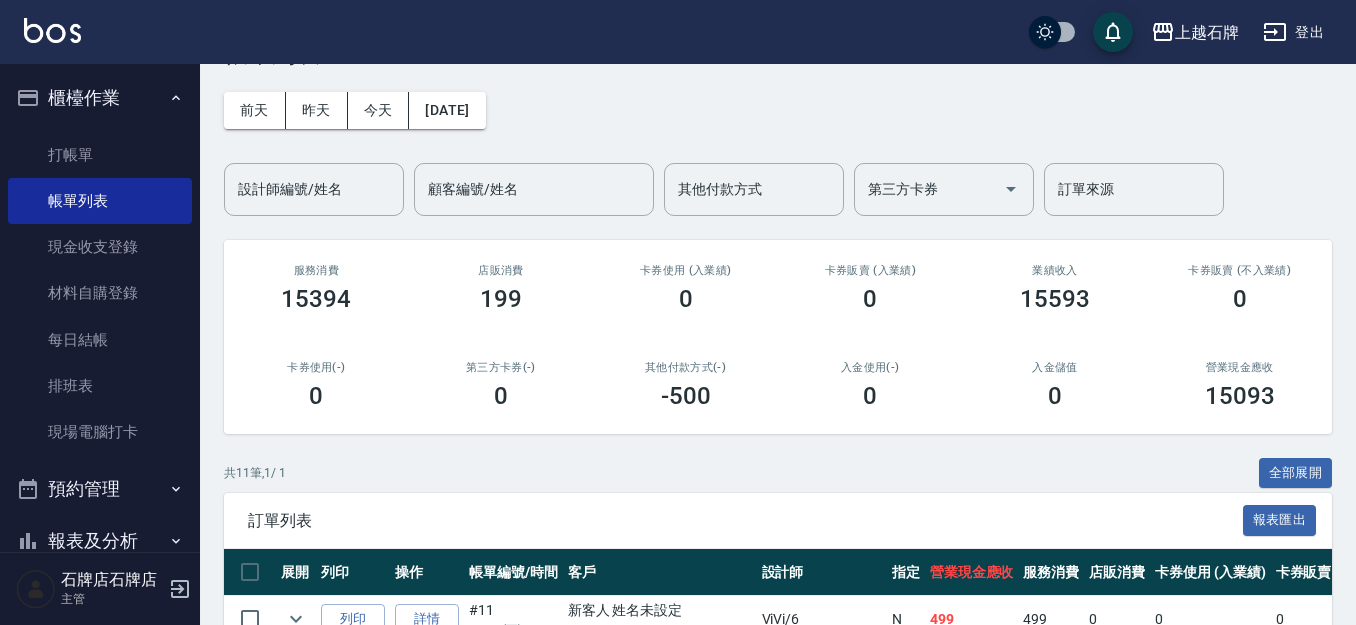 scroll, scrollTop: 200, scrollLeft: 0, axis: vertical 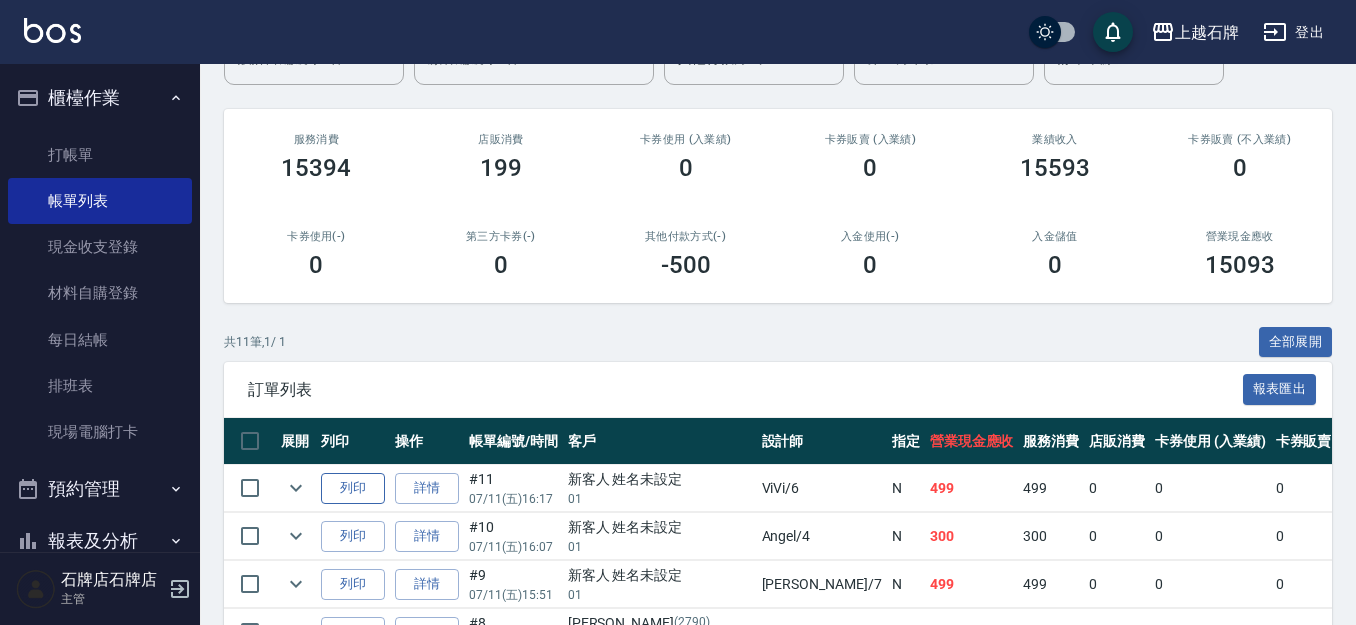click on "列印" at bounding box center (353, 488) 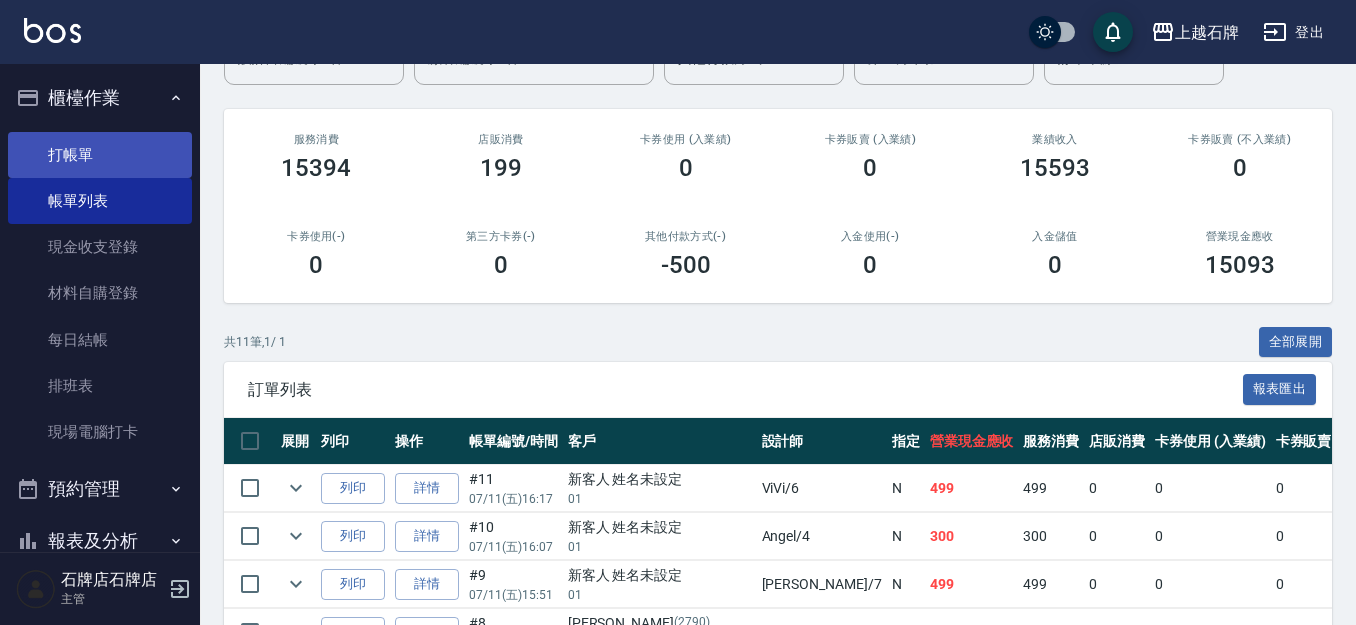 drag, startPoint x: 115, startPoint y: 158, endPoint x: 252, endPoint y: 233, distance: 156.18579 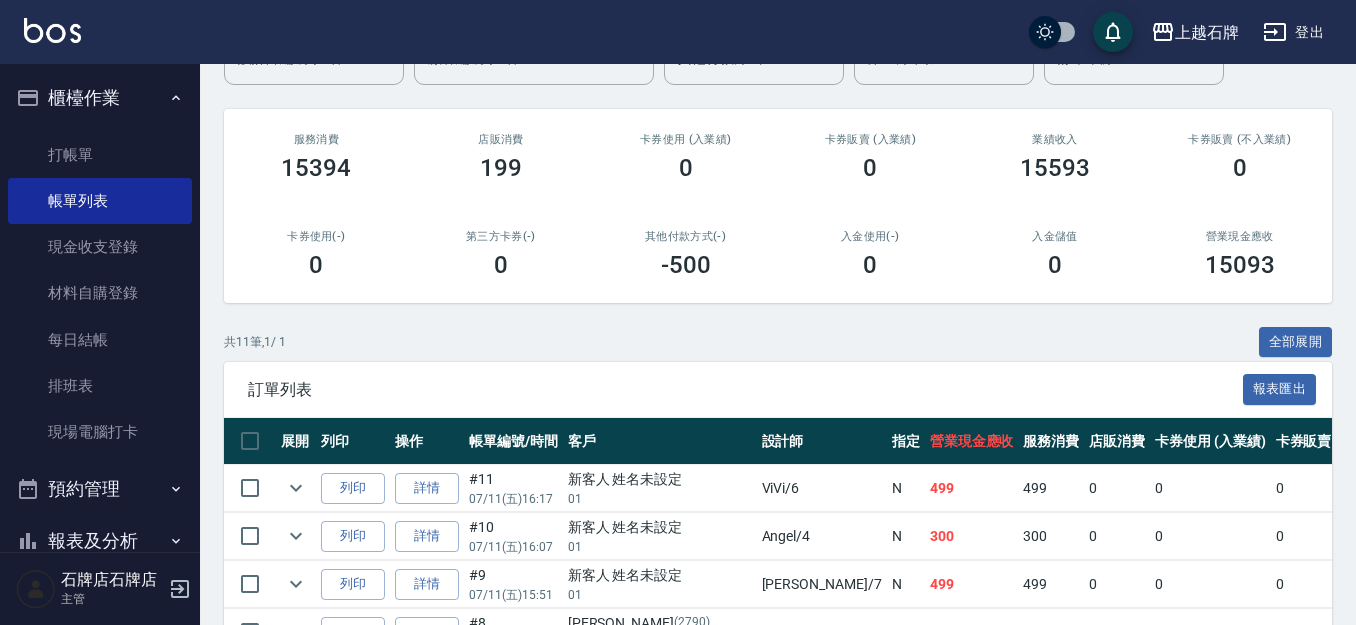 click on "打帳單" at bounding box center [100, 155] 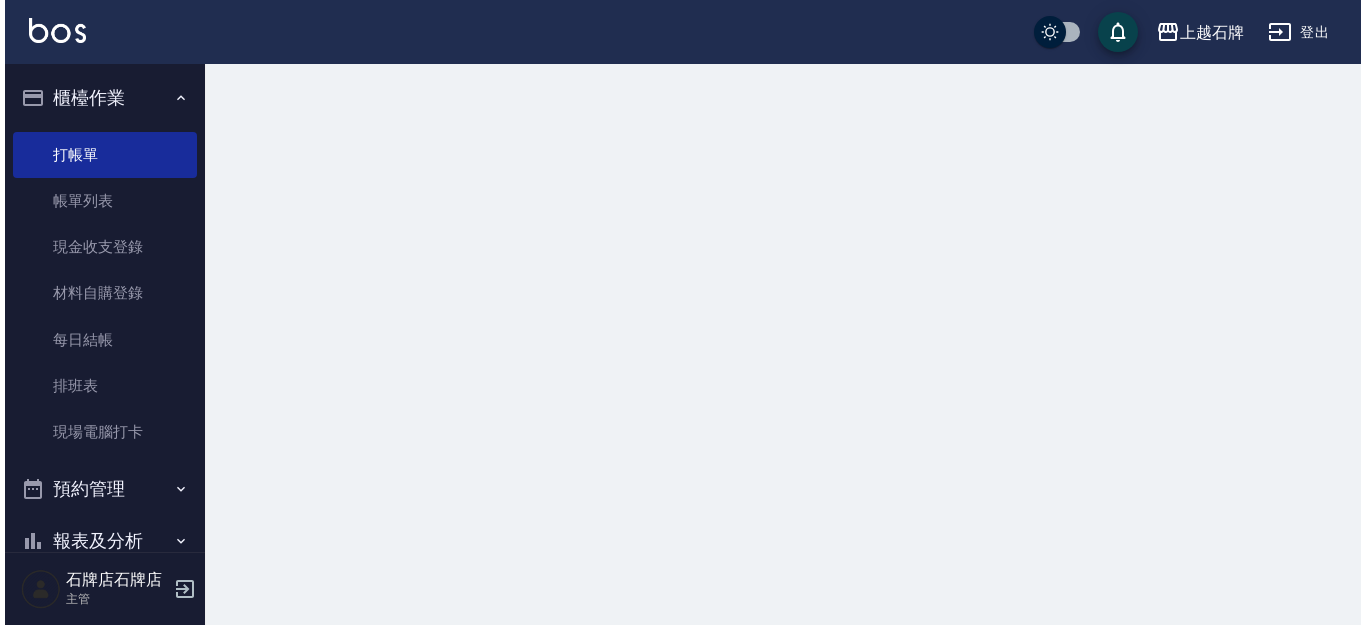 scroll, scrollTop: 0, scrollLeft: 0, axis: both 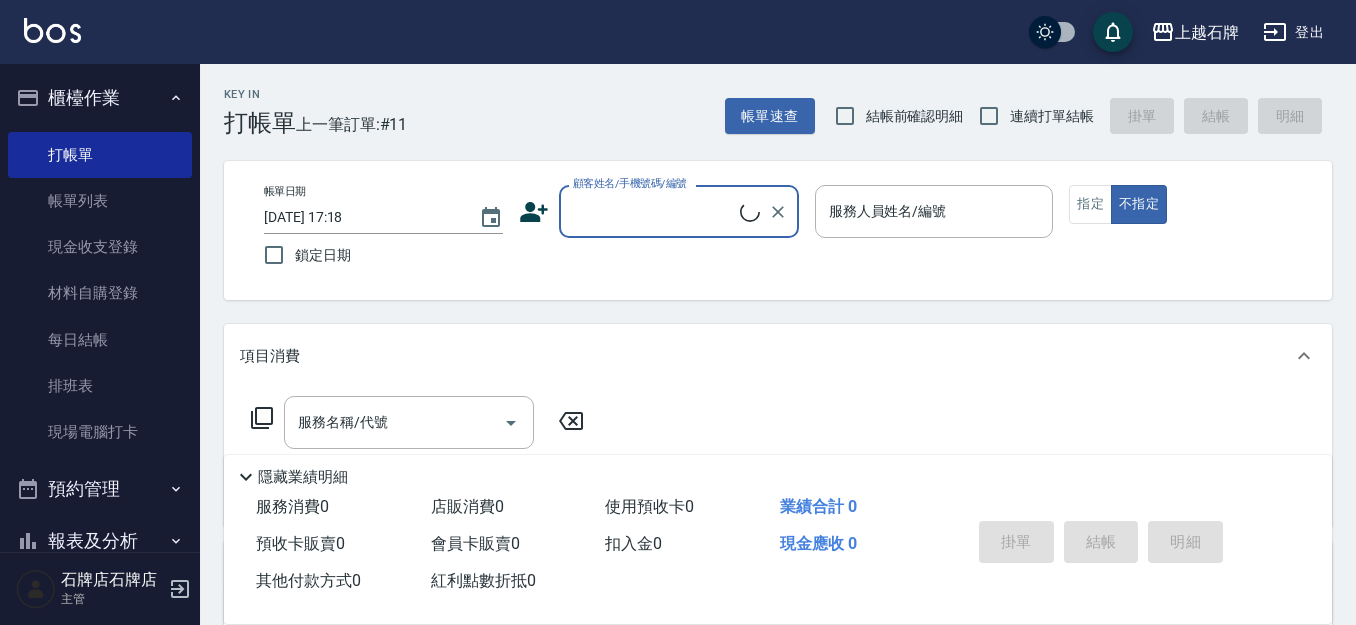 click 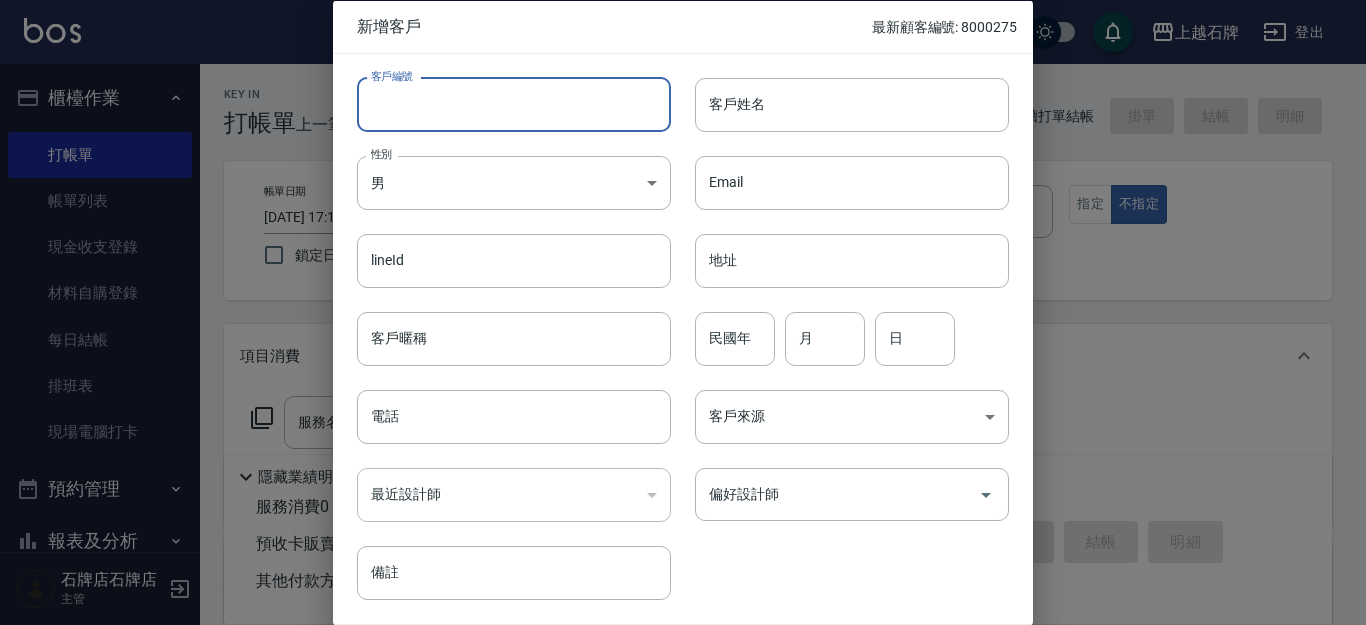 click on "客戶編號" at bounding box center [514, 104] 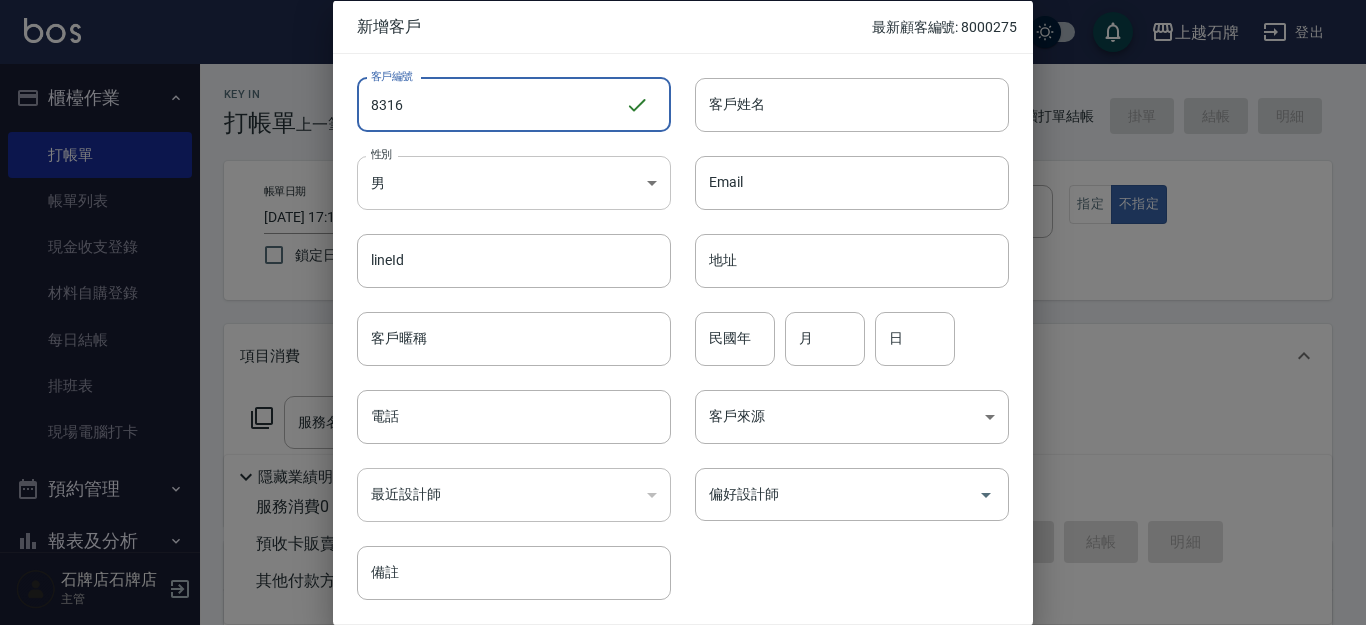 type on "8316" 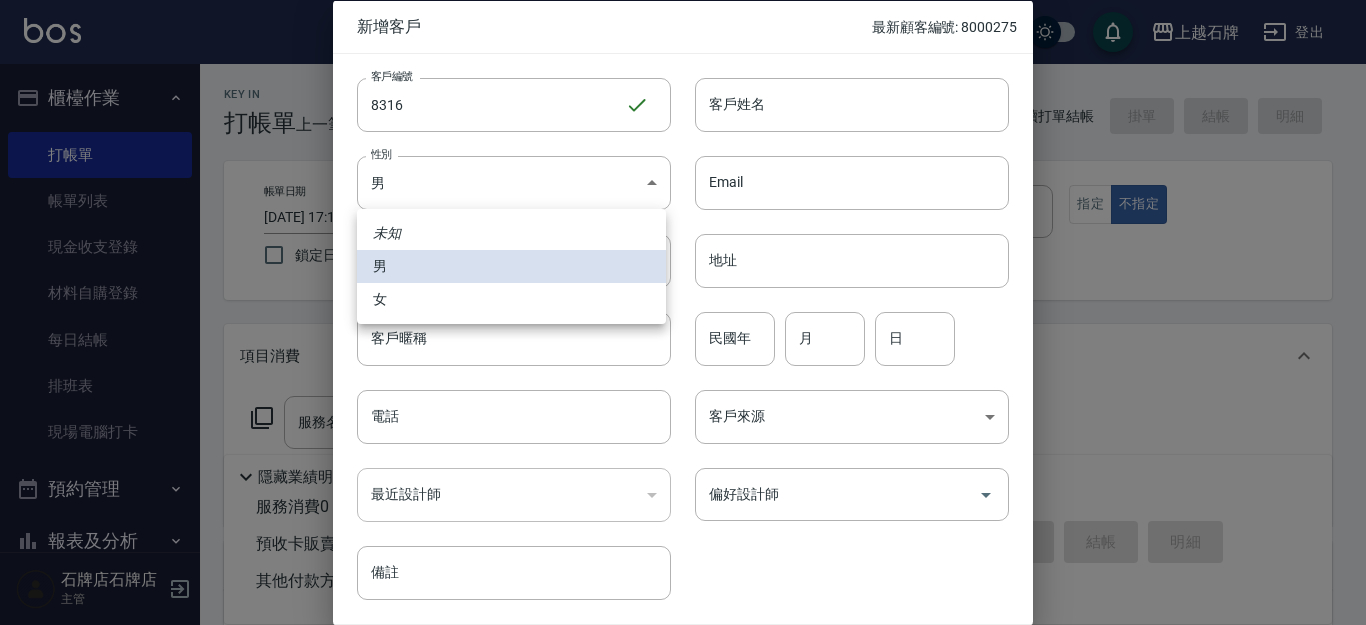 click on "女" at bounding box center (511, 299) 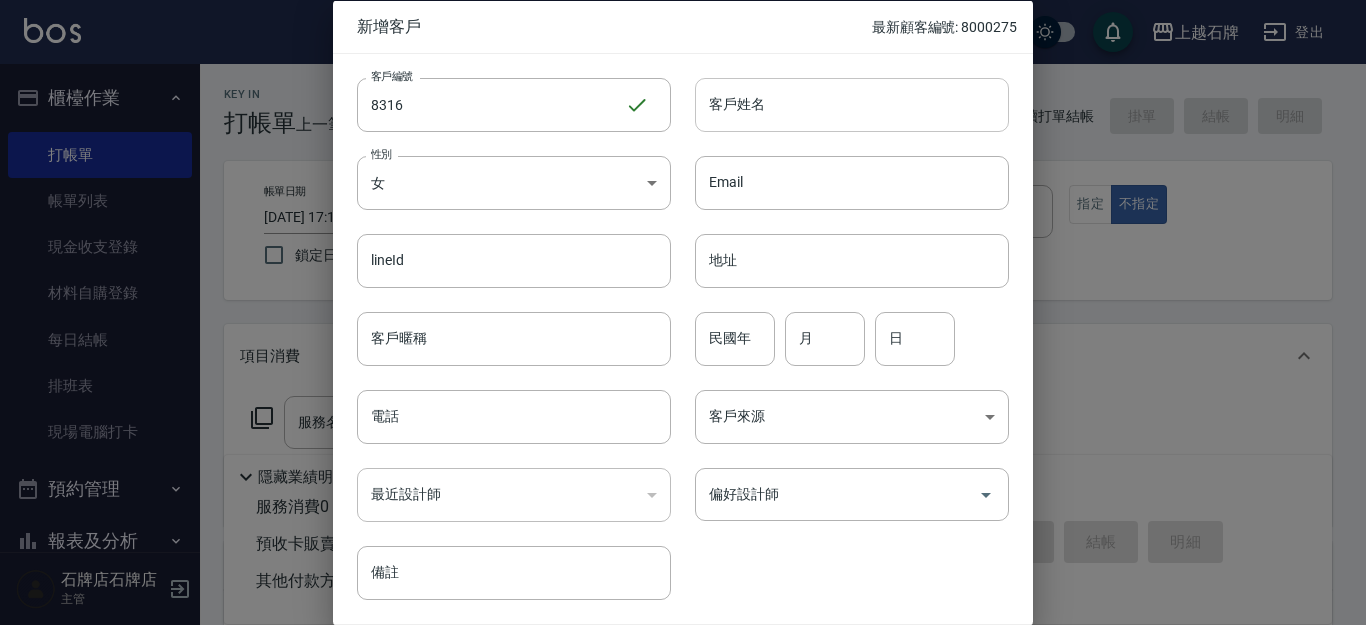 click on "客戶姓名" at bounding box center [852, 104] 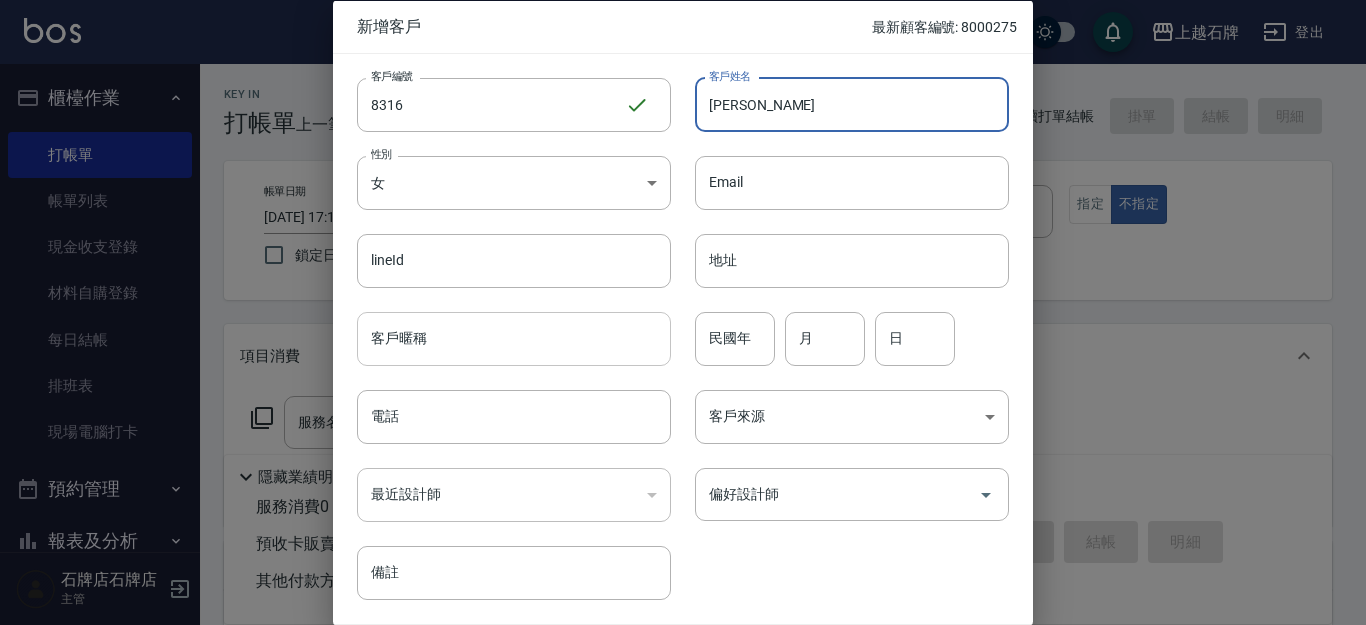 type on "[PERSON_NAME]" 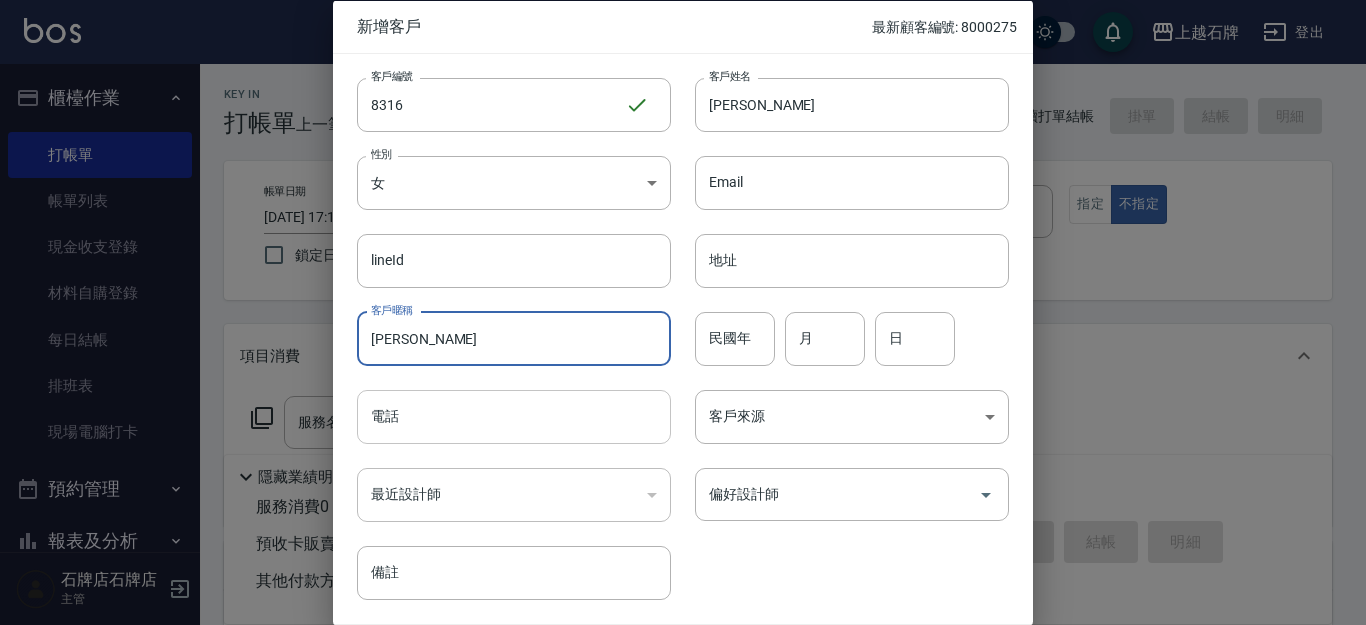 drag, startPoint x: 520, startPoint y: 353, endPoint x: 484, endPoint y: 393, distance: 53.814495 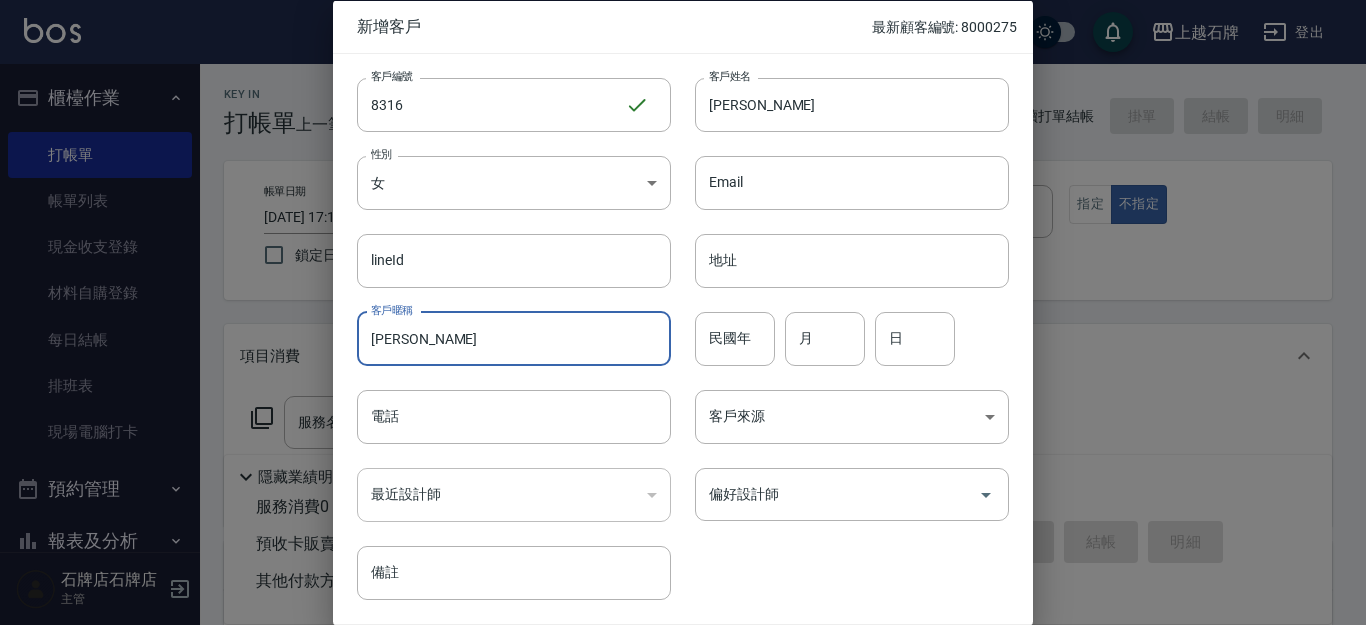 type on "茜" 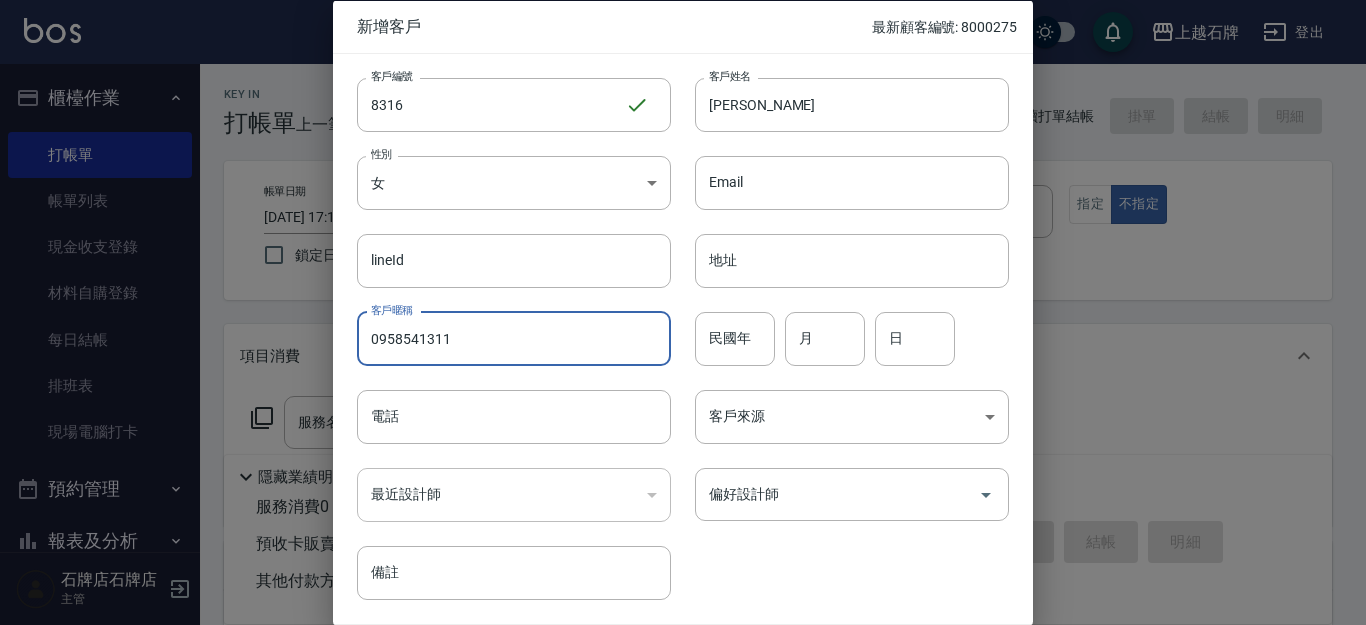 drag, startPoint x: 550, startPoint y: 325, endPoint x: 272, endPoint y: 334, distance: 278.14566 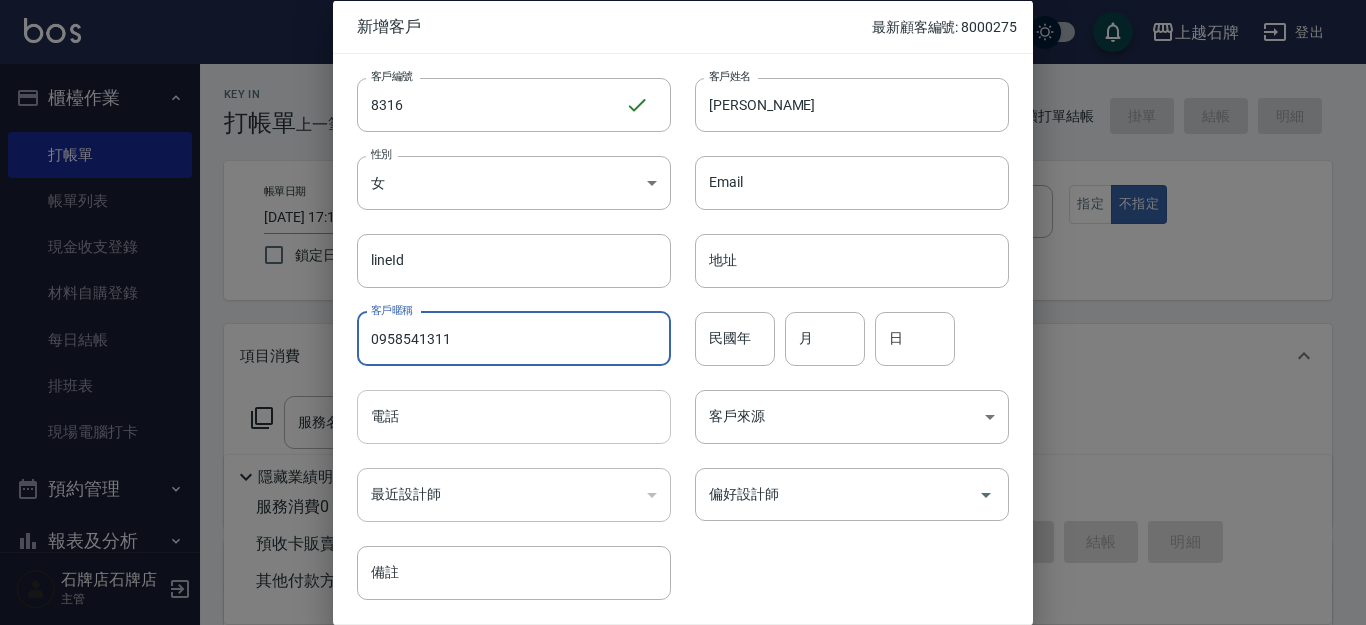 type on "0958541311" 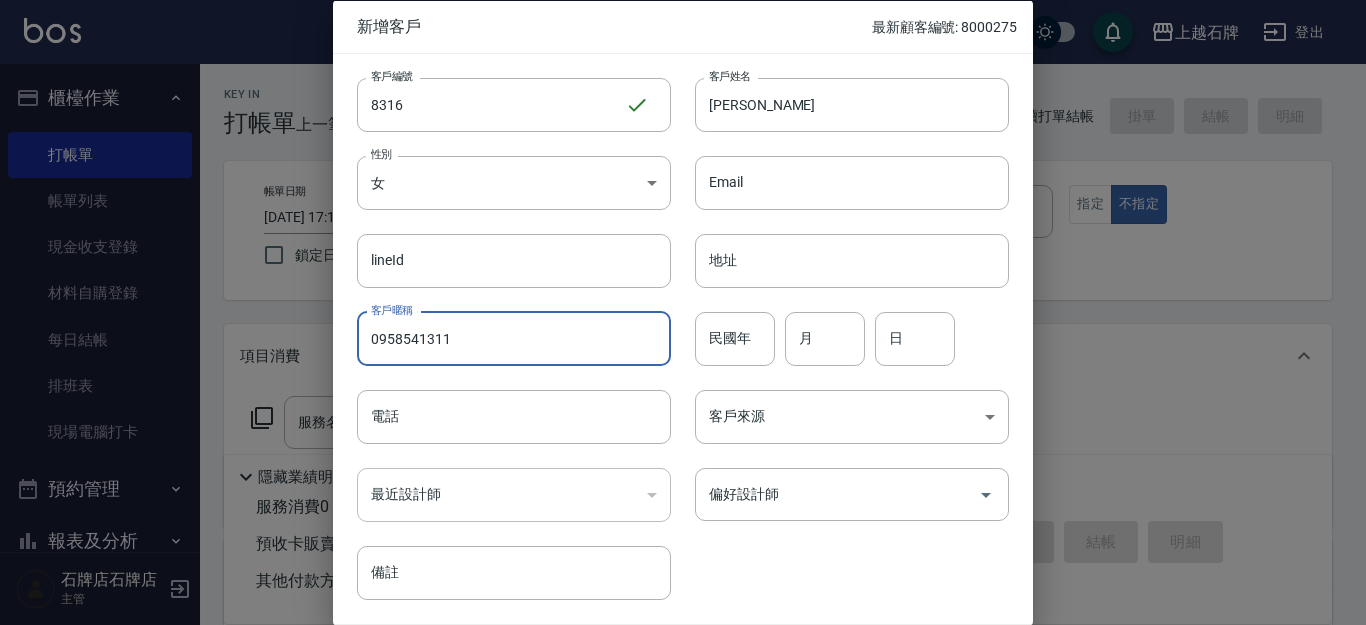 drag, startPoint x: 466, startPoint y: 435, endPoint x: 450, endPoint y: 457, distance: 27.202942 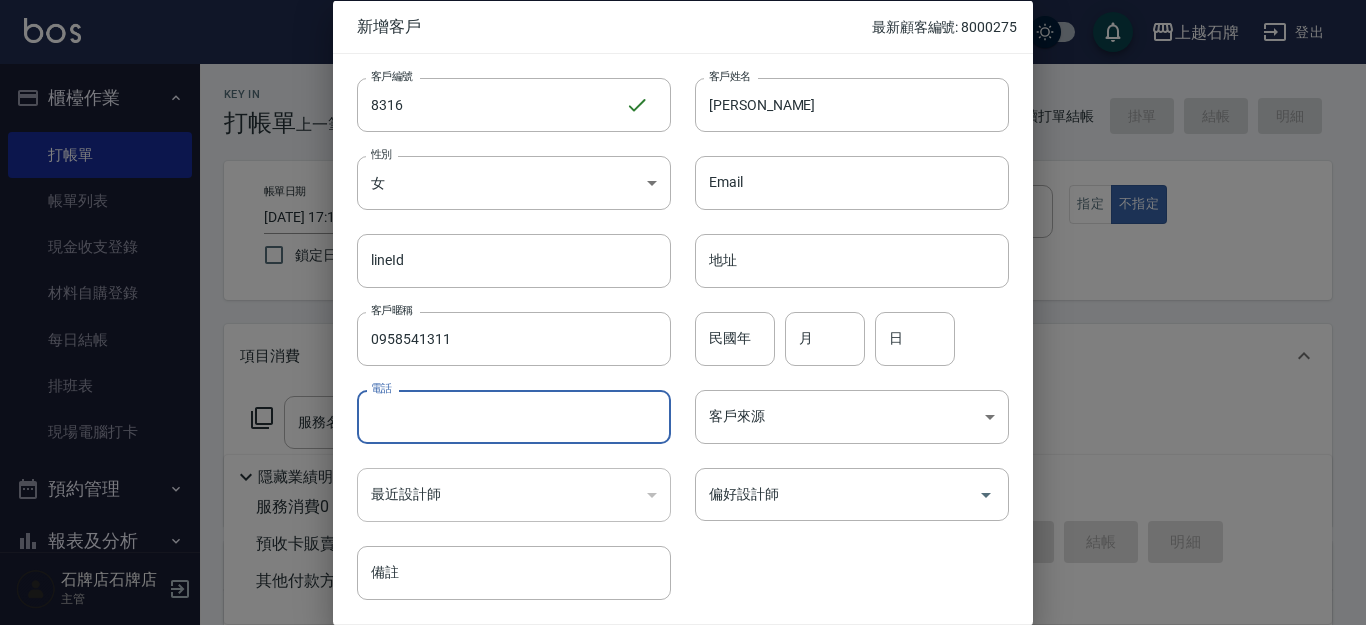 paste on "0958541311" 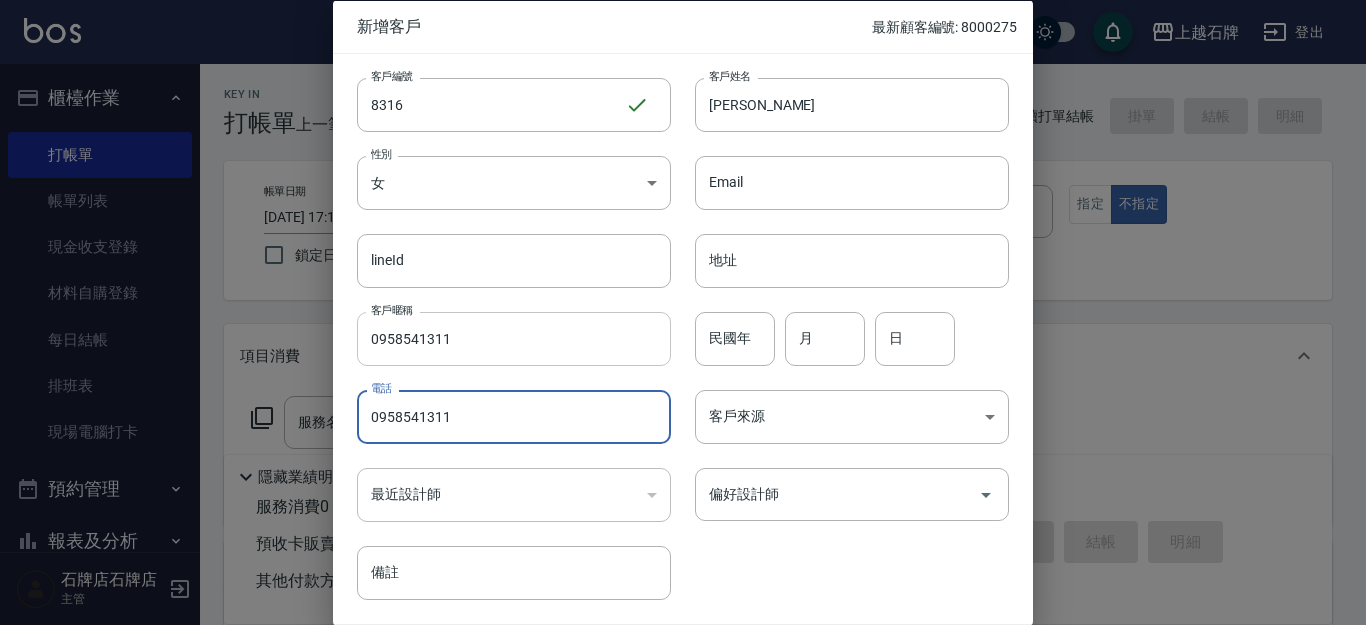 type on "0958541311" 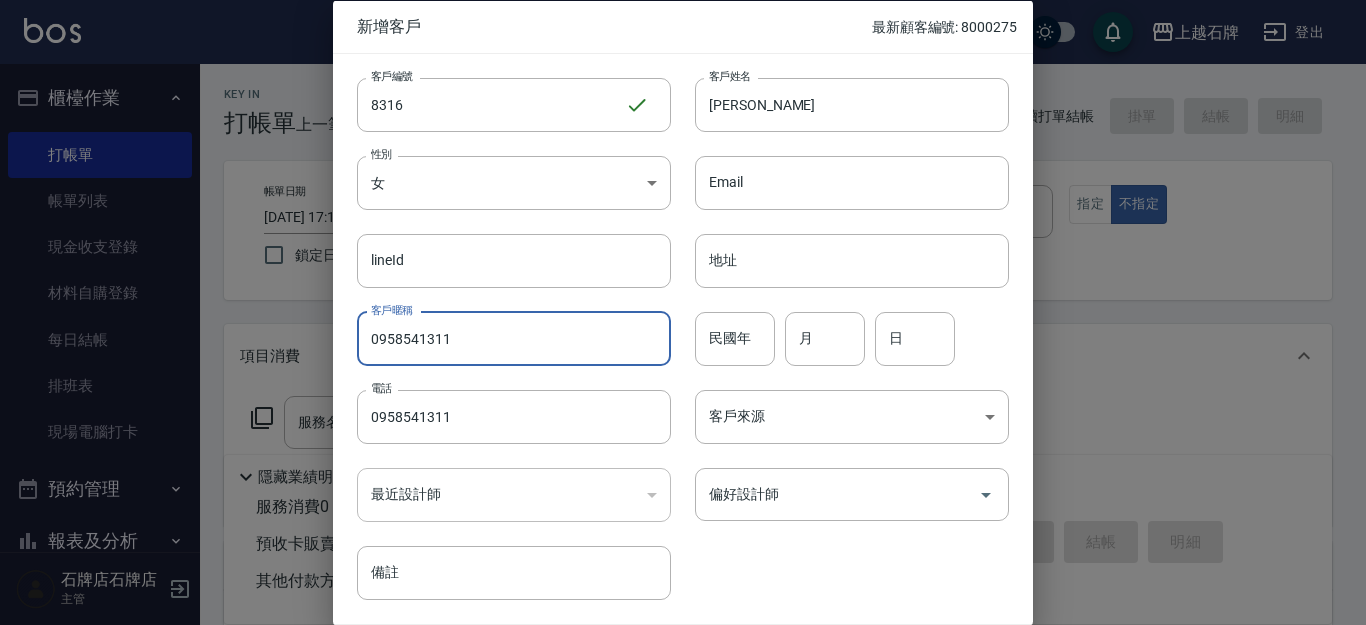 click on "0958541311" at bounding box center [514, 338] 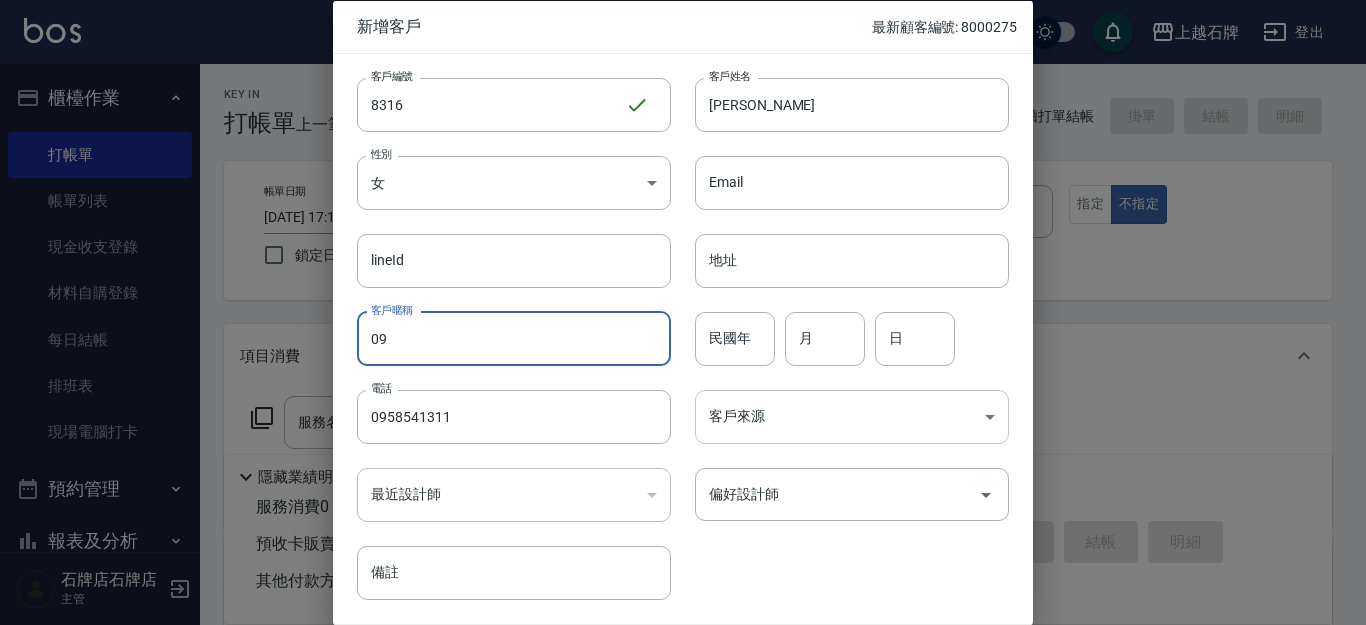 type on "0" 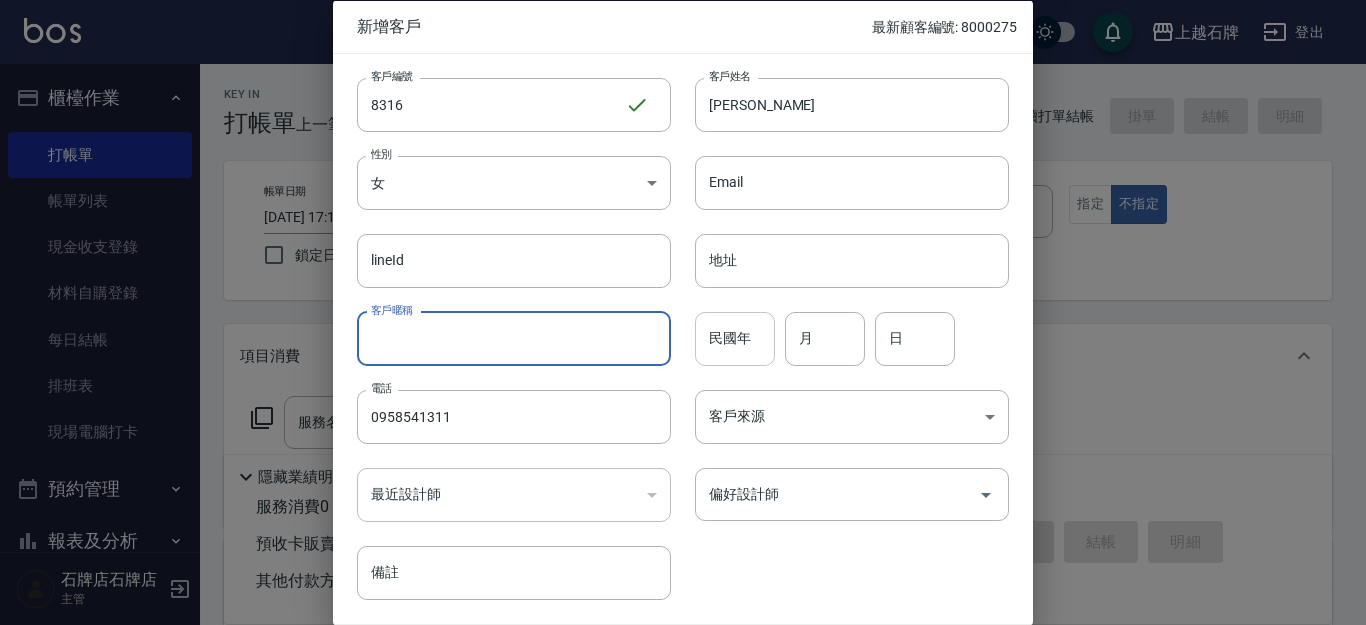 type 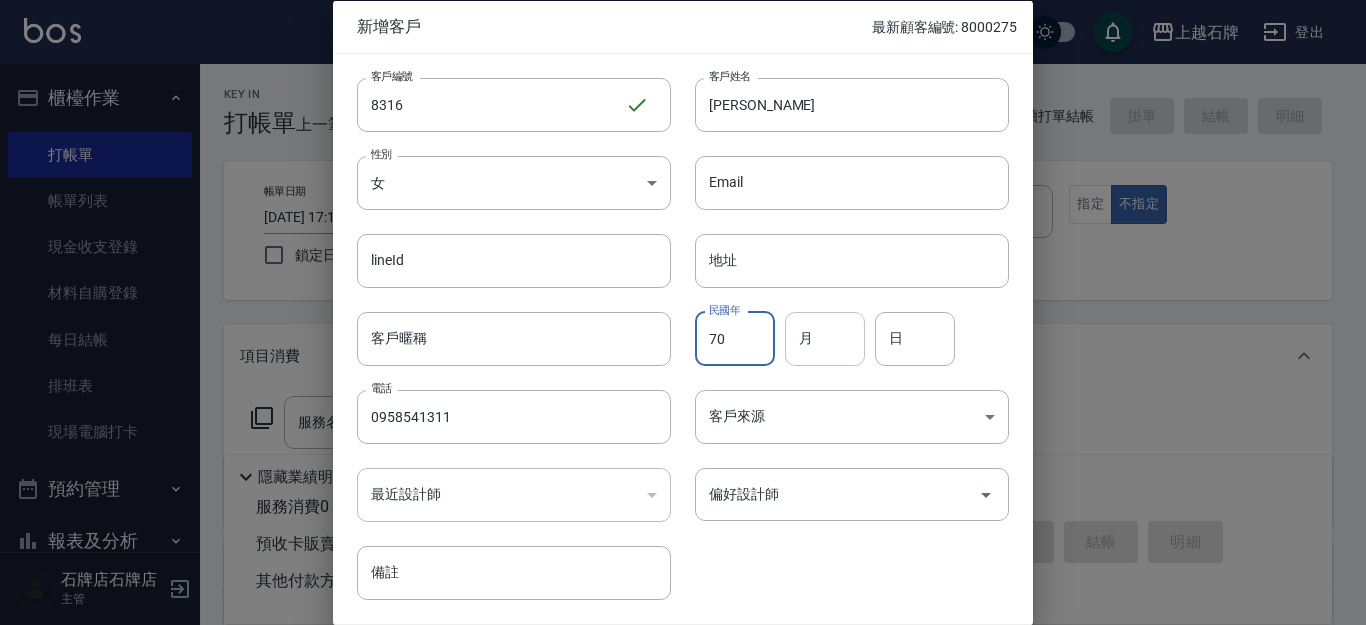 type on "70" 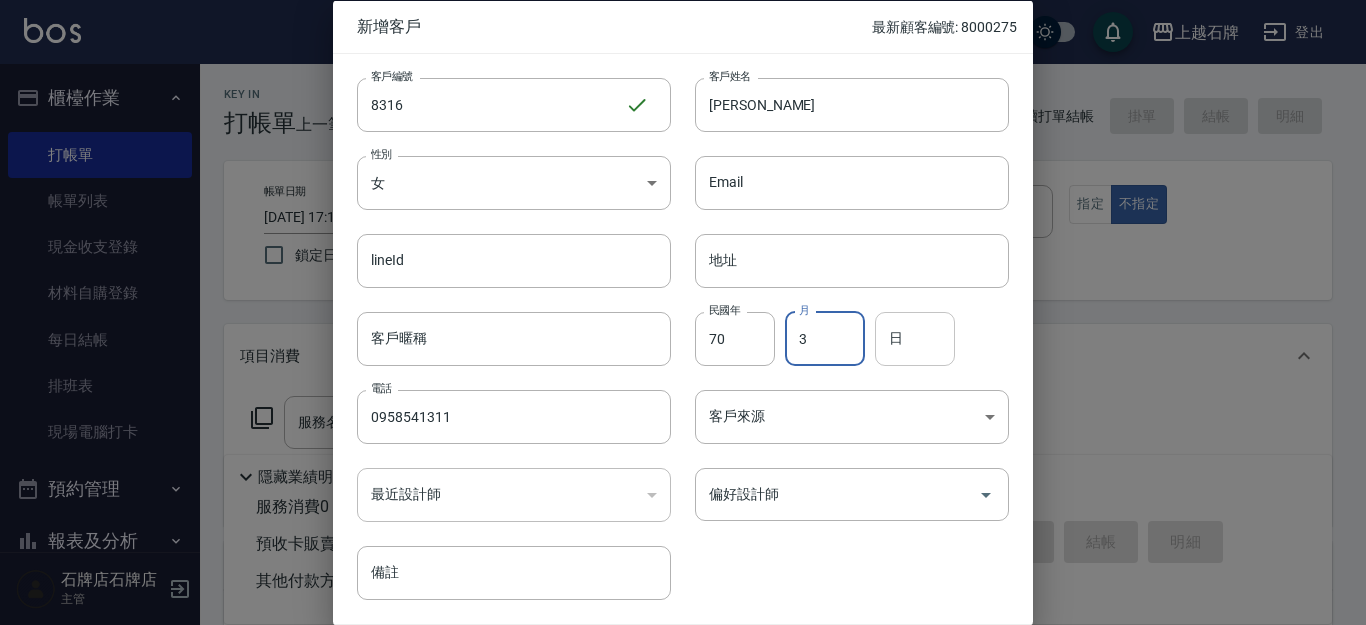 type on "3" 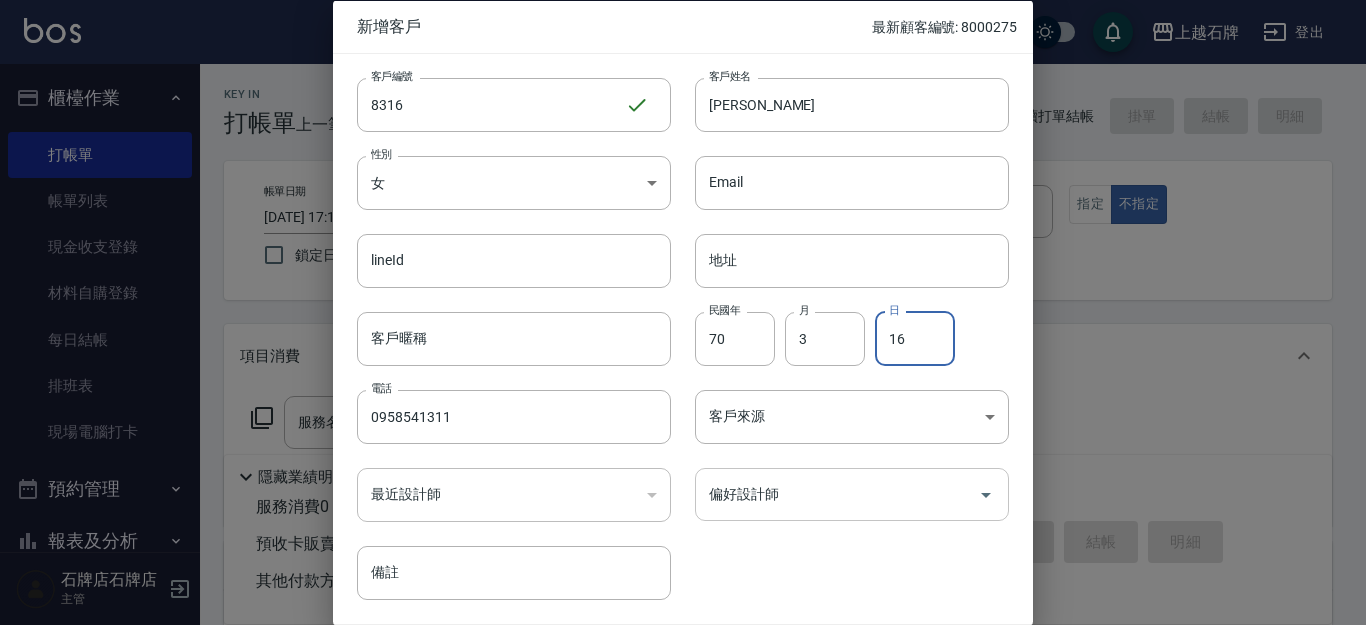 type on "16" 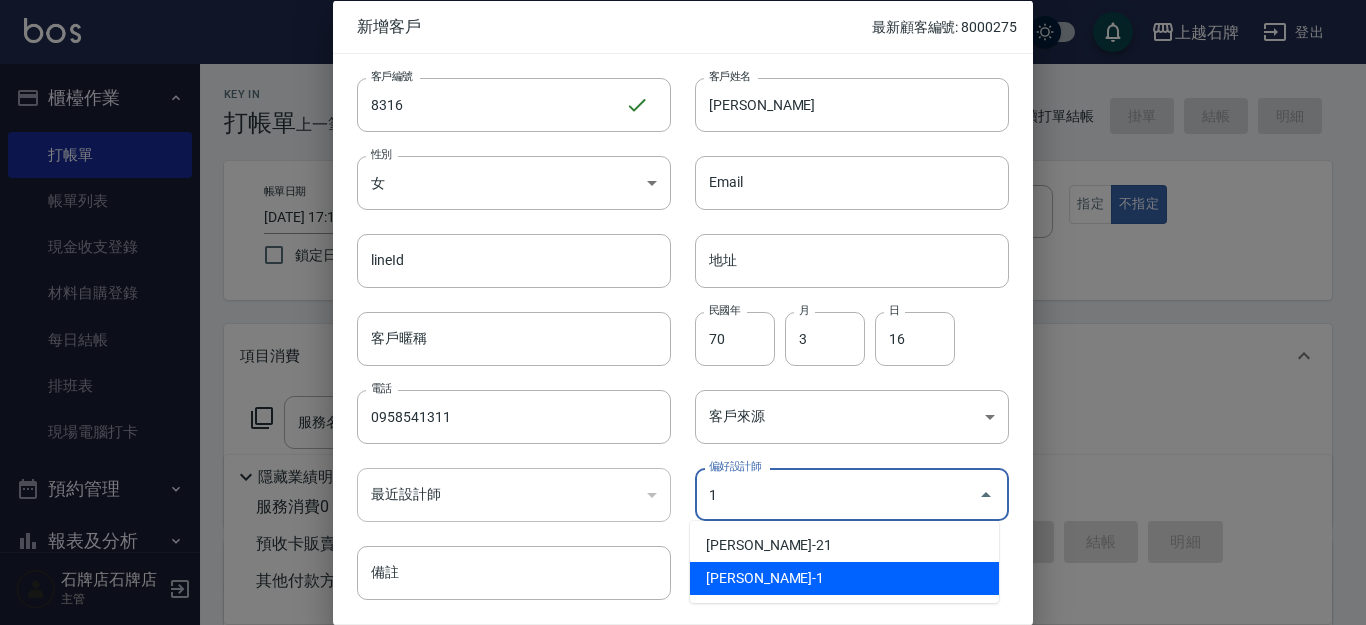 click on "陳明鴻-1" at bounding box center (844, 578) 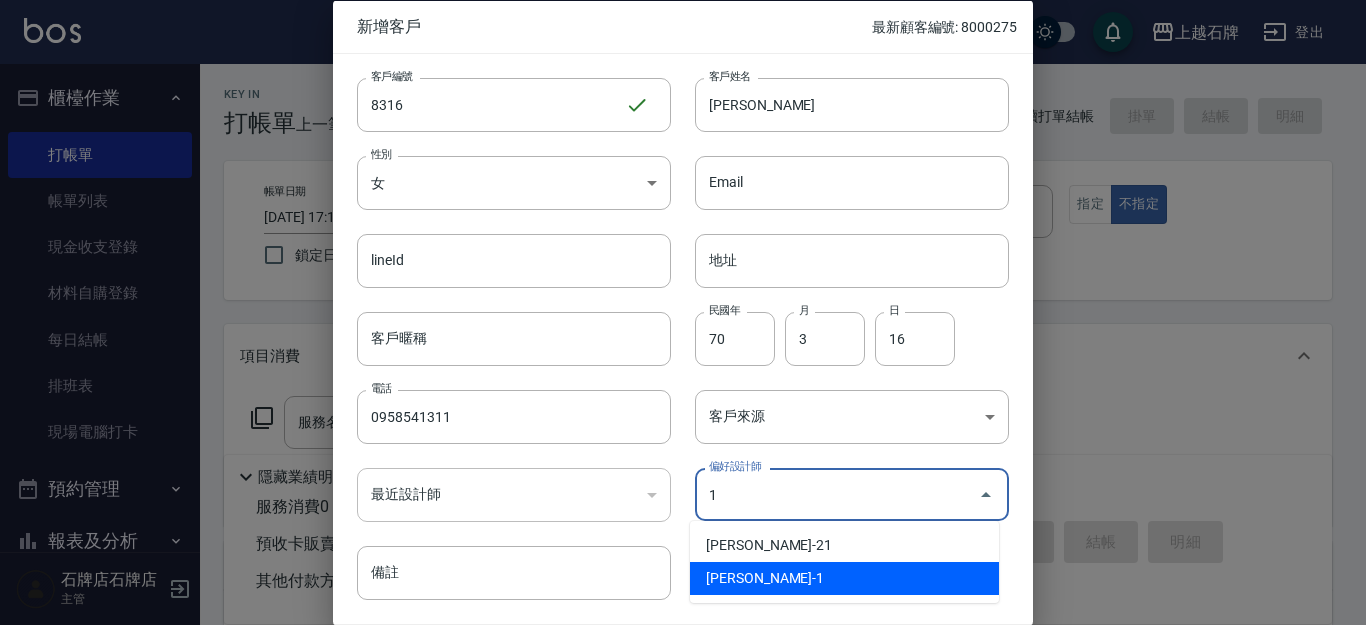 type on "陳明鴻" 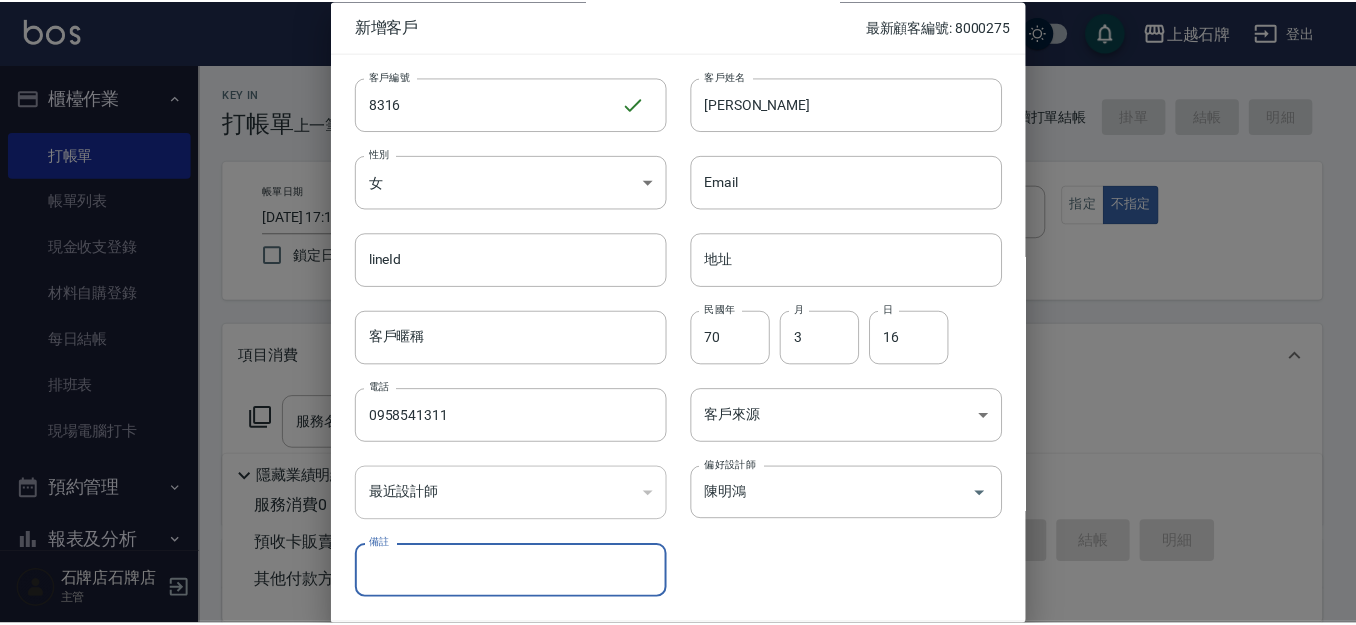 scroll, scrollTop: 68, scrollLeft: 0, axis: vertical 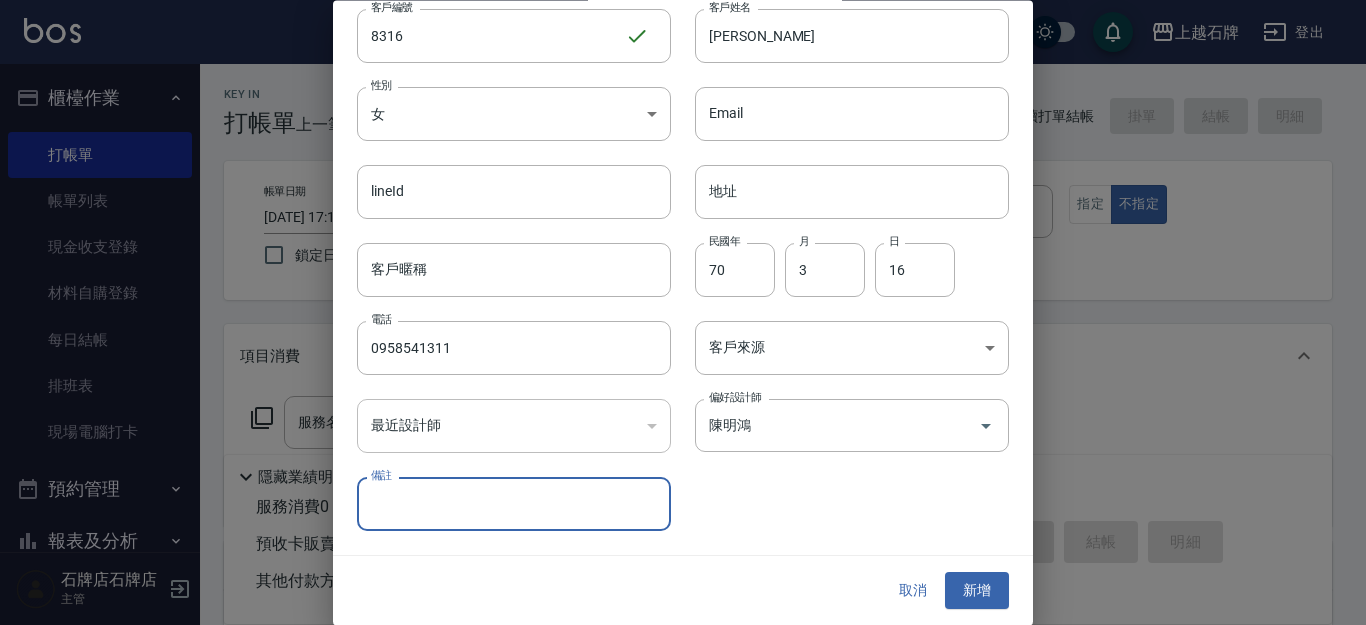 click on "新增" at bounding box center [977, 591] 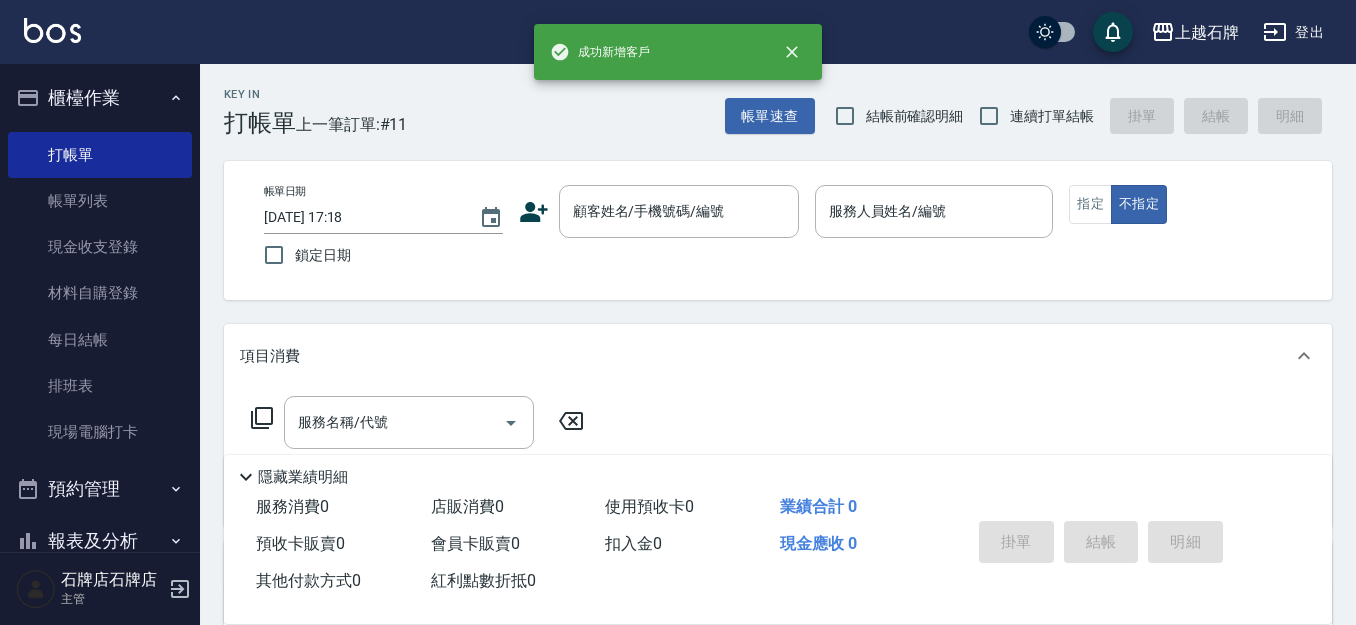 click on "帳單日期 2025/07/11 17:18 鎖定日期 顧客姓名/手機號碼/編號 顧客姓名/手機號碼/編號 服務人員姓名/編號 服務人員姓名/編號 指定 不指定" at bounding box center (778, 230) 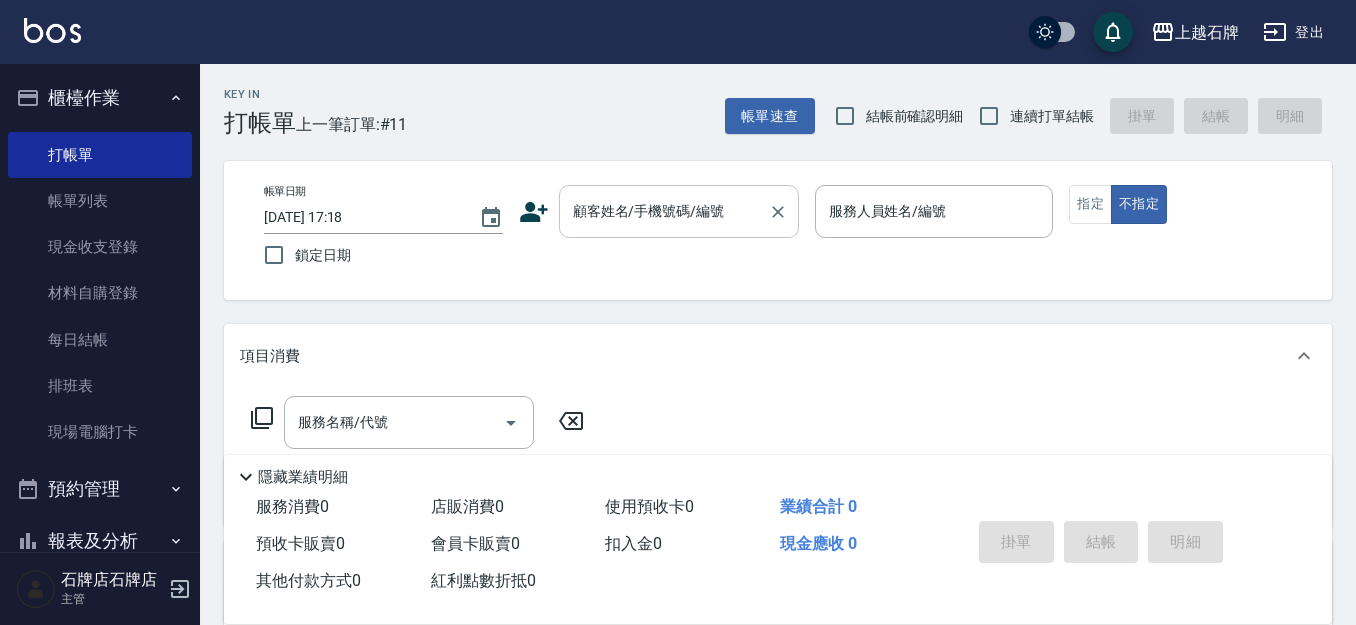 click on "顧客姓名/手機號碼/編號" at bounding box center (679, 211) 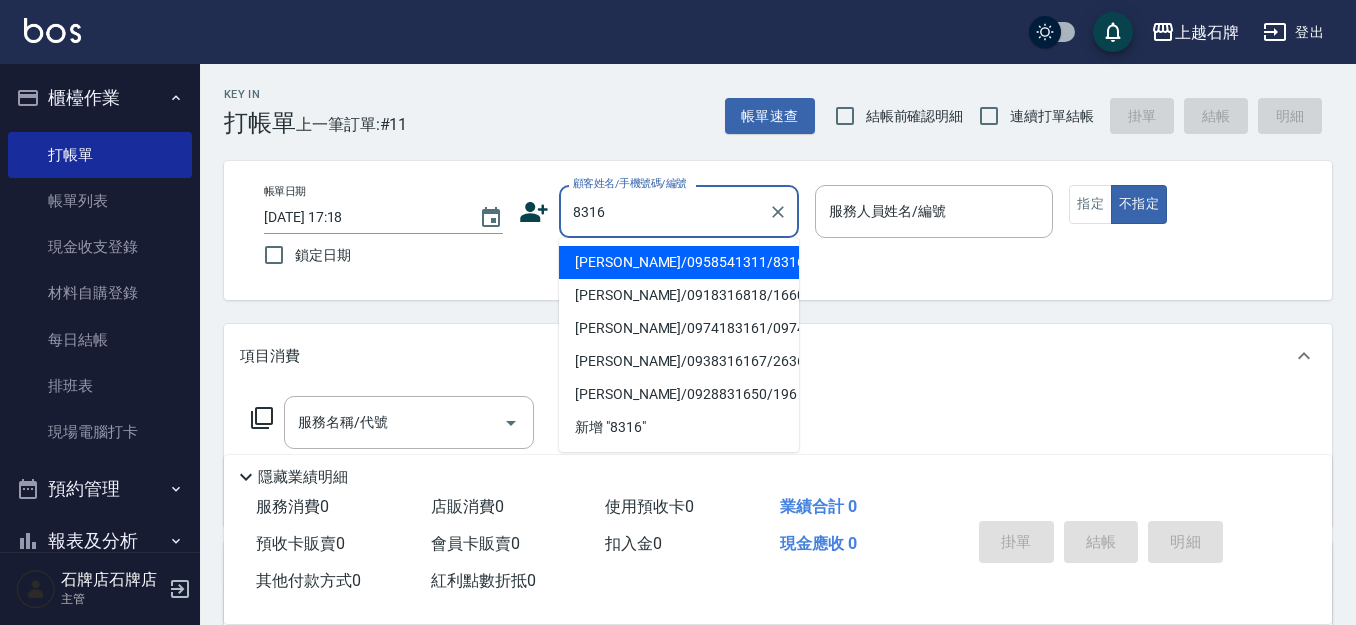 click on "[PERSON_NAME]/0958541311/8316" at bounding box center (679, 262) 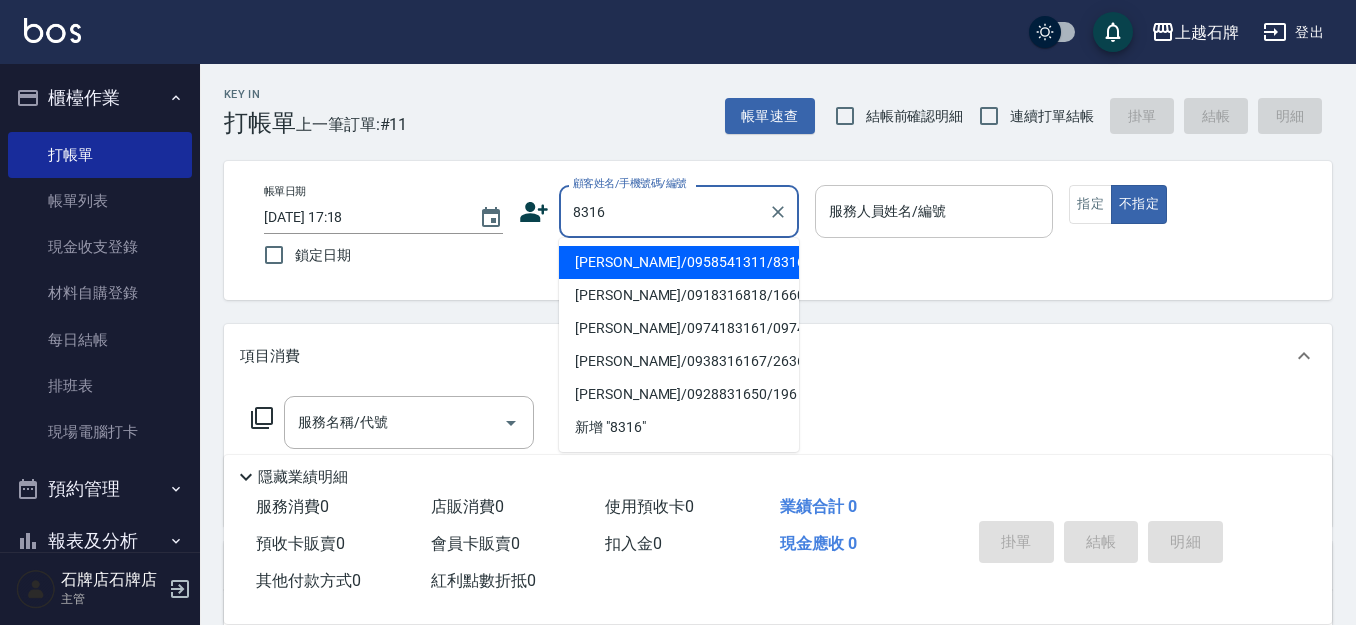 type on "[PERSON_NAME]/0958541311/8316" 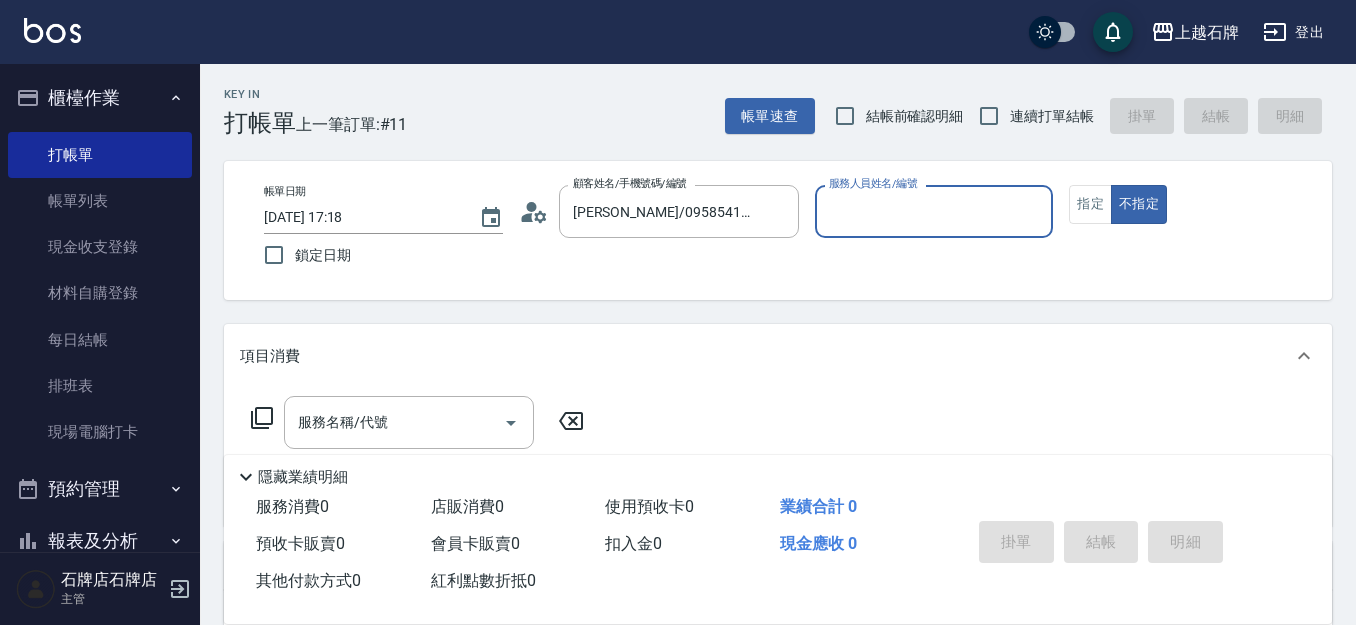 type on "Jk-1" 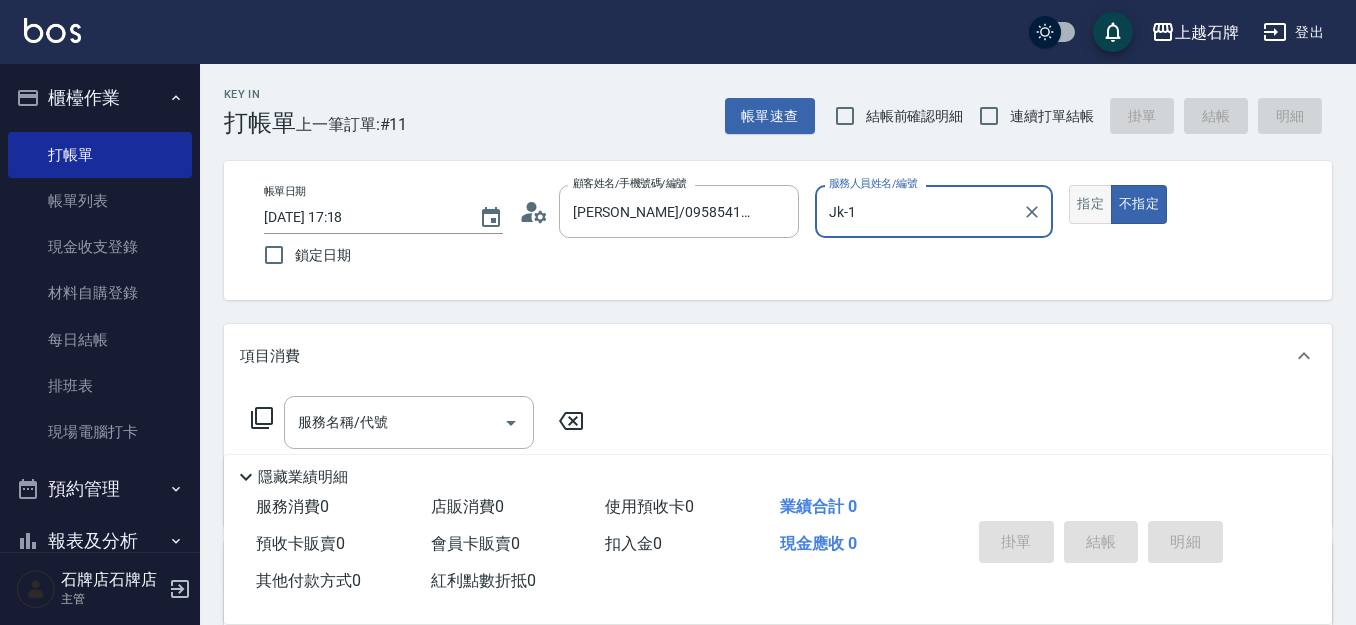 click on "指定" at bounding box center [1090, 204] 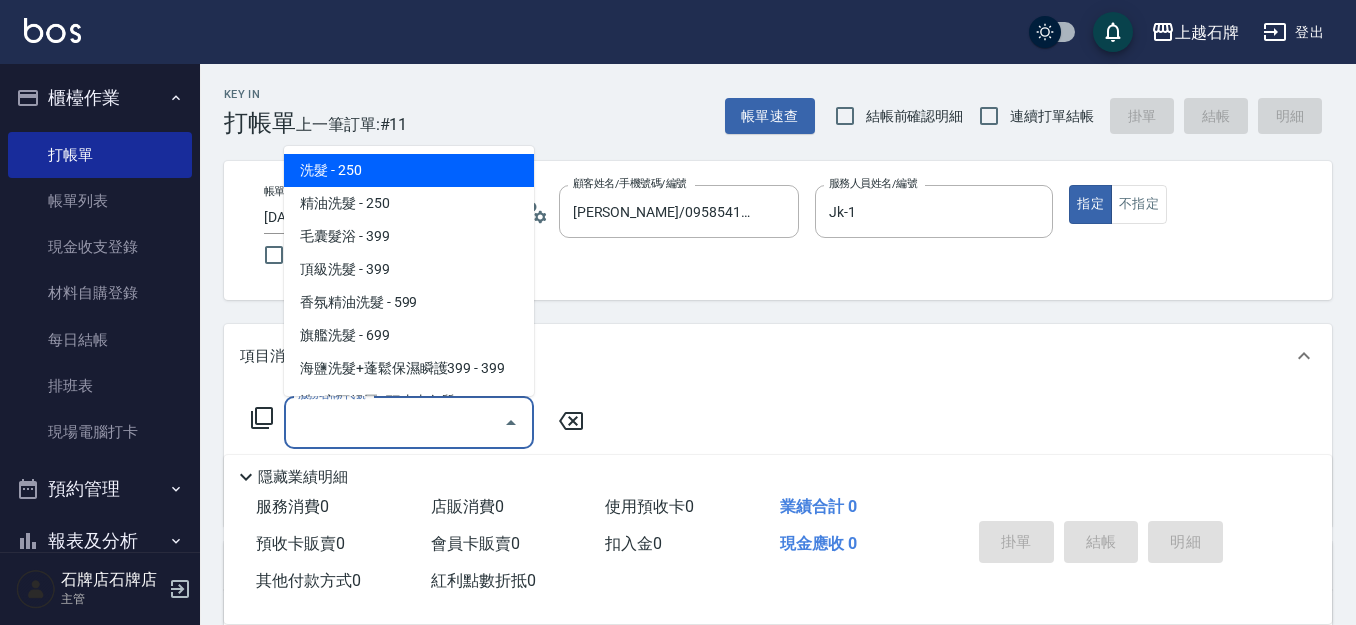click on "服務名稱/代號" at bounding box center [394, 422] 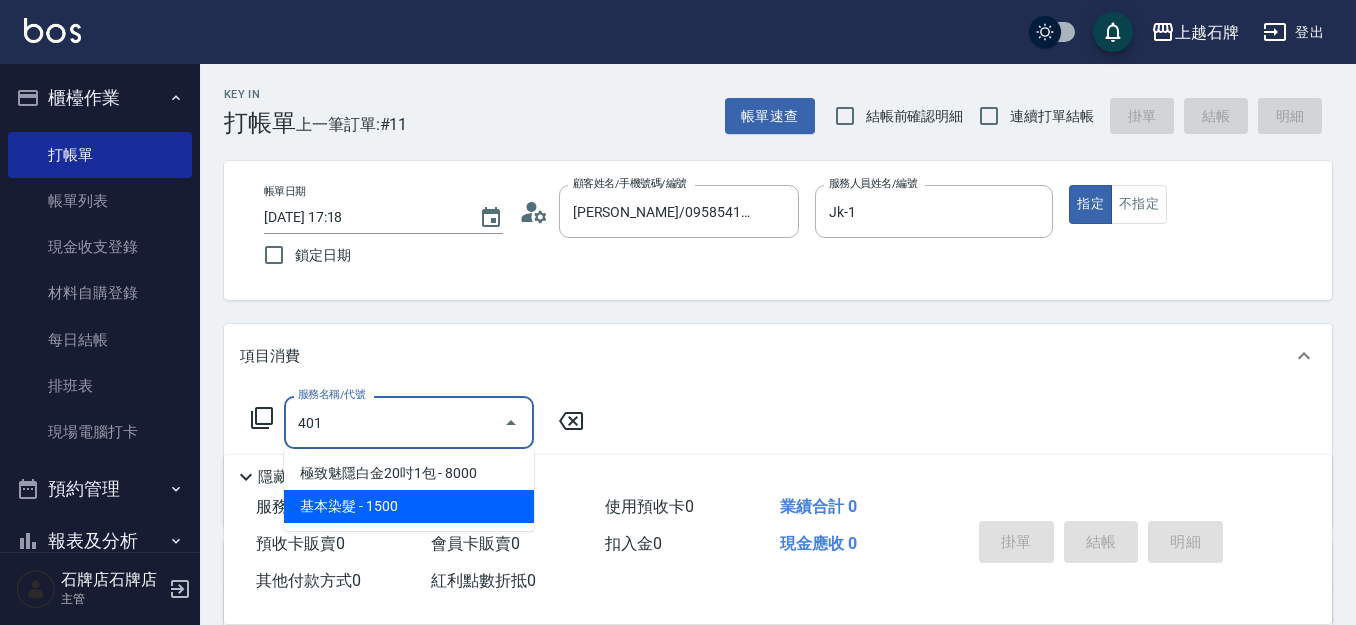 click on "基本染髮 - 1500" at bounding box center (409, 506) 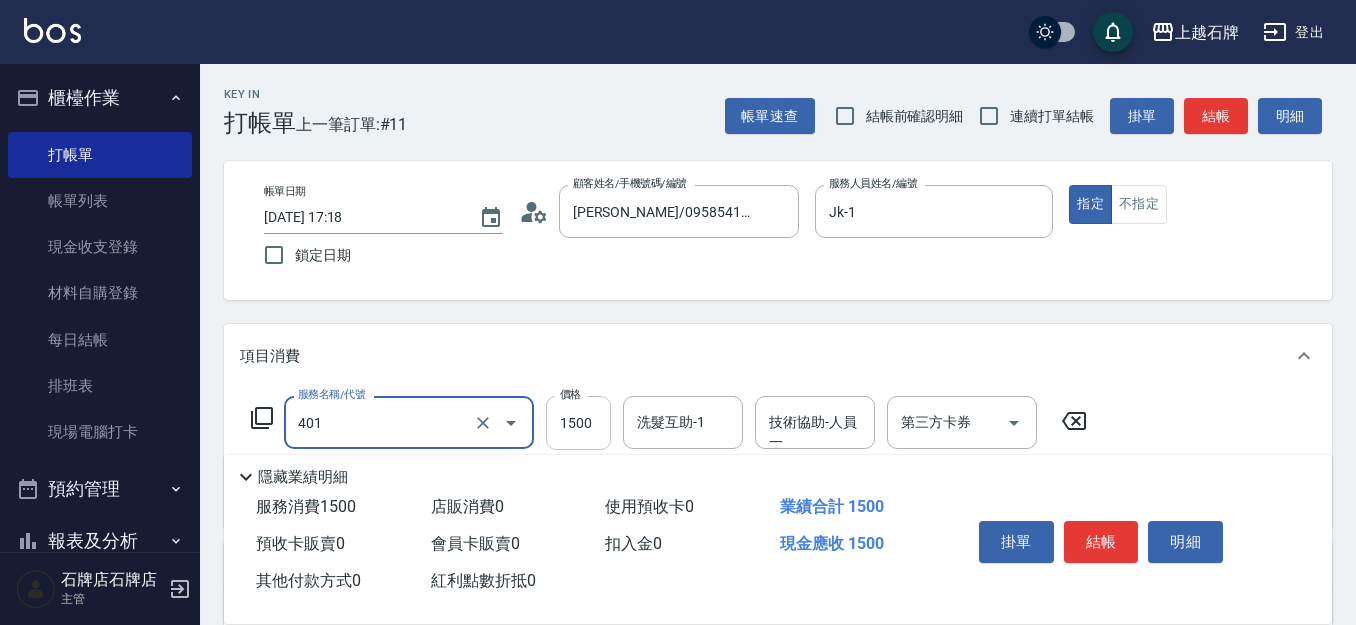type on "基本染髮(401)" 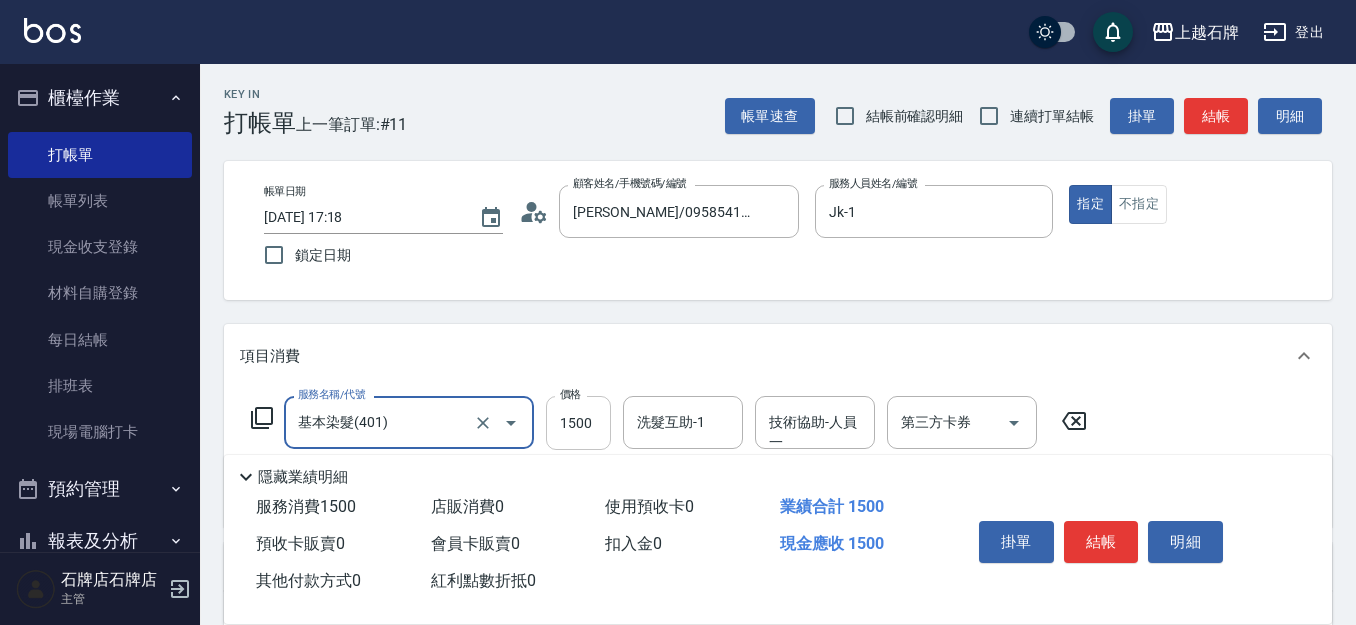 click on "1500" at bounding box center (578, 423) 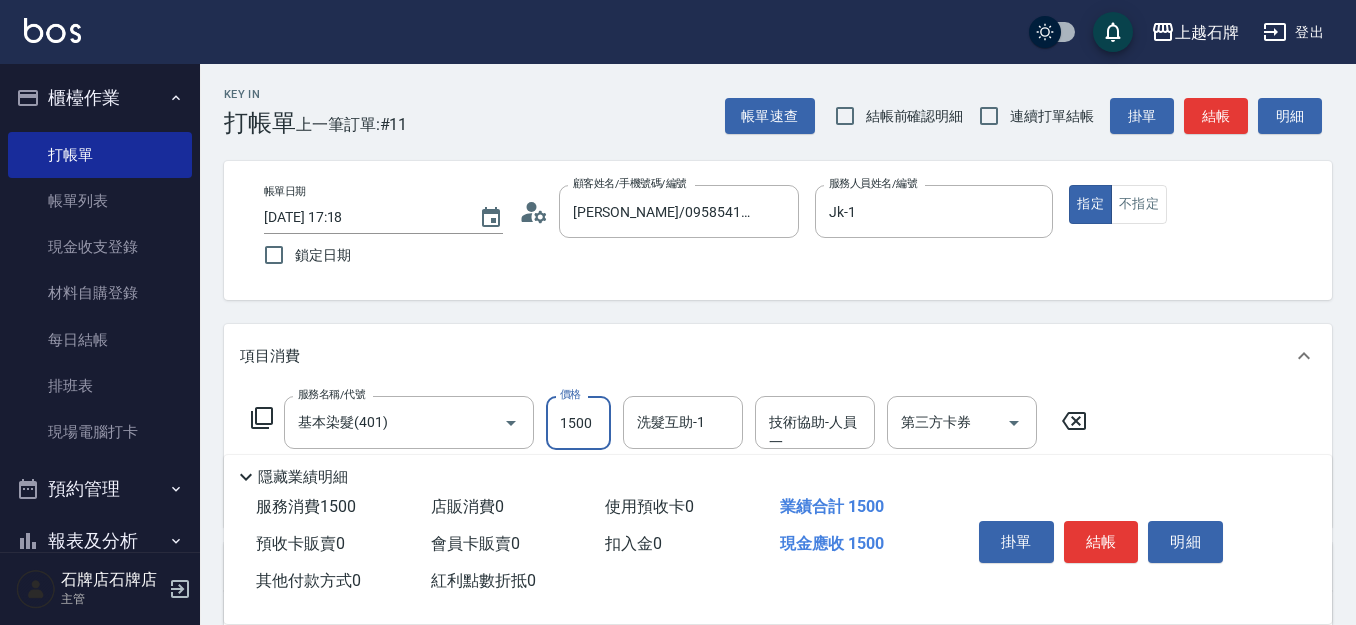 click on "項目消費" at bounding box center [778, 356] 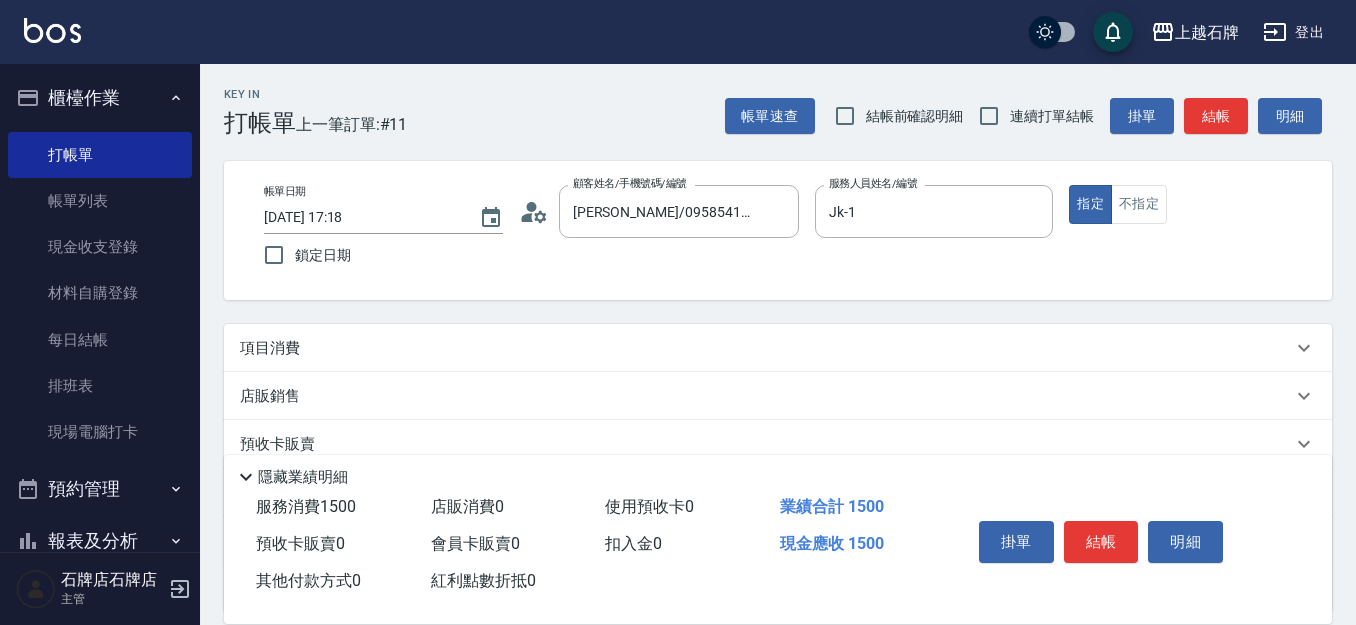 click on "Key In 打帳單 上一筆訂單:#11 帳單速查 結帳前確認明細 連續打單結帳 掛單 結帳 明細 帳單日期 2025/07/11 17:18 鎖定日期 顧客姓名/手機號碼/編號 朱政維/0958541311/8316 顧客姓名/手機號碼/編號 服務人員姓名/編號 Jk-1 服務人員姓名/編號 指定 不指定 項目消費 服務名稱/代號 基本染髮(401) 服務名稱/代號 價格 1500 價格 洗髮互助-1 洗髮互助-1 技術協助-人員一 技術協助-人員一 第三方卡券 第三方卡券 店販銷售 服務人員姓名/編號 服務人員姓名/編號 商品代號/名稱 商品代號/名稱 預收卡販賣 卡券名稱/代號 卡券名稱/代號 使用預收卡 卡券代號/名稱 卡券代號/名稱 其他付款方式 入金可用餘額: 0 其他付款方式 其他付款方式 入金剩餘： 0元 0 ​ 整筆扣入金 0元 異動入金 備註及來源 備註 備註 訂單來源 ​ 訂單來源 隱藏業績明細 服務消費  1500 店販消費  0 使用預收卡  0 業績合計" at bounding box center (778, 434) 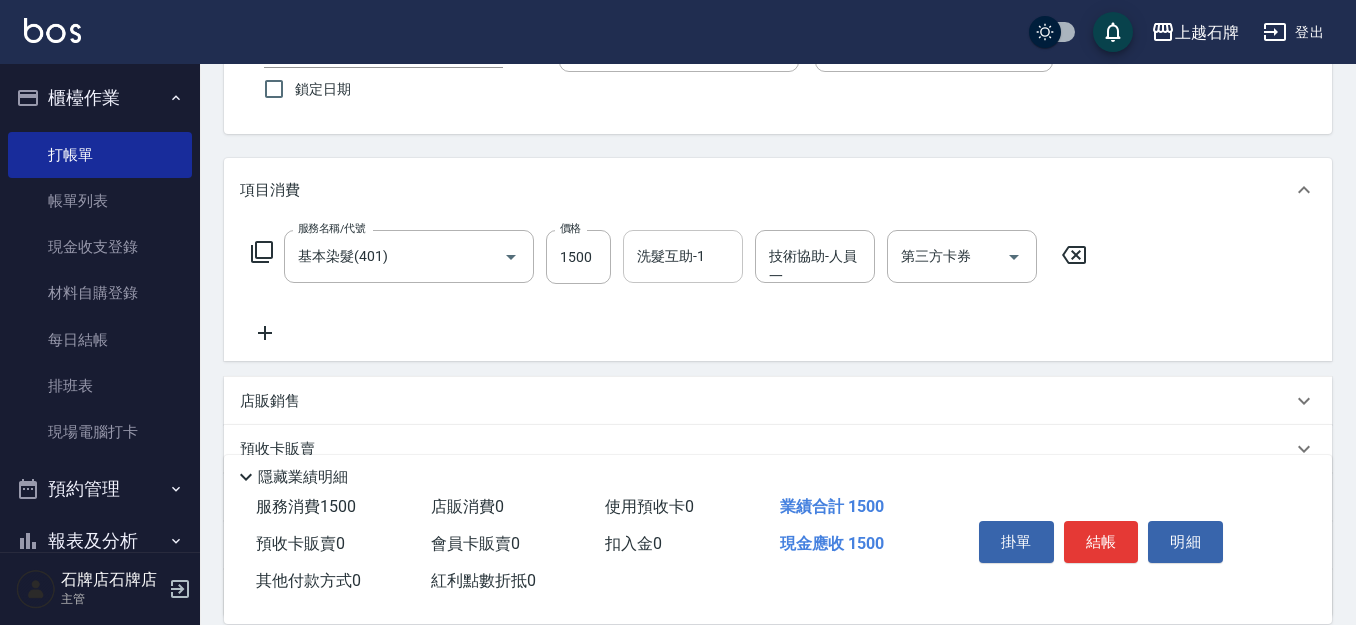 scroll, scrollTop: 200, scrollLeft: 0, axis: vertical 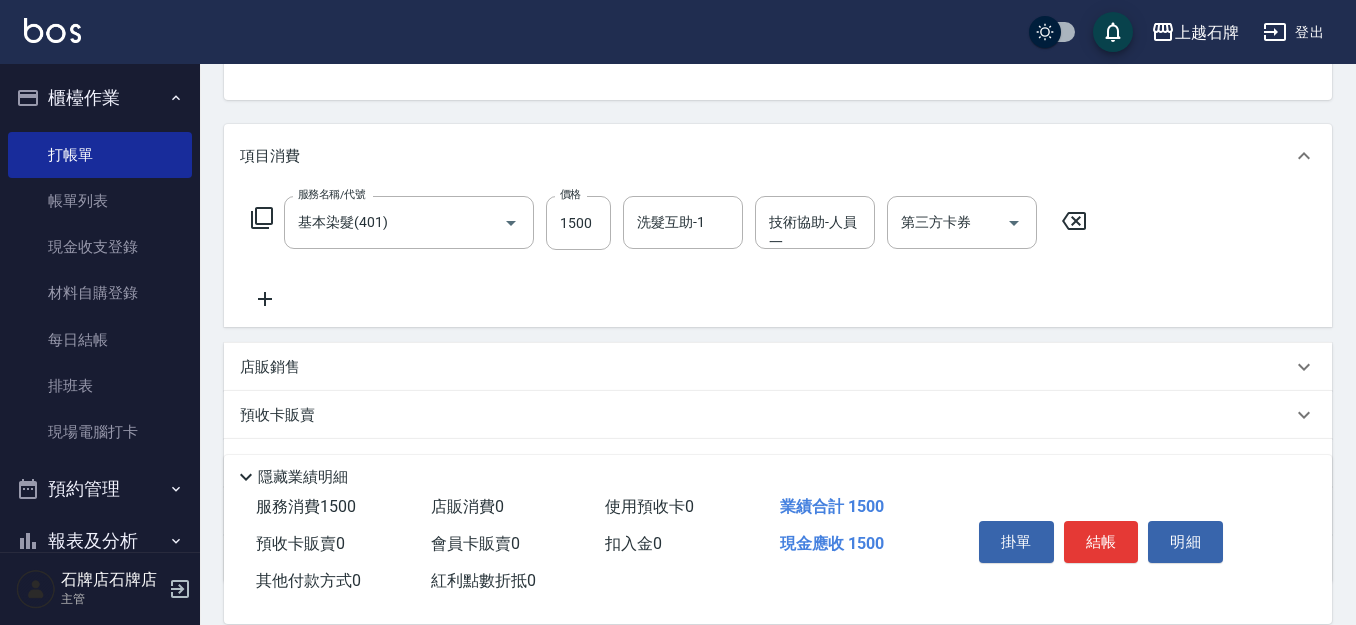click on "店販銷售" at bounding box center (778, 367) 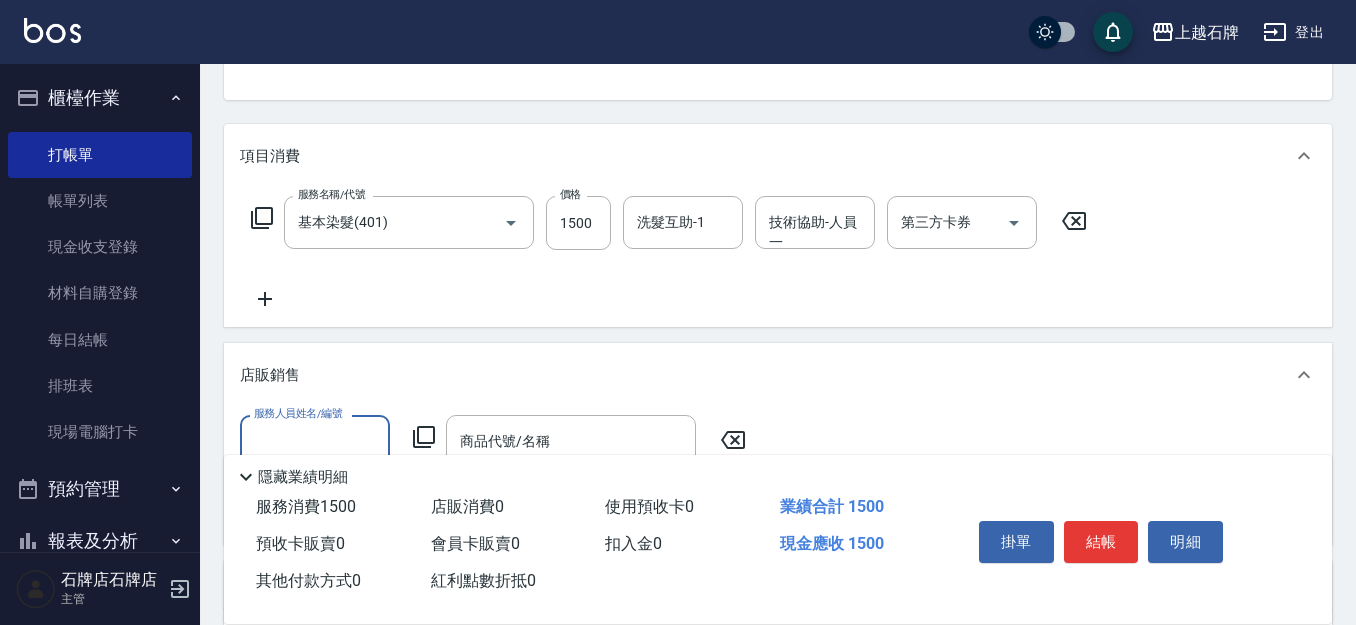 scroll, scrollTop: 0, scrollLeft: 0, axis: both 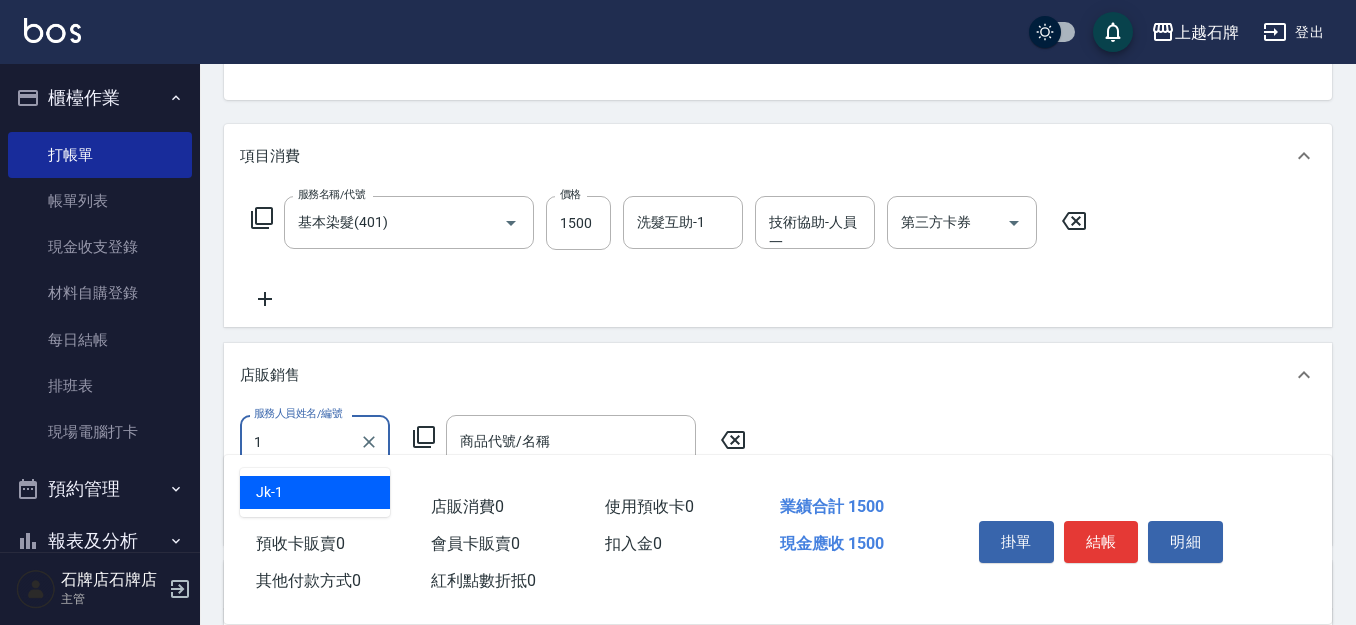 click on "Jk -1" at bounding box center [315, 492] 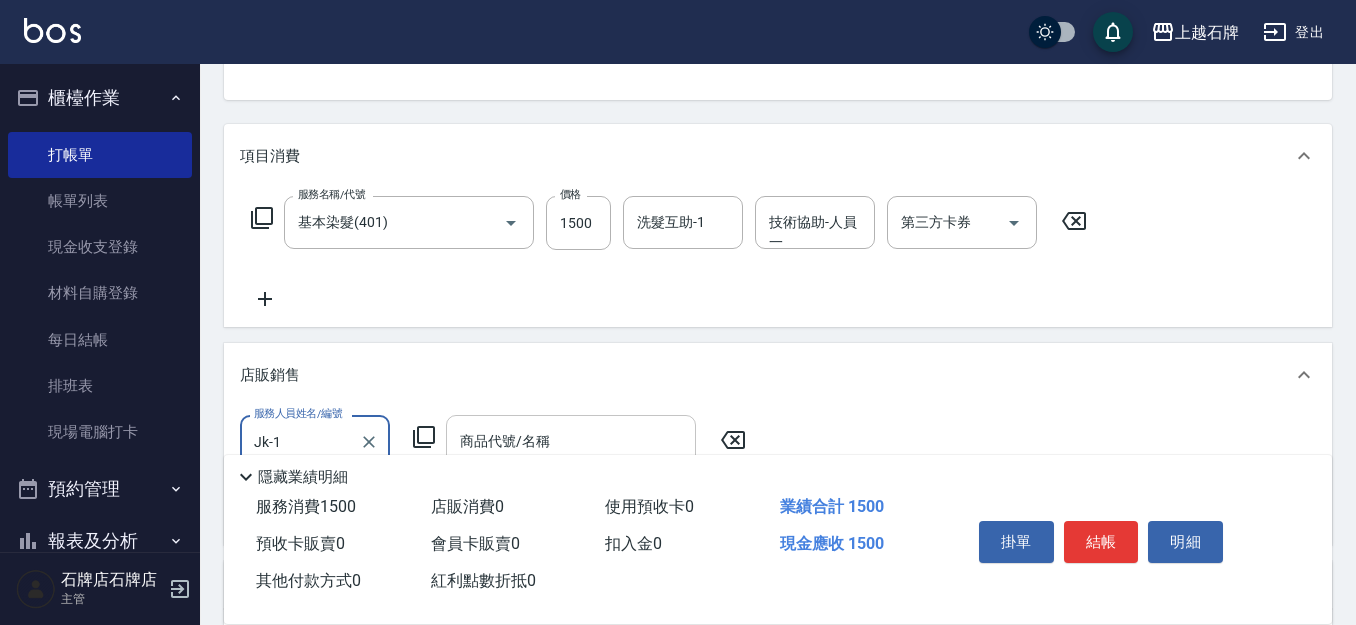 type on "Jk-1" 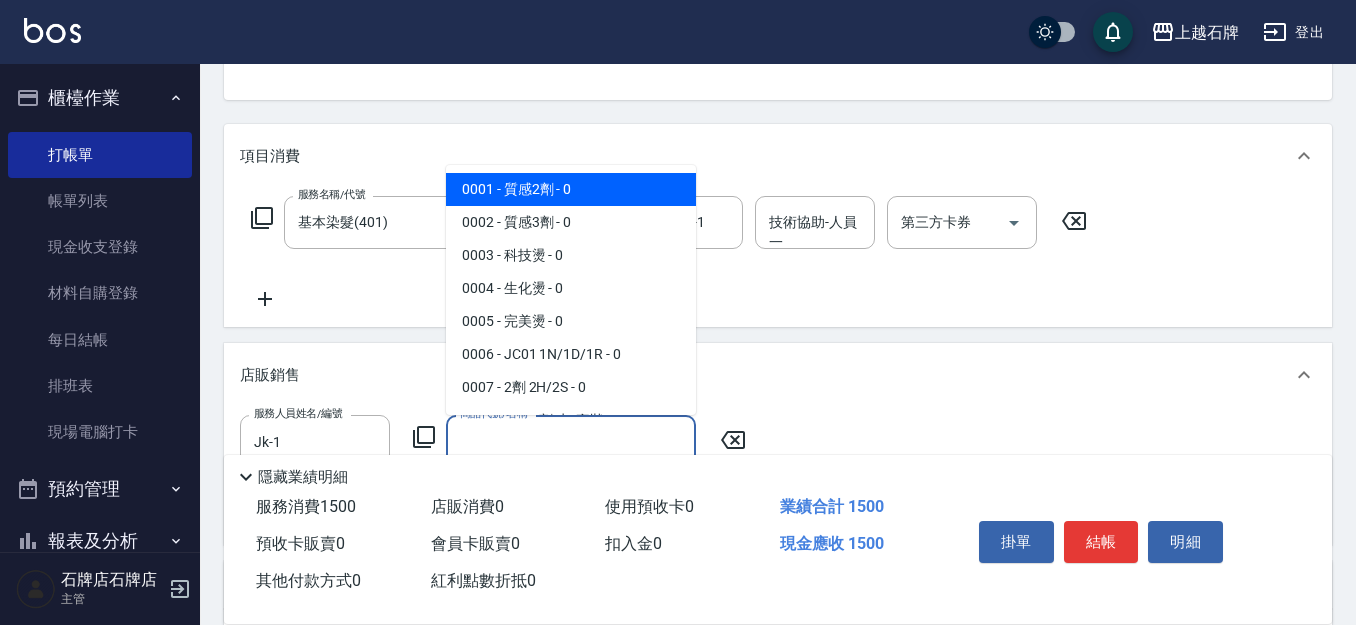click on "商品代號/名稱 商品代號/名稱" at bounding box center [571, 441] 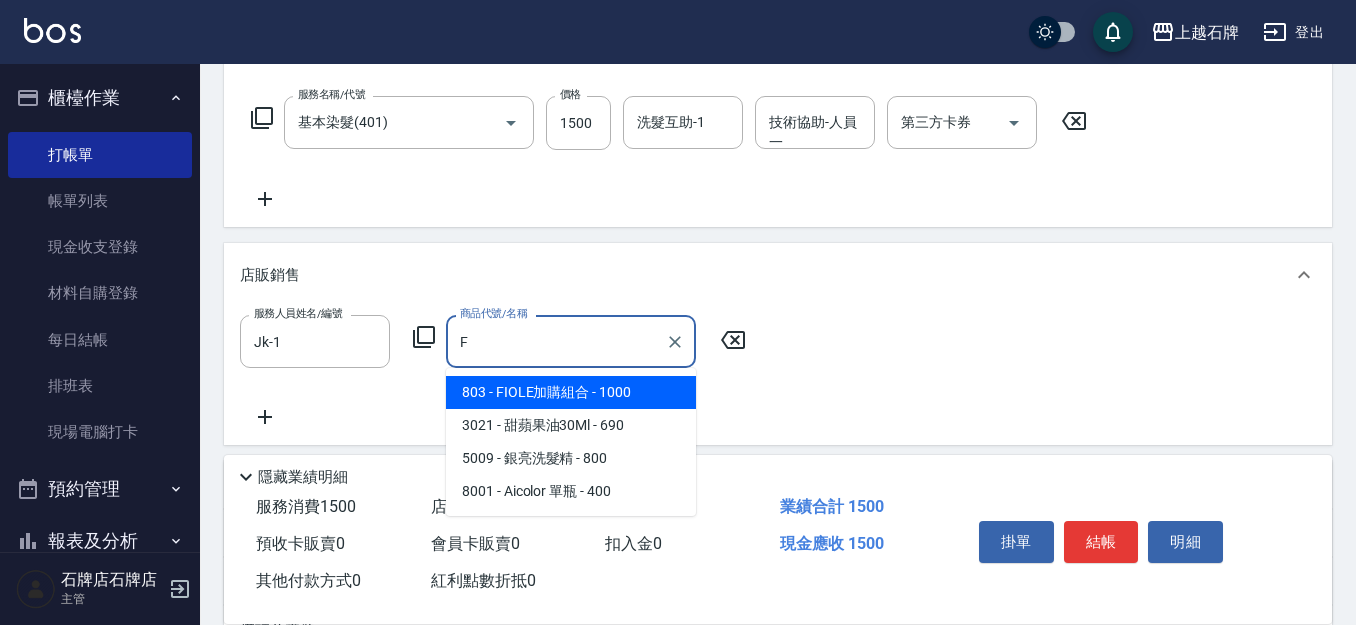 scroll, scrollTop: 400, scrollLeft: 0, axis: vertical 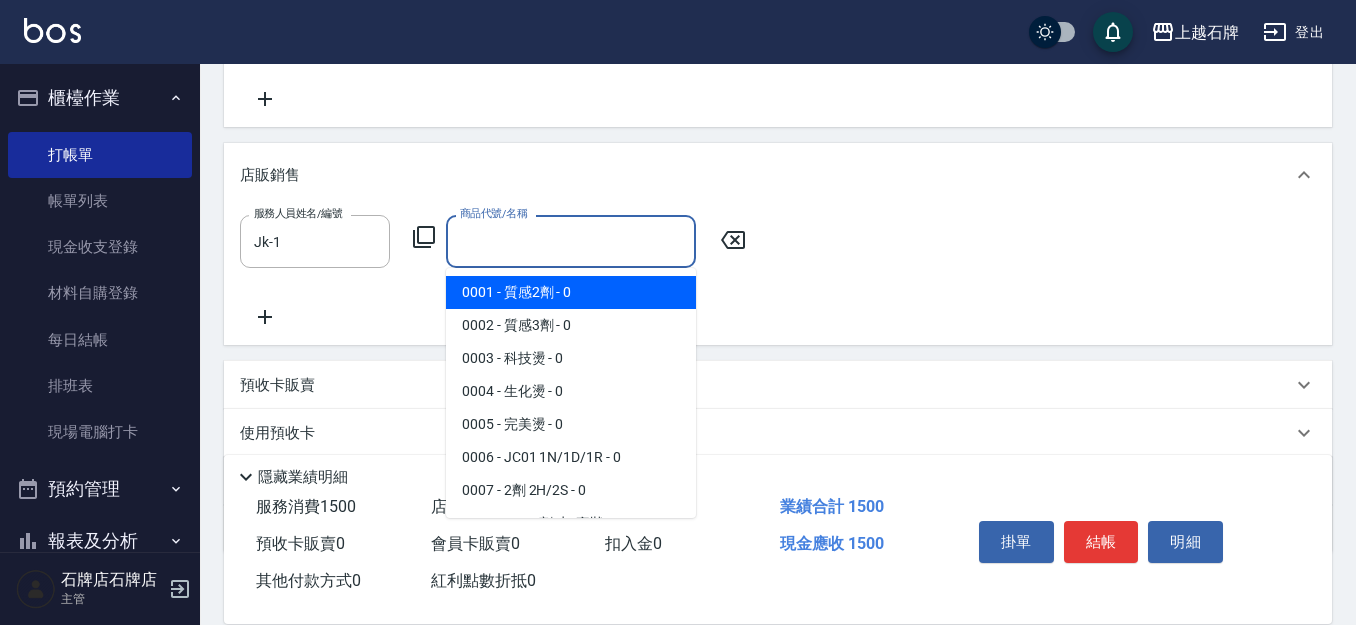 type on "A" 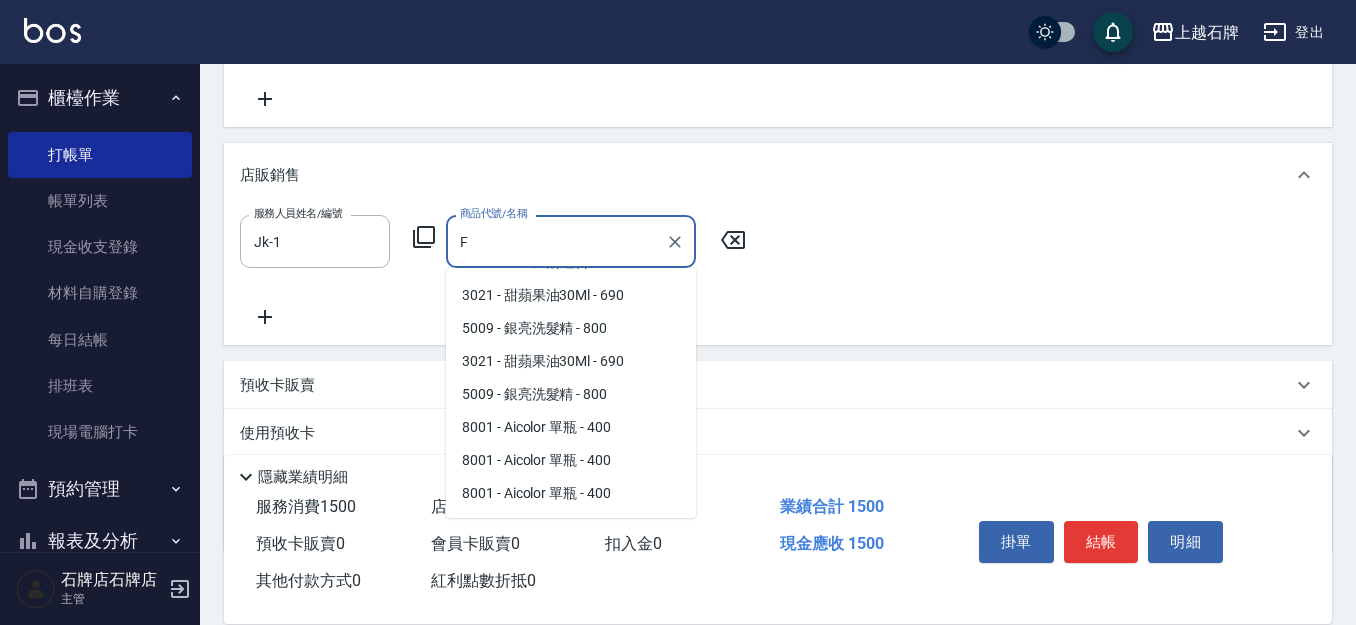 scroll, scrollTop: 0, scrollLeft: 0, axis: both 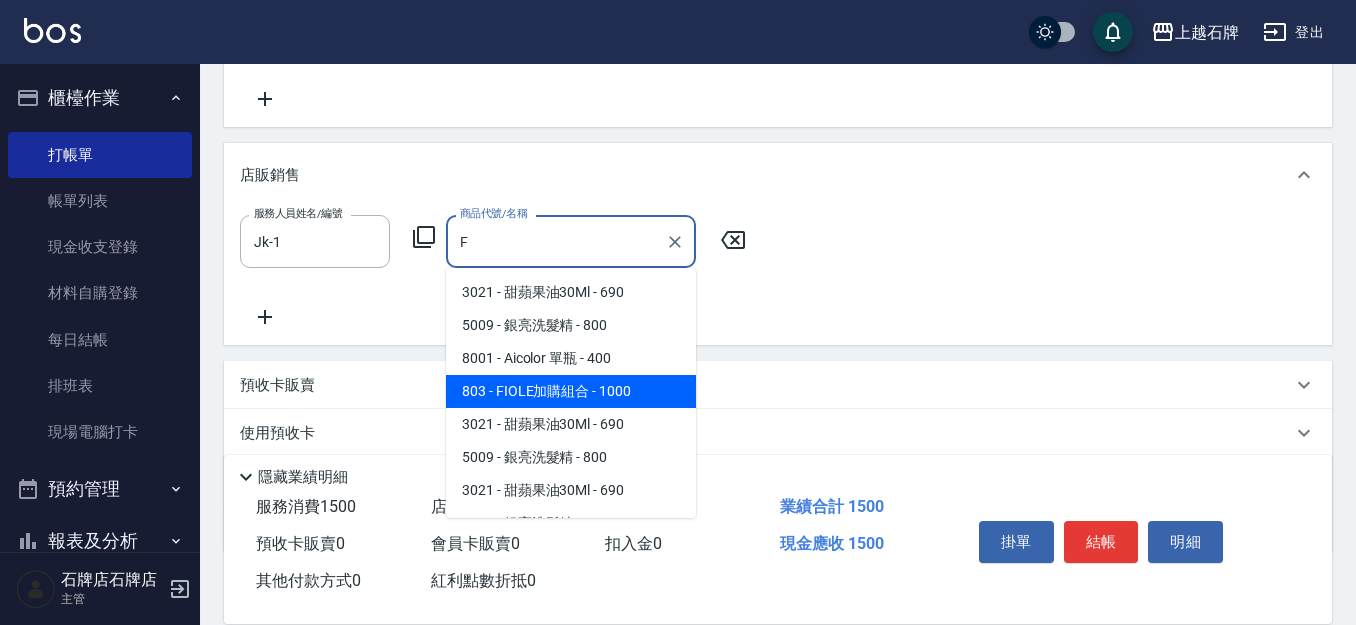 click on "803 - FIOLE加購組合 - 1000" at bounding box center [571, 391] 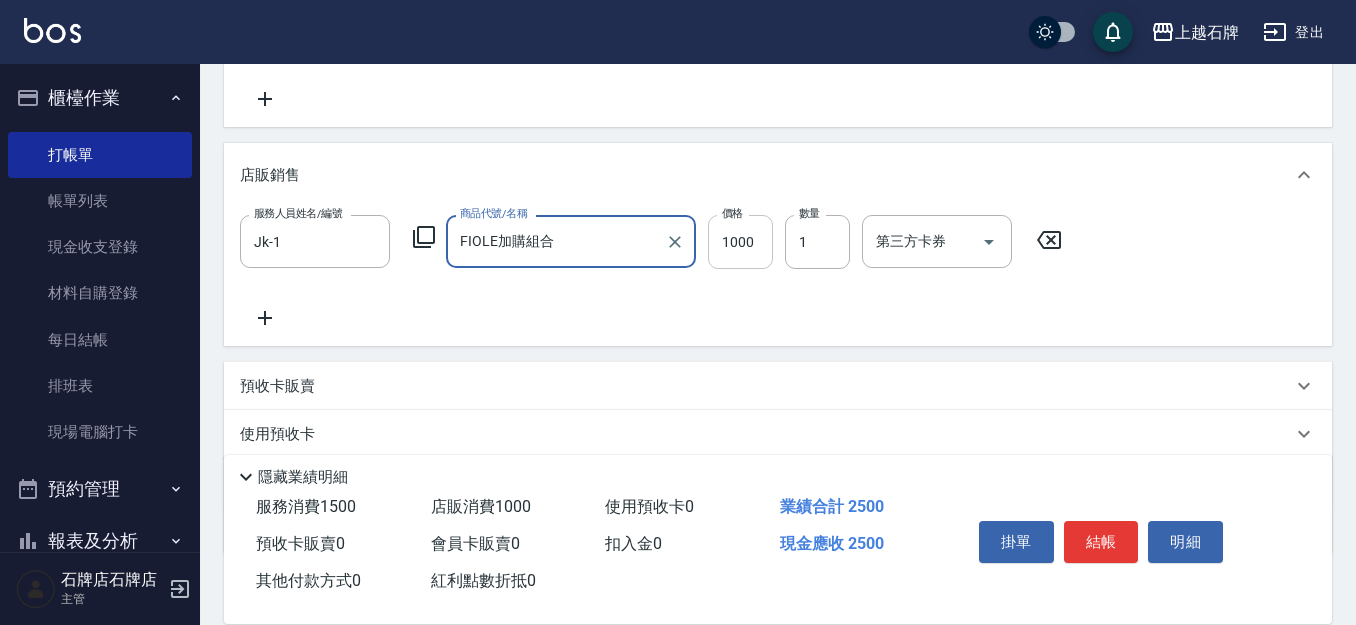 type on "FIOLE加購組合" 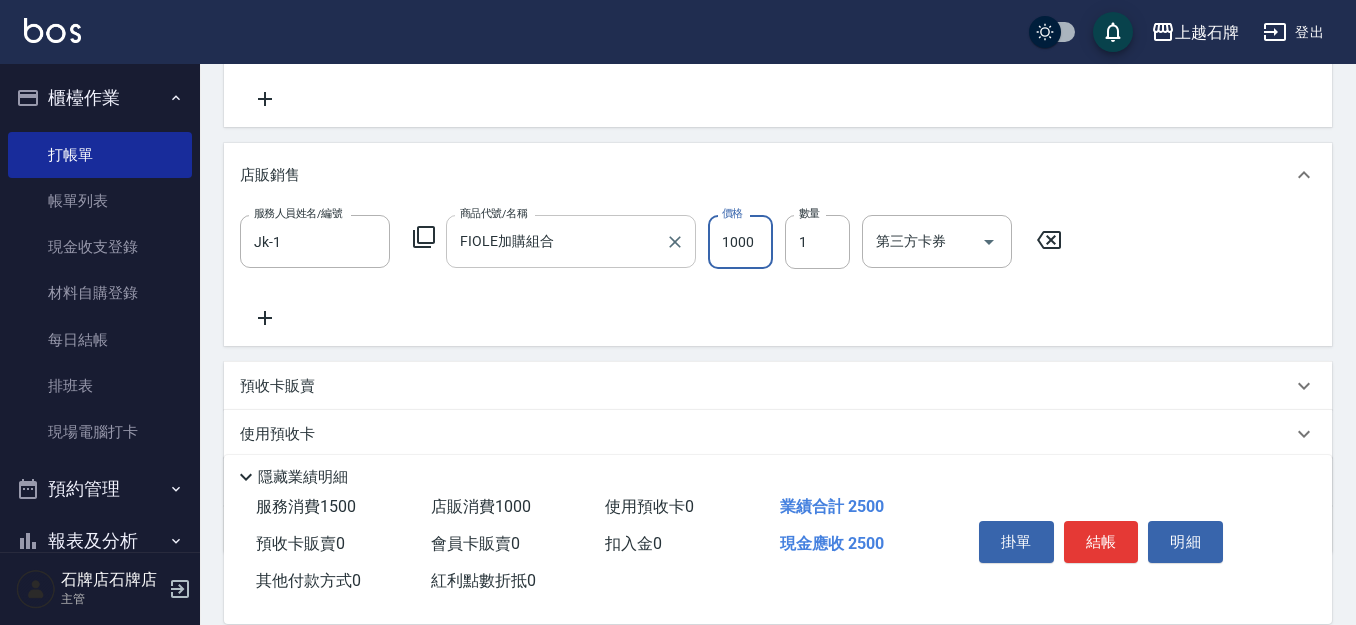 click on "1000" at bounding box center (740, 242) 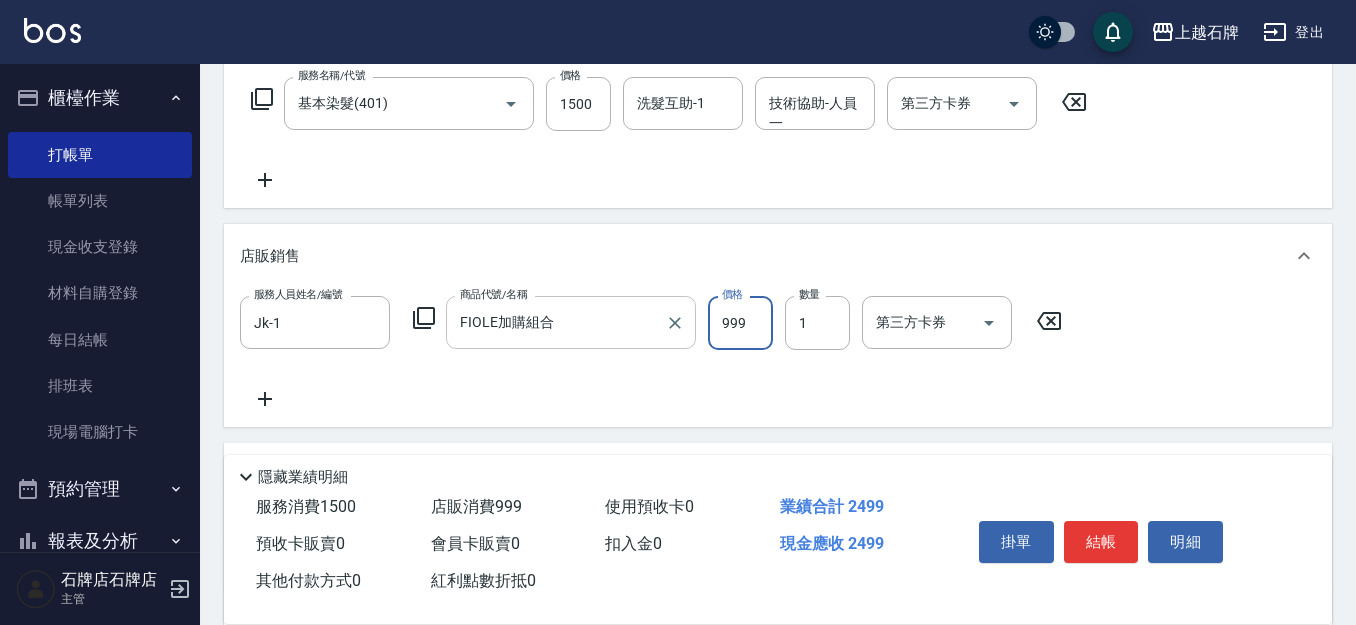 scroll, scrollTop: 100, scrollLeft: 0, axis: vertical 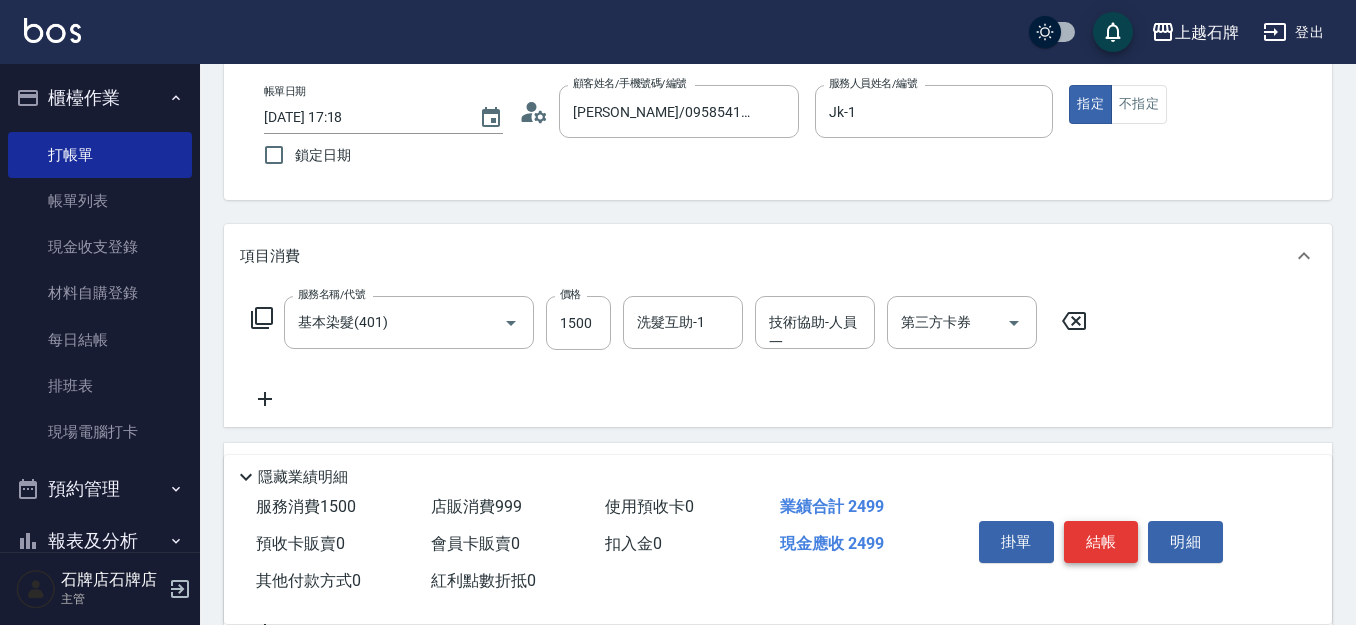 type on "999" 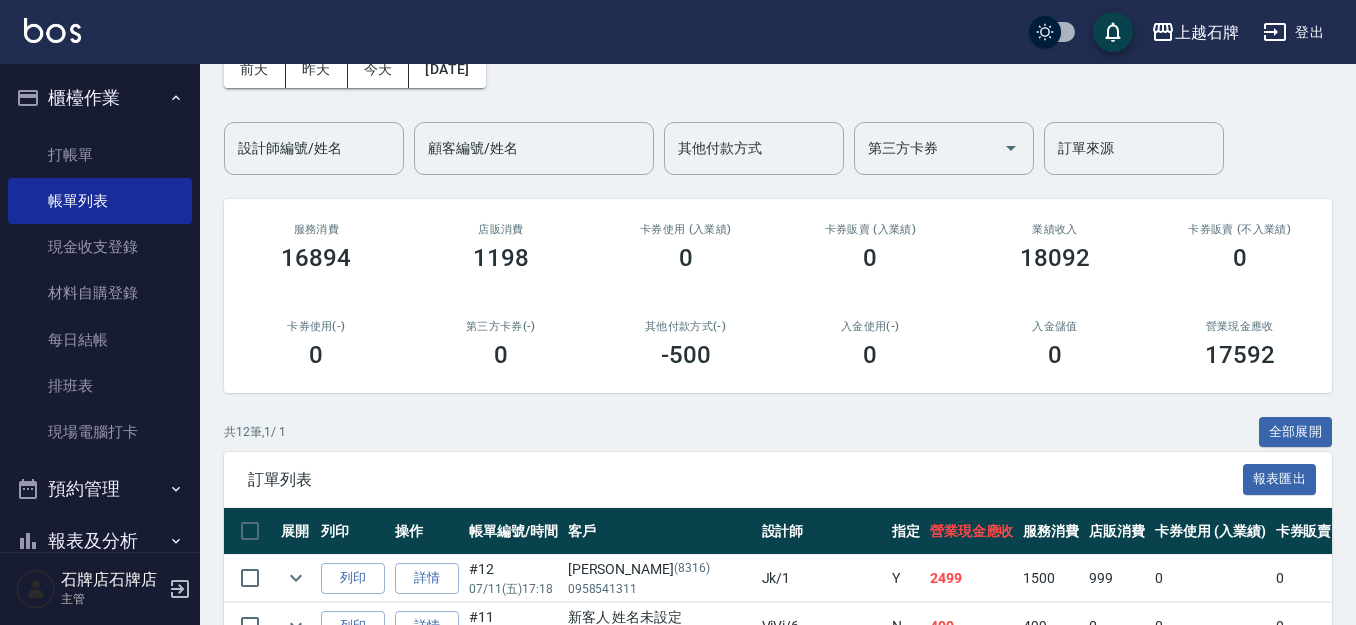 scroll, scrollTop: 300, scrollLeft: 0, axis: vertical 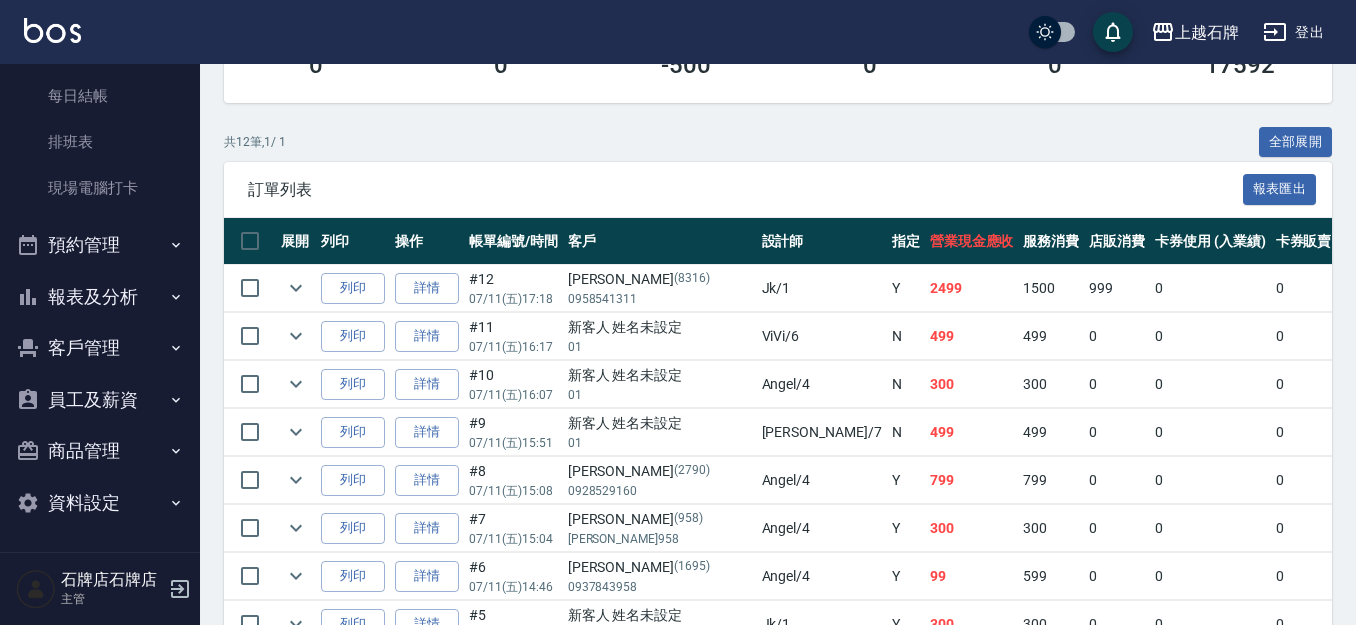 click on "報表及分析" at bounding box center [100, 297] 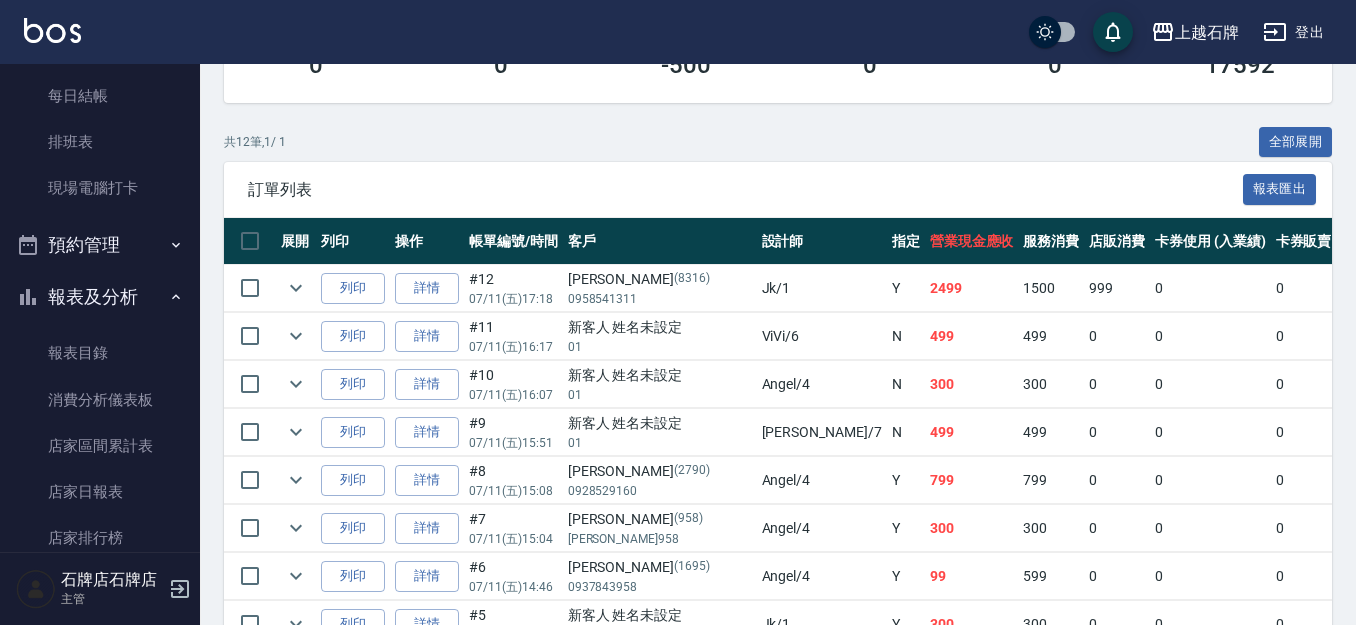 scroll, scrollTop: 844, scrollLeft: 0, axis: vertical 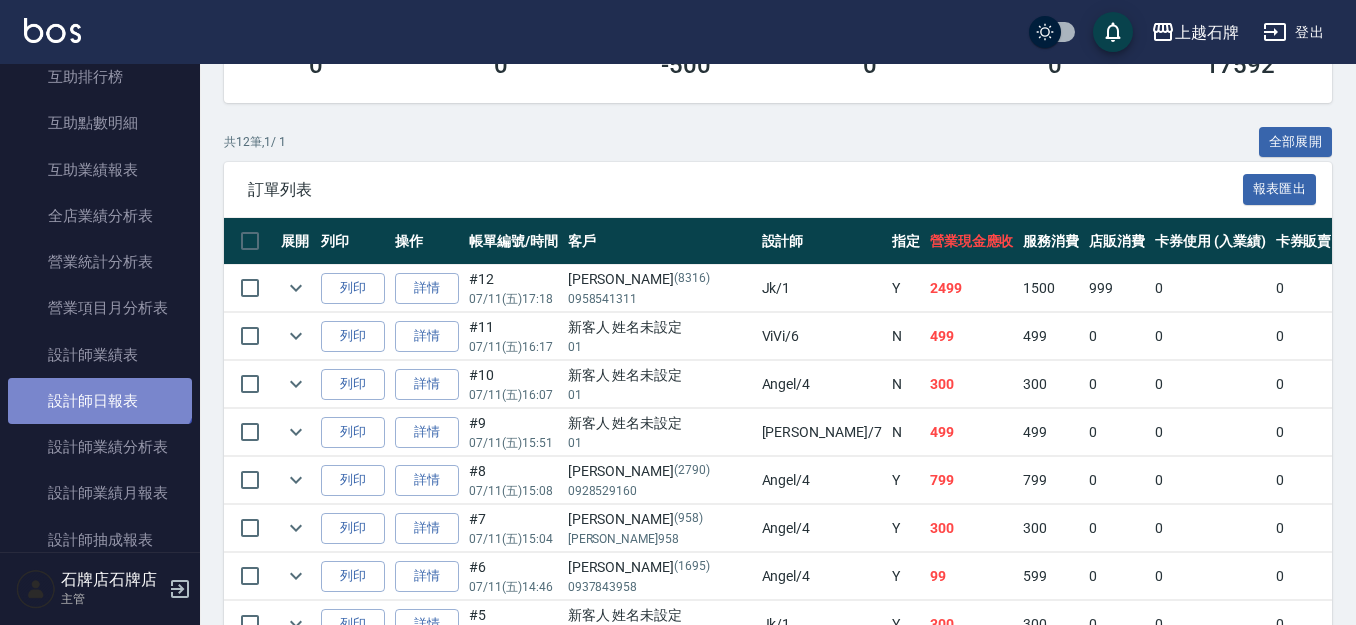 click on "設計師日報表" at bounding box center (100, 401) 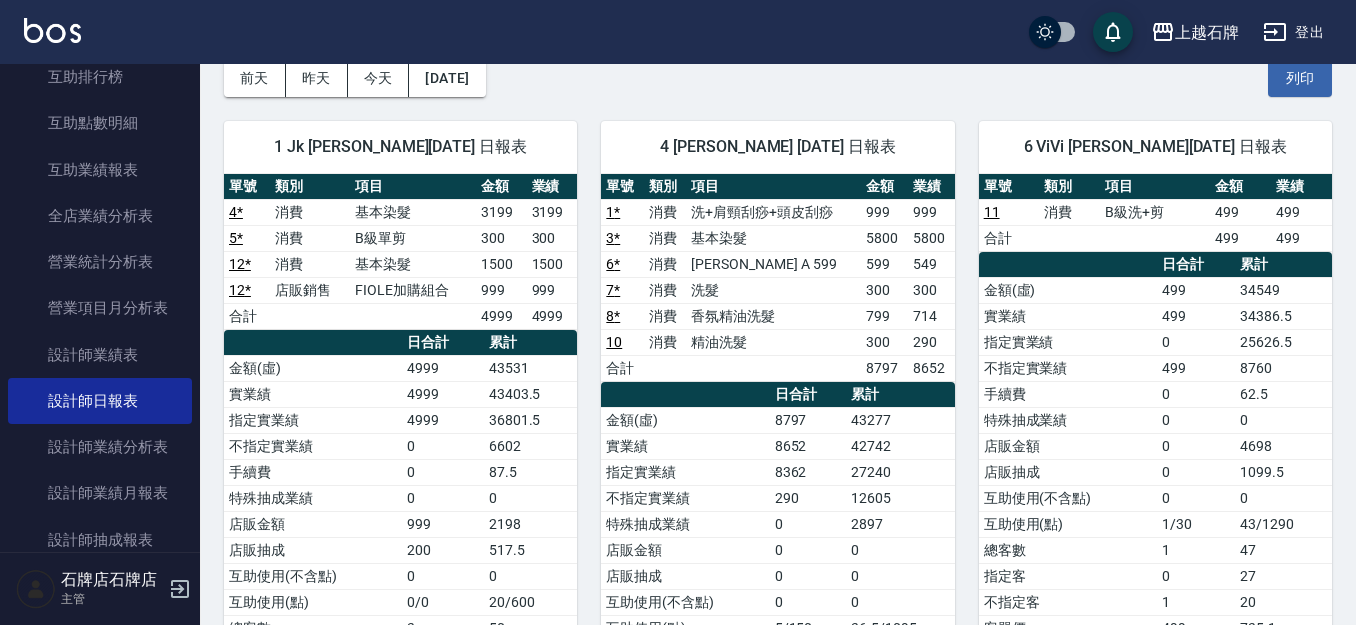scroll, scrollTop: 200, scrollLeft: 0, axis: vertical 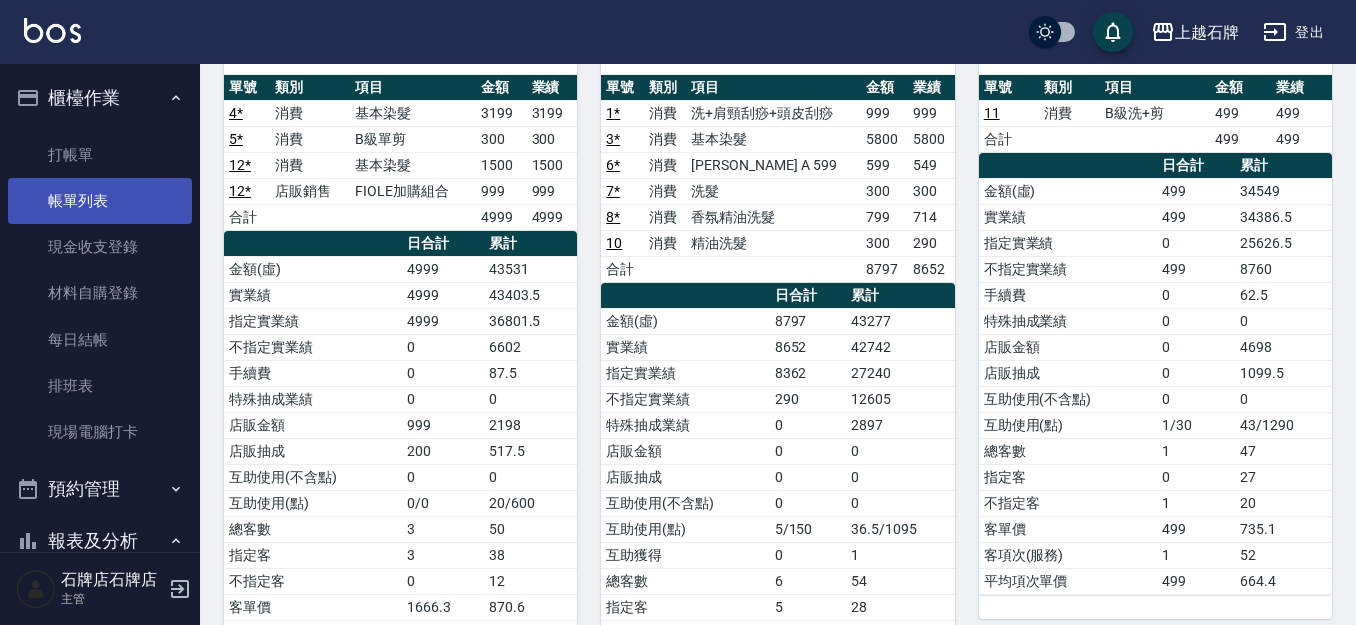 click on "帳單列表" at bounding box center [100, 201] 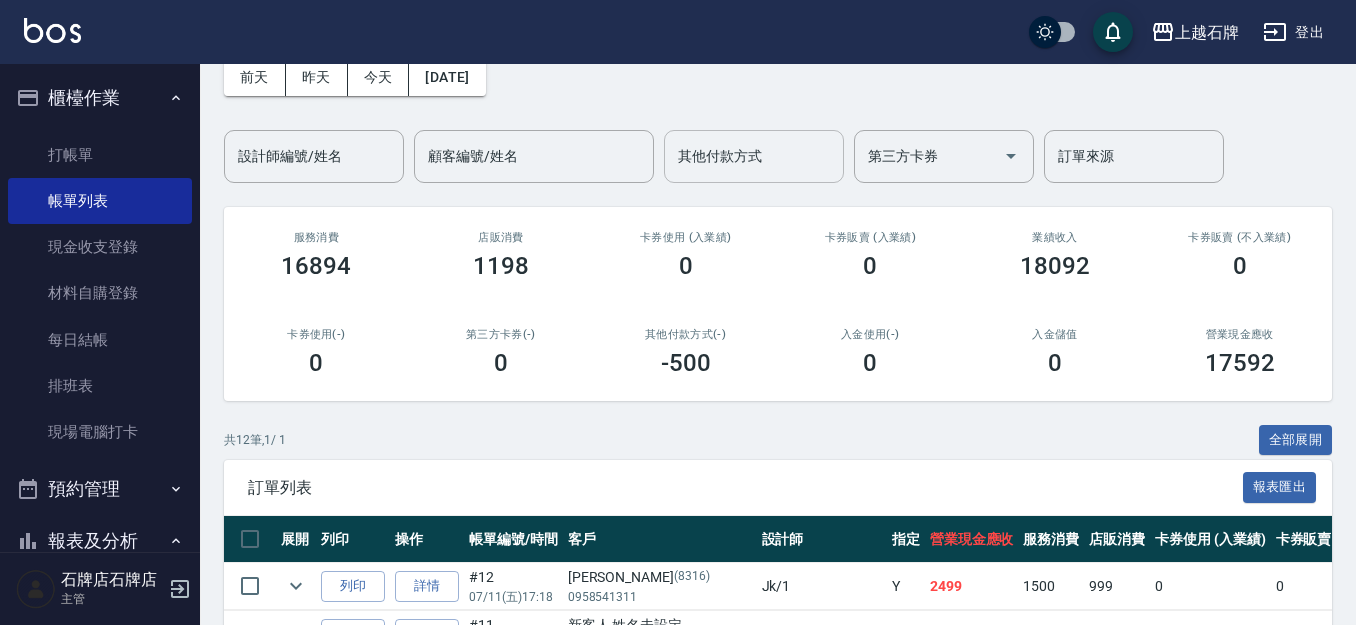 scroll, scrollTop: 200, scrollLeft: 0, axis: vertical 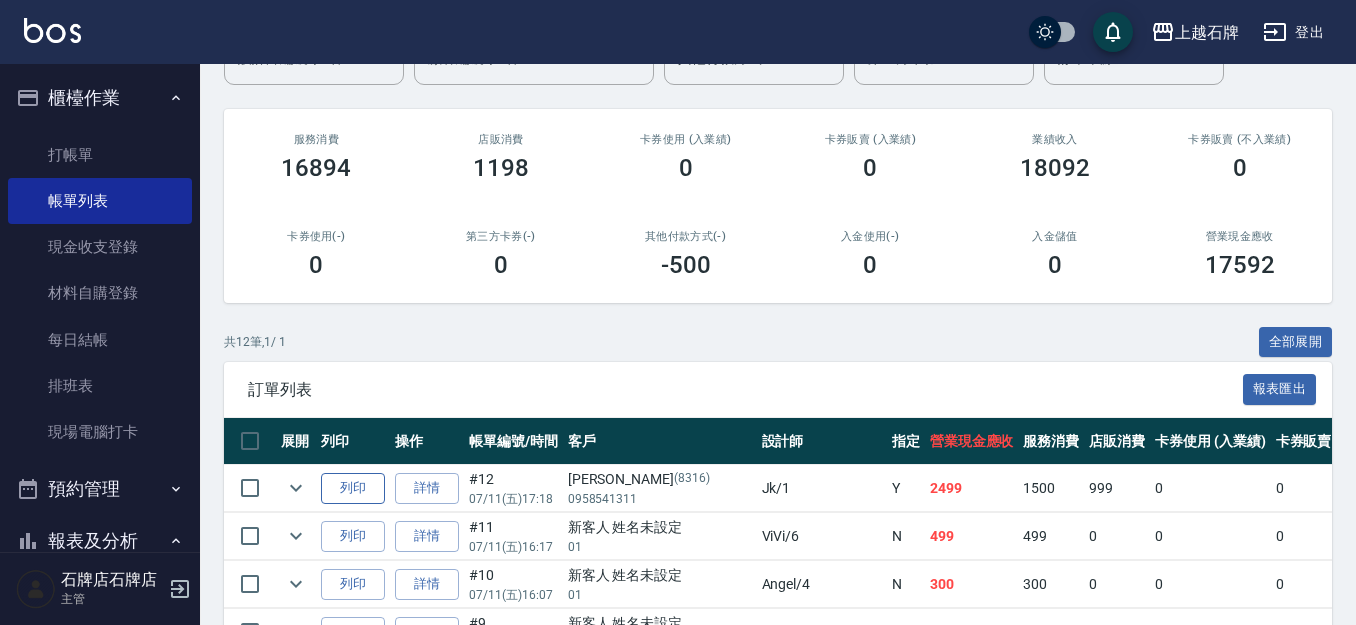 click on "列印" at bounding box center (353, 488) 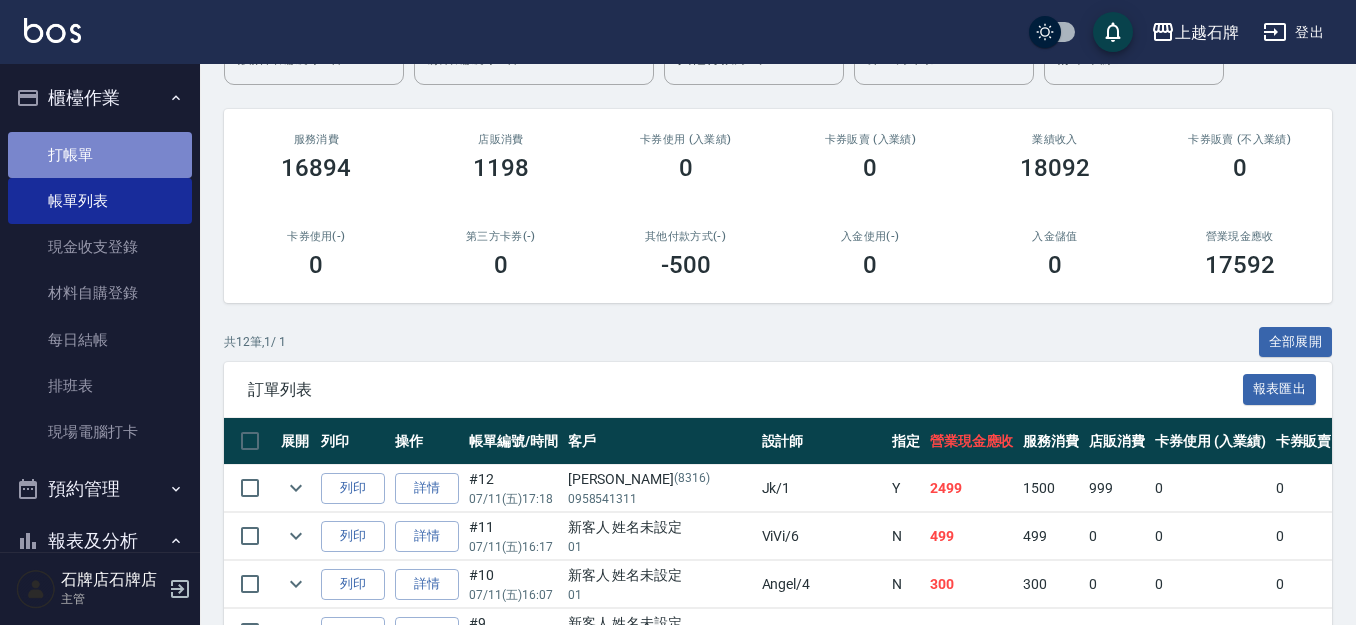 click on "打帳單" at bounding box center [100, 155] 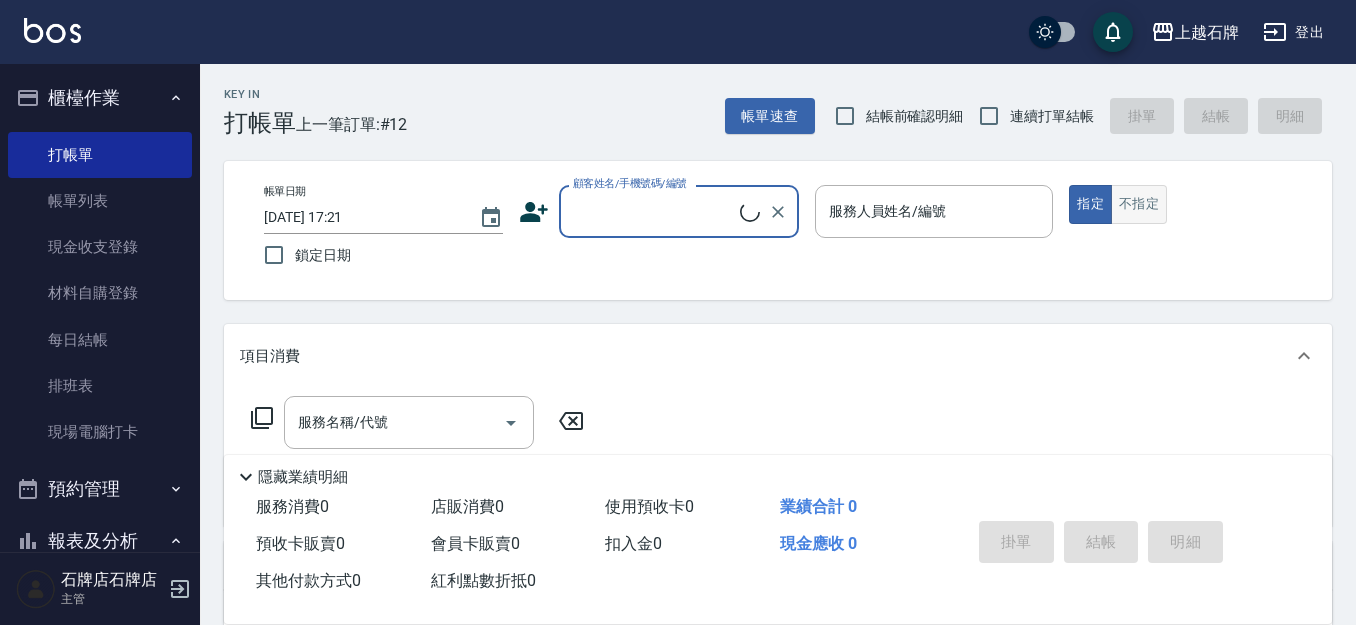click on "不指定" at bounding box center (1139, 204) 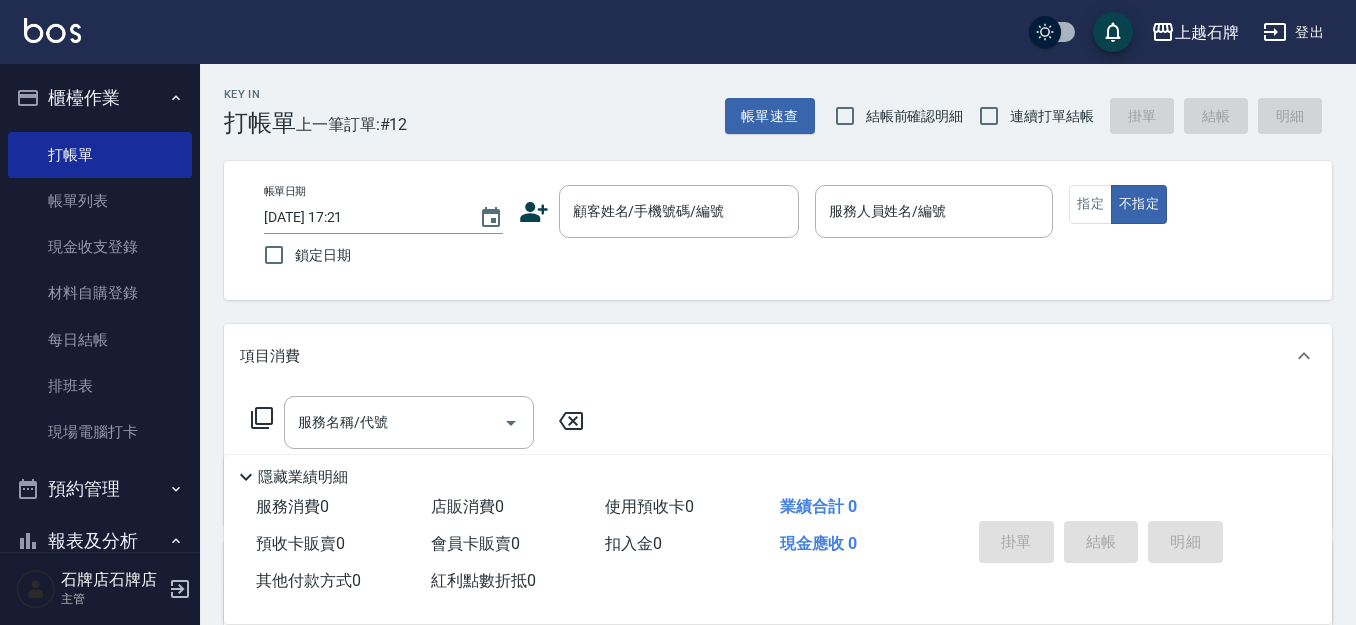 click on "Key In 打帳單 上一筆訂單:#12 帳單速查 結帳前確認明細 連續打單結帳 掛單 結帳 明細" at bounding box center [766, 100] 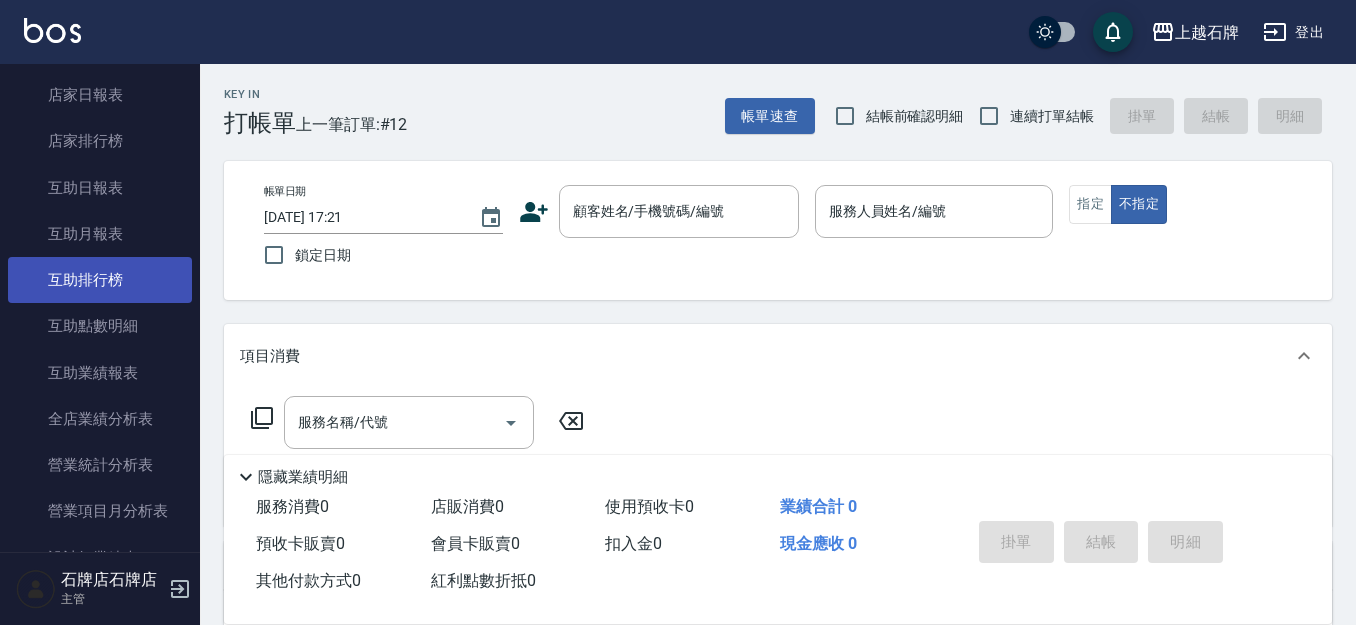 scroll, scrollTop: 700, scrollLeft: 0, axis: vertical 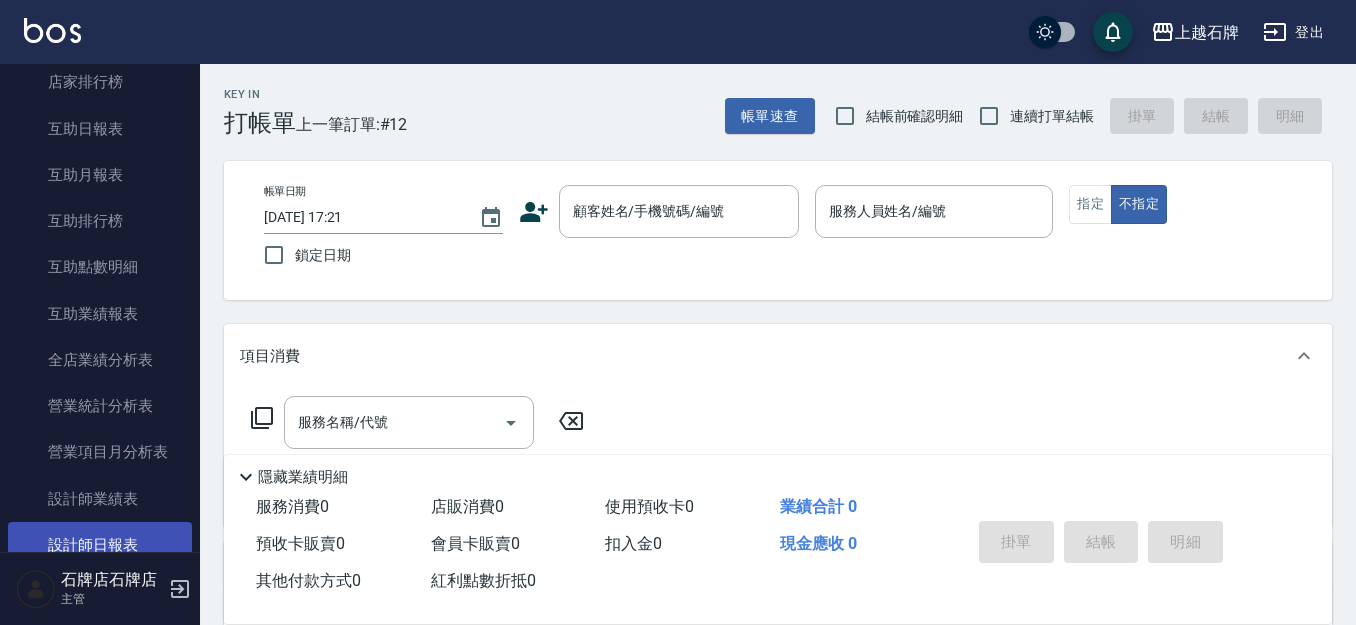 click on "設計師日報表" at bounding box center [100, 545] 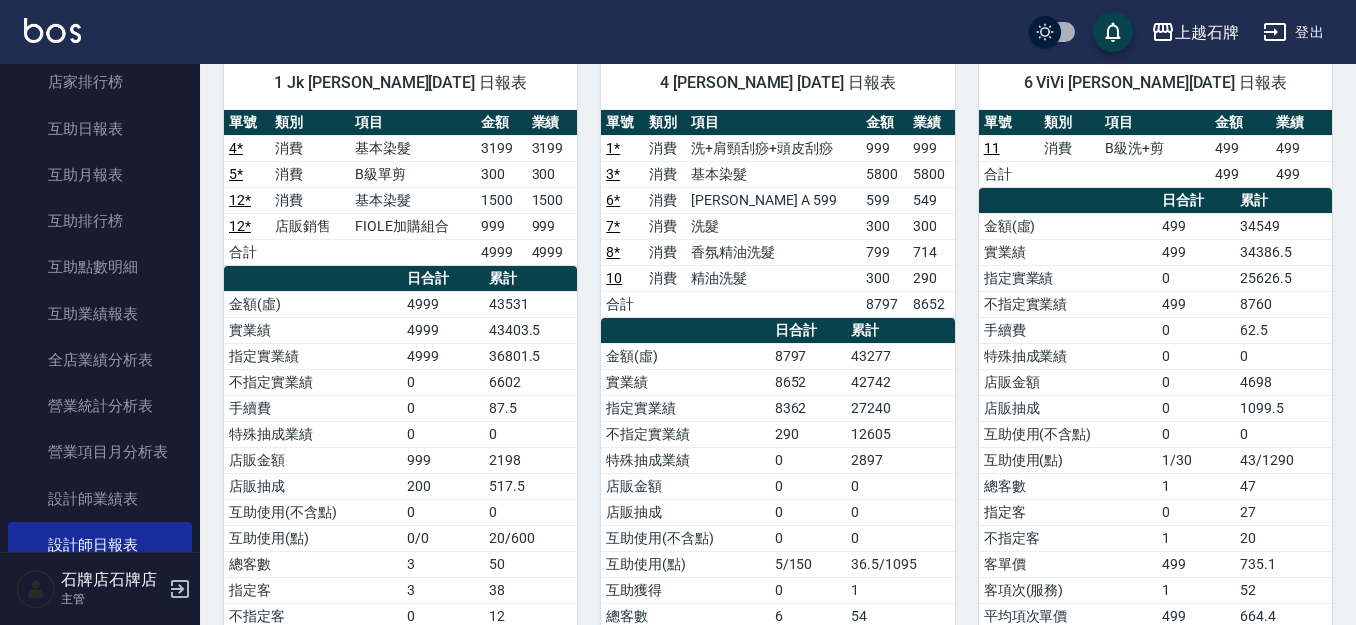 scroll, scrollTop: 300, scrollLeft: 0, axis: vertical 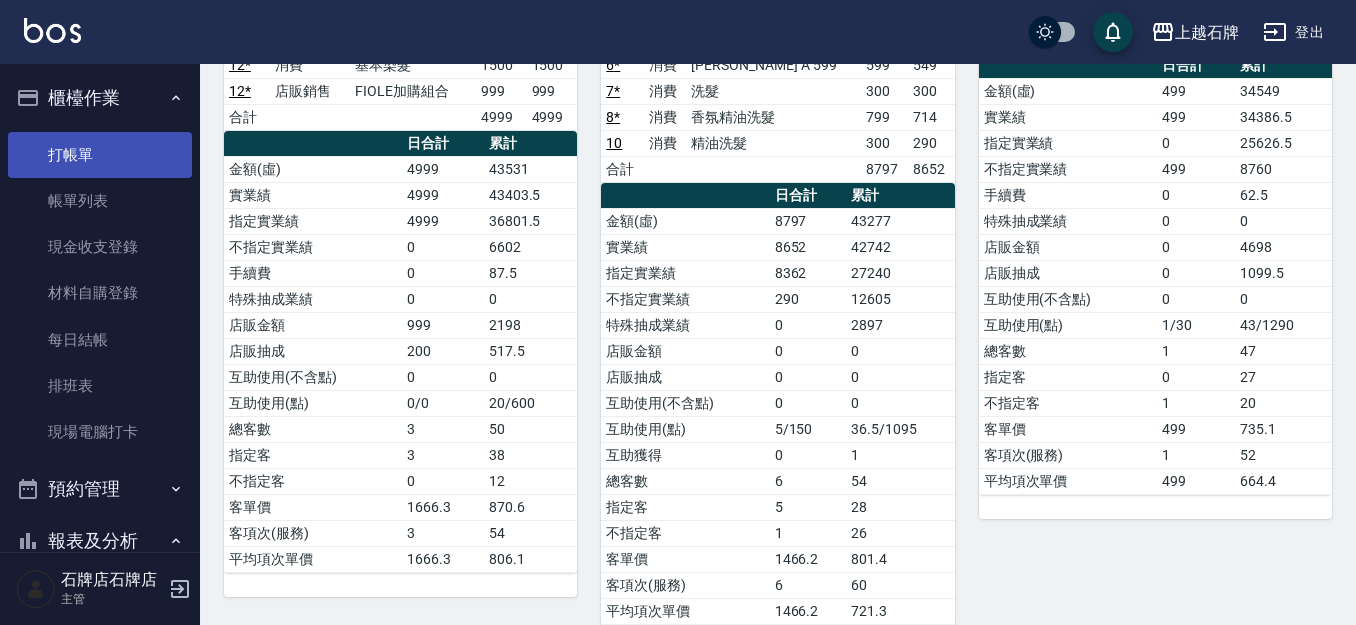 click on "打帳單" at bounding box center (100, 155) 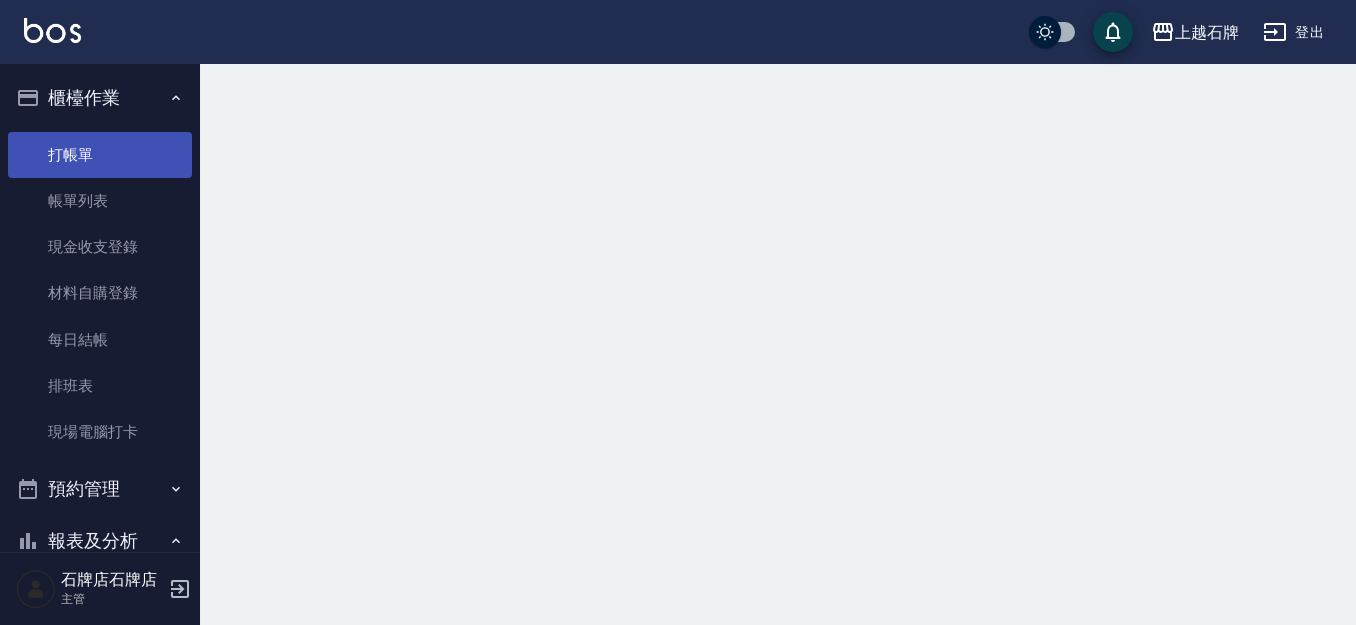 scroll, scrollTop: 0, scrollLeft: 0, axis: both 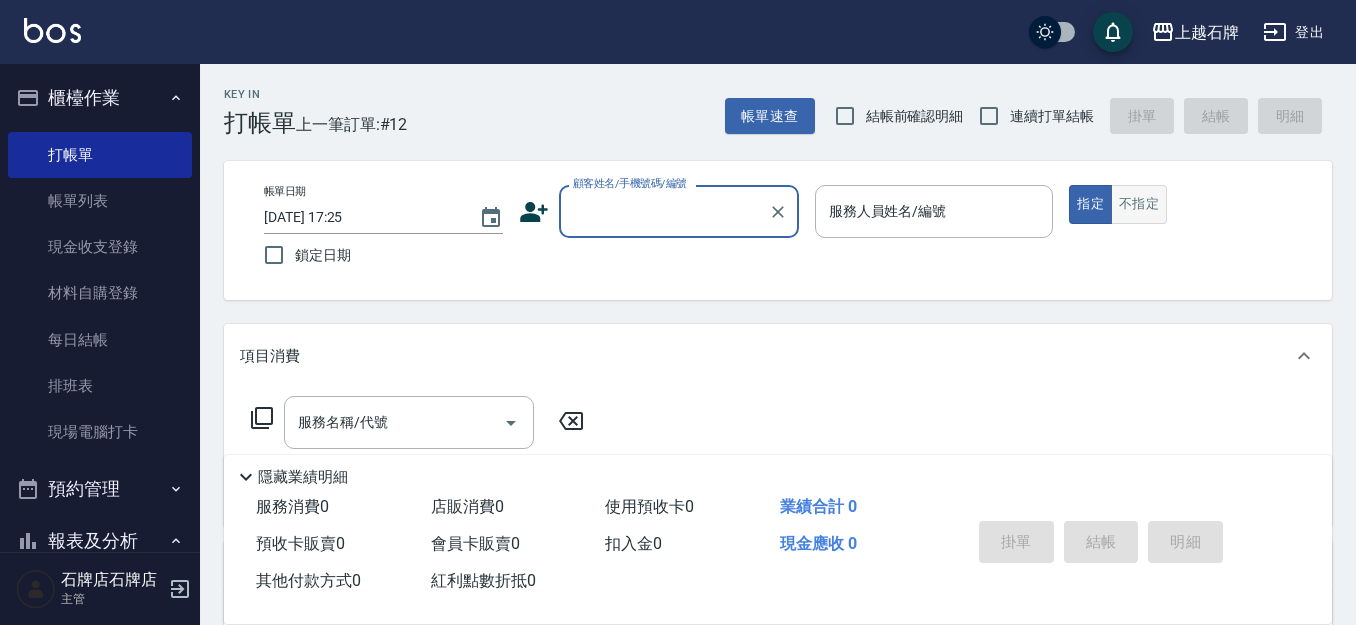 click on "不指定" at bounding box center [1139, 204] 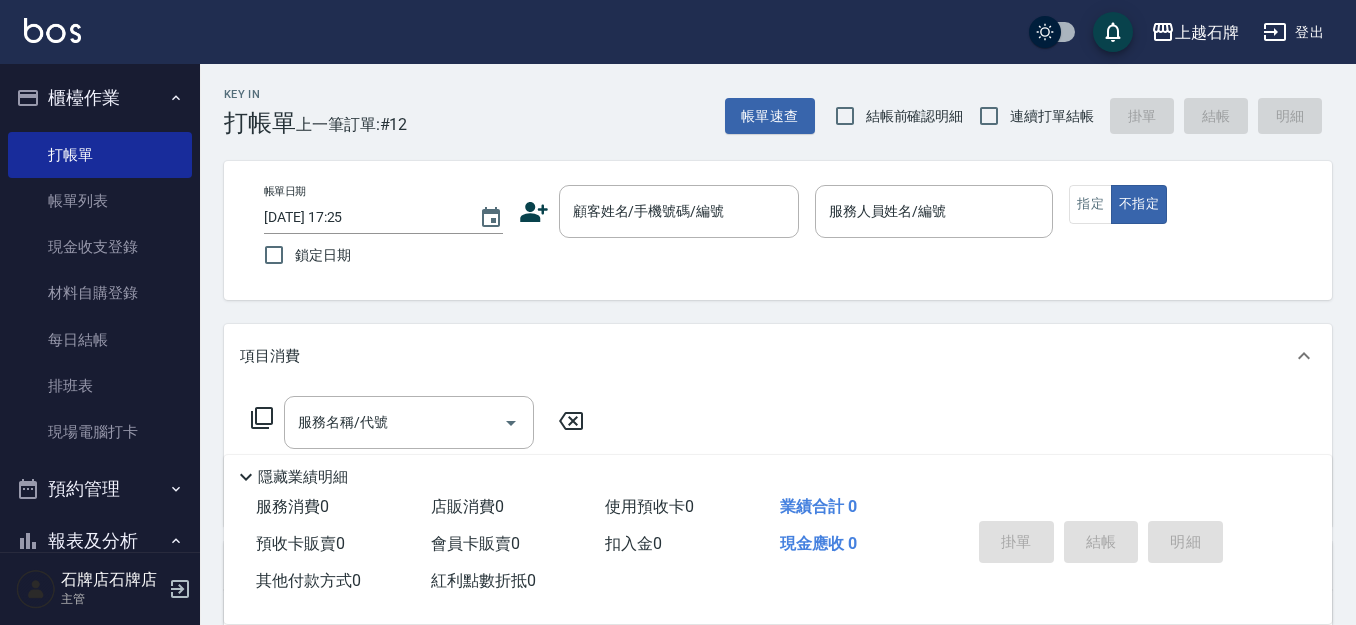 click on "Key In 打帳單 上一筆訂單:#12 帳單速查 結帳前確認明細 連續打單結帳 掛單 結帳 明細" at bounding box center [766, 100] 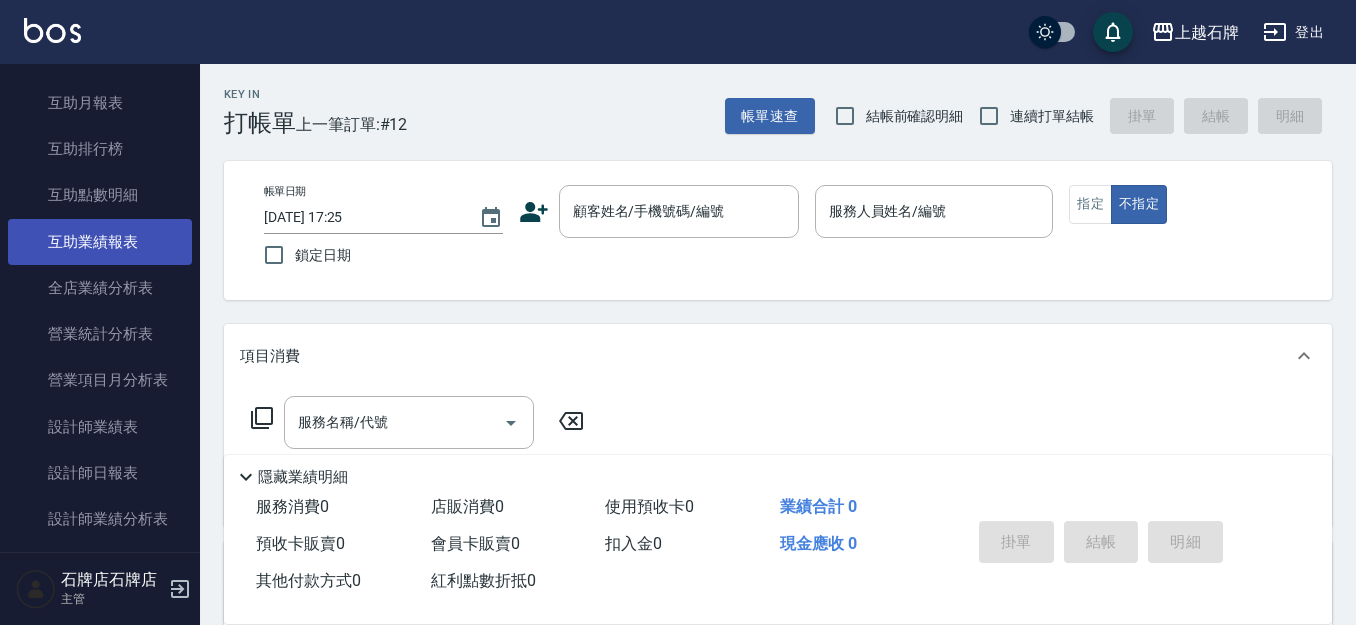 scroll, scrollTop: 800, scrollLeft: 0, axis: vertical 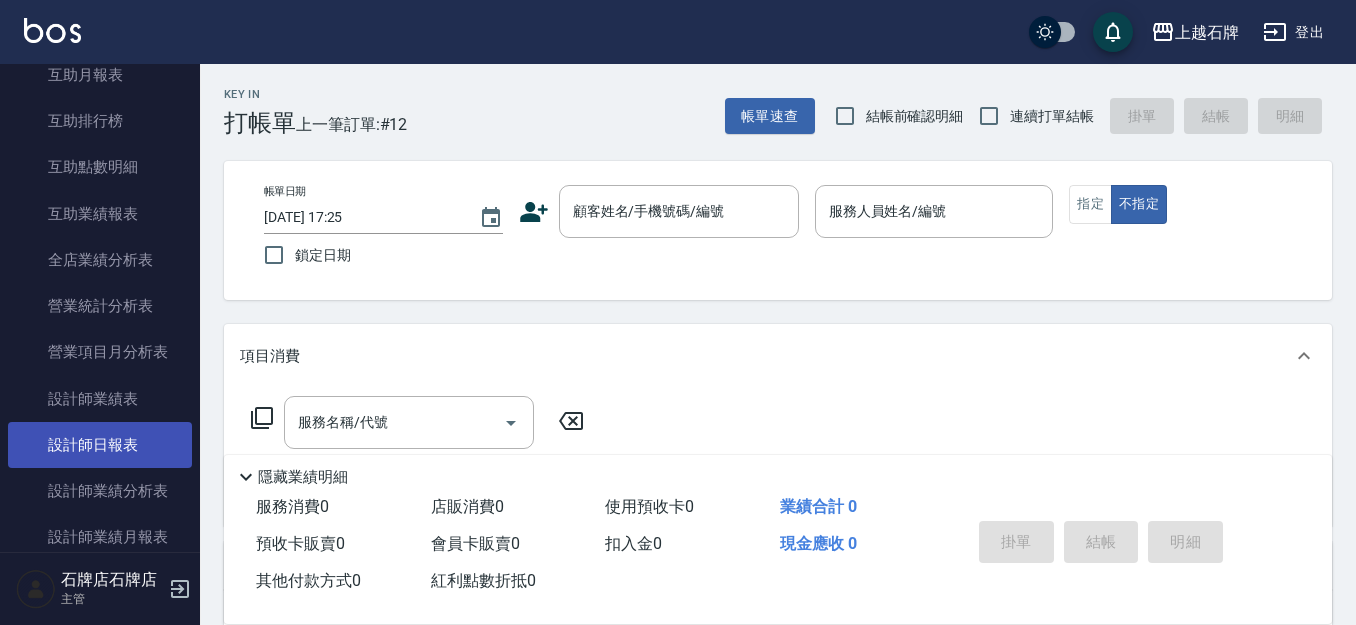 click on "設計師日報表" at bounding box center [100, 445] 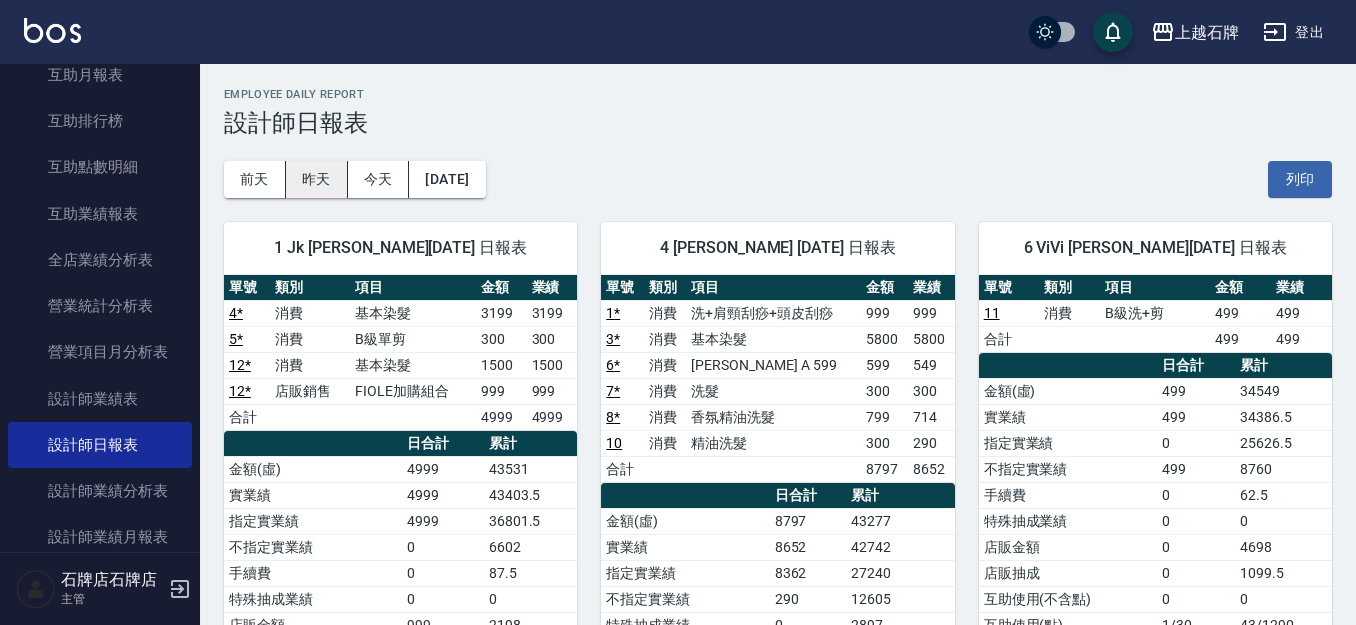 click on "昨天" at bounding box center (317, 179) 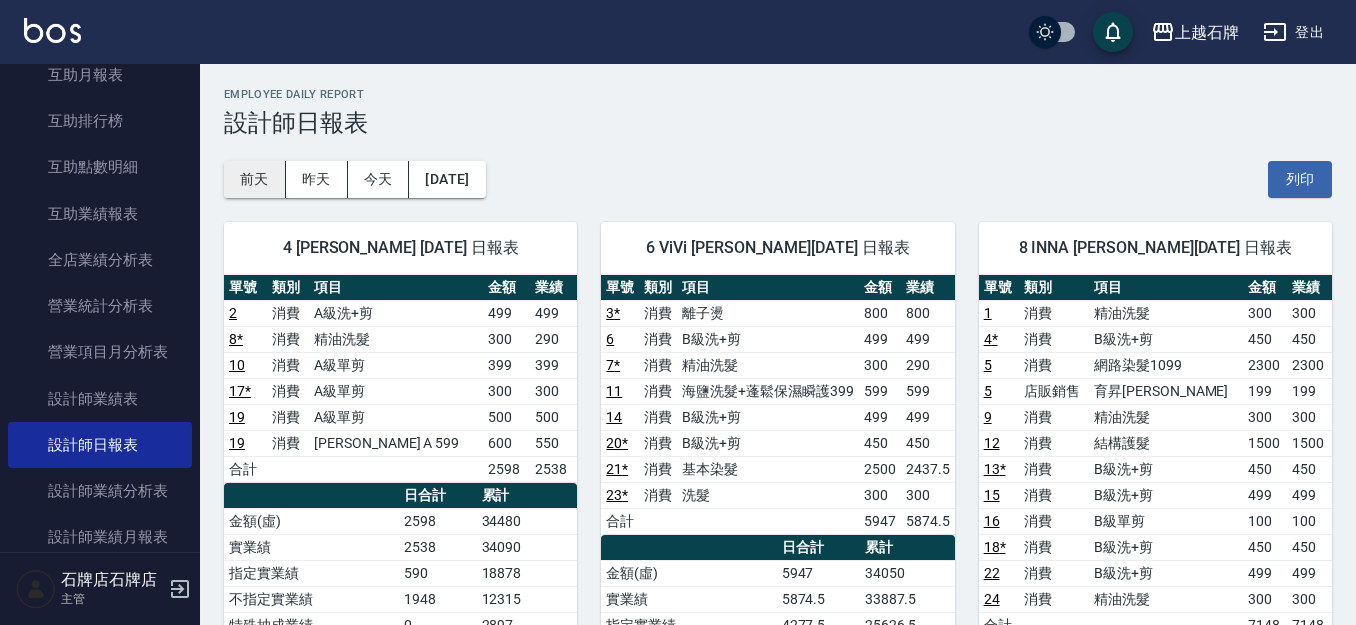 click on "前天" at bounding box center (255, 179) 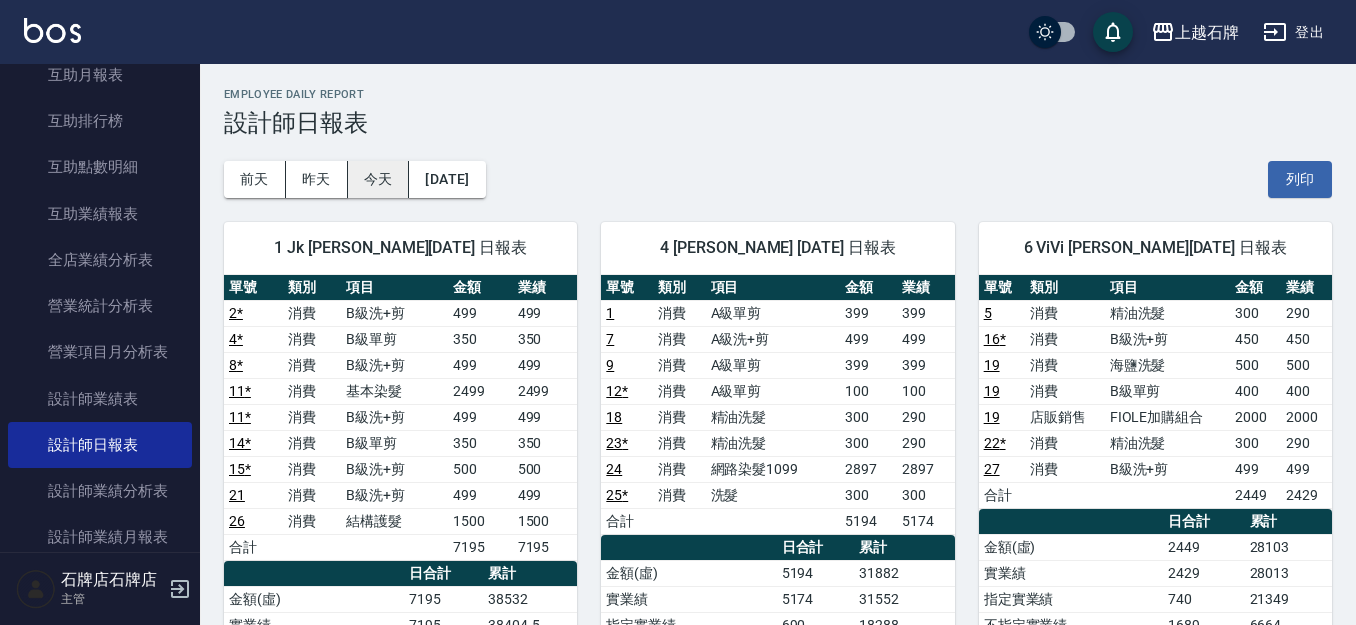 click on "今天" at bounding box center (379, 179) 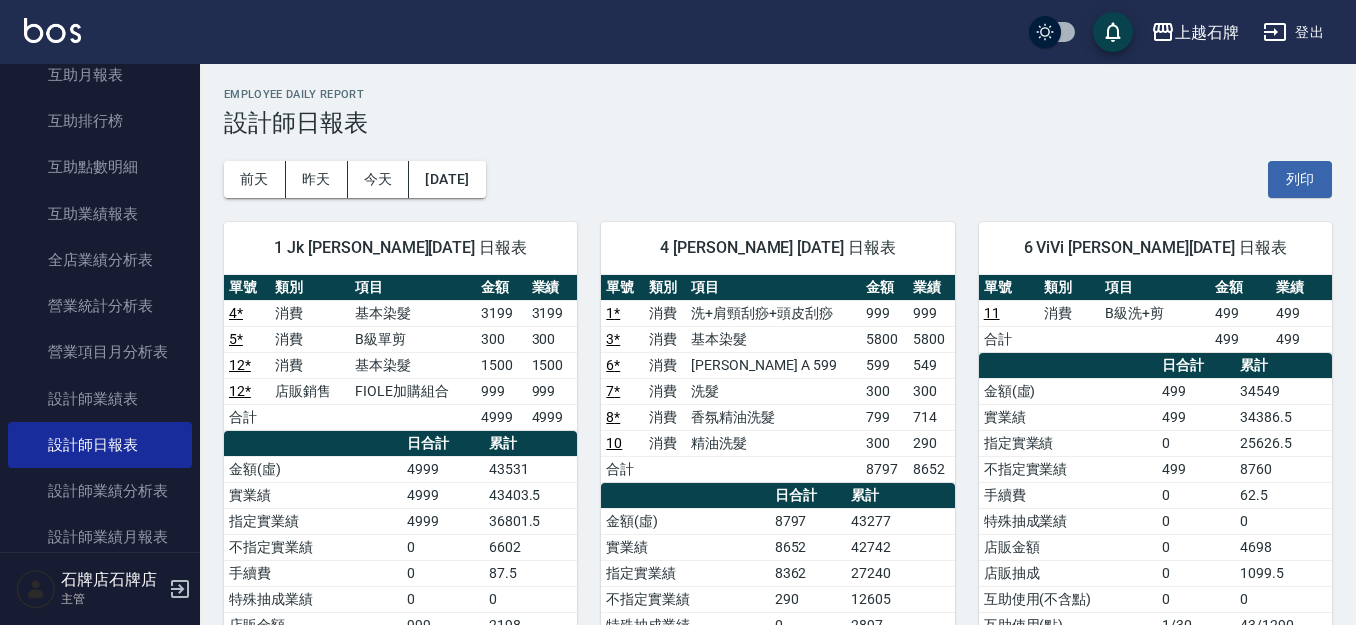scroll, scrollTop: 100, scrollLeft: 0, axis: vertical 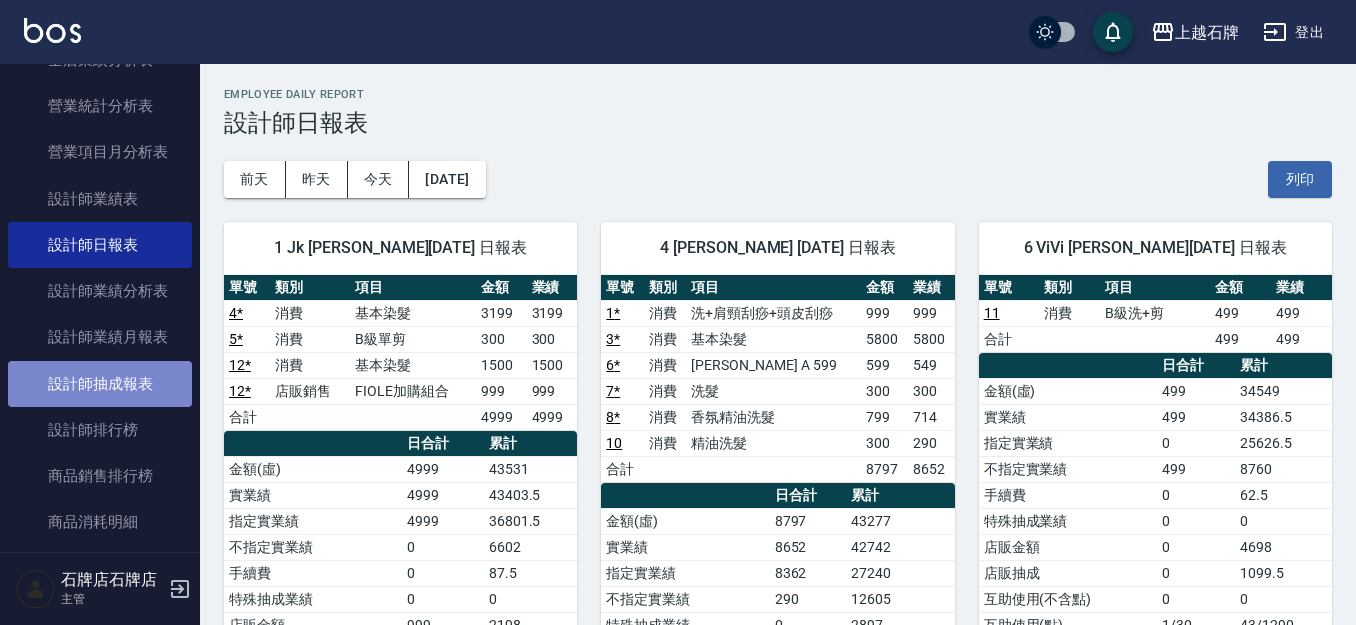 click on "設計師抽成報表" at bounding box center [100, 384] 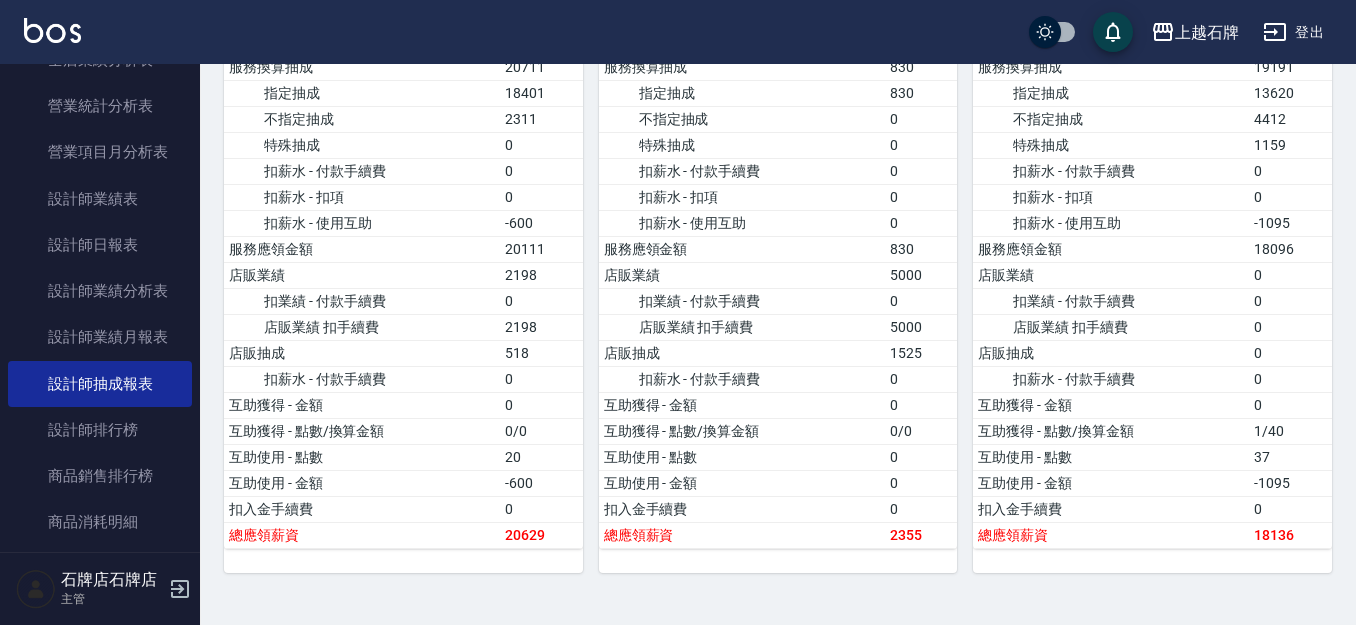 scroll, scrollTop: 0, scrollLeft: 0, axis: both 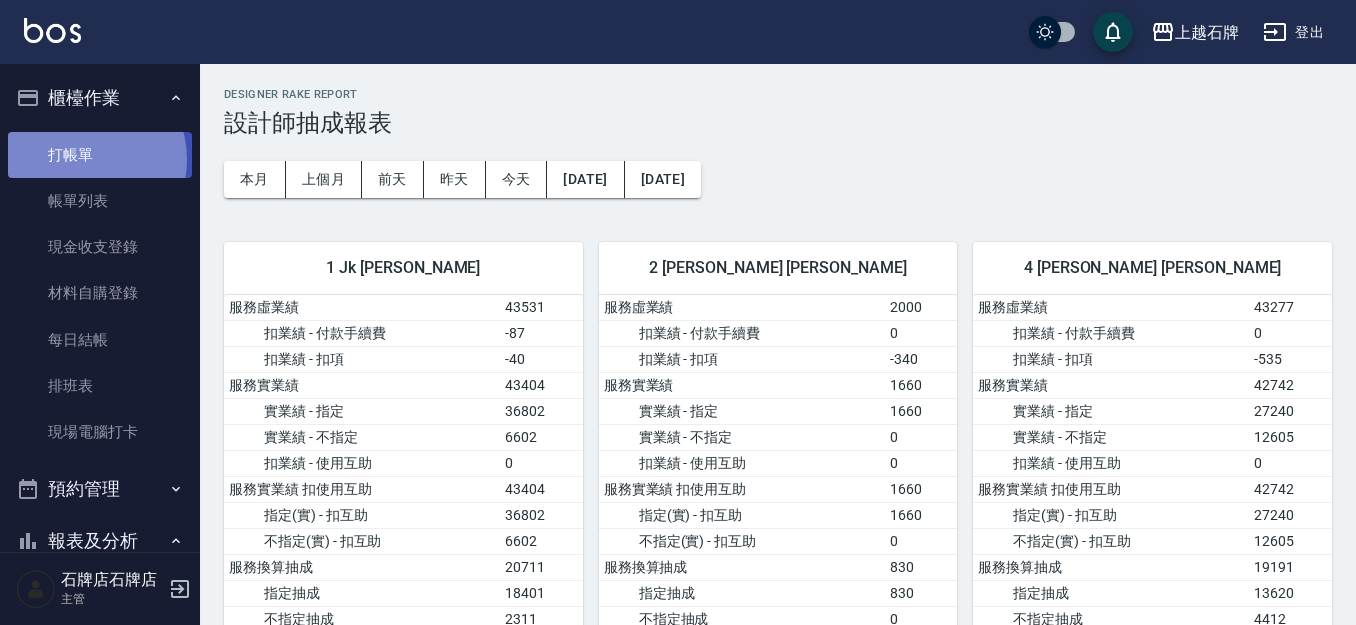 click on "打帳單" at bounding box center [100, 155] 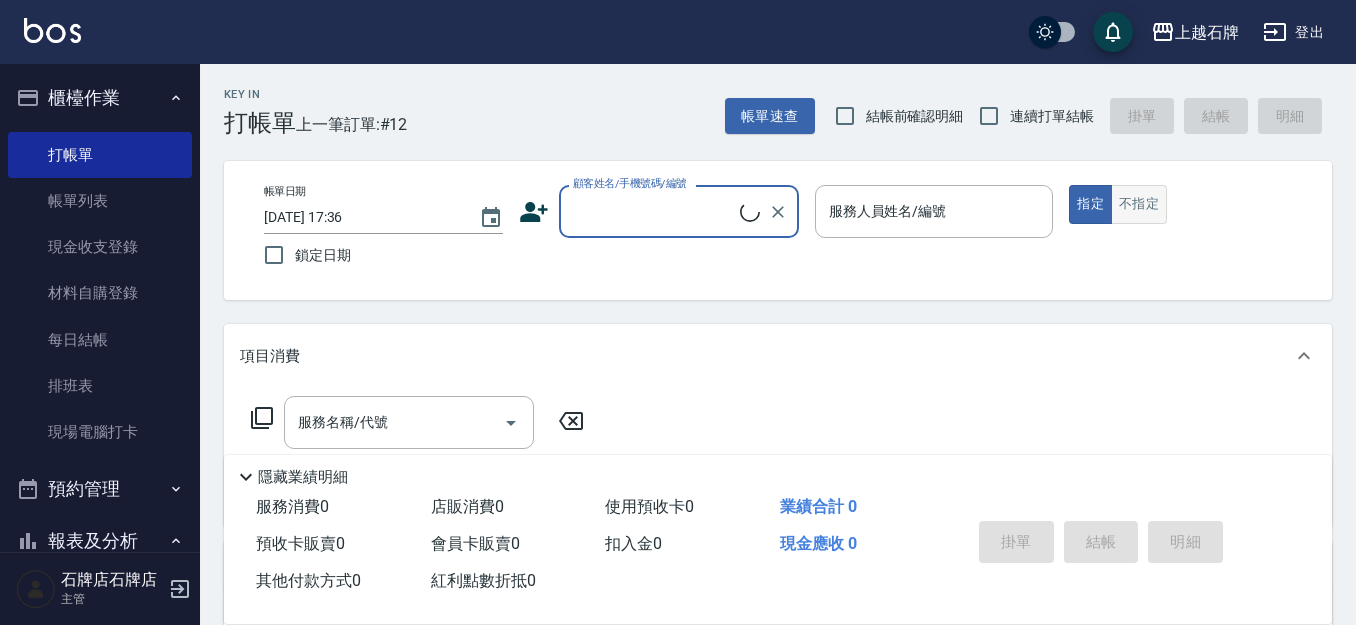 click on "不指定" at bounding box center [1139, 204] 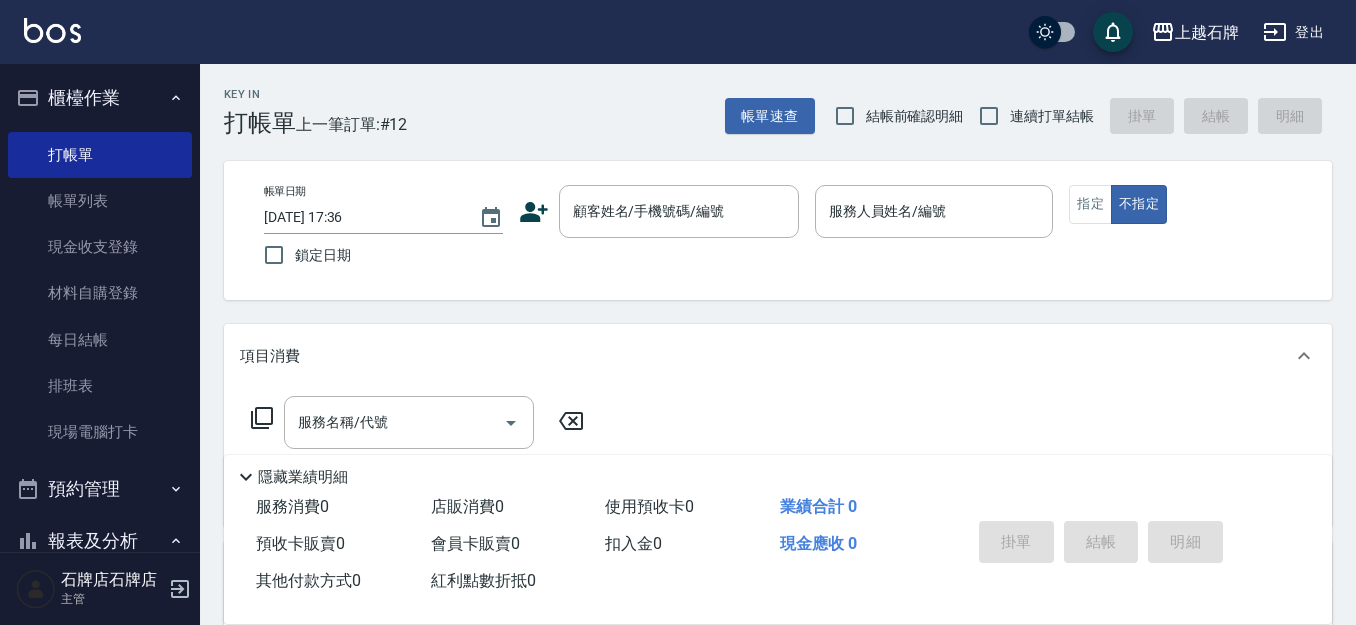 click on "Key In 打帳單 上一筆訂單:#12 帳單速查 結帳前確認明細 連續打單結帳 掛單 結帳 明細" at bounding box center [766, 100] 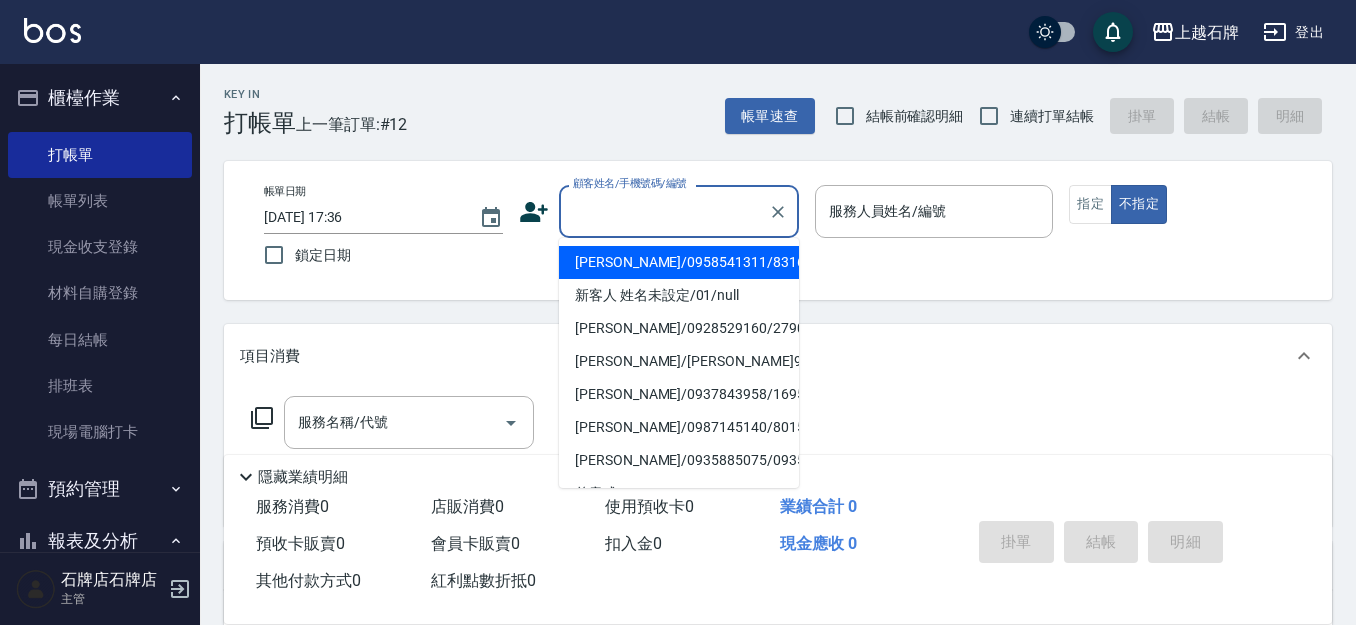 click on "顧客姓名/手機號碼/編號" at bounding box center [664, 211] 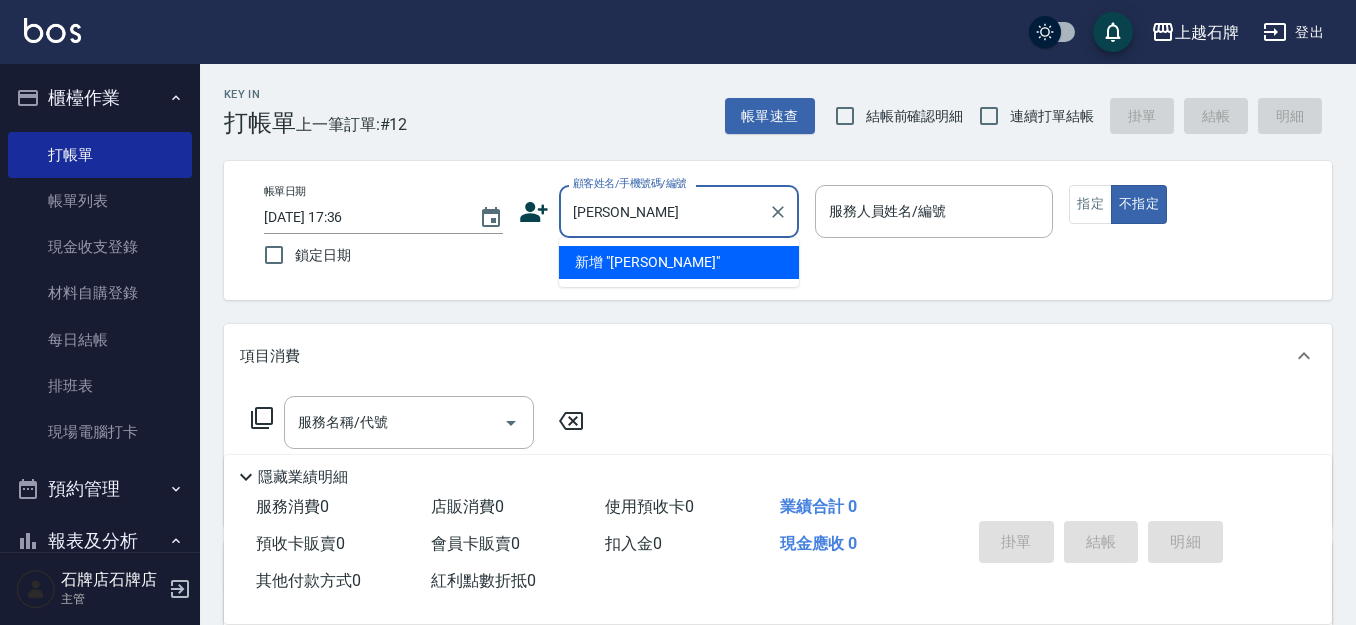 type on "姜江" 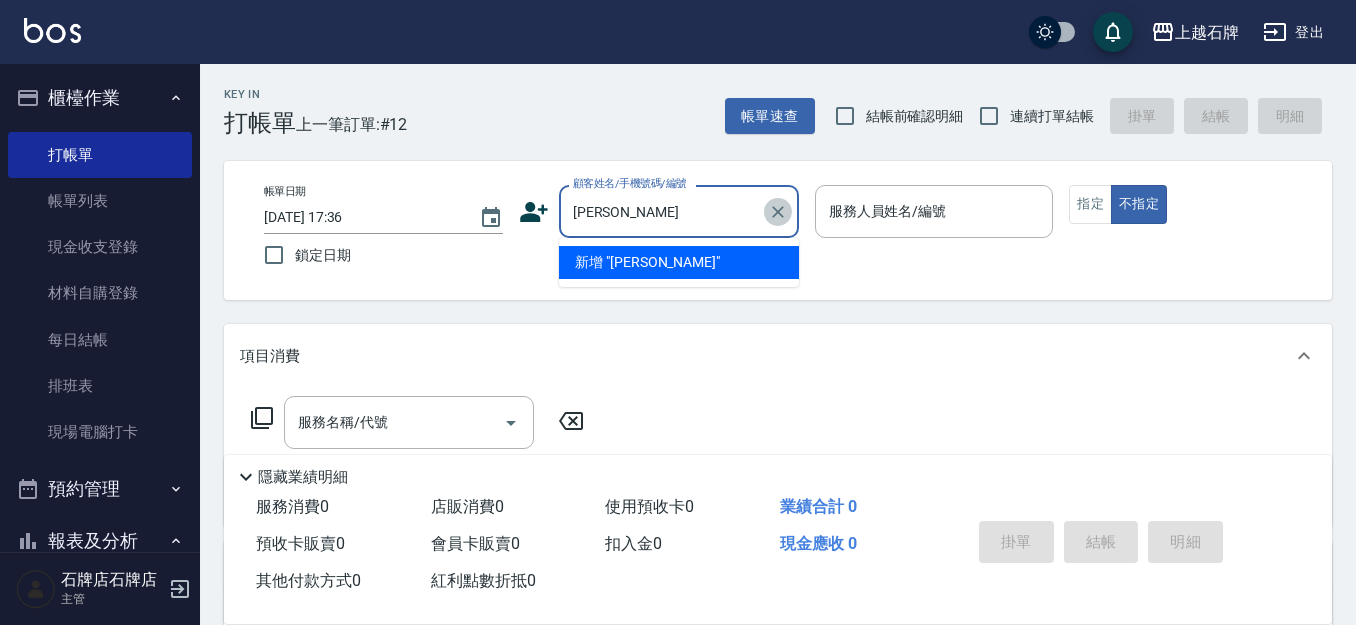 click 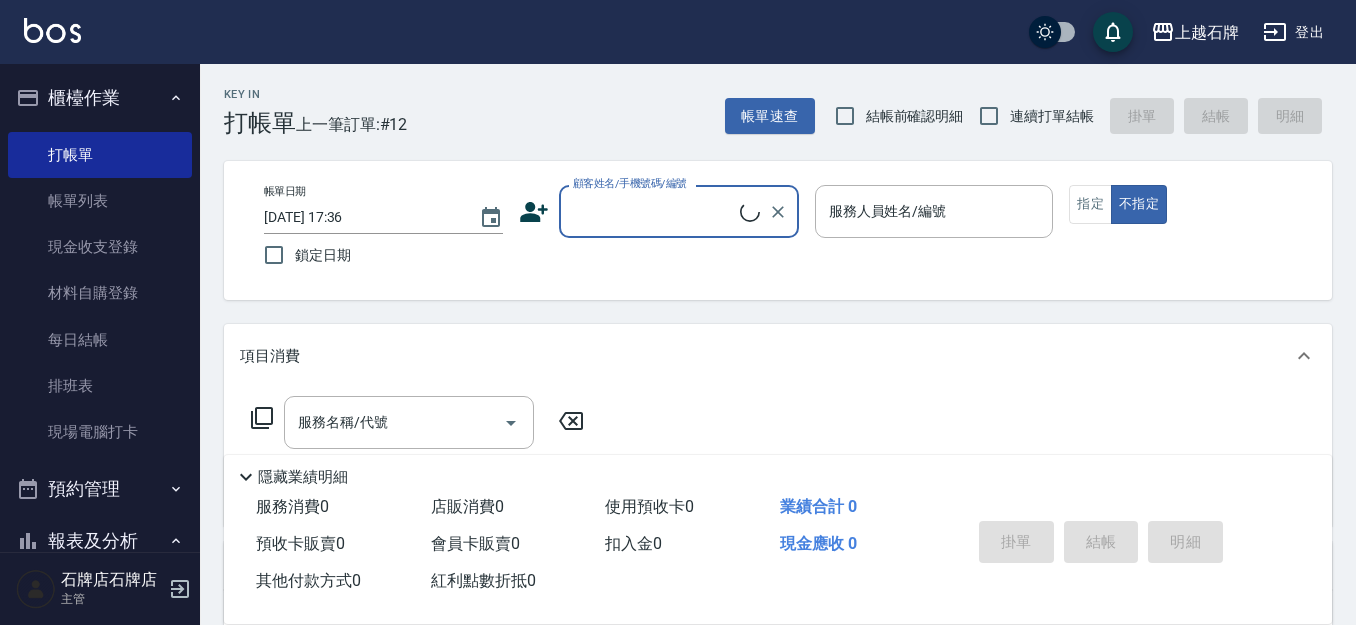 click on "顧客姓名/手機號碼/編號" at bounding box center [654, 211] 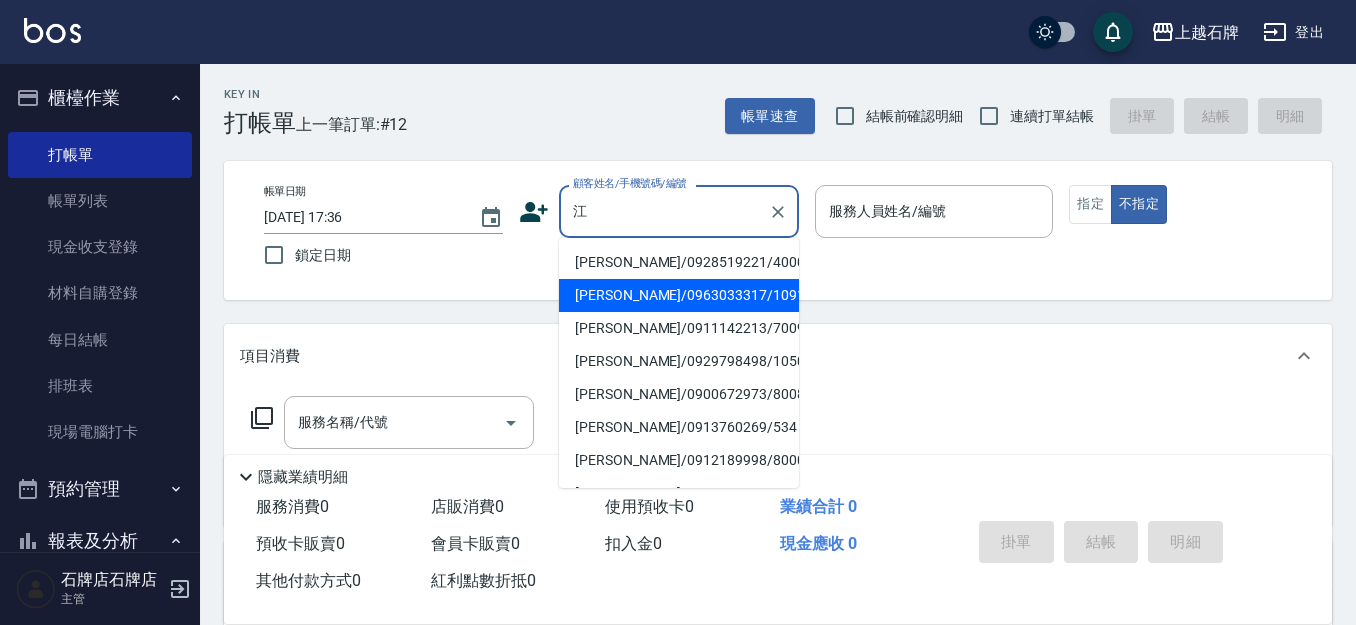 click on "[PERSON_NAME]/0963033317/1091" at bounding box center [679, 295] 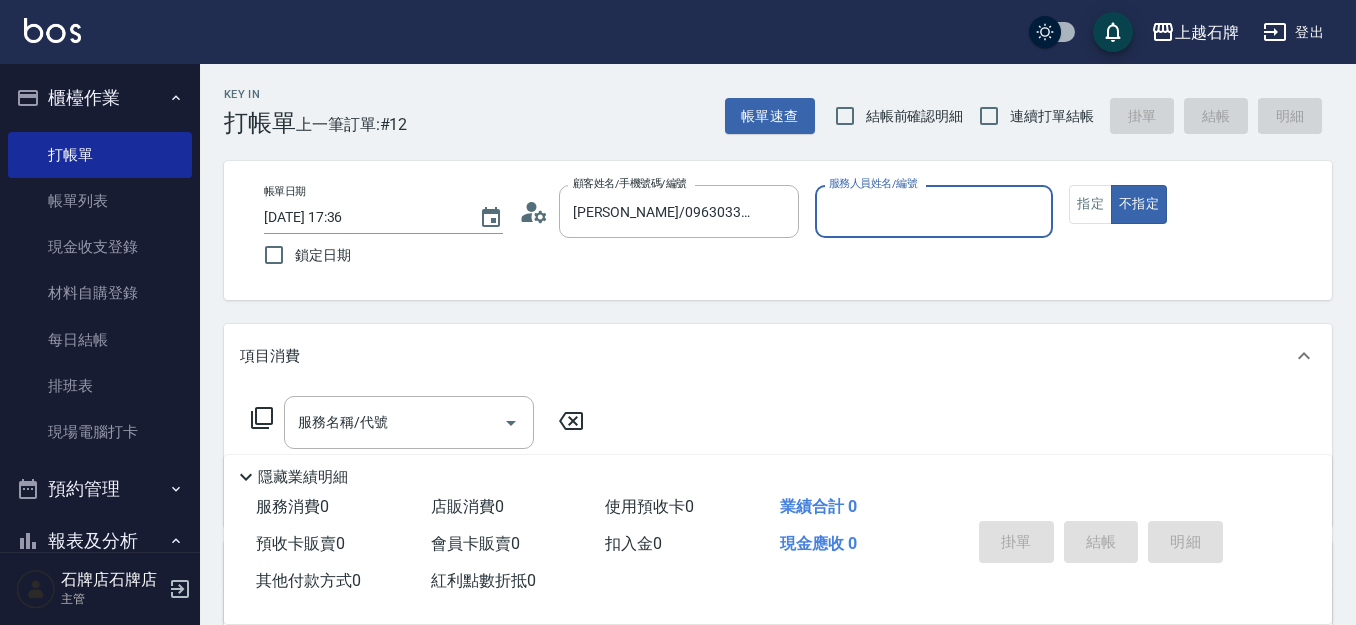 click on "服務人員姓名/編號" at bounding box center (934, 211) 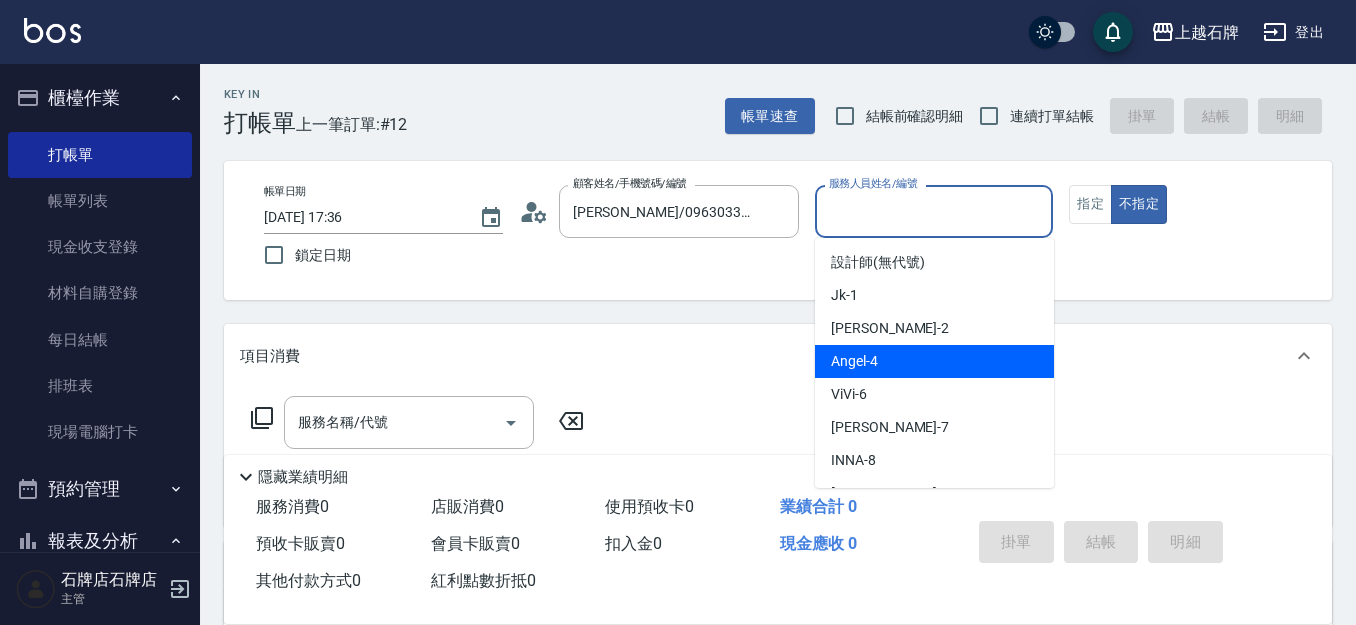 click on "[PERSON_NAME] -4" at bounding box center (934, 361) 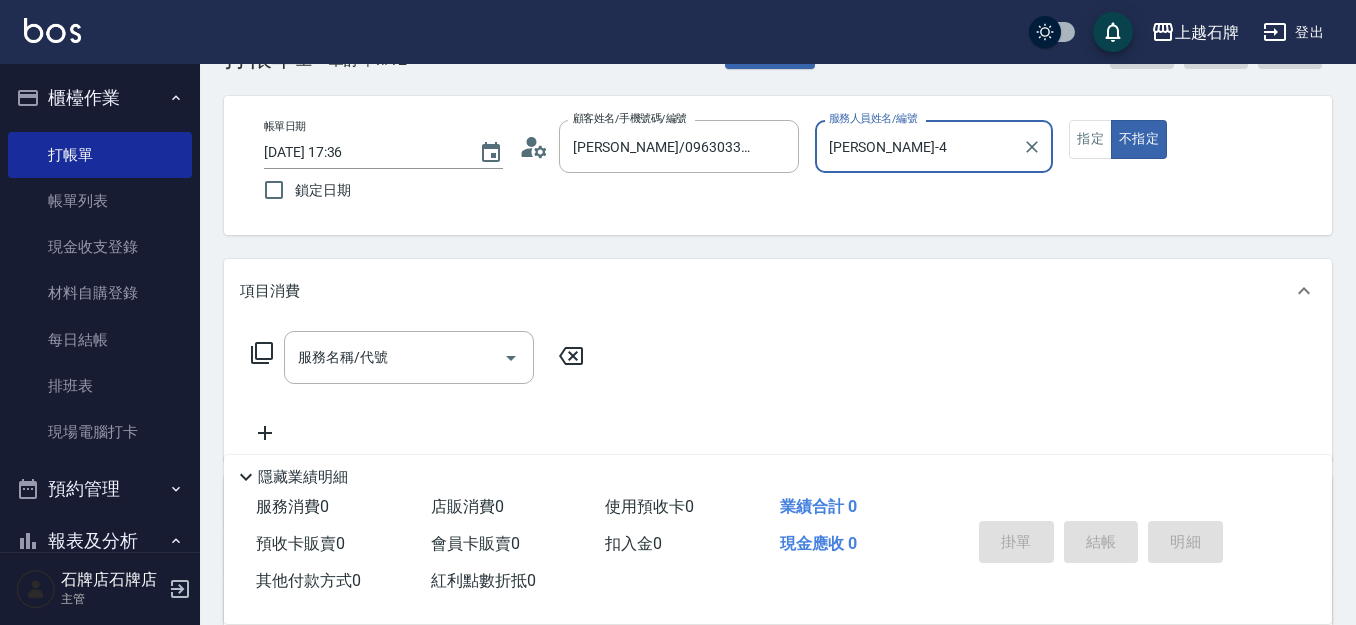 scroll, scrollTop: 100, scrollLeft: 0, axis: vertical 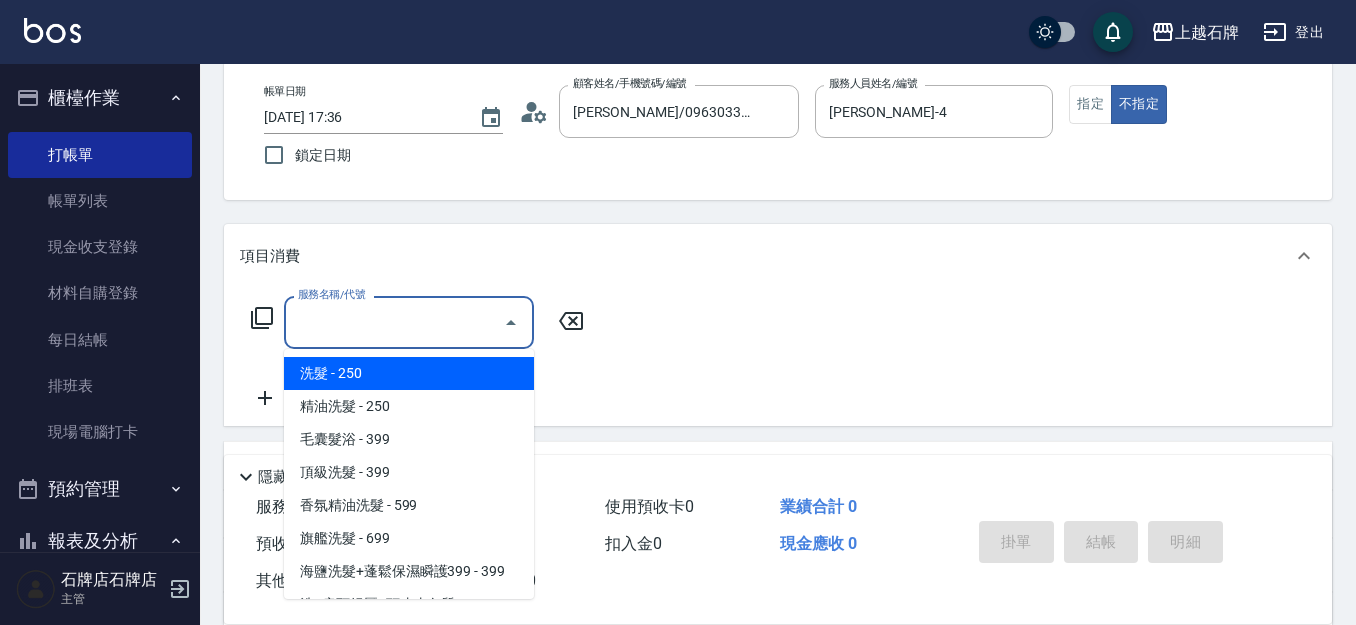 click on "服務名稱/代號" at bounding box center (394, 322) 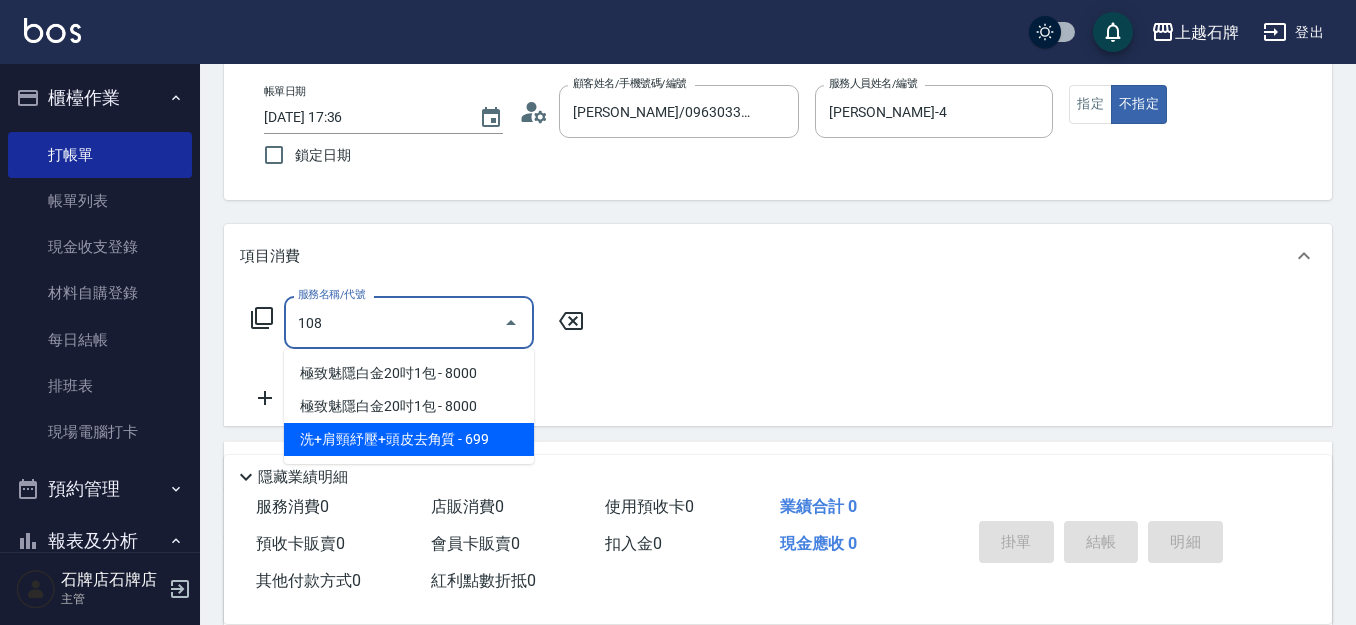 click on "洗+肩頸紓壓+頭皮去角質 - 699" at bounding box center (409, 439) 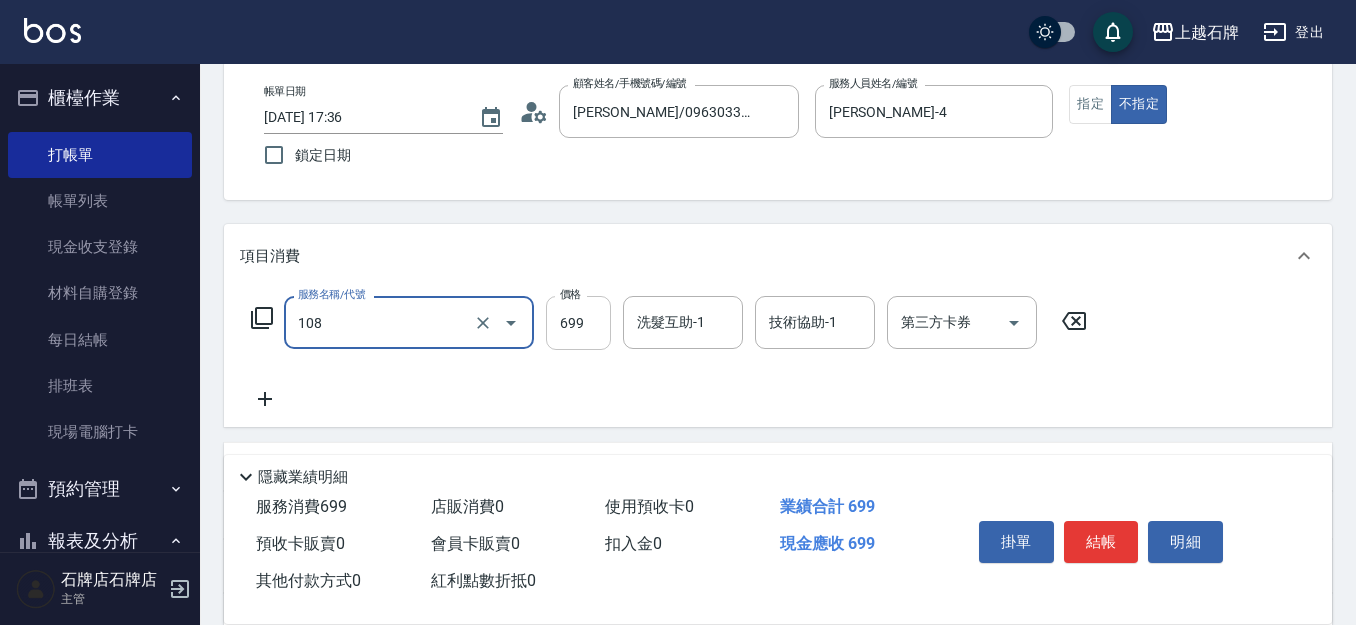type on "洗+肩頸紓壓+頭皮去角質(108)" 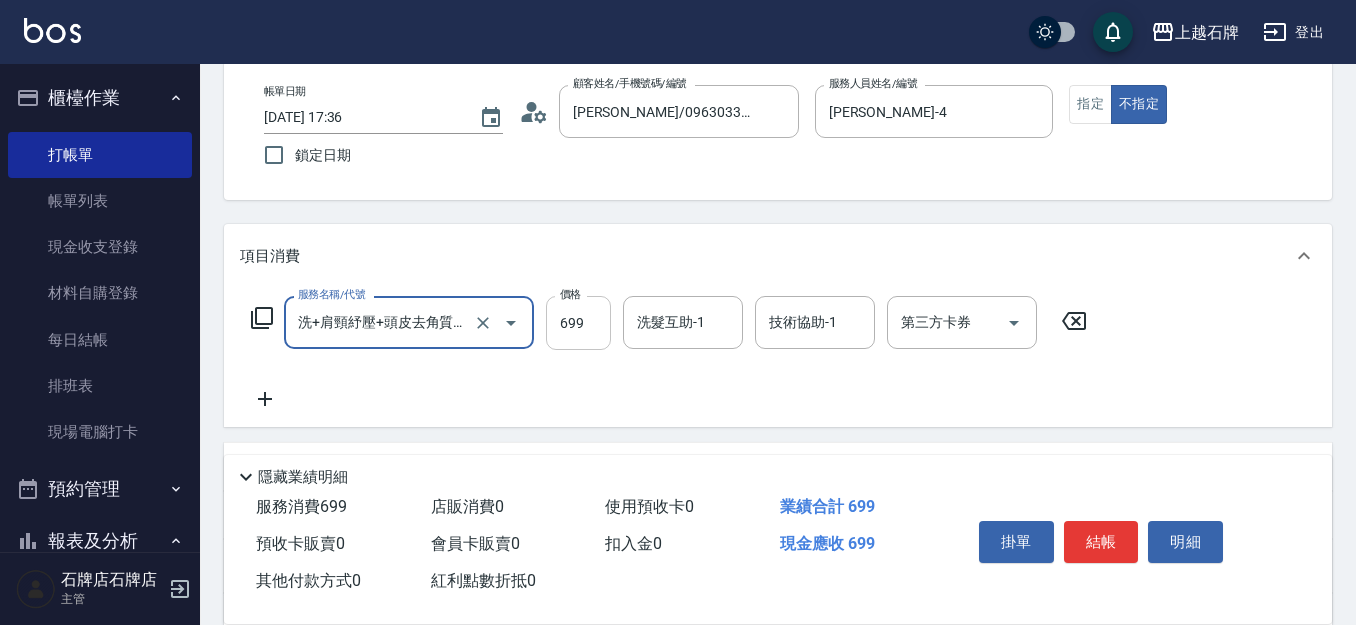 click on "699" at bounding box center (578, 323) 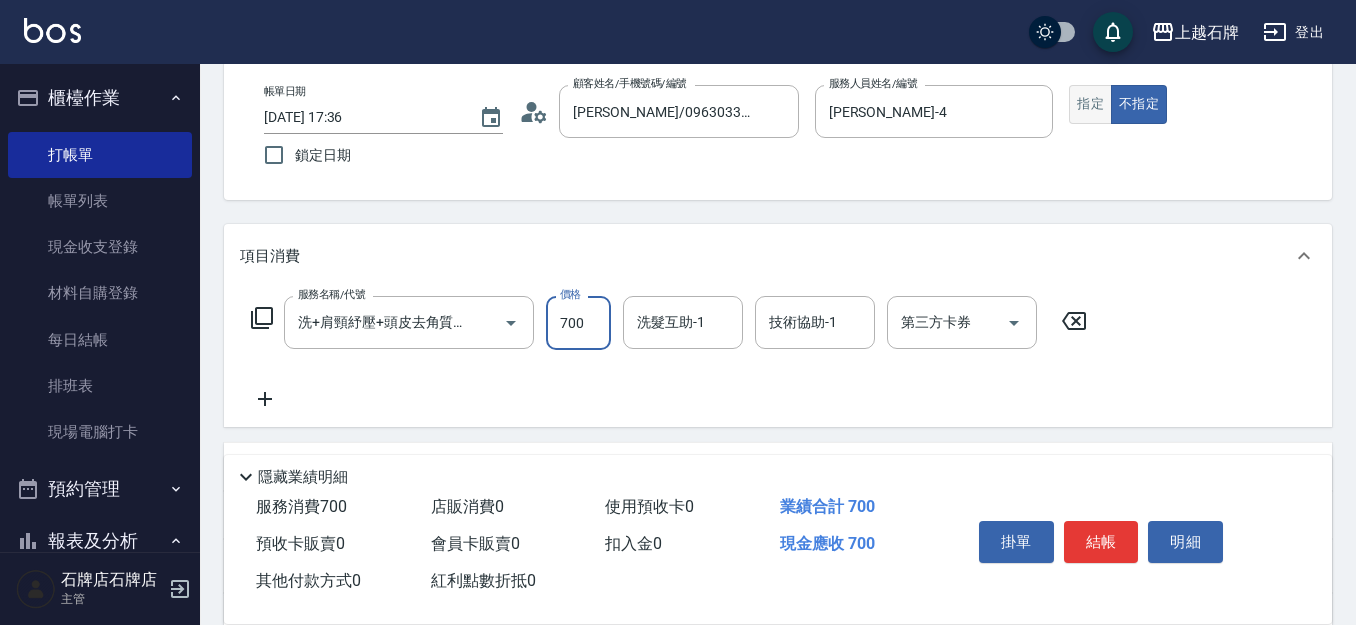 type on "700" 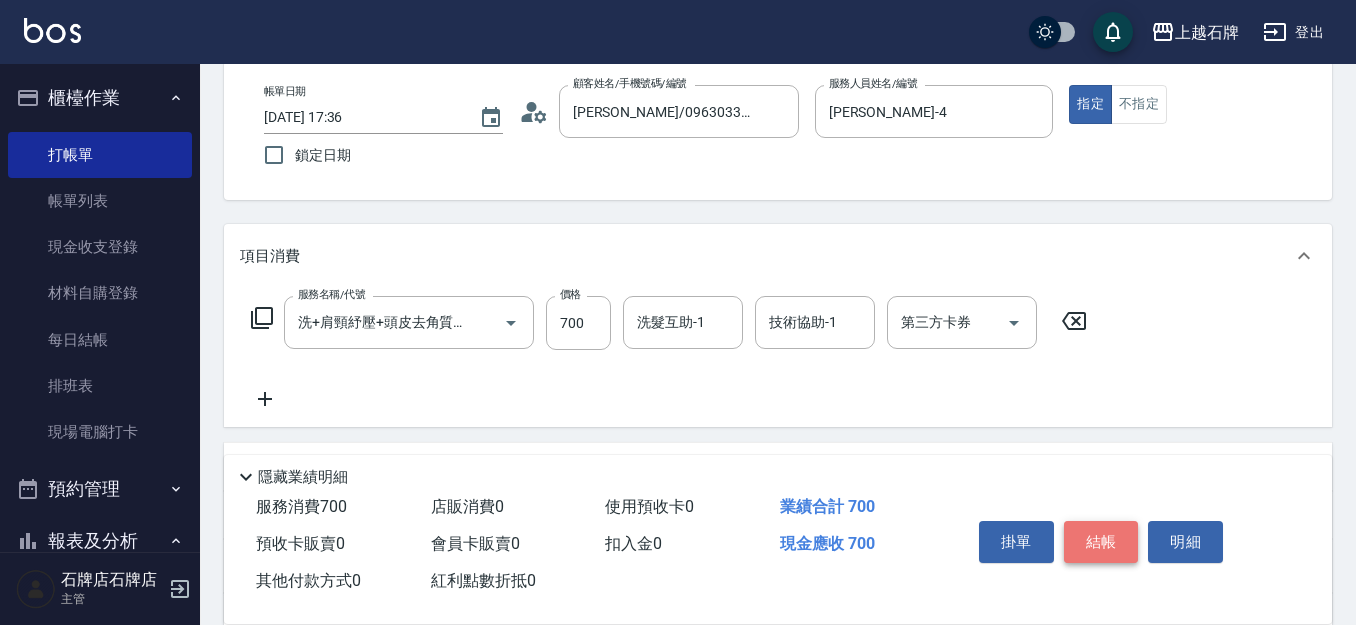 click on "結帳" at bounding box center [1101, 542] 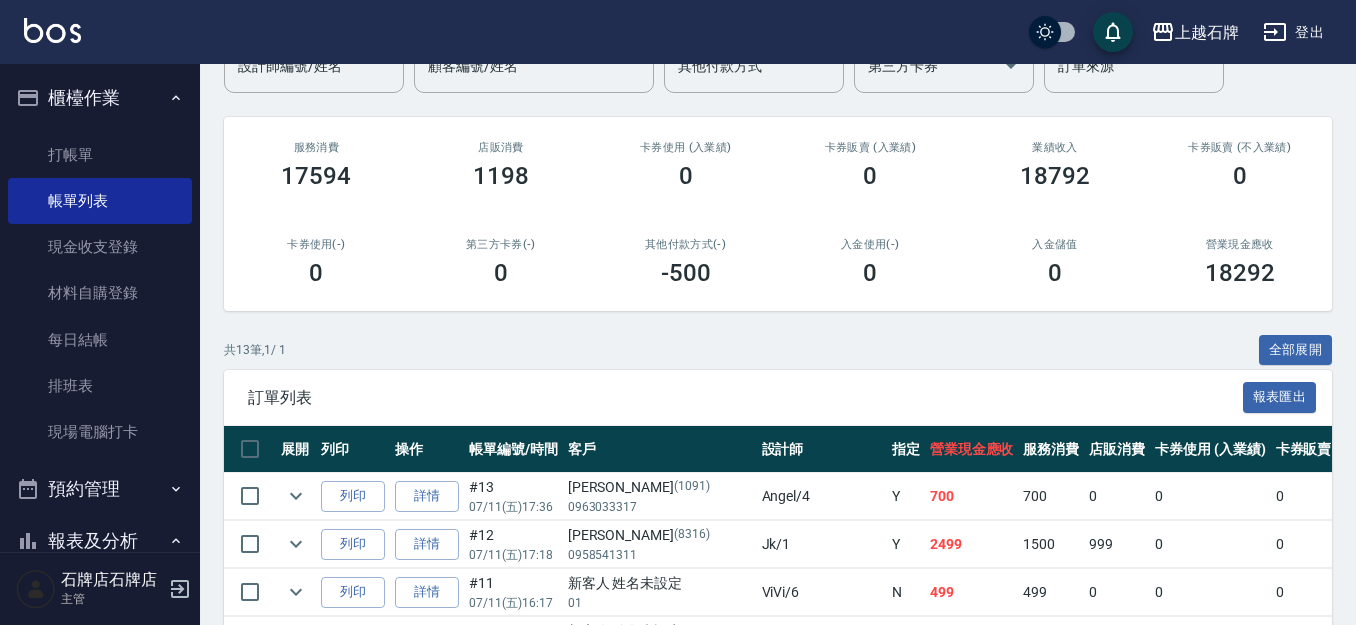 scroll, scrollTop: 200, scrollLeft: 0, axis: vertical 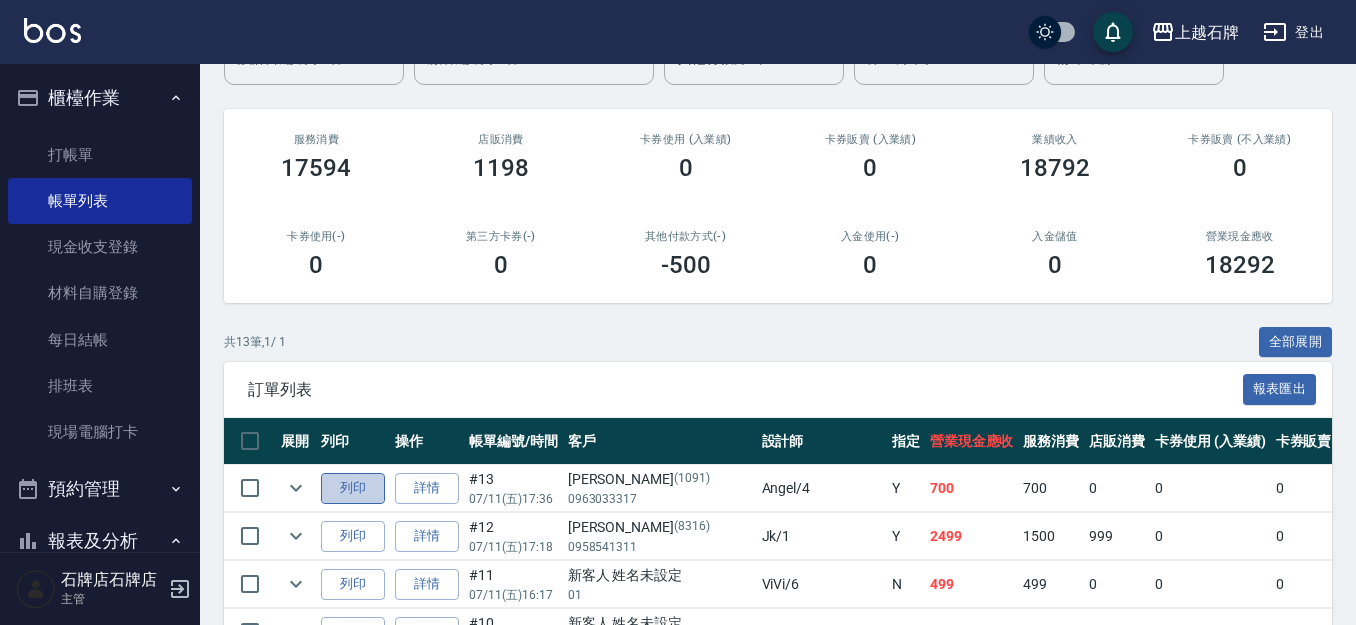 click on "列印" at bounding box center (353, 488) 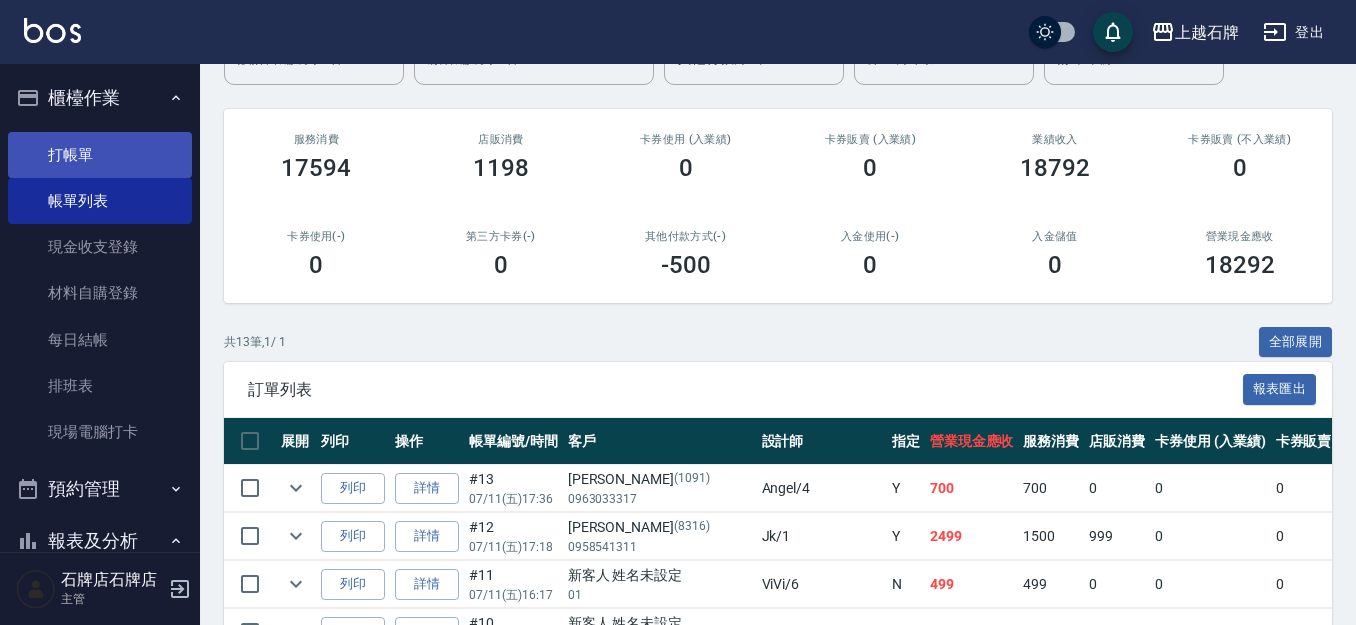 click on "打帳單" at bounding box center [100, 155] 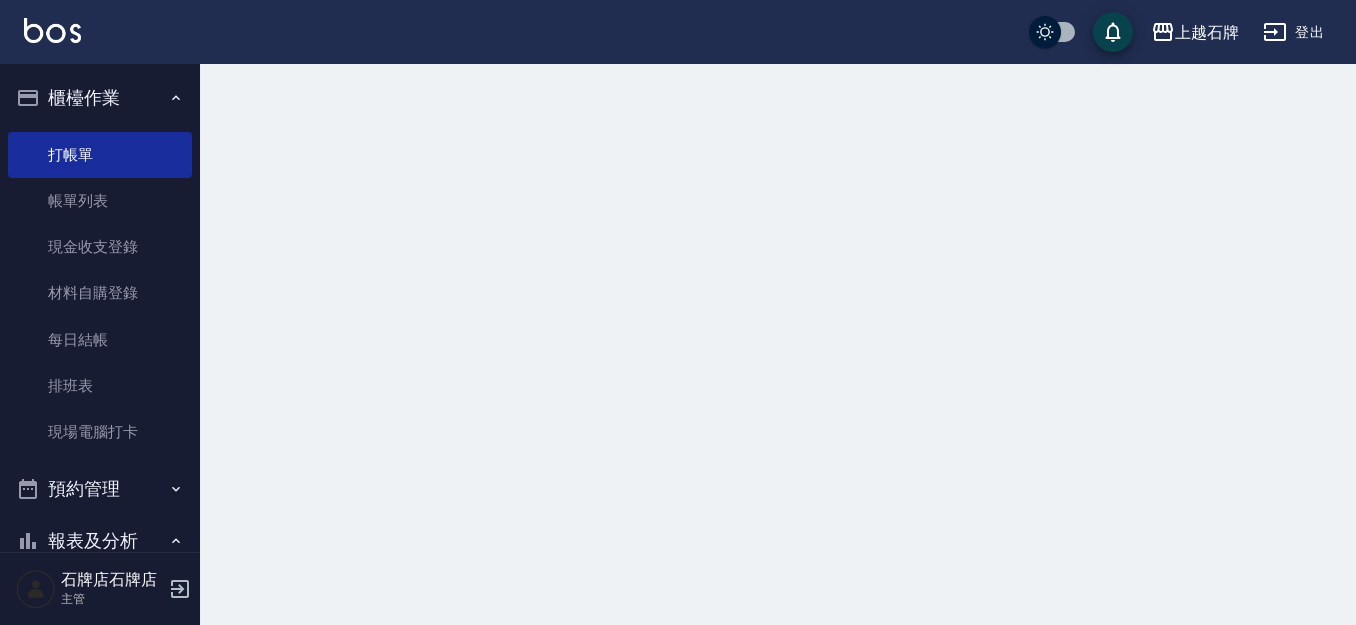 scroll, scrollTop: 0, scrollLeft: 0, axis: both 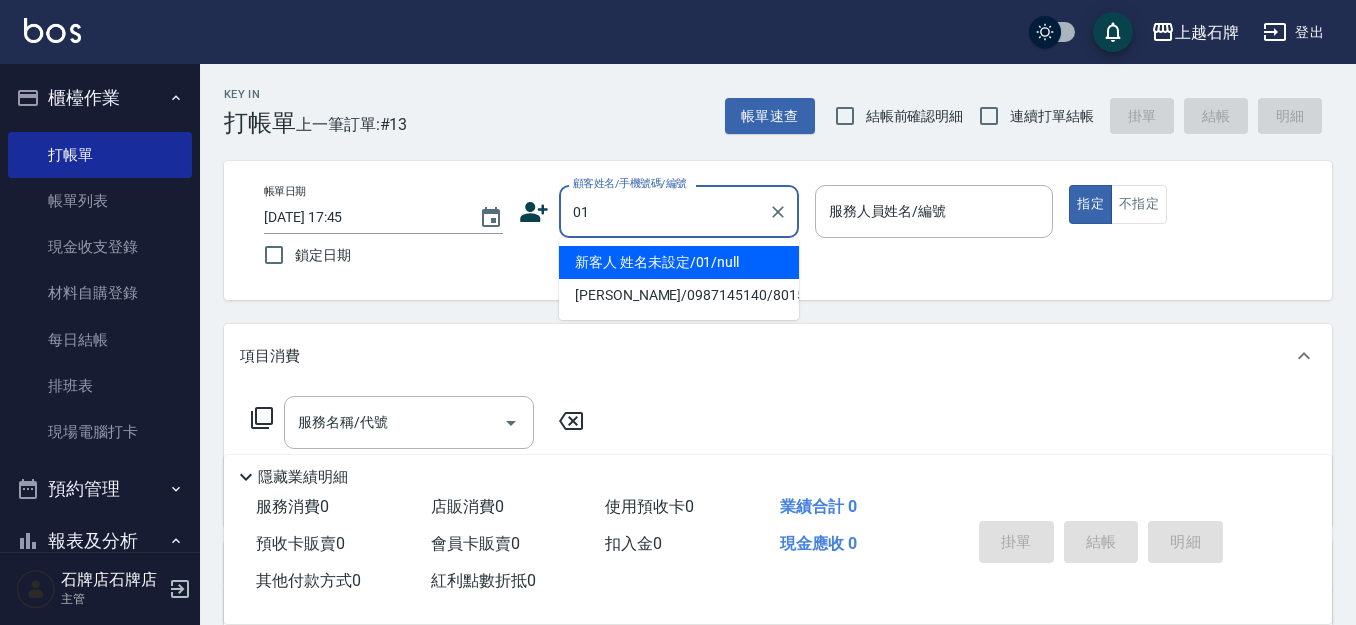 click on "新客人 姓名未設定/01/null" at bounding box center (679, 262) 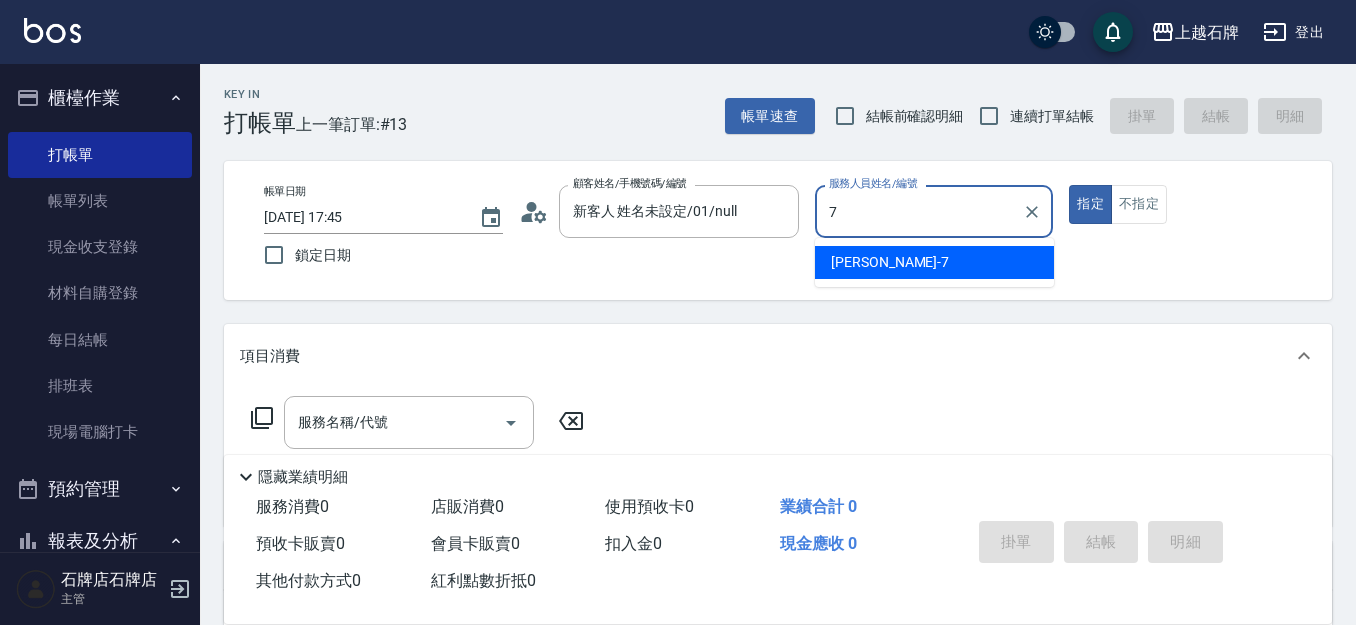 click on "Lisa -7" at bounding box center [934, 262] 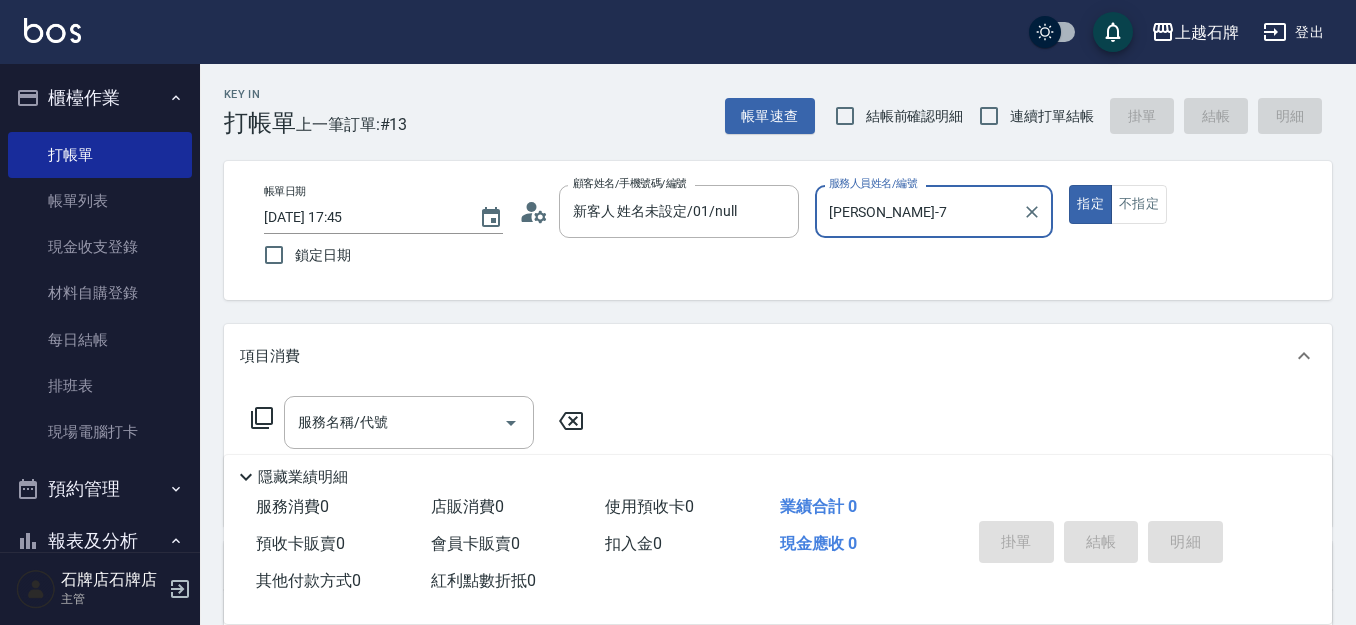 type on "Lisa-7" 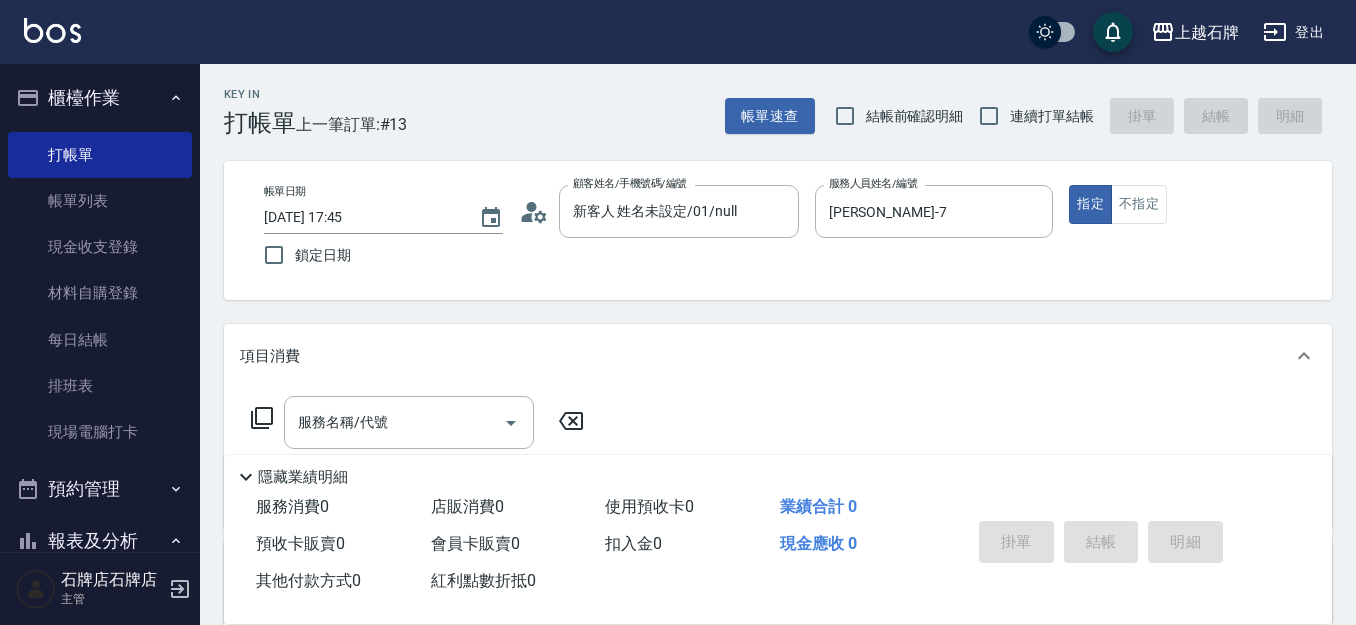 click on "帳單日期 2025/07/11 17:45 鎖定日期 顧客姓名/手機號碼/編號 新客人 姓名未設定/01/null 顧客姓名/手機號碼/編號 服務人員姓名/編號 Lisa-7 服務人員姓名/編號 指定 不指定" at bounding box center [778, 230] 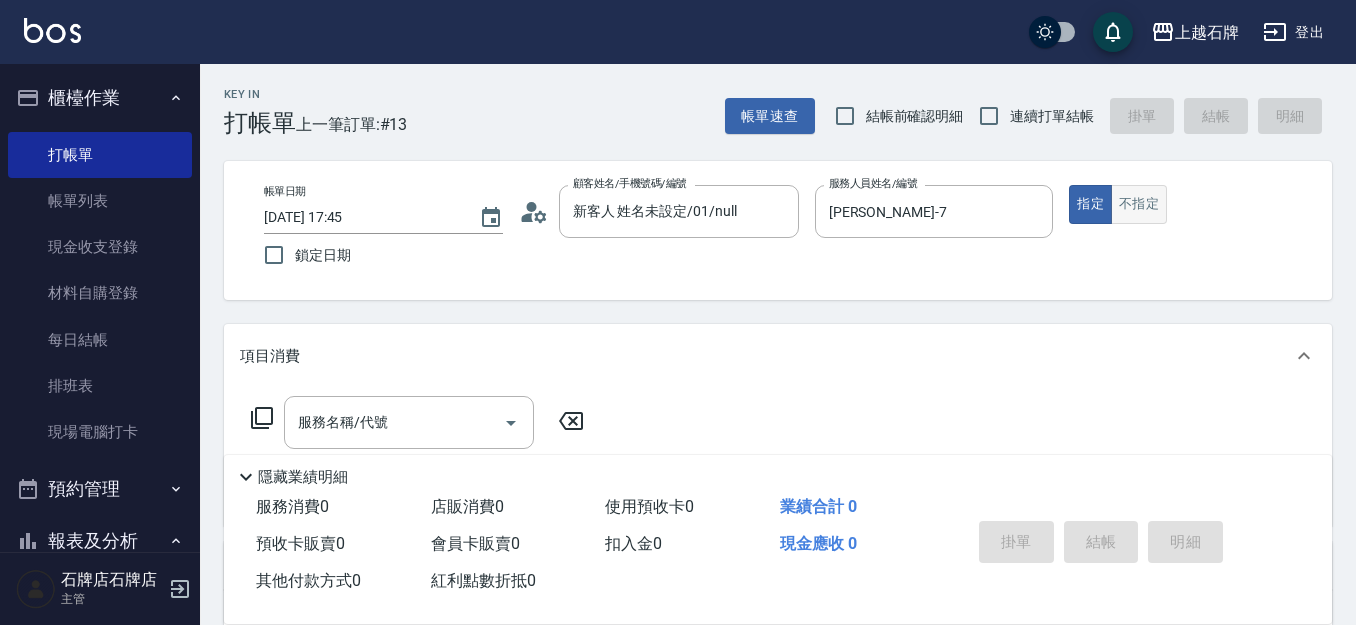 click on "不指定" at bounding box center (1139, 204) 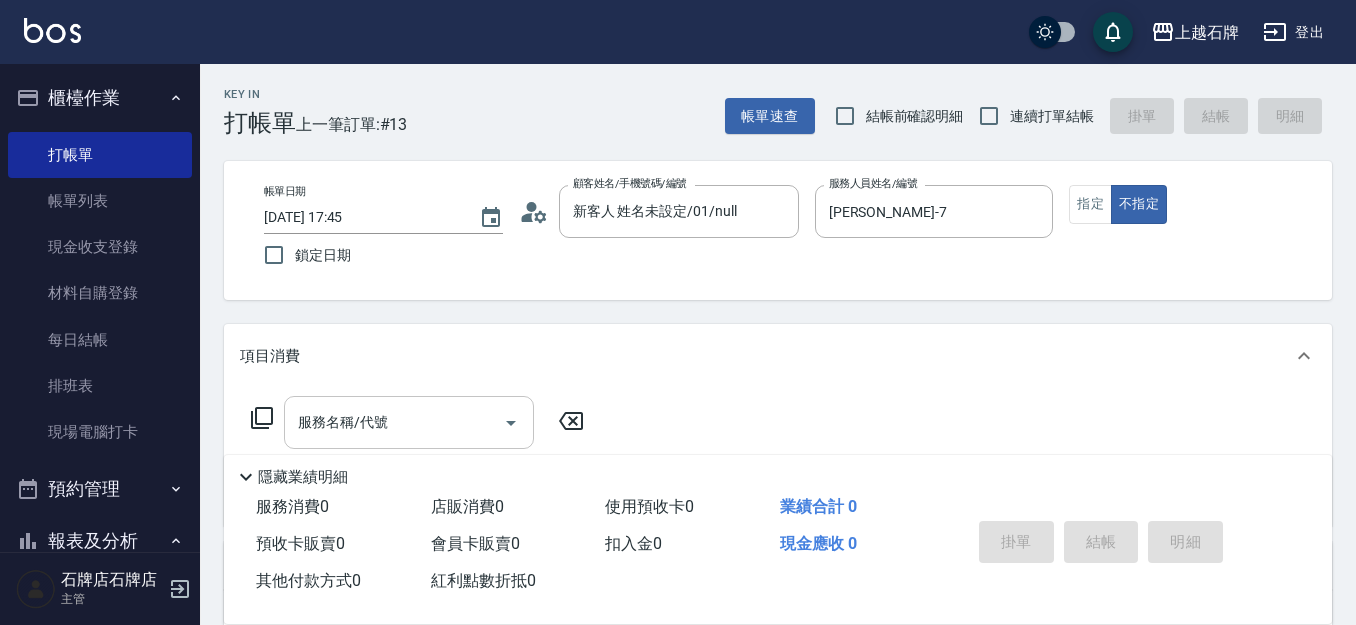 click on "服務名稱/代號" at bounding box center (394, 422) 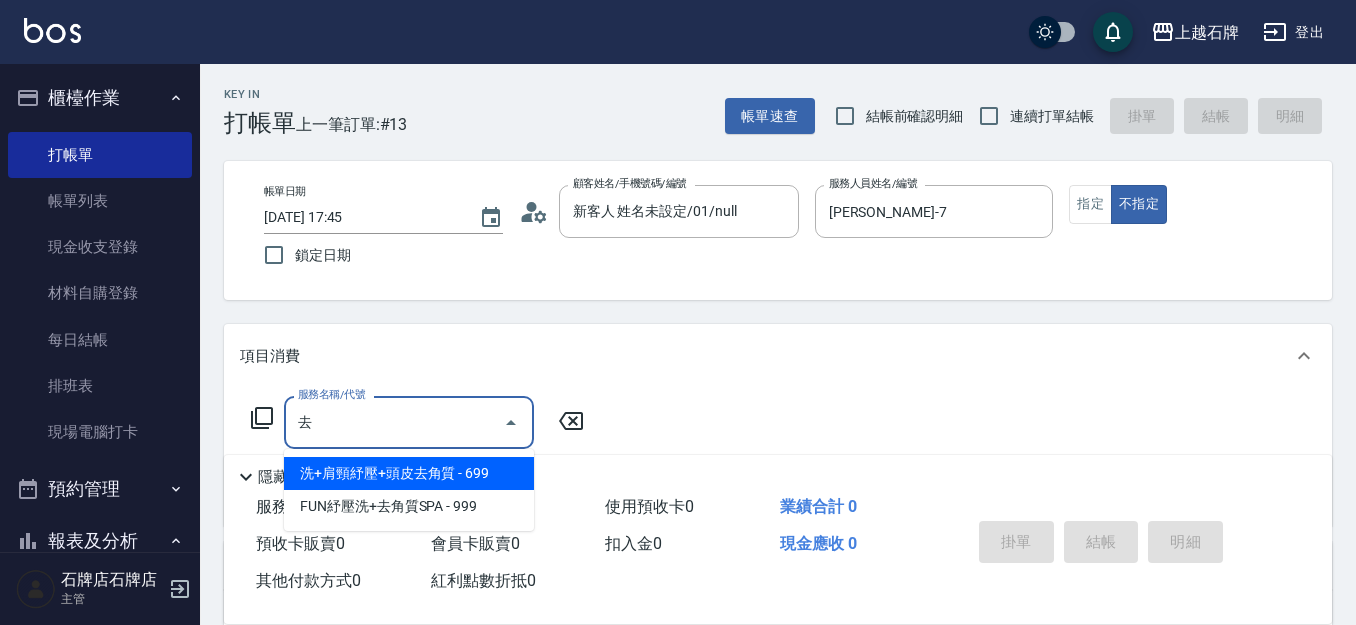 click on "洗+肩頸紓壓+頭皮去角質 - 699" at bounding box center (409, 473) 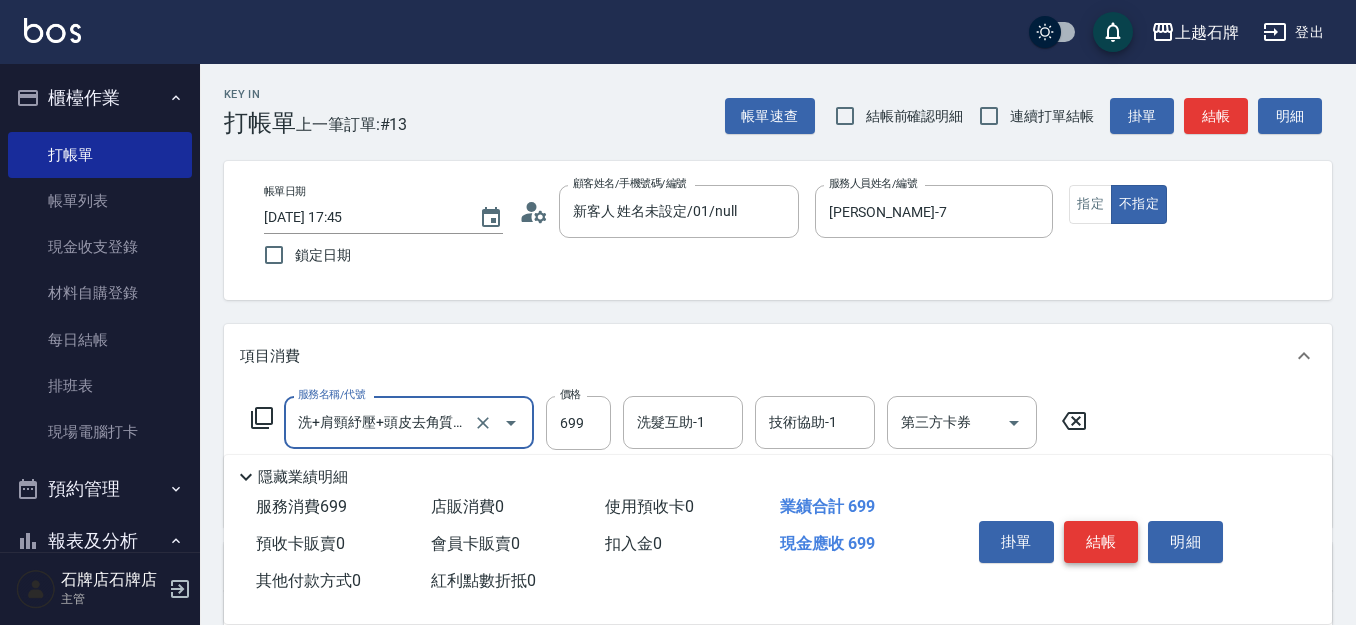 type on "洗+肩頸紓壓+頭皮去角質(108)" 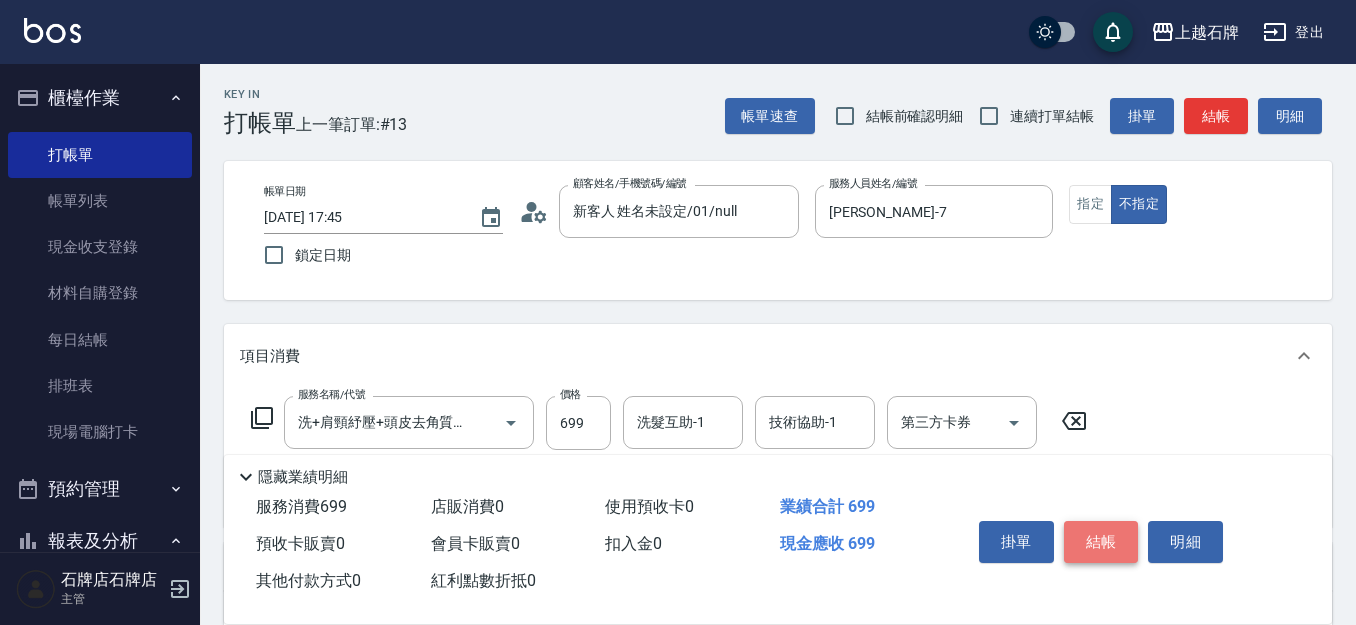 click on "結帳" at bounding box center [1101, 542] 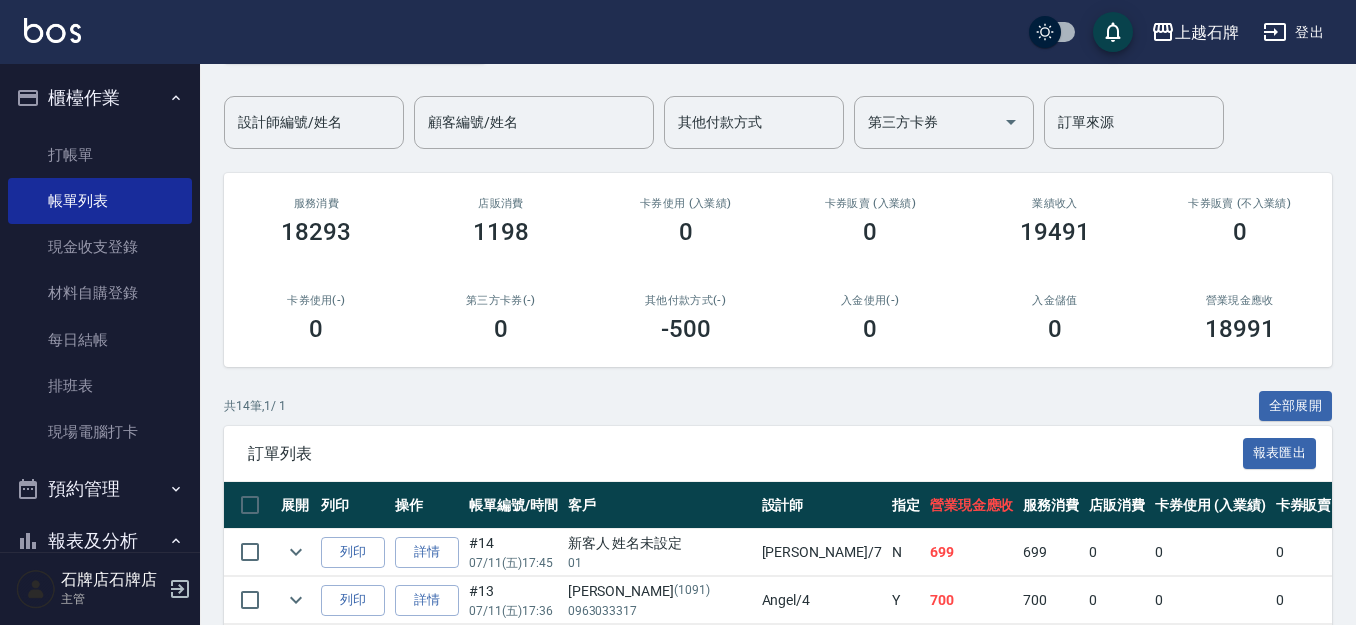 scroll, scrollTop: 200, scrollLeft: 0, axis: vertical 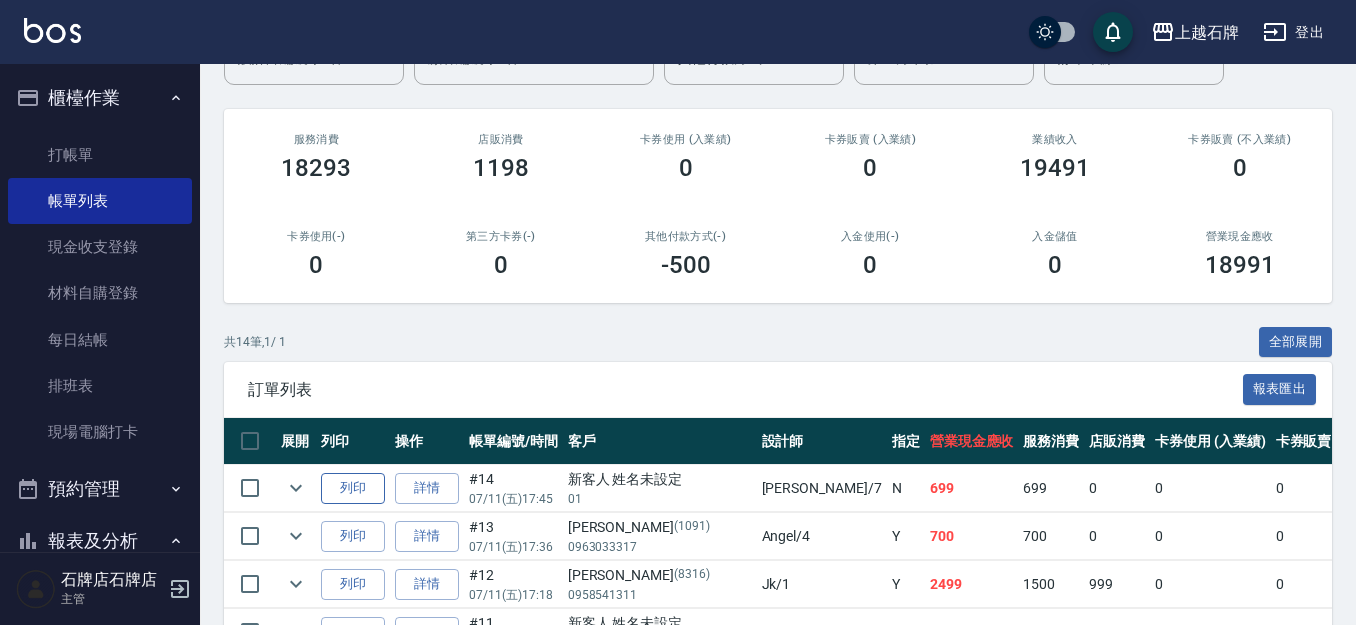 click on "列印" at bounding box center [353, 488] 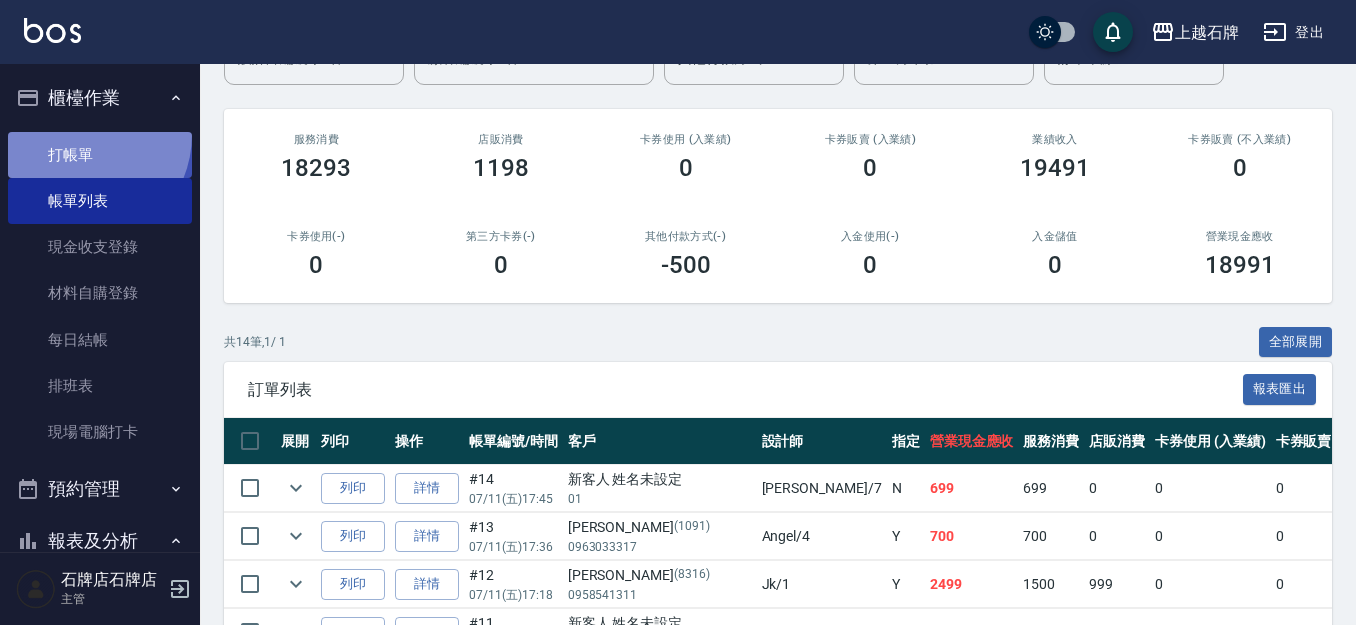 click on "打帳單" at bounding box center (100, 155) 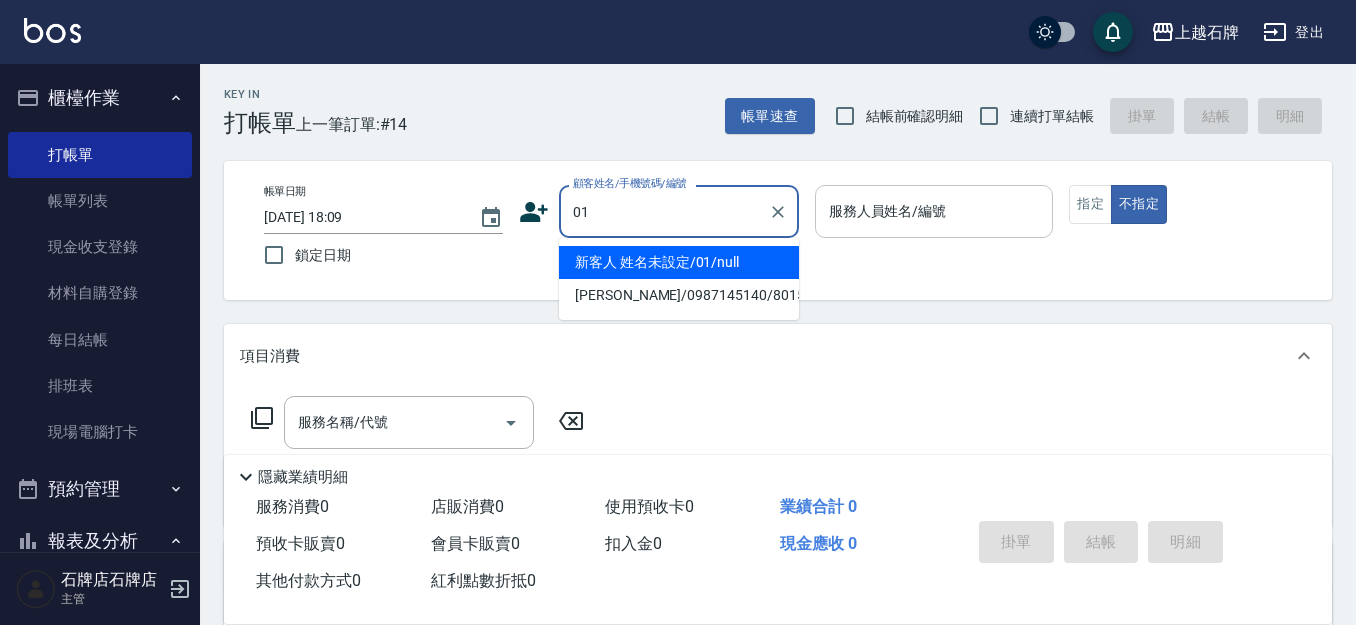 drag, startPoint x: 663, startPoint y: 264, endPoint x: 918, endPoint y: 236, distance: 256.53265 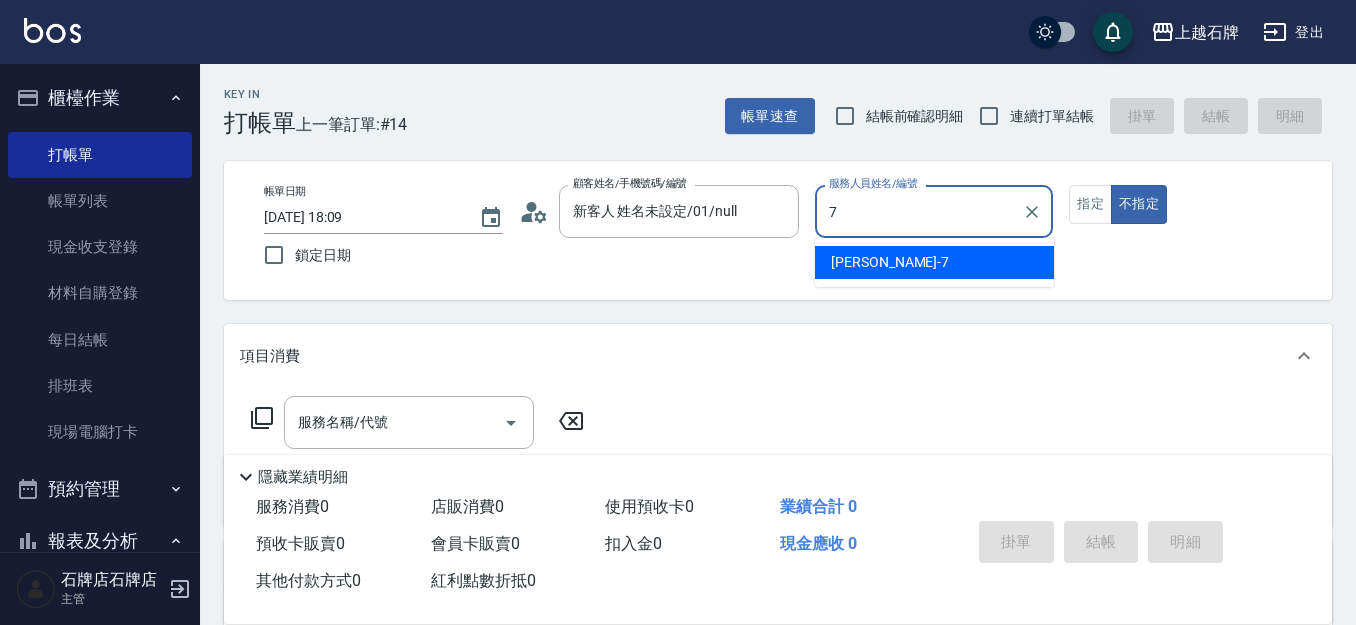 click on "Lisa -7" at bounding box center [934, 262] 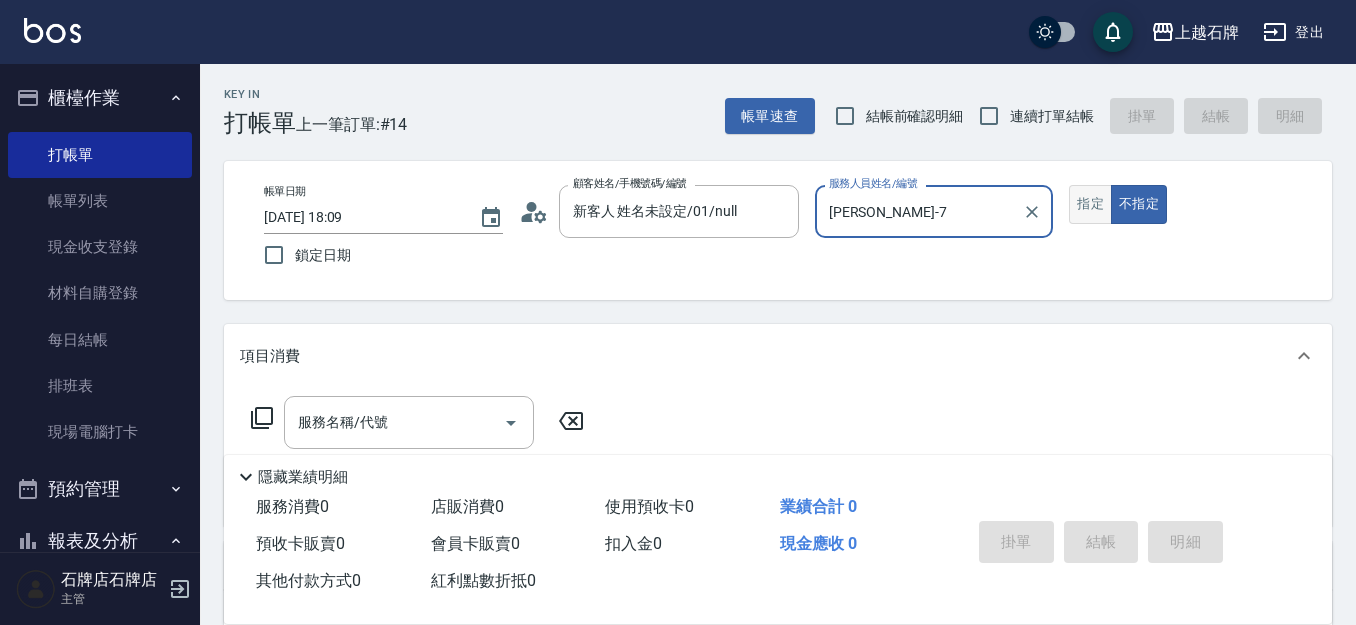 type on "Lisa-7" 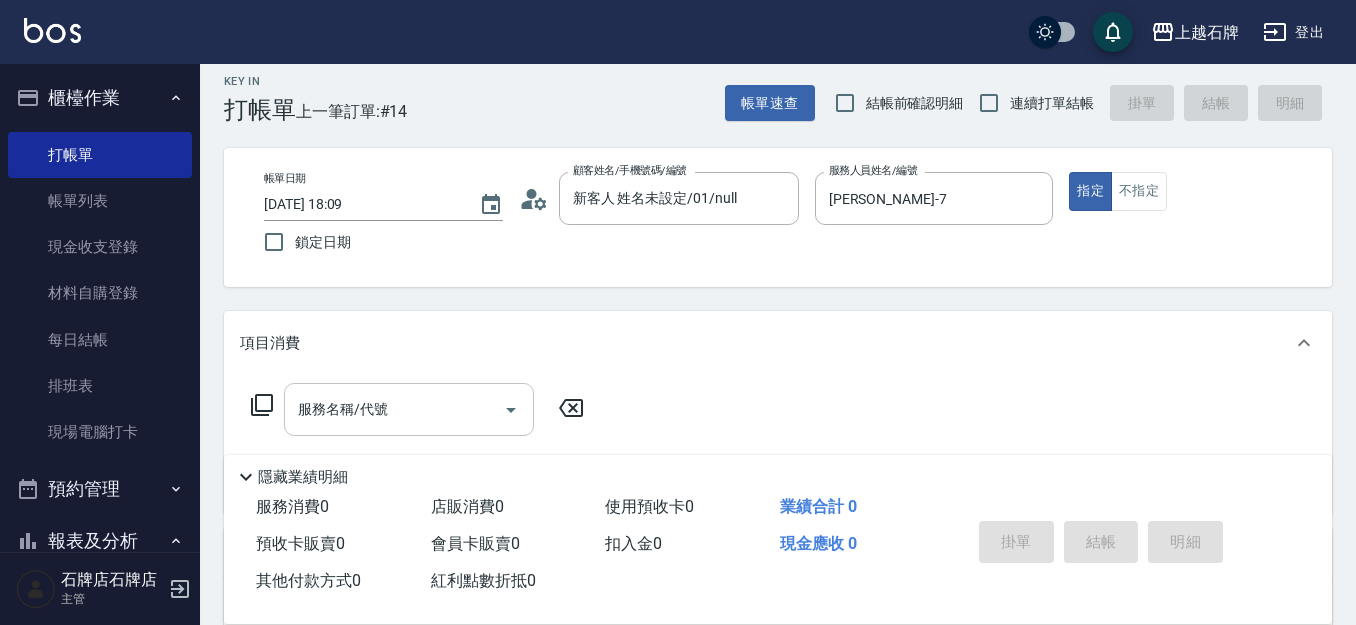 scroll, scrollTop: 200, scrollLeft: 0, axis: vertical 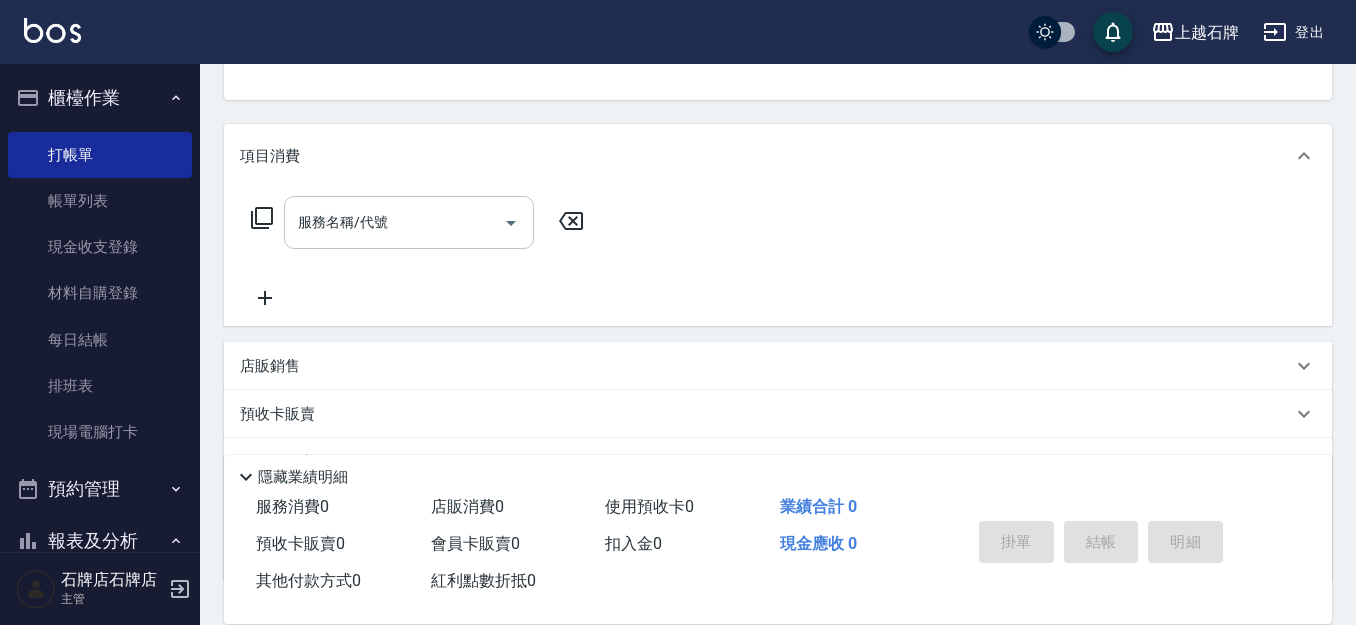 click on "服務名稱/代號" at bounding box center [394, 222] 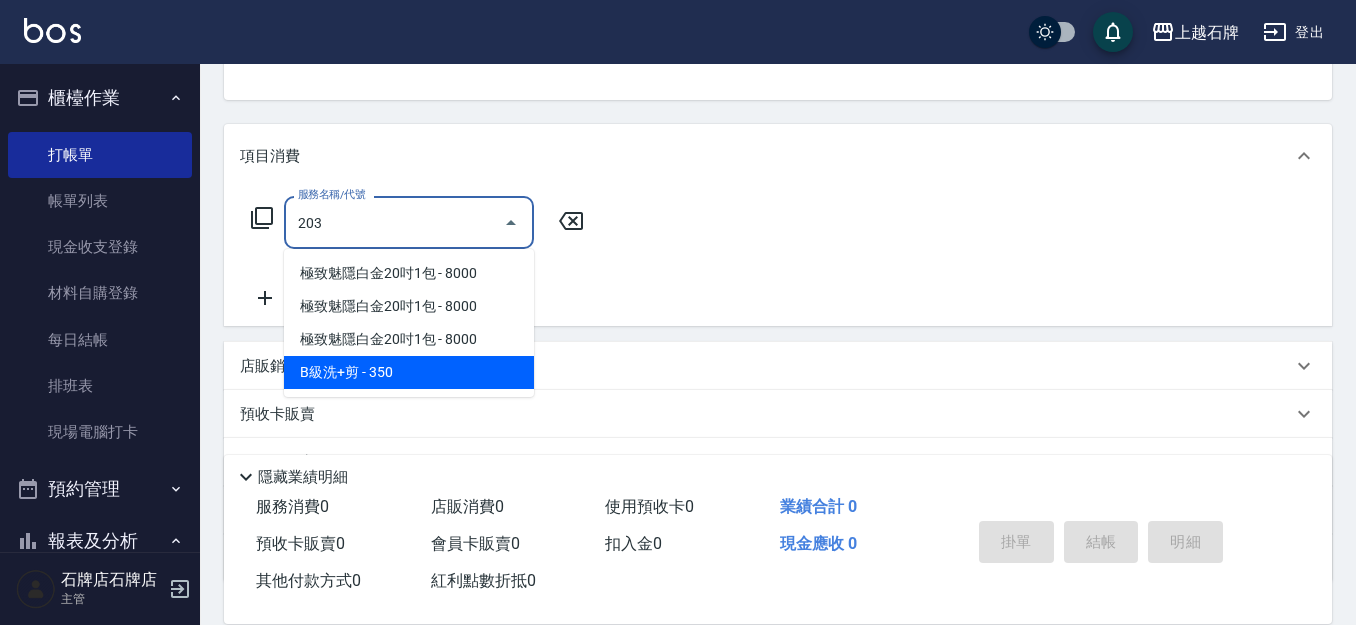 click on "B級洗+剪 - 350" at bounding box center [409, 372] 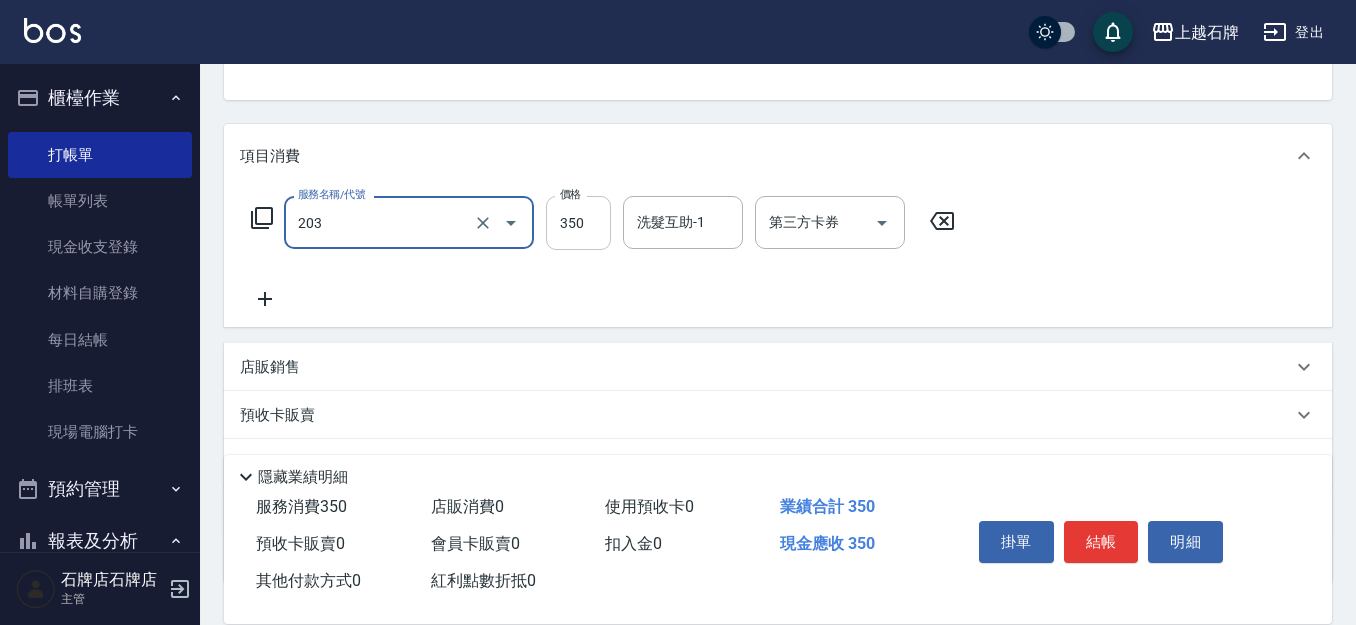type on "B級洗+剪(203)" 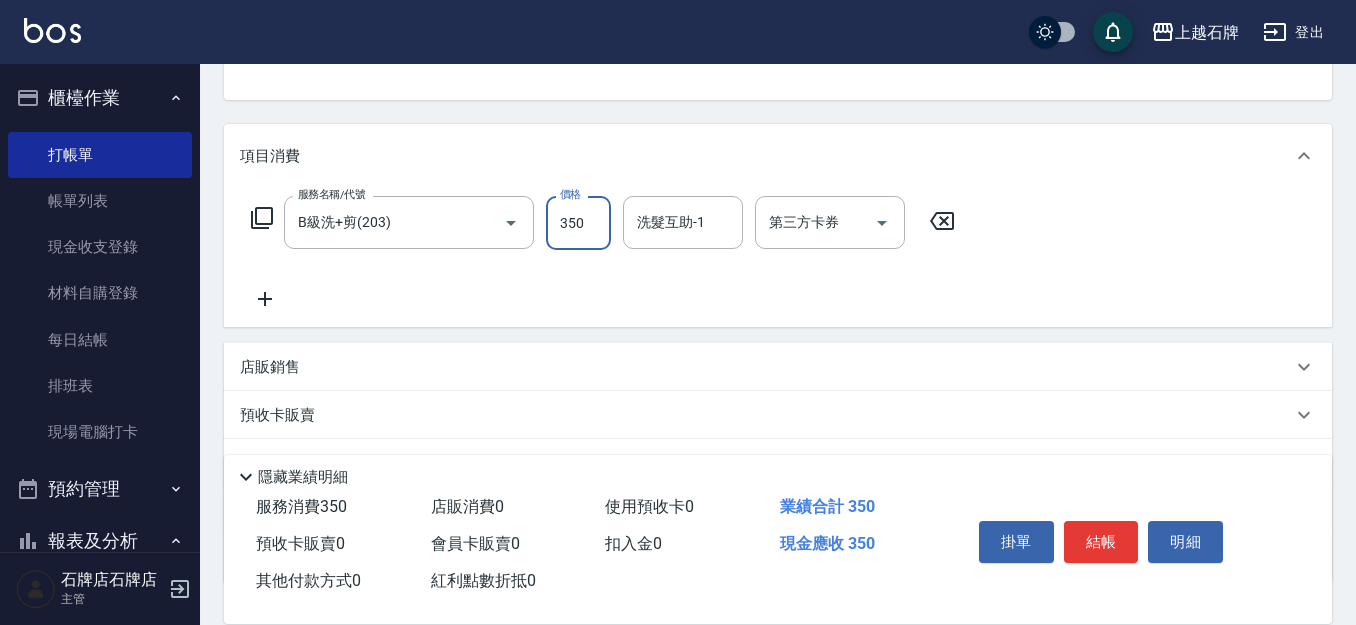 click on "350" at bounding box center (578, 223) 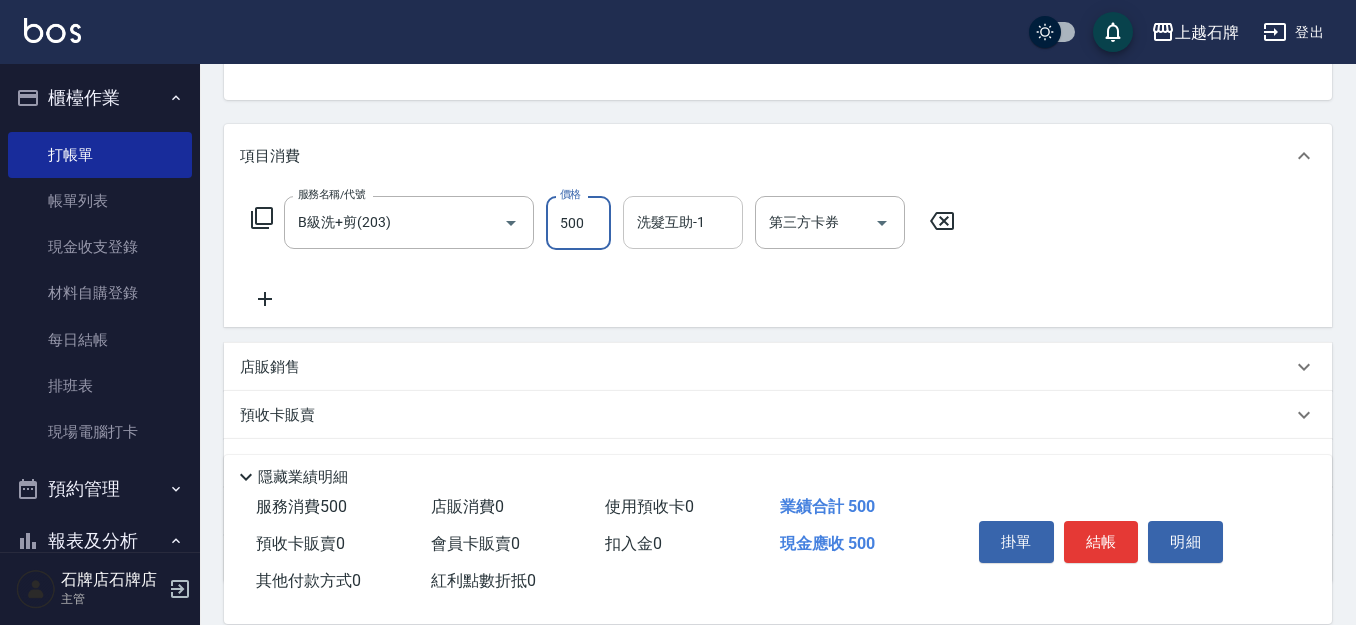 type on "500" 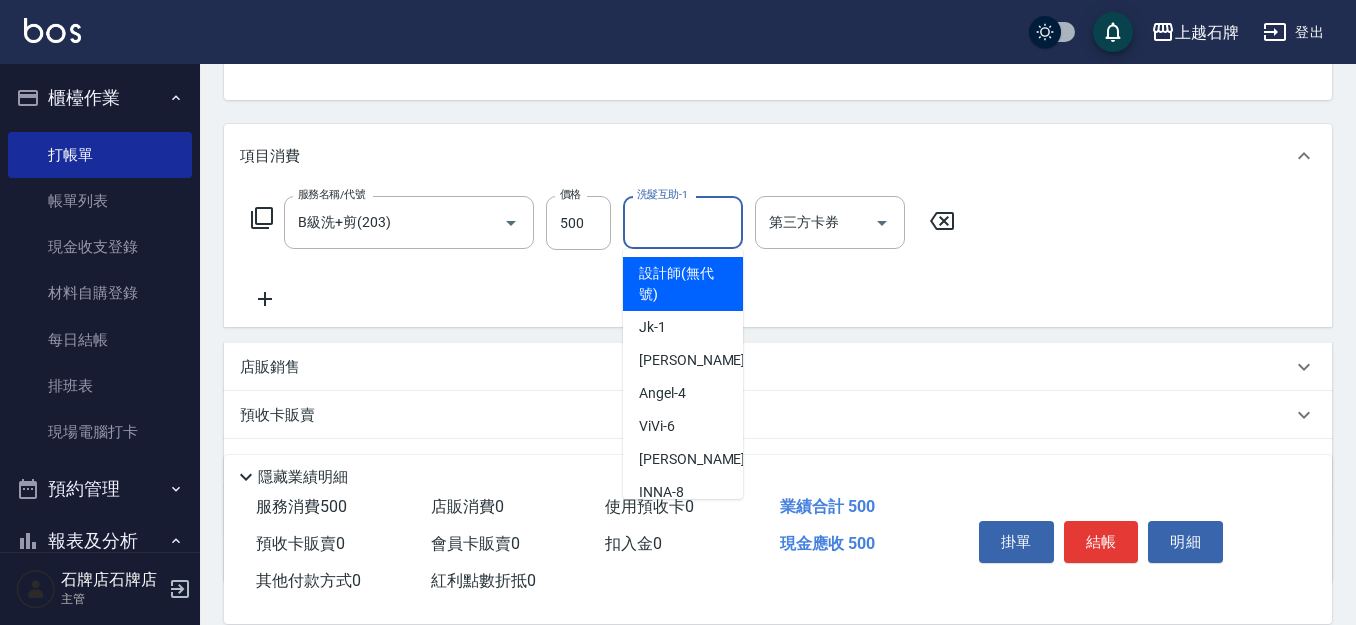 click on "洗髮互助-1" at bounding box center [683, 222] 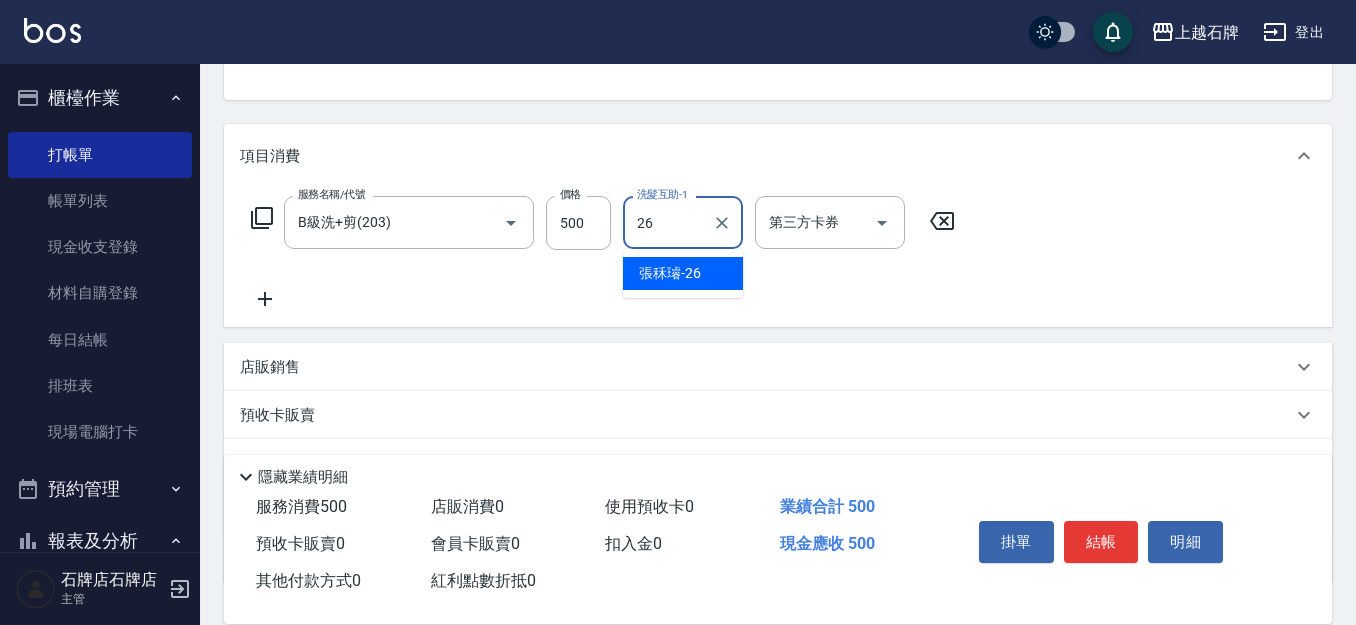 click on "張秝璿 -26" at bounding box center [670, 273] 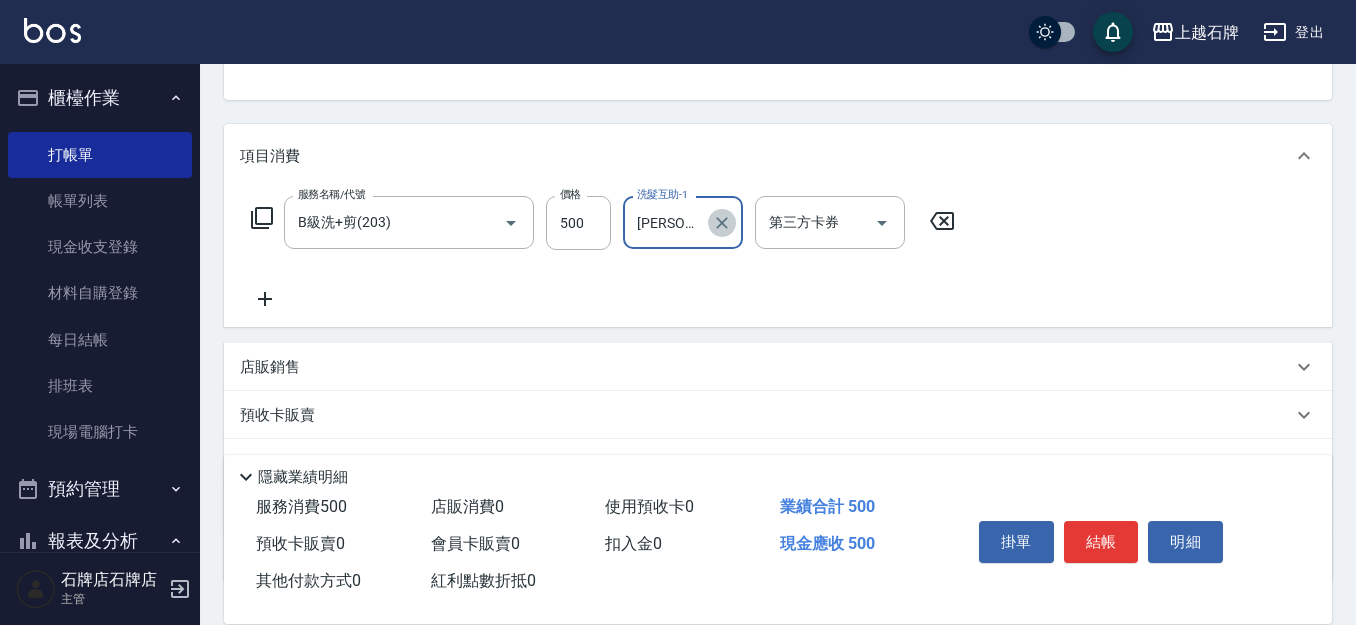 click 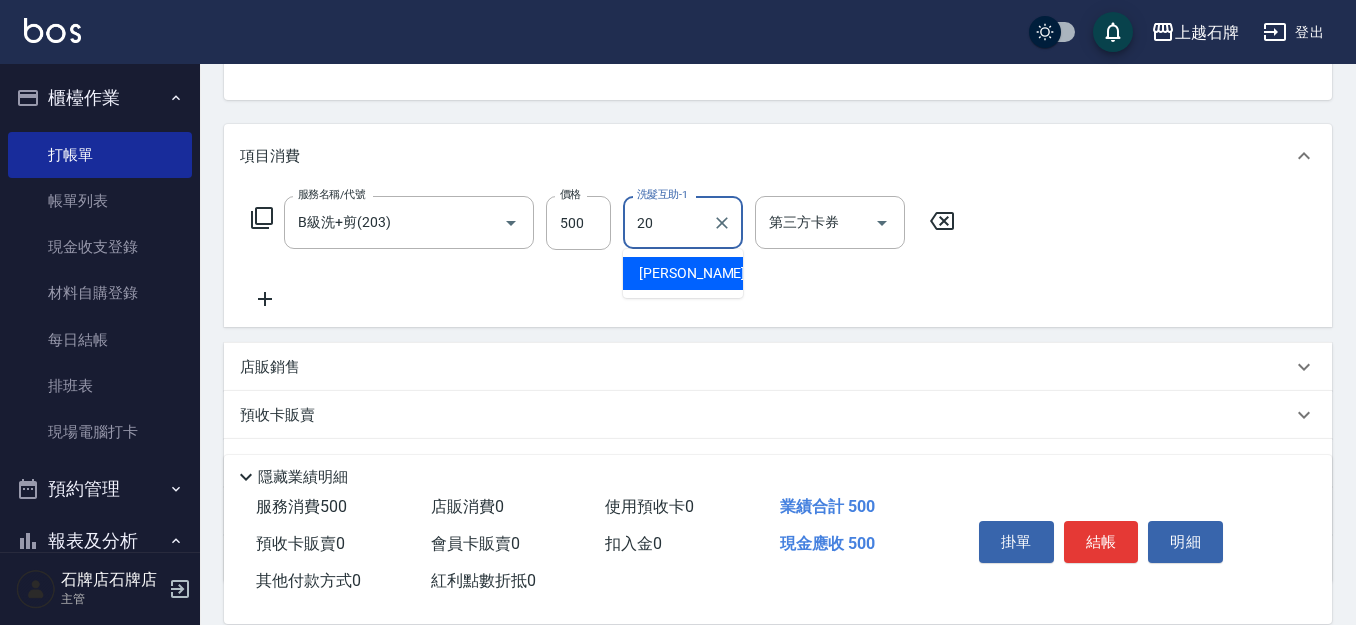 click on "彥伶 -20" at bounding box center [683, 273] 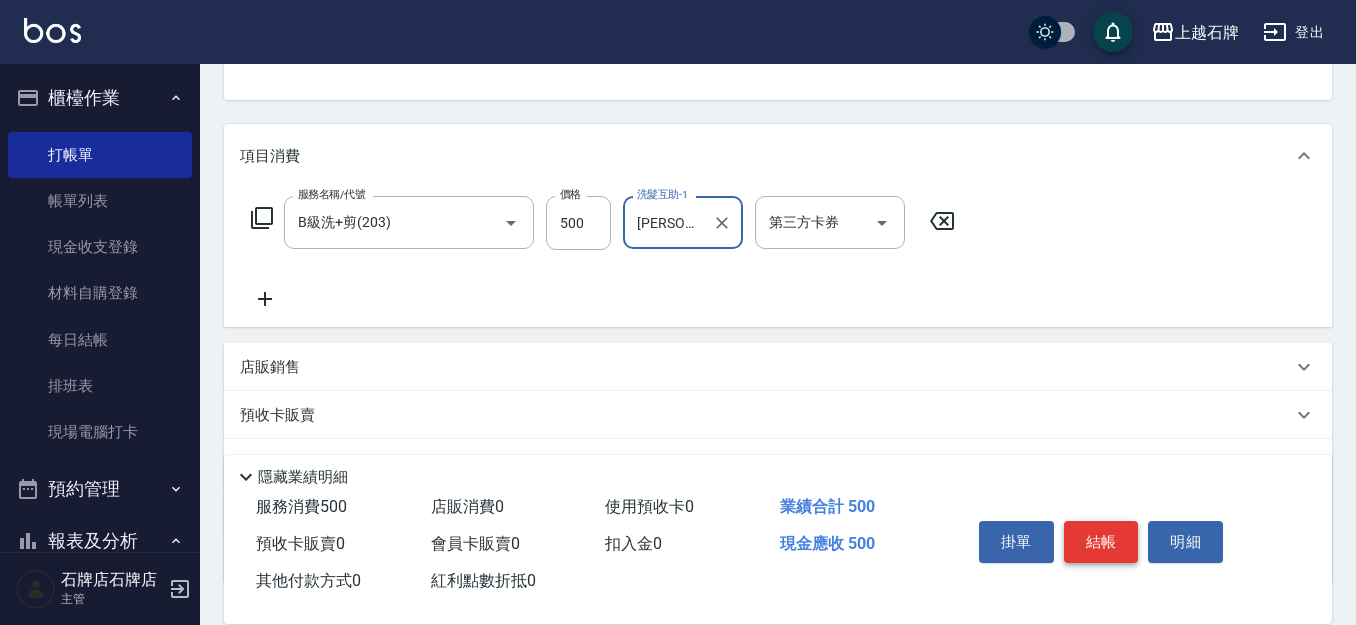 type on "[PERSON_NAME]-20" 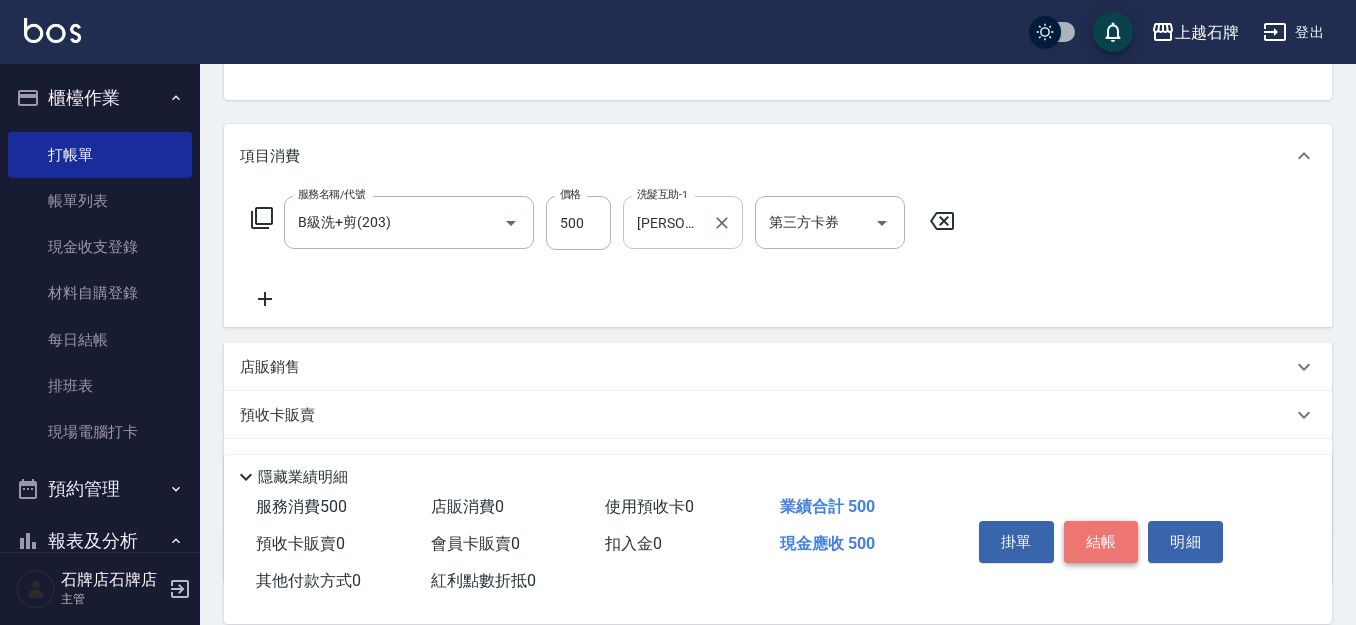 click on "結帳" at bounding box center [1101, 542] 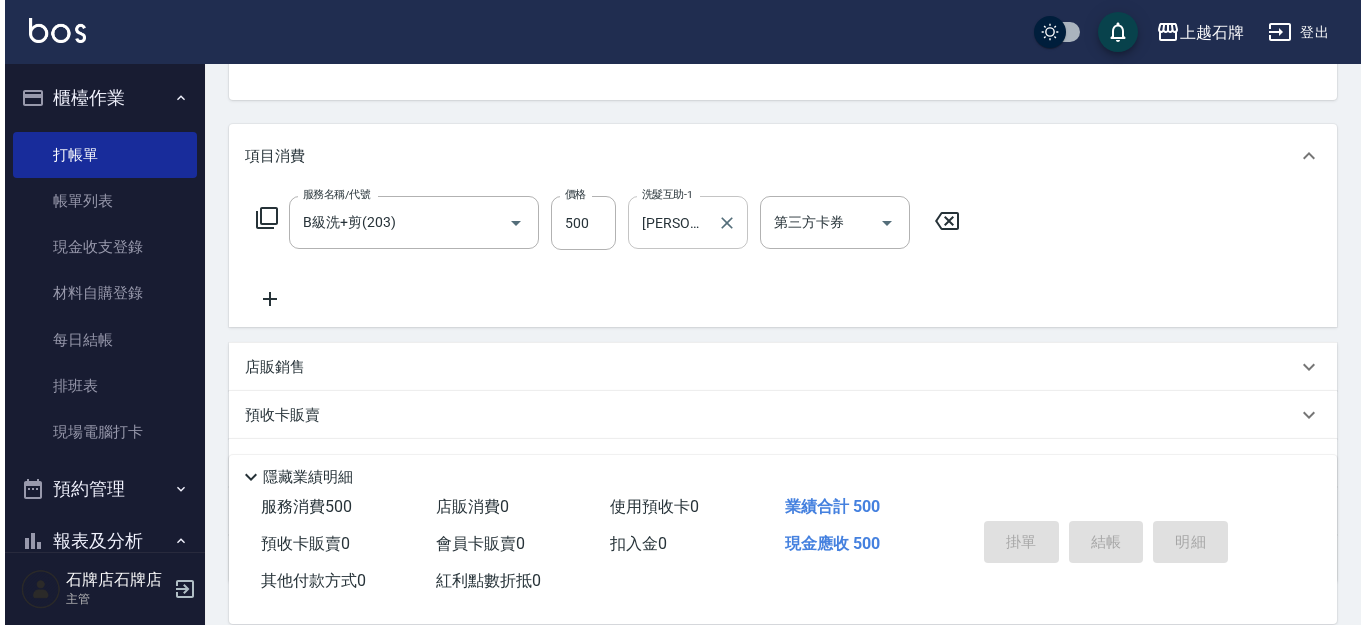 scroll, scrollTop: 0, scrollLeft: 0, axis: both 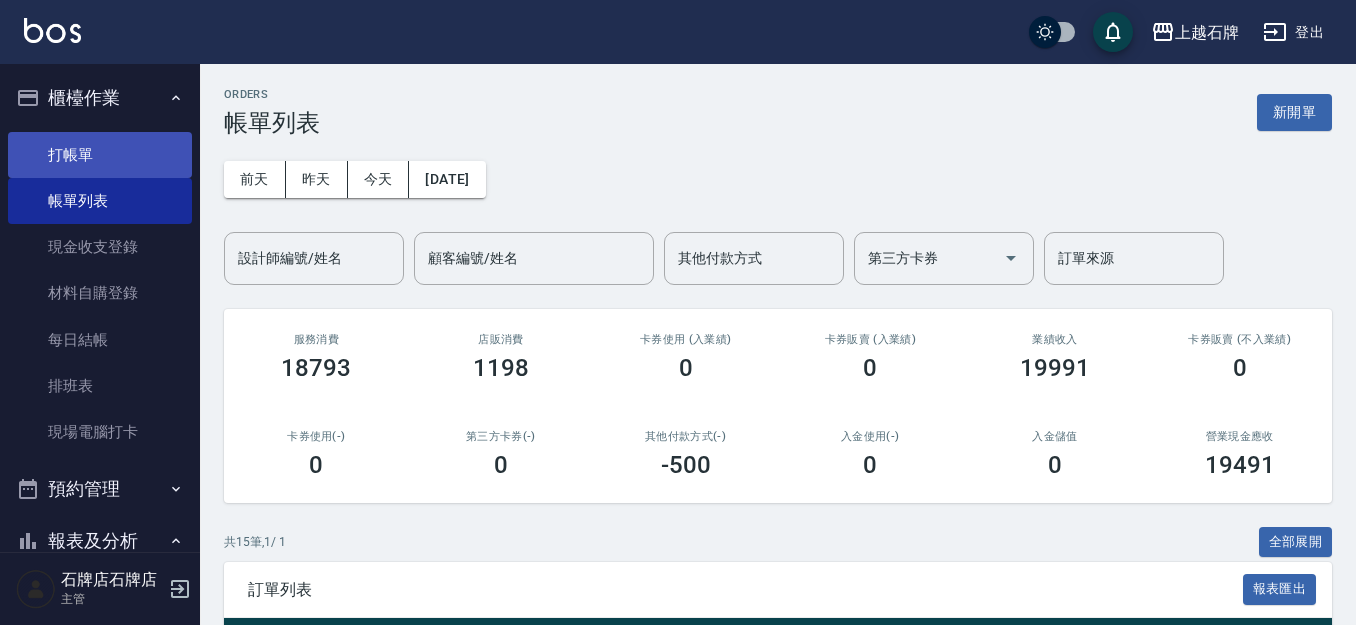 click on "打帳單" at bounding box center (100, 155) 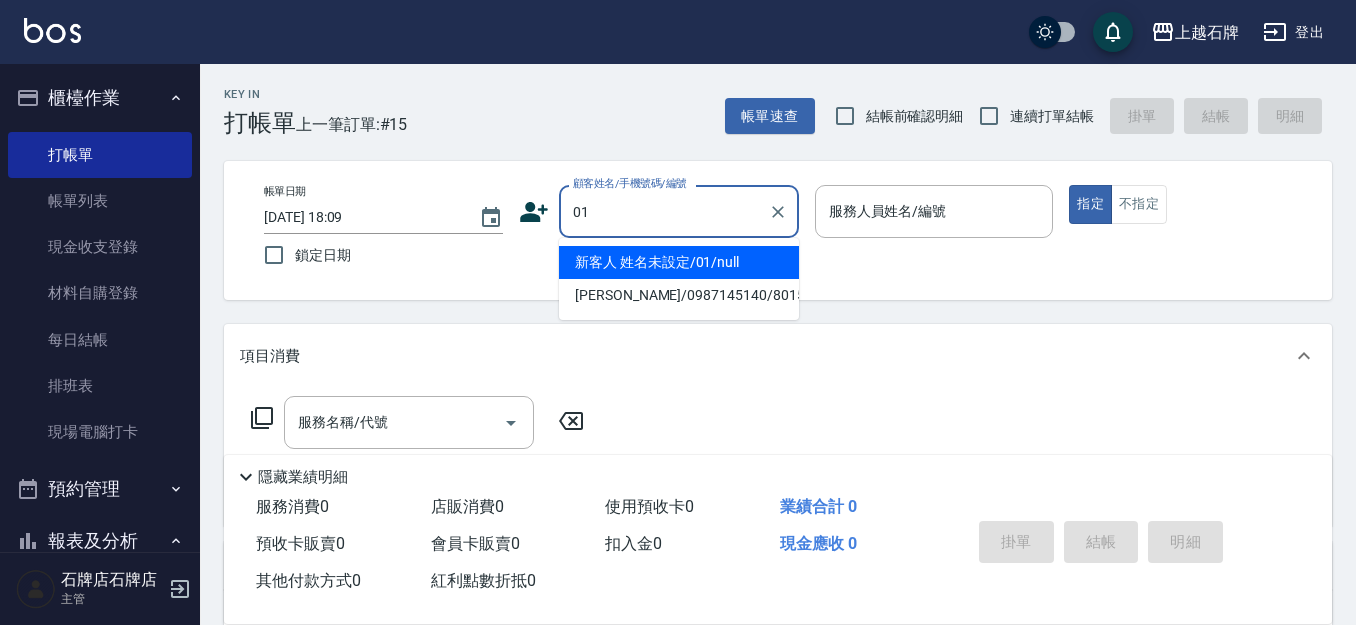 click on "新客人 姓名未設定/01/null" at bounding box center [679, 262] 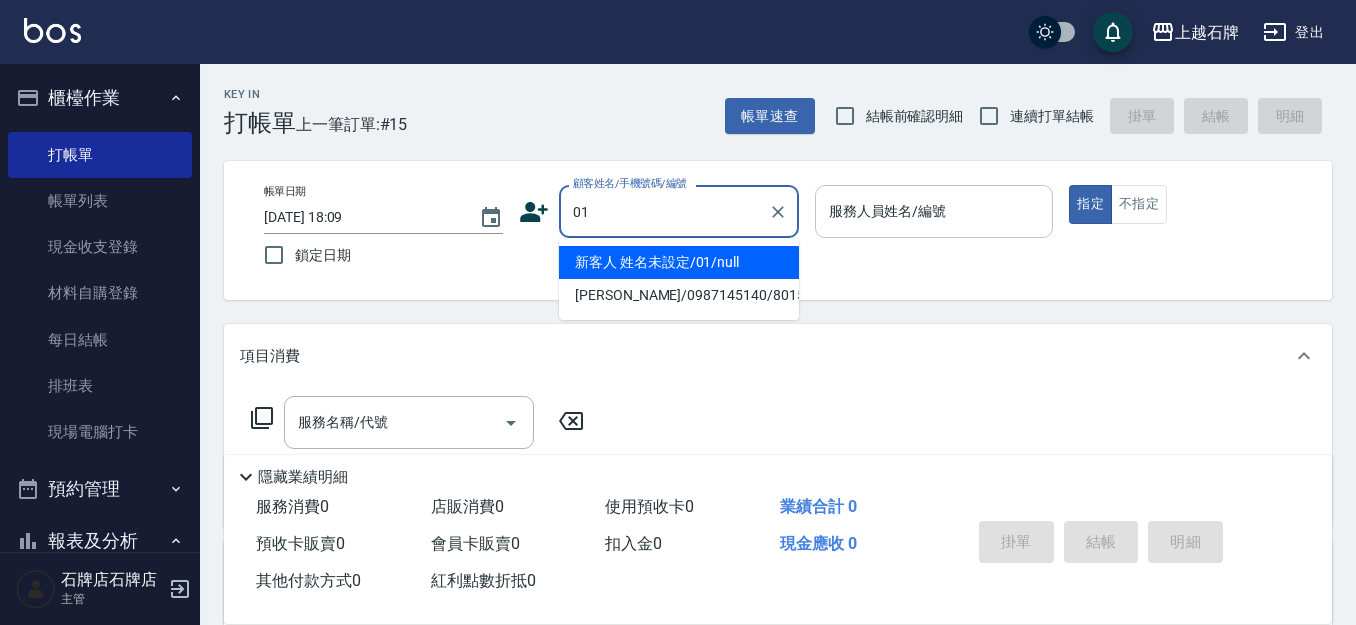 type on "新客人 姓名未設定/01/null" 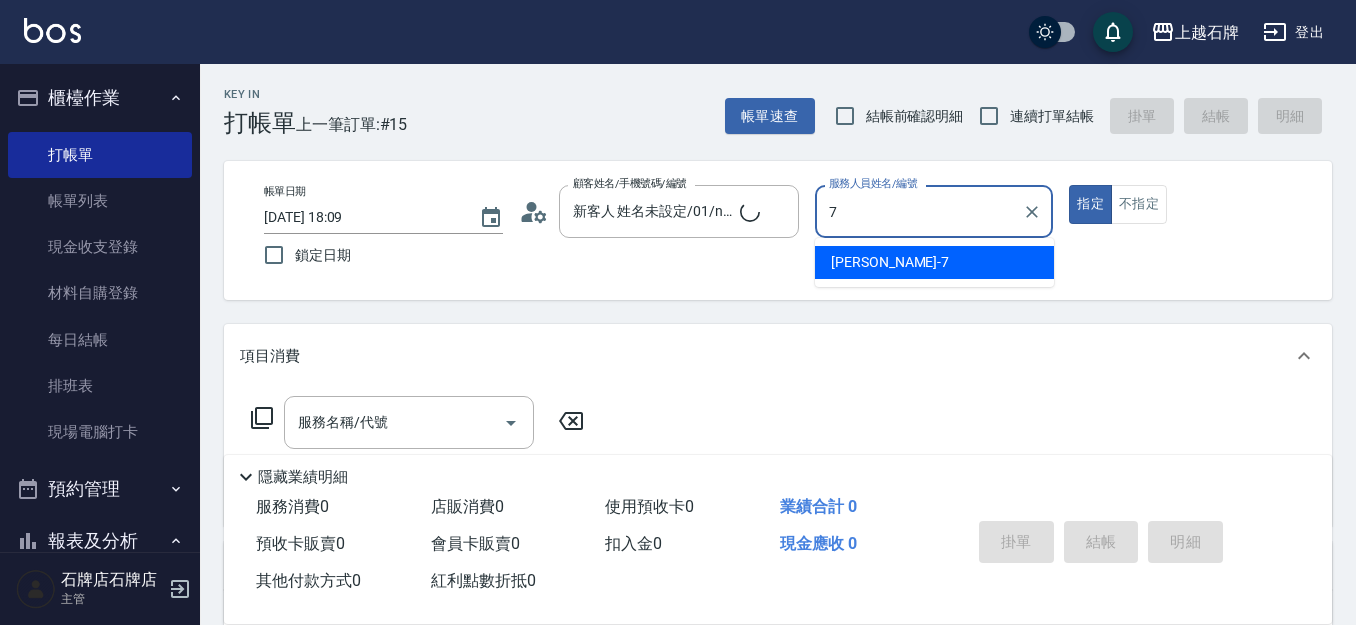 click on "Lisa -7" at bounding box center (934, 262) 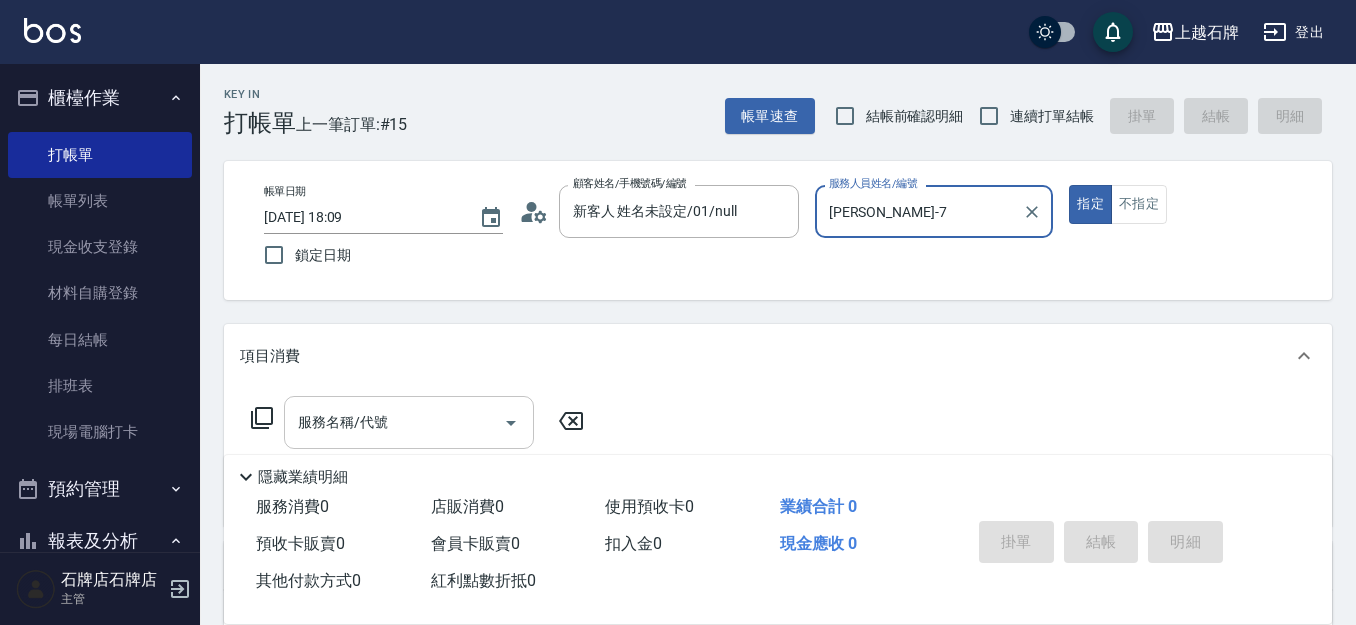 type on "Lisa-7" 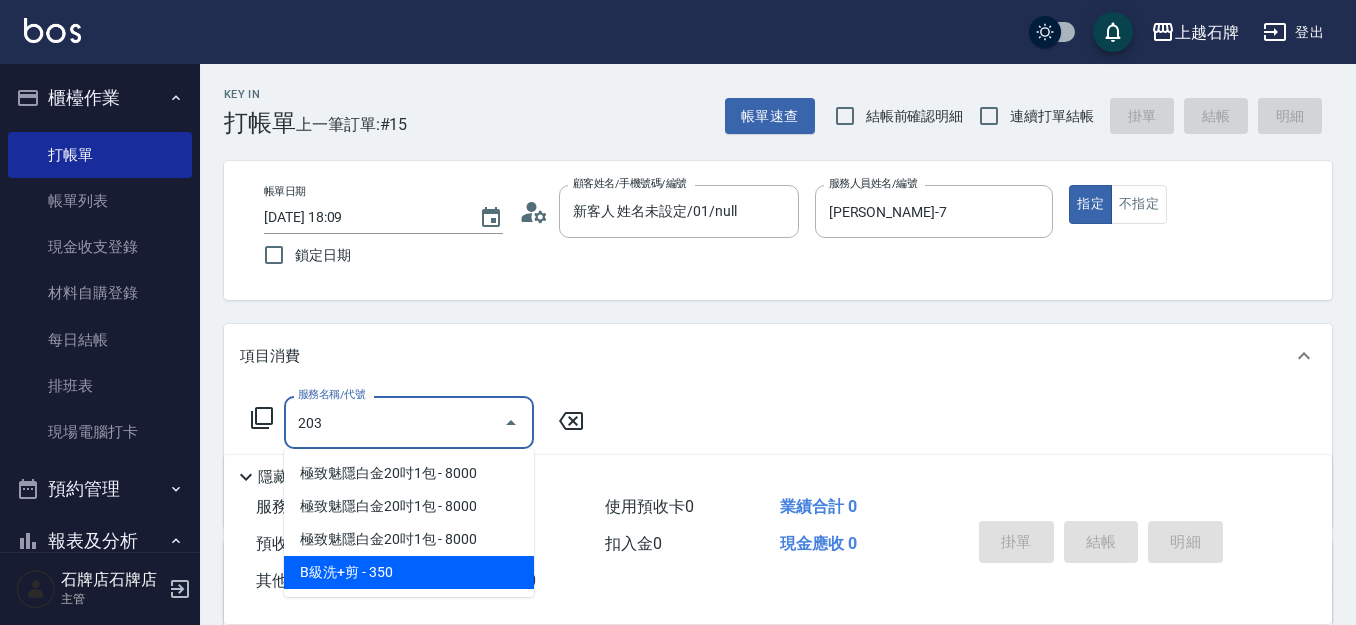 click on "B級洗+剪 - 350" at bounding box center [409, 572] 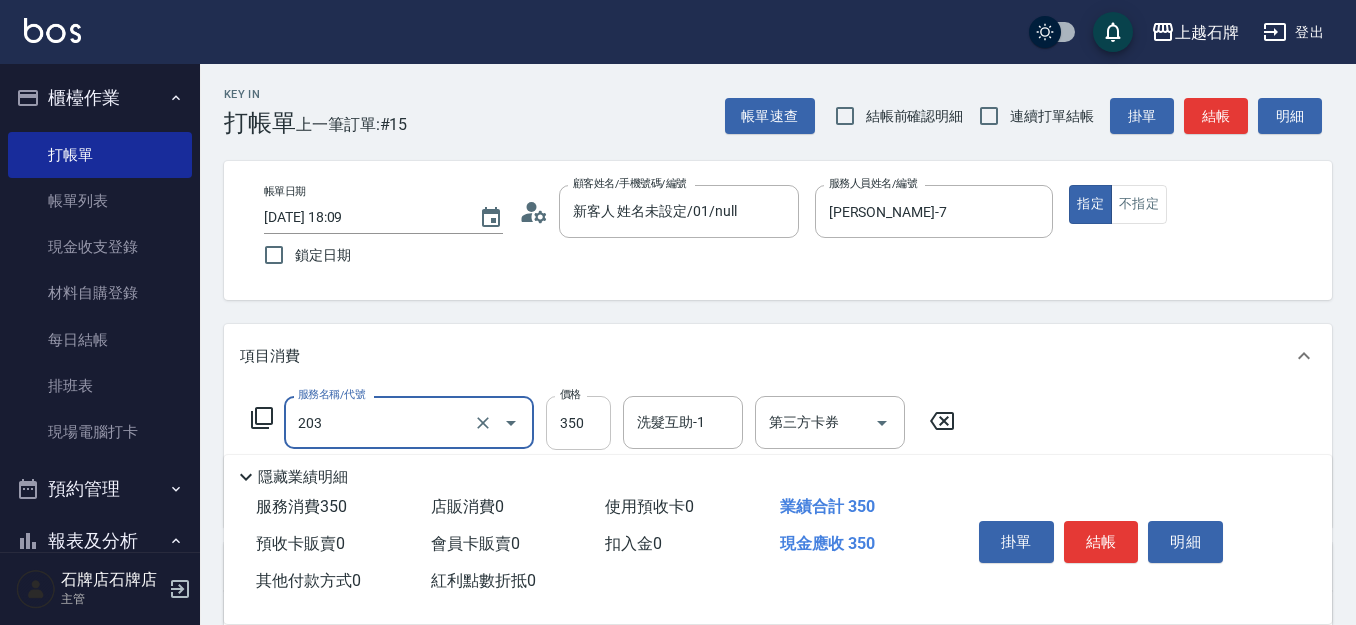 type on "B級洗+剪(203)" 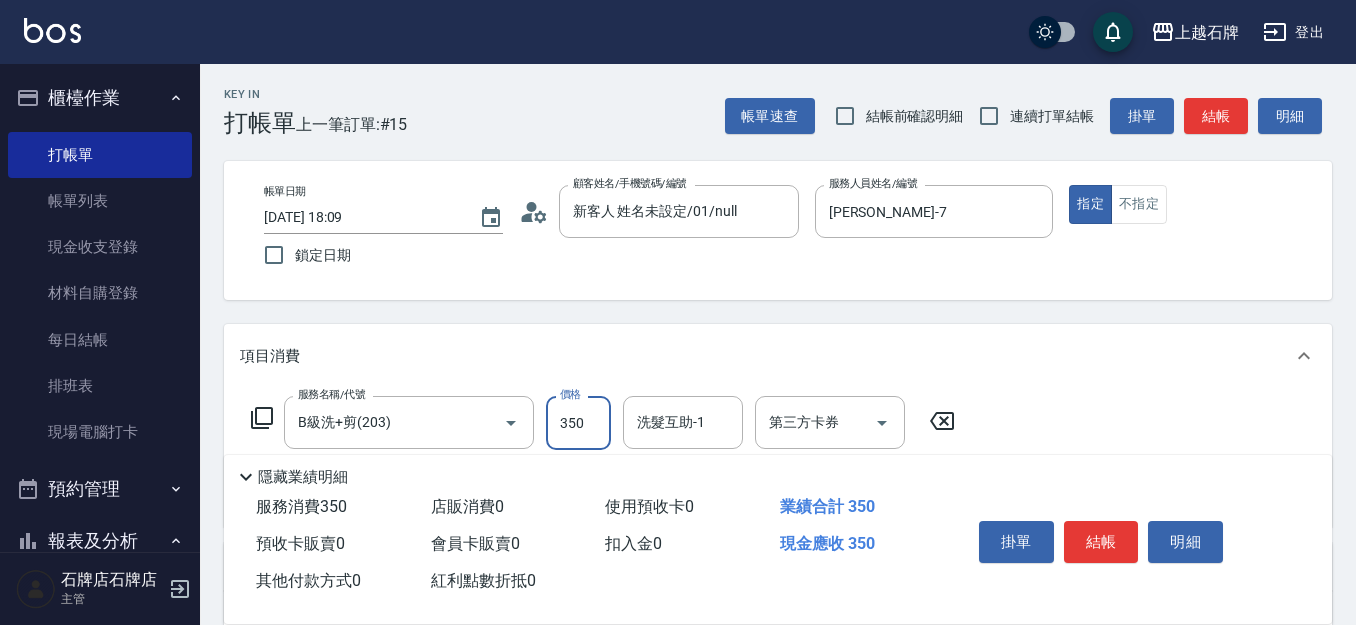click on "350" at bounding box center (578, 423) 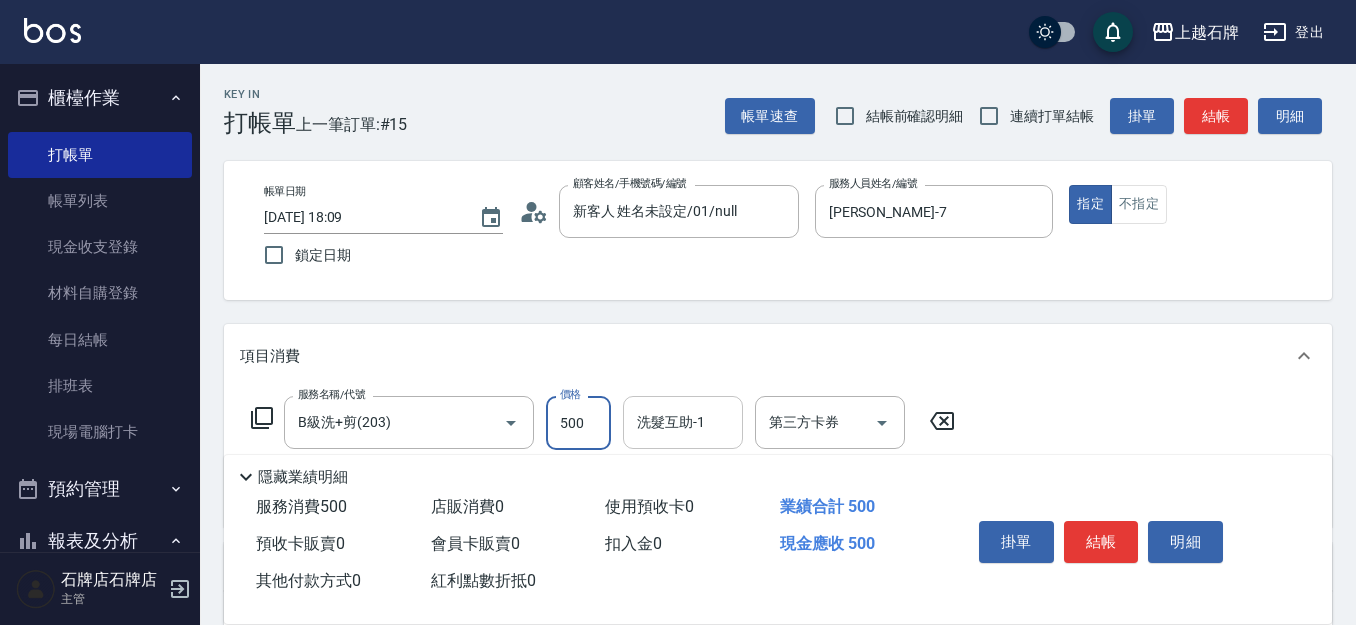 type on "500" 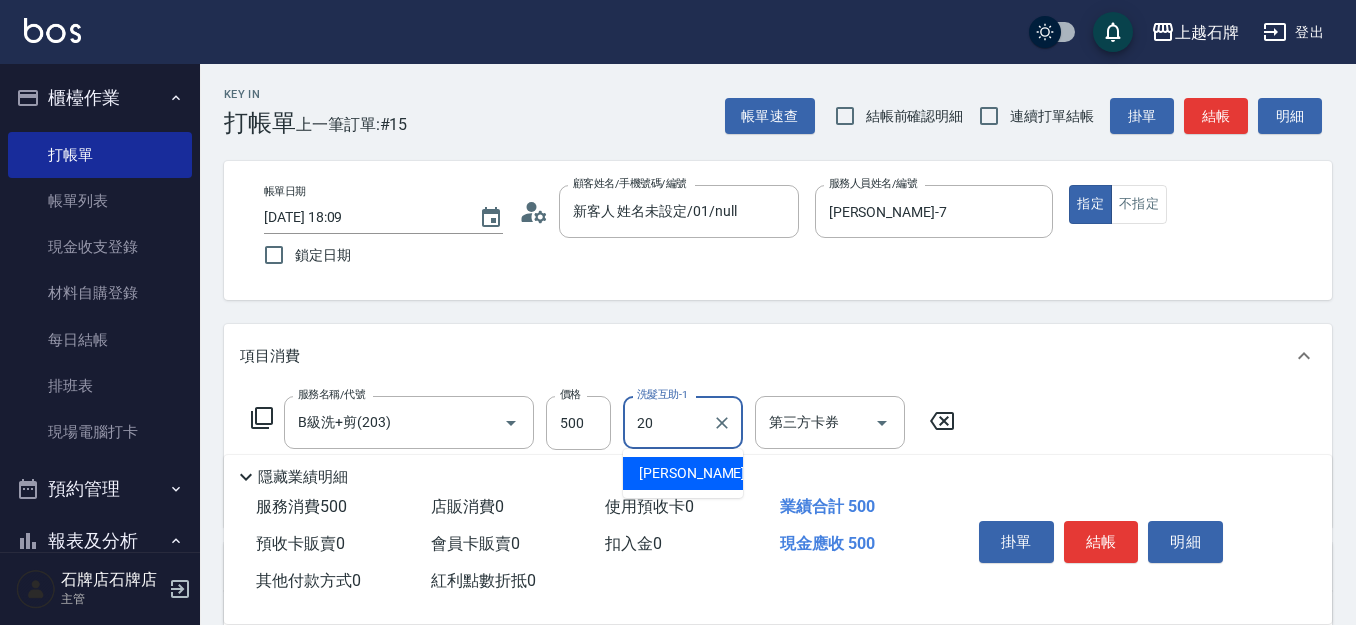 click on "彥伶 -20" at bounding box center [702, 473] 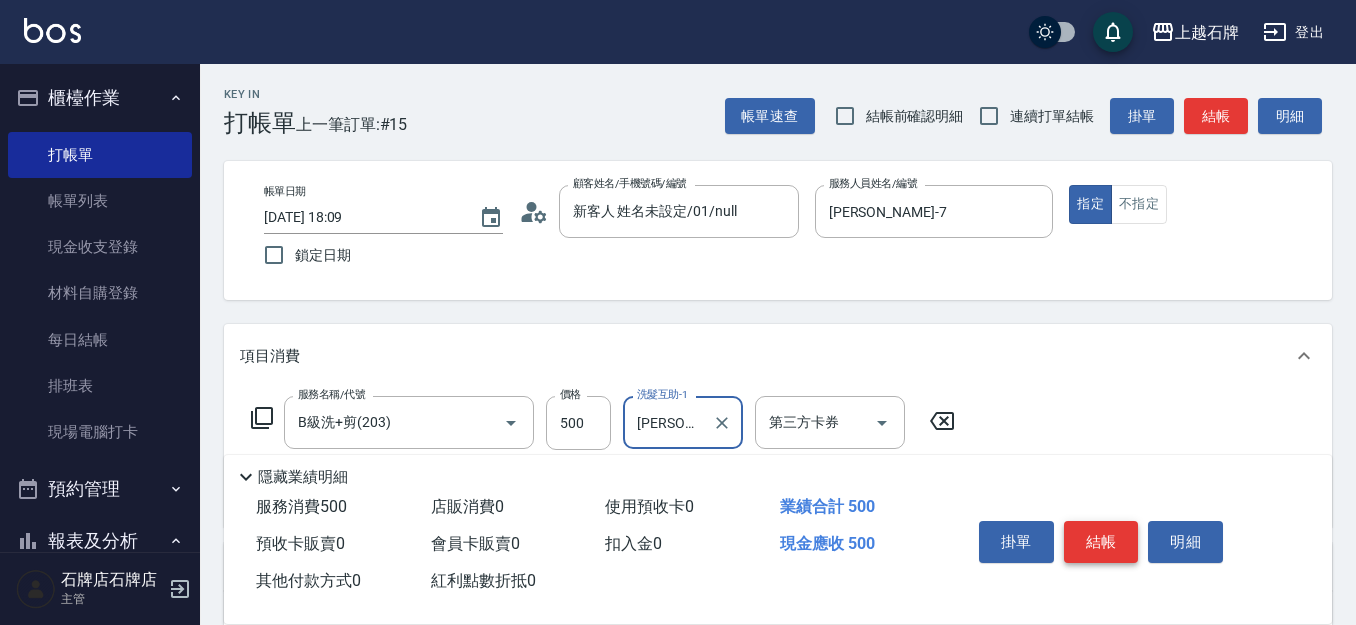 type on "[PERSON_NAME]-20" 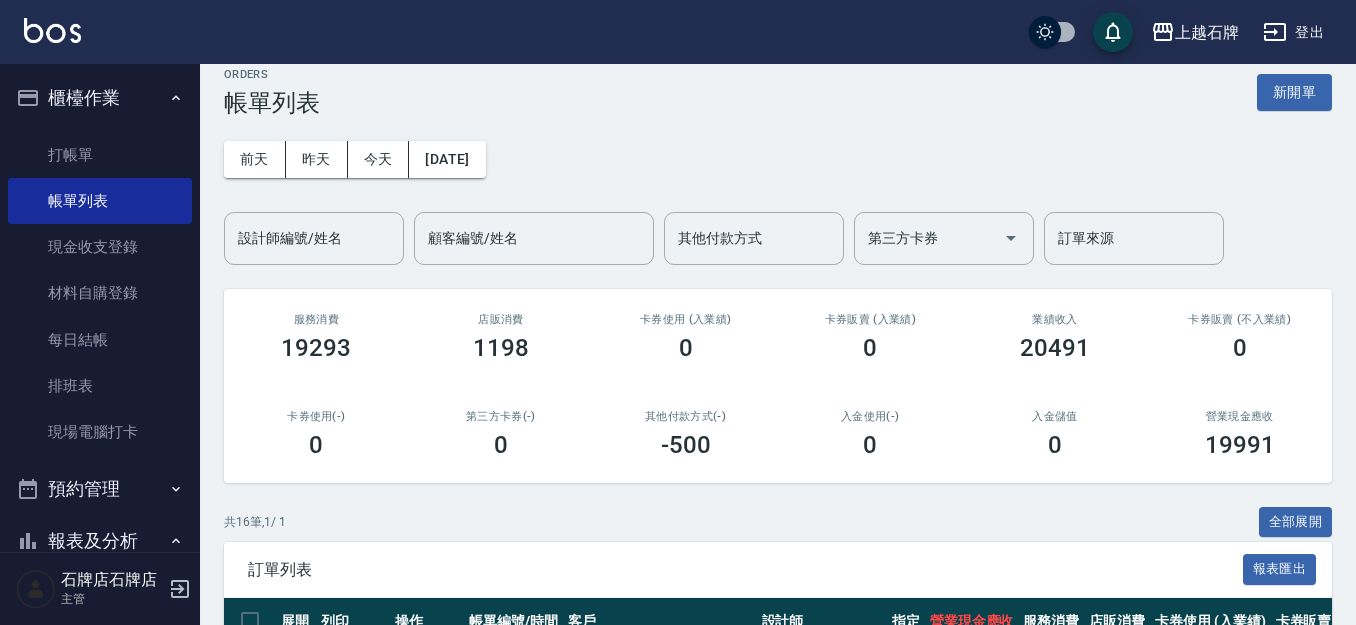 scroll, scrollTop: 200, scrollLeft: 0, axis: vertical 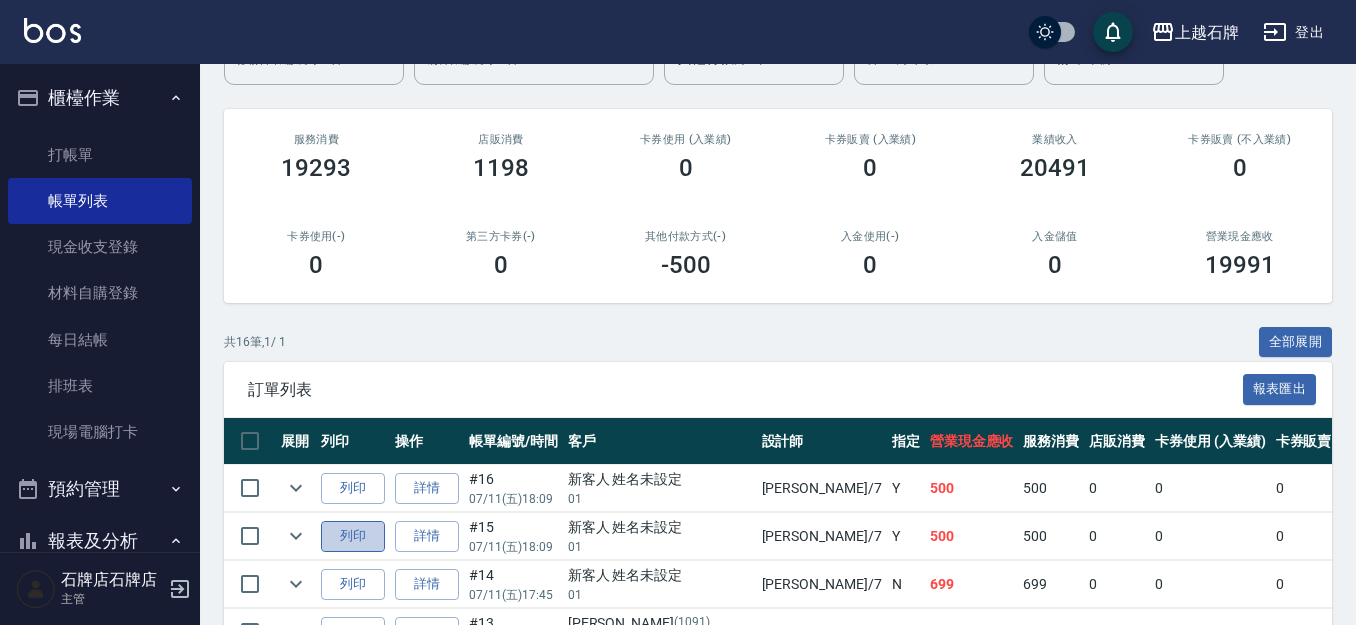 click on "列印" at bounding box center [353, 536] 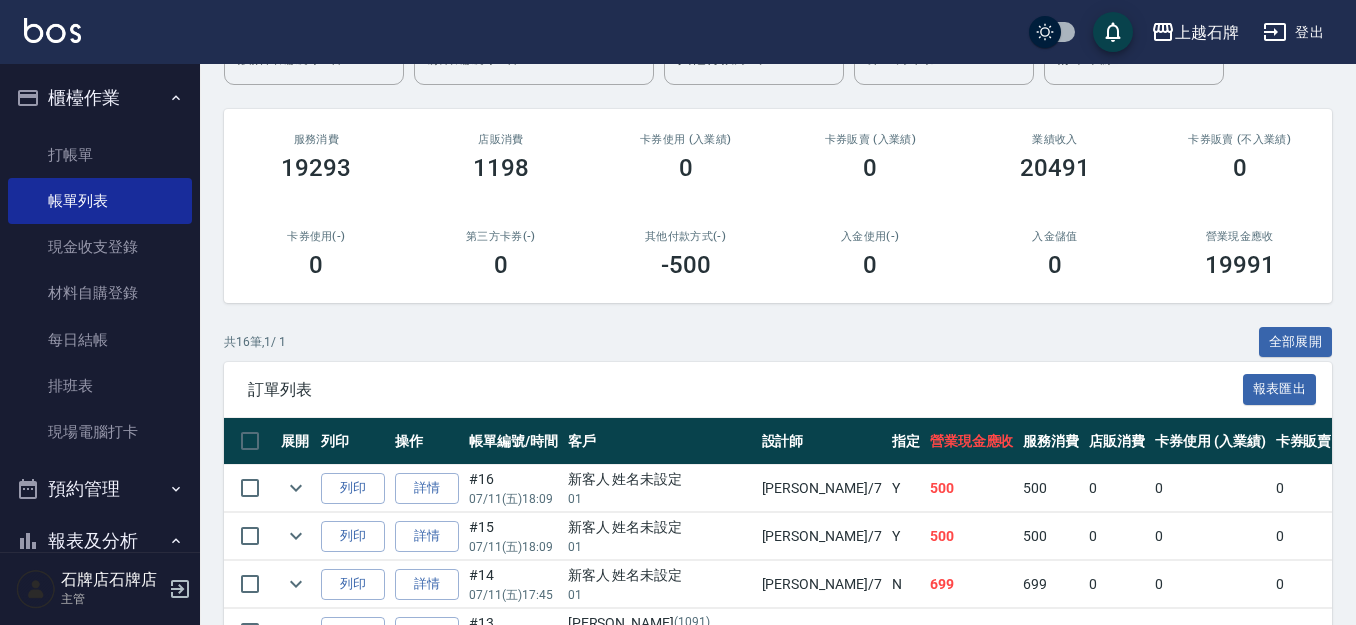 click on "列印" at bounding box center (353, 488) 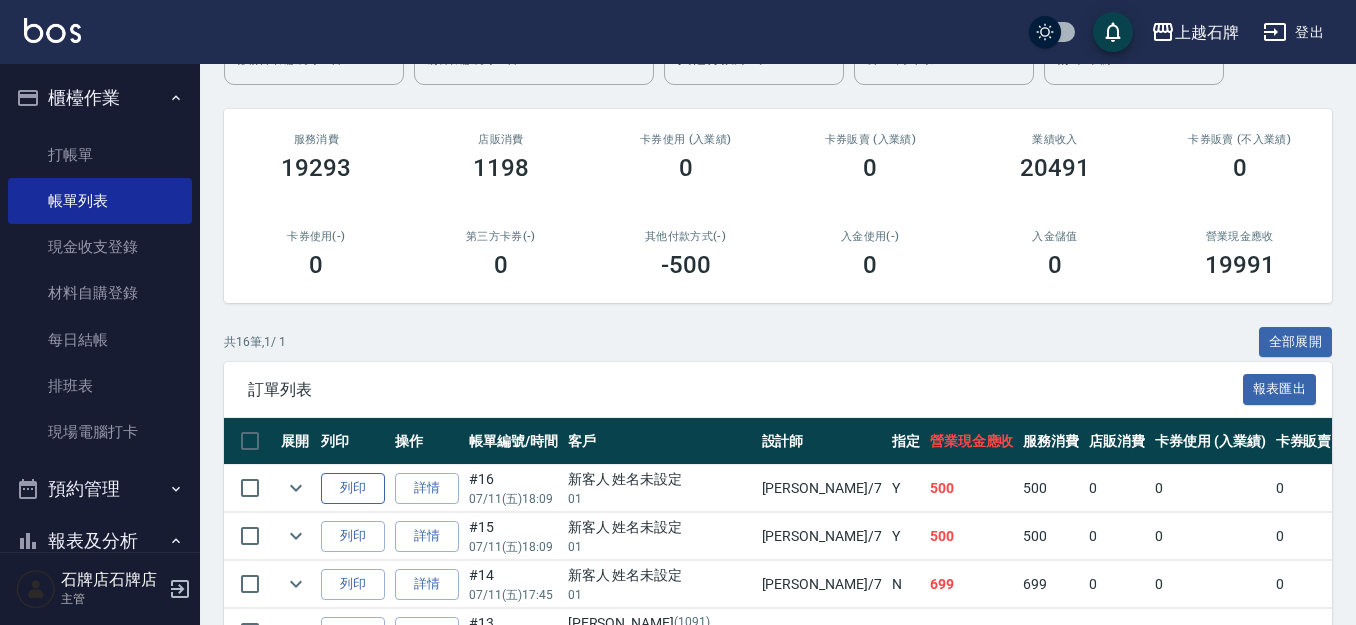 click on "列印" at bounding box center (353, 488) 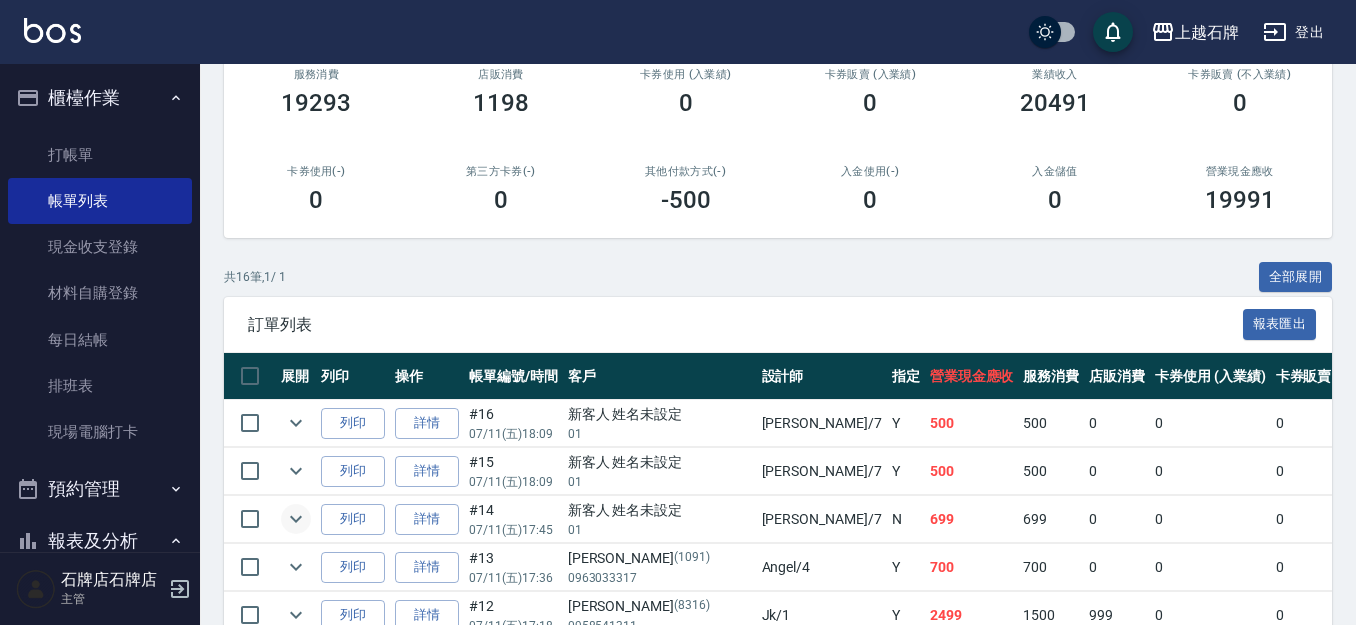 scroll, scrollTop: 300, scrollLeft: 0, axis: vertical 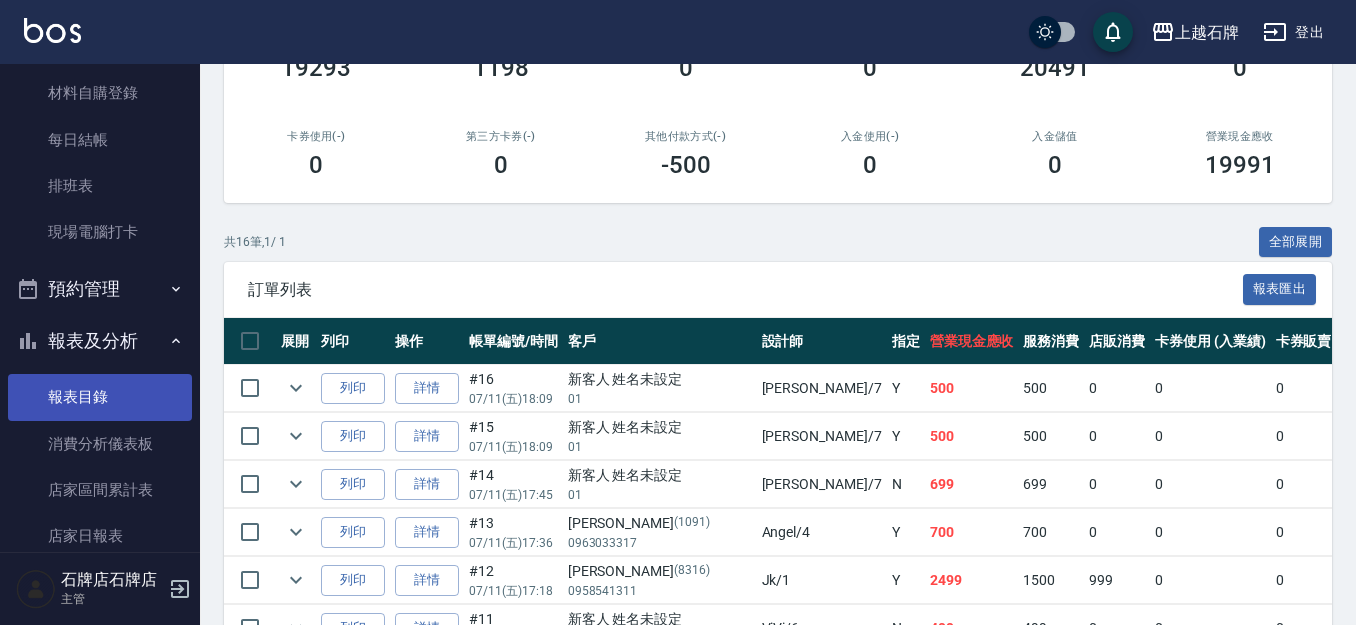 click on "報表目錄" at bounding box center (100, 397) 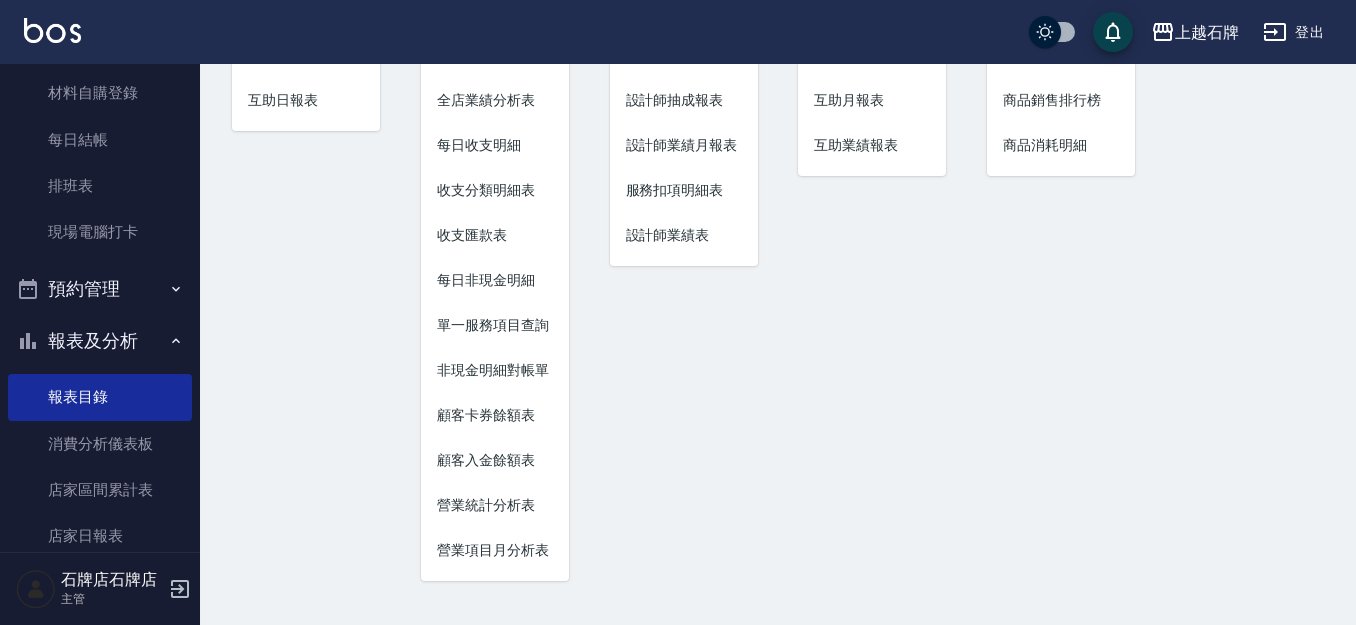scroll, scrollTop: 0, scrollLeft: 0, axis: both 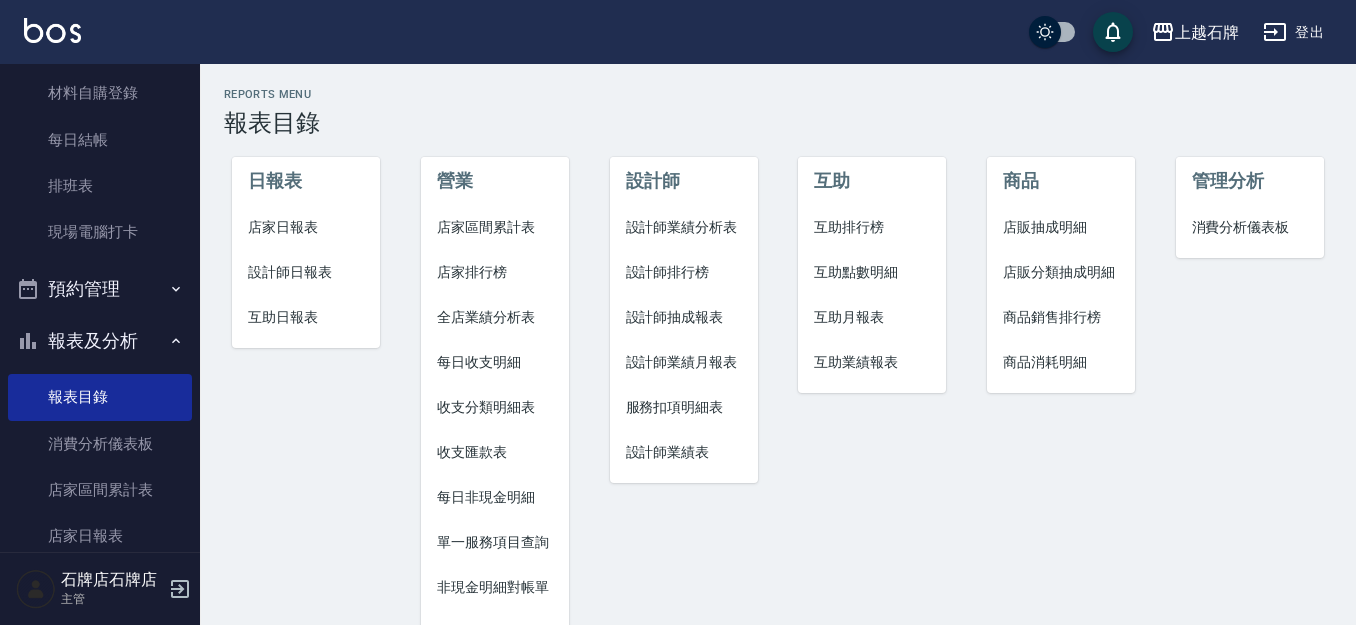 click on "設計師日報表" at bounding box center (306, 272) 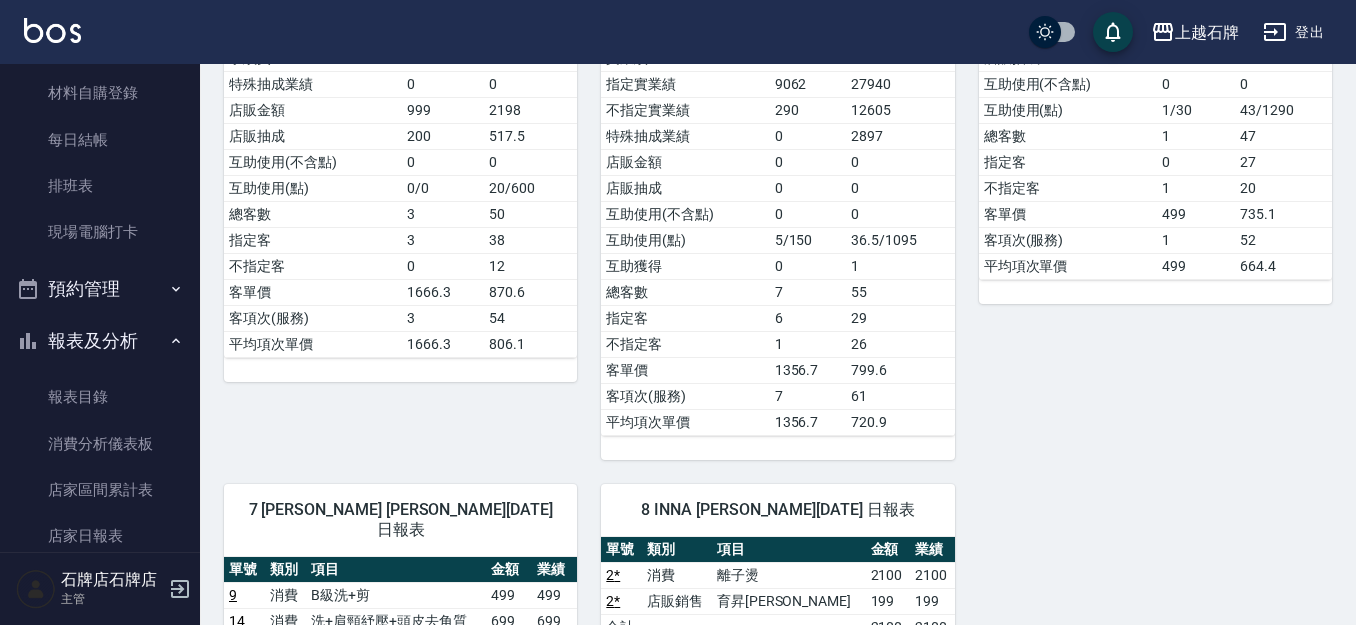 scroll, scrollTop: 500, scrollLeft: 0, axis: vertical 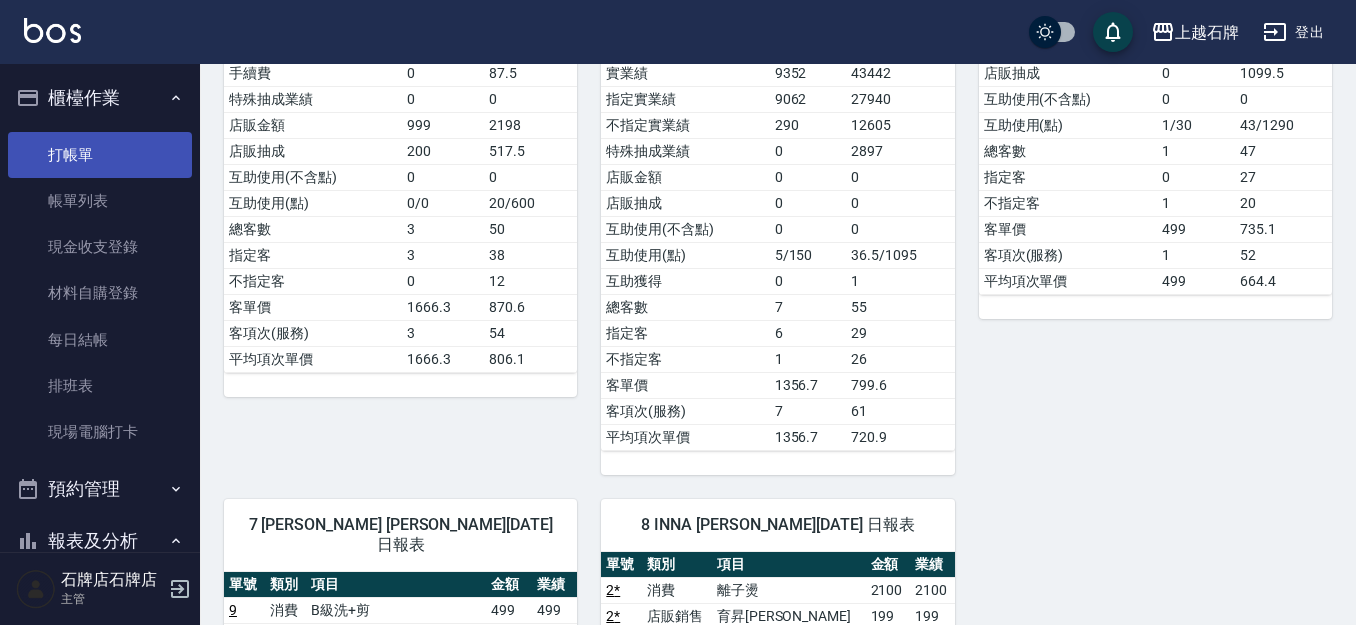 click on "打帳單" at bounding box center [100, 155] 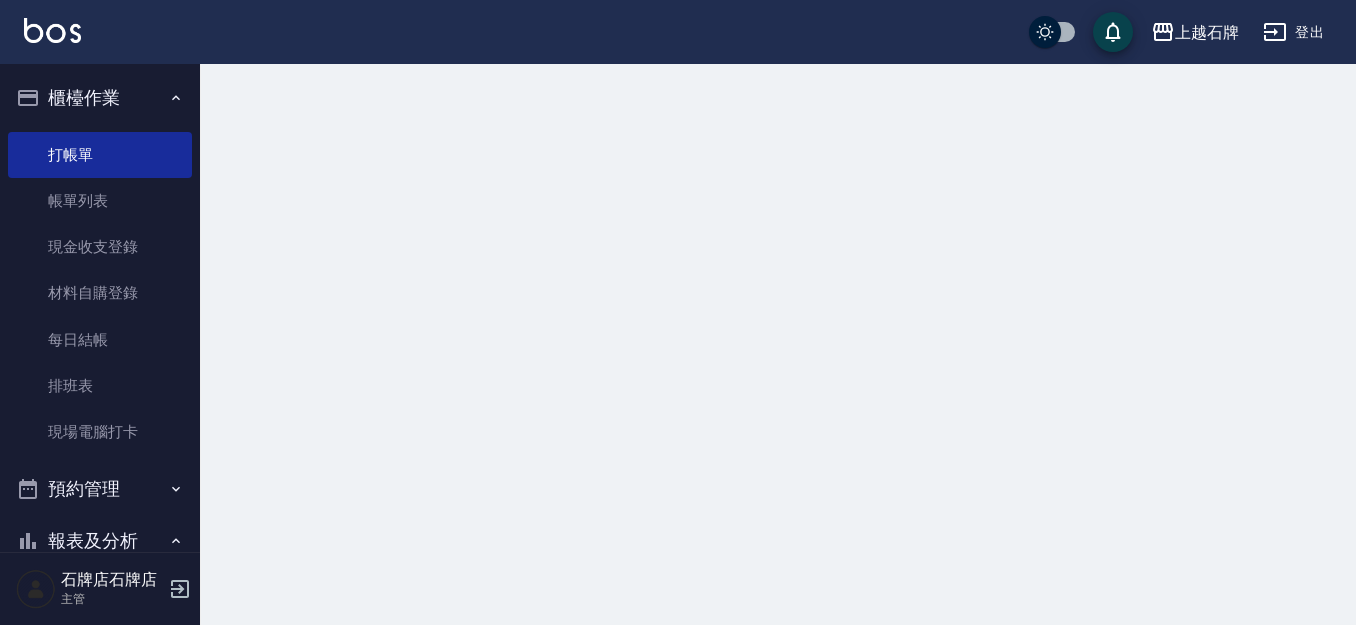 scroll, scrollTop: 0, scrollLeft: 0, axis: both 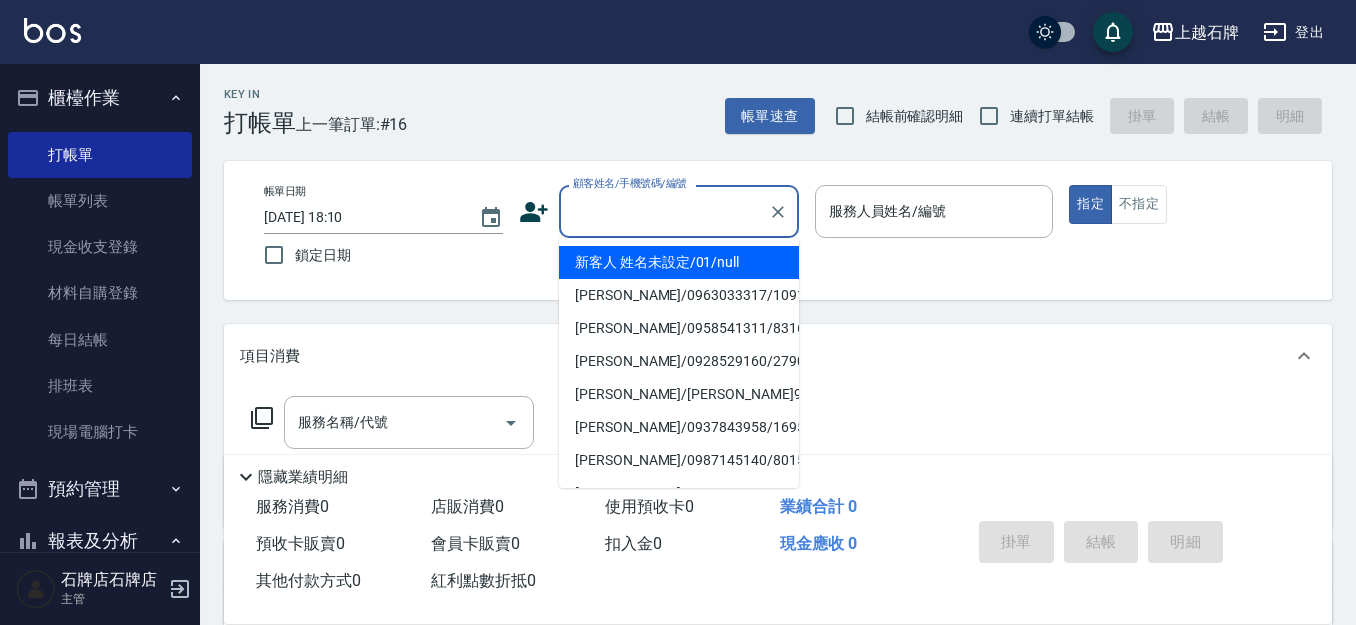 click on "顧客姓名/手機號碼/編號" at bounding box center [664, 211] 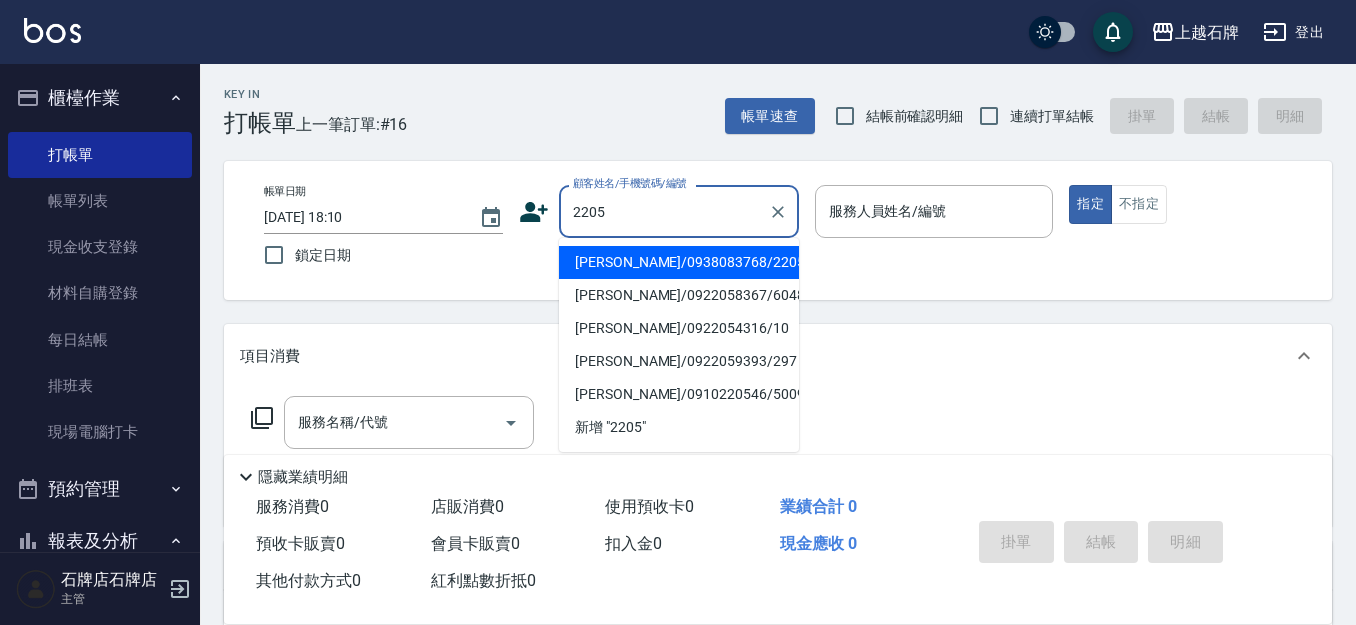 click on "[PERSON_NAME]/0938083768/2205" at bounding box center [679, 262] 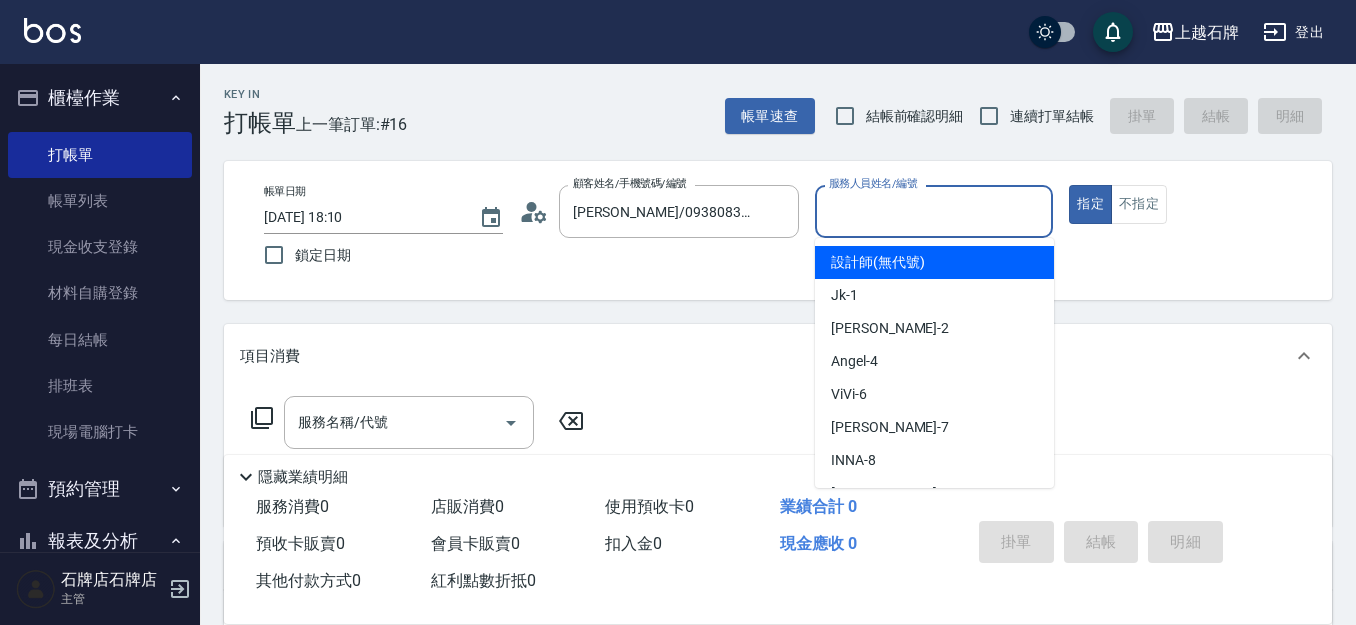 click on "服務人員姓名/編號" at bounding box center [934, 211] 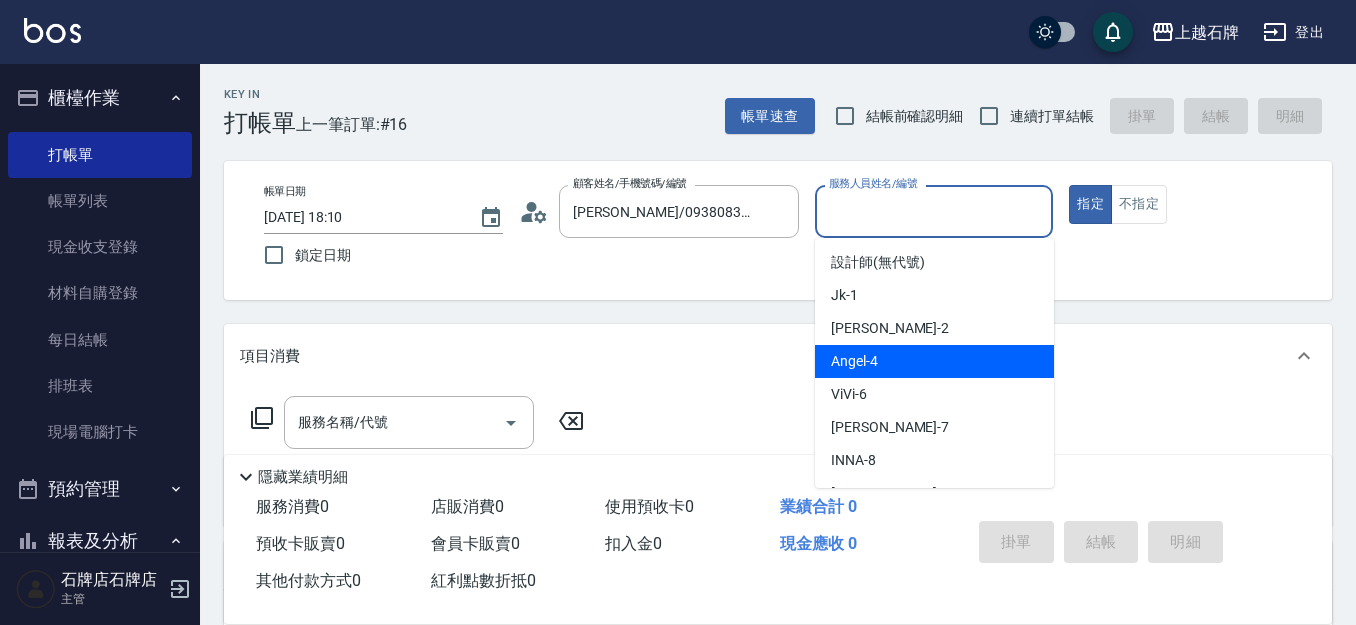 click on "[PERSON_NAME] -4" at bounding box center (934, 361) 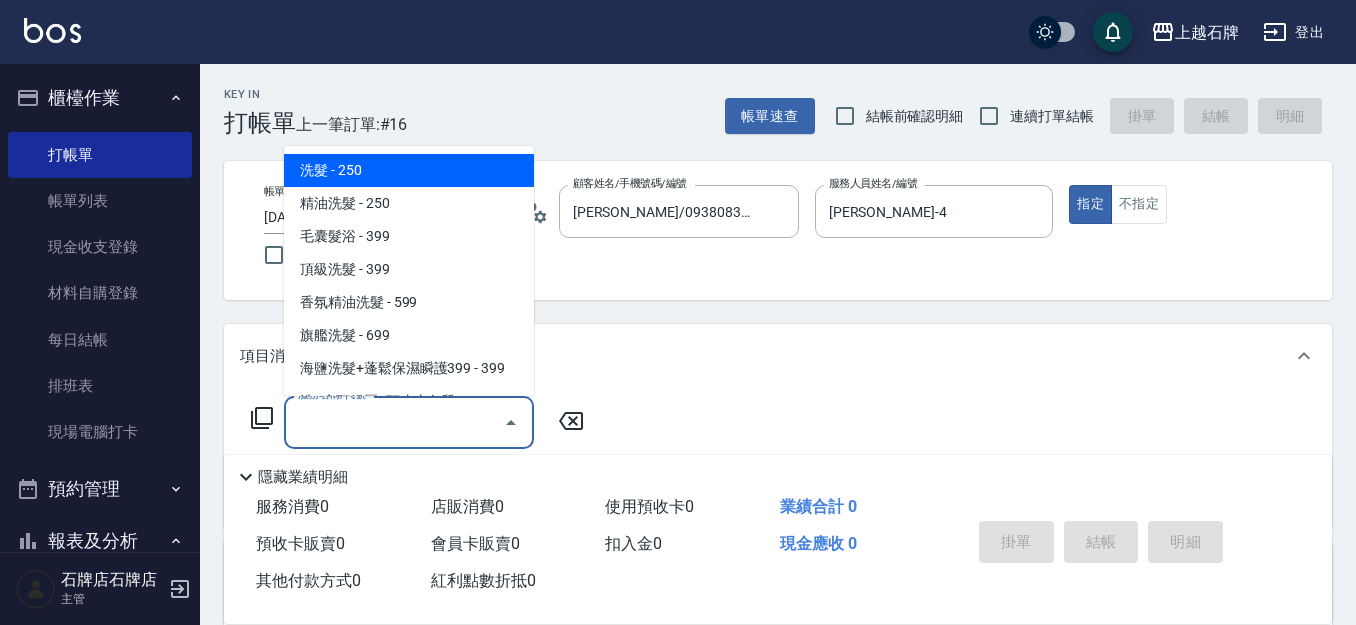 click on "服務名稱/代號" at bounding box center (394, 422) 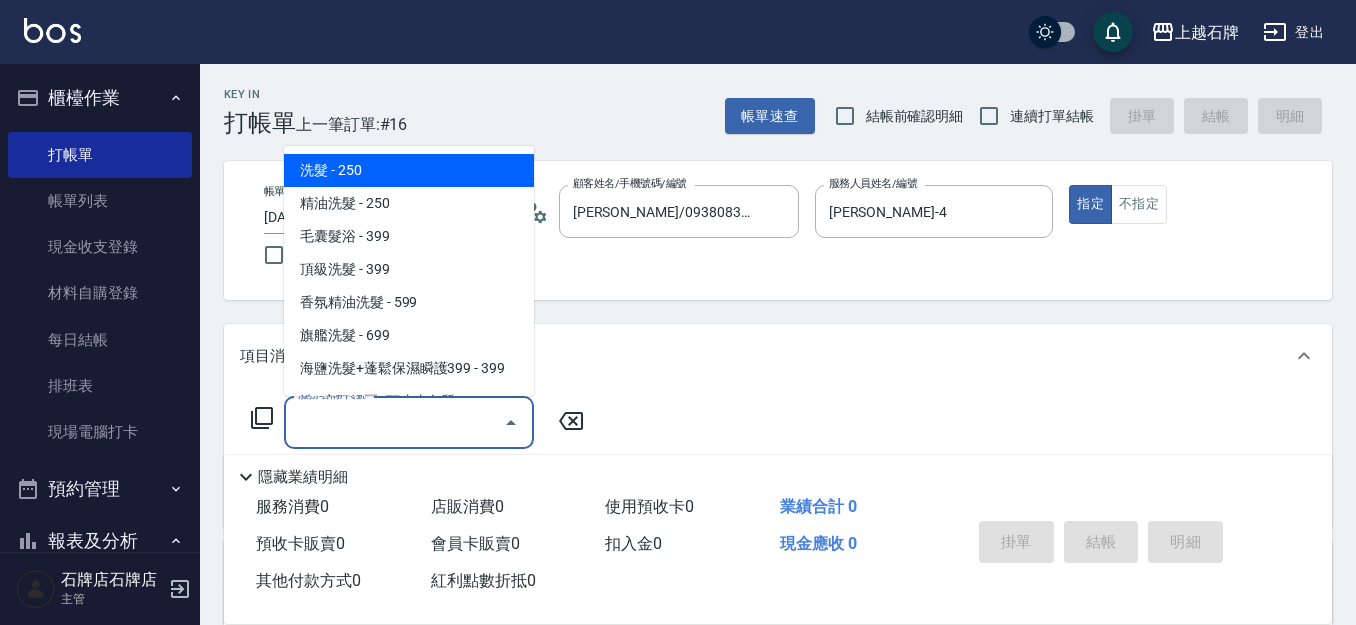 click on "洗髮 - 250" at bounding box center (409, 170) 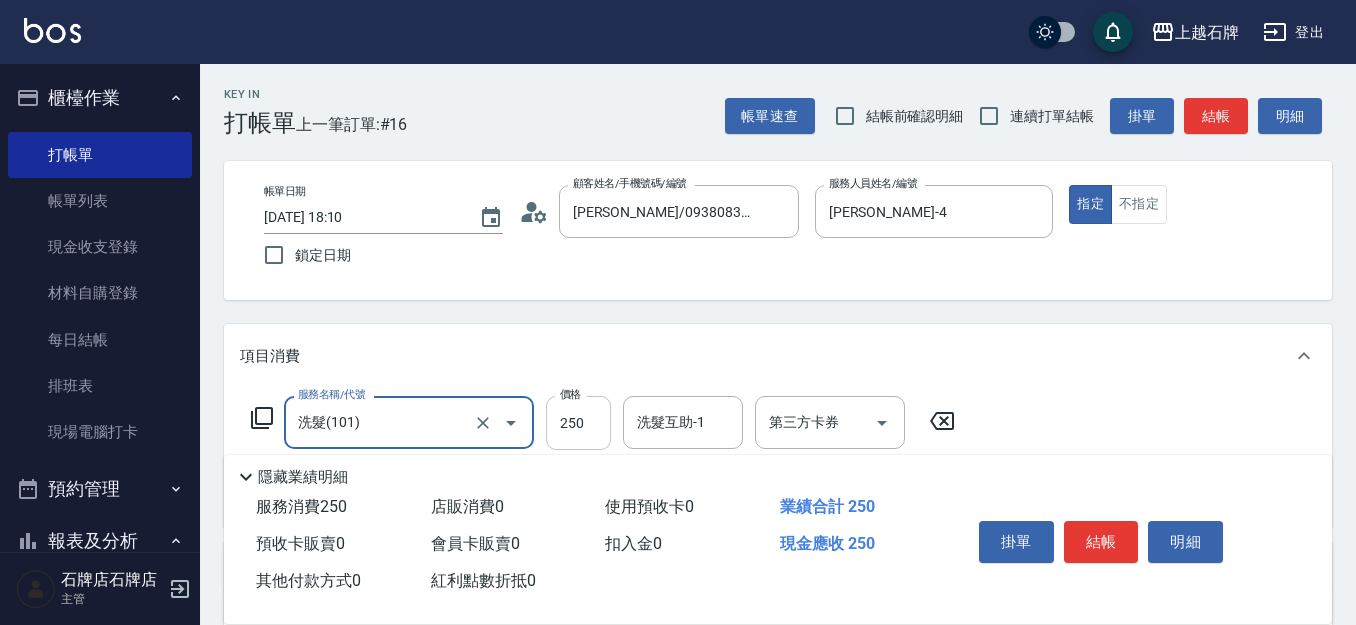 click on "250" at bounding box center (578, 423) 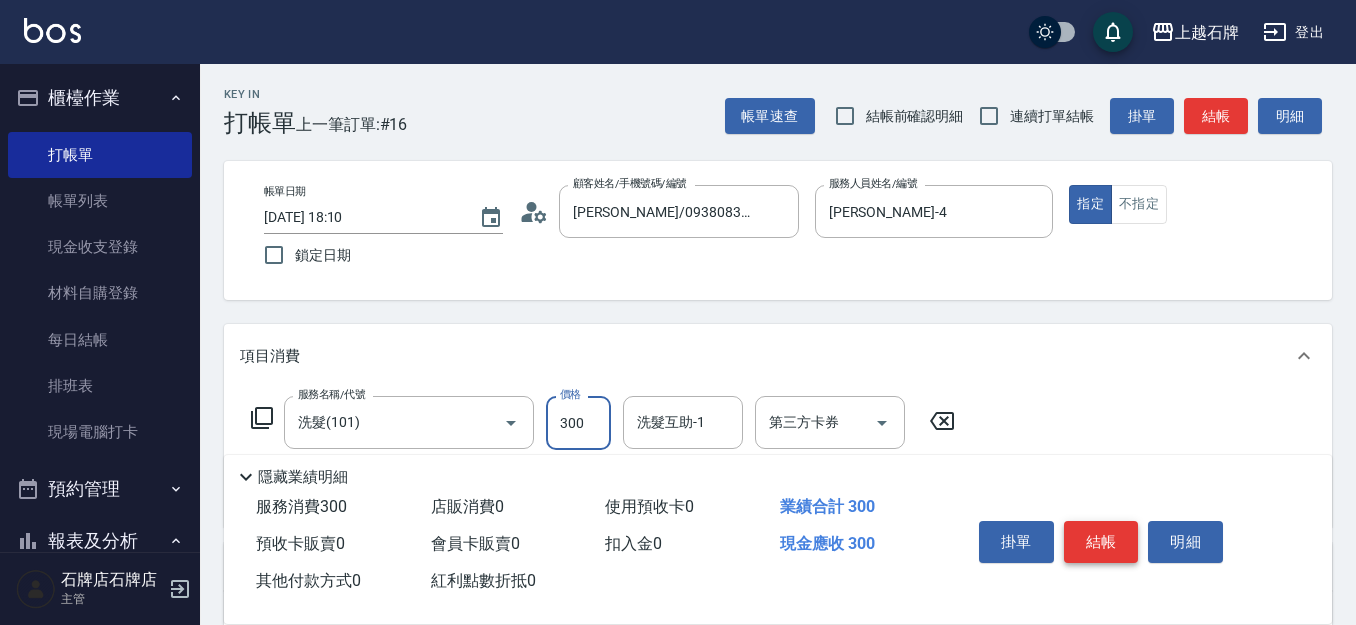 type on "300" 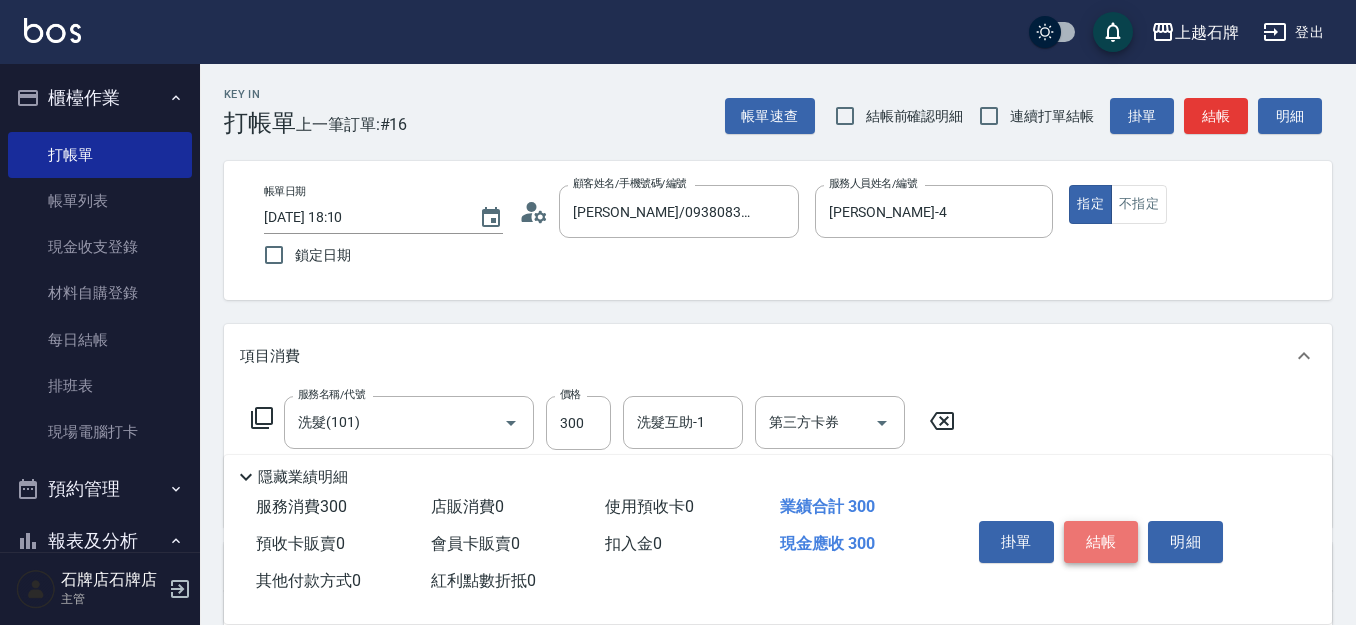 click on "結帳" at bounding box center (1101, 542) 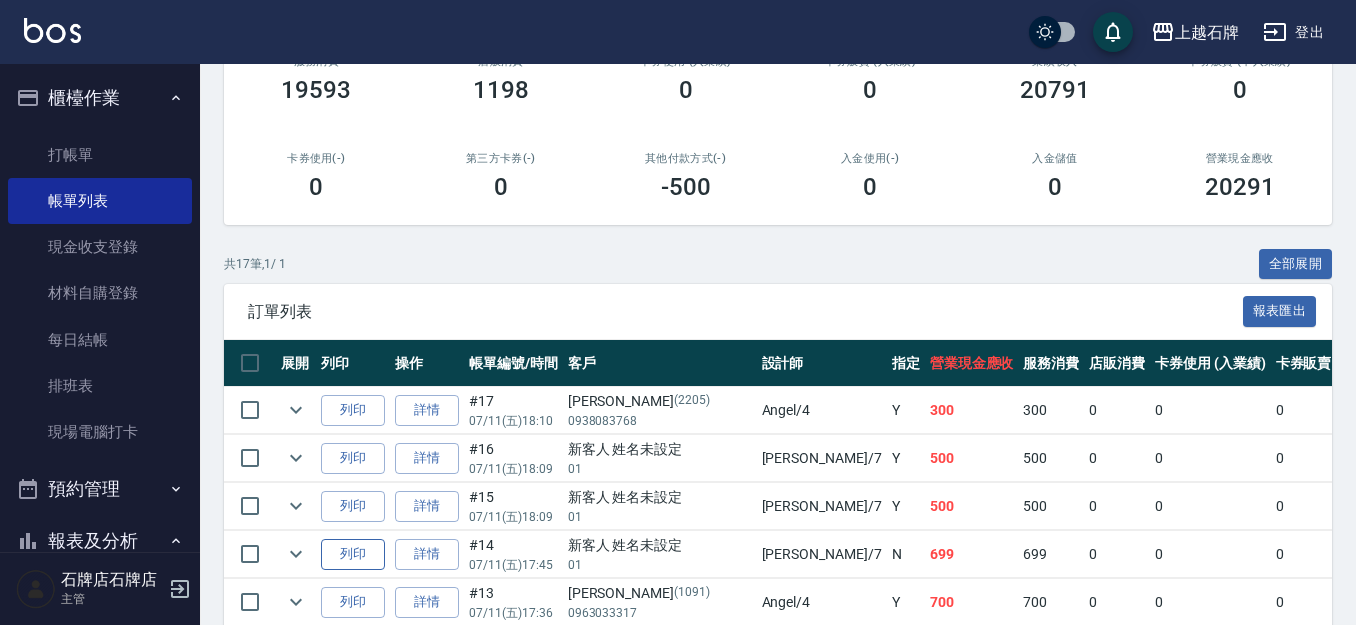 scroll, scrollTop: 300, scrollLeft: 0, axis: vertical 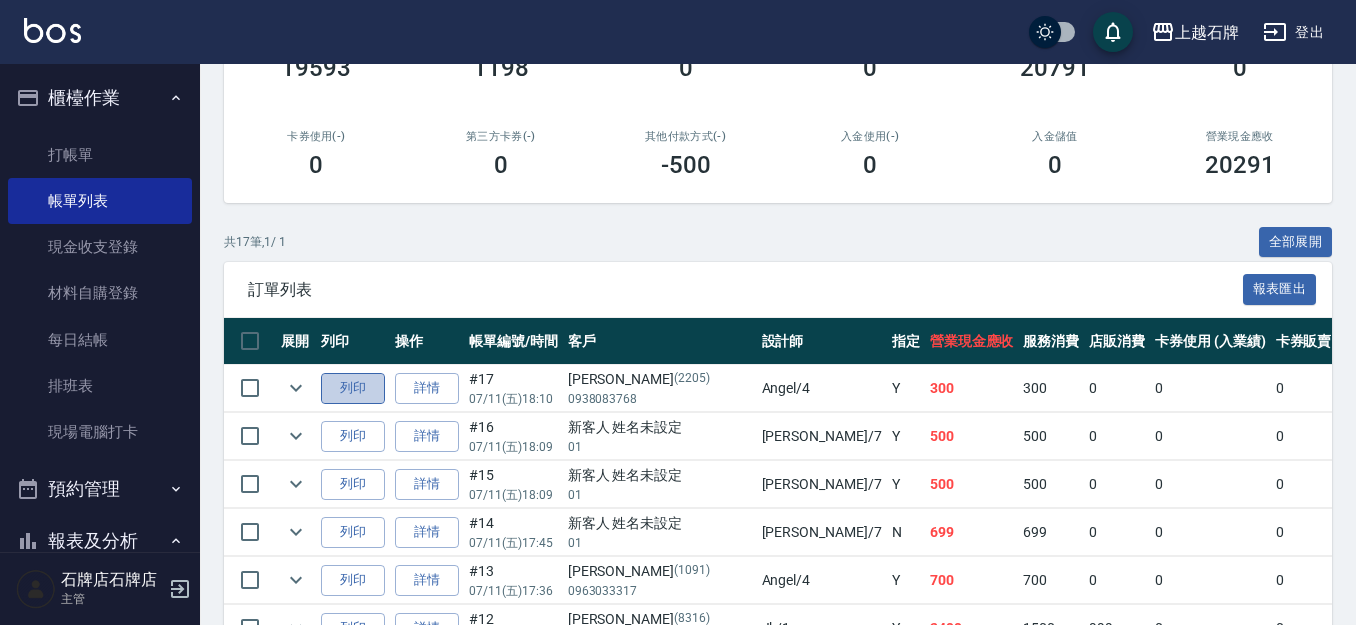 click on "列印" at bounding box center [353, 388] 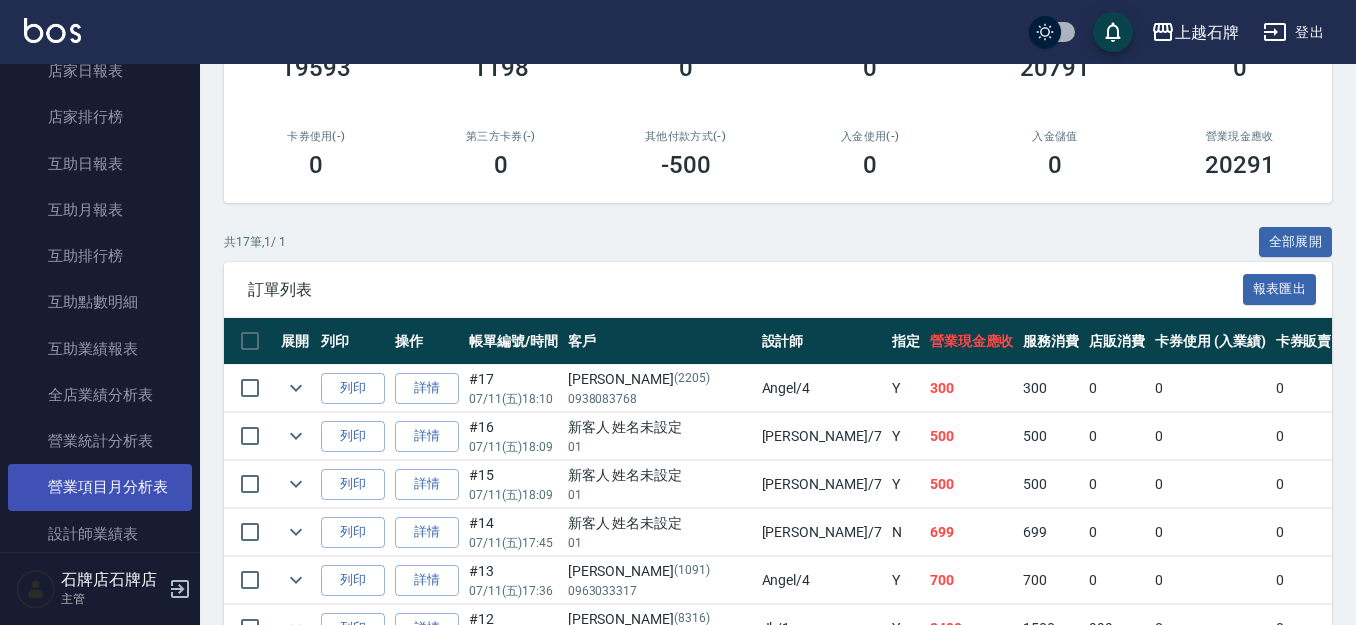 scroll, scrollTop: 700, scrollLeft: 0, axis: vertical 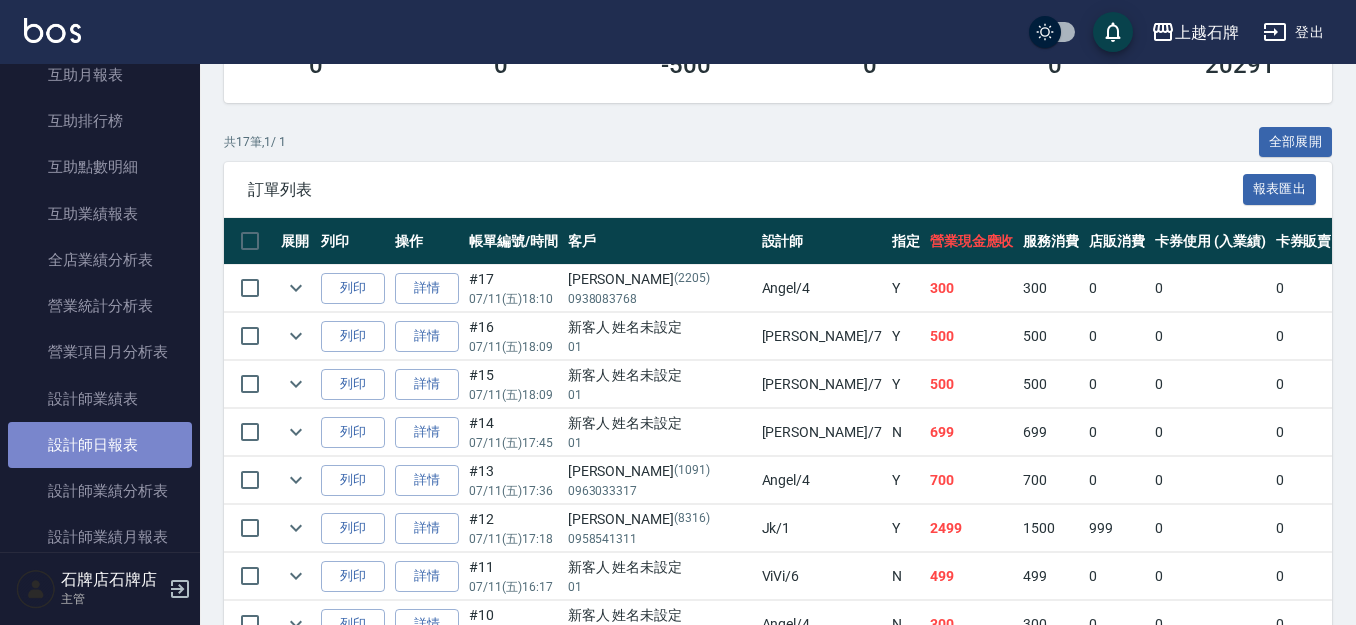click on "設計師日報表" at bounding box center [100, 445] 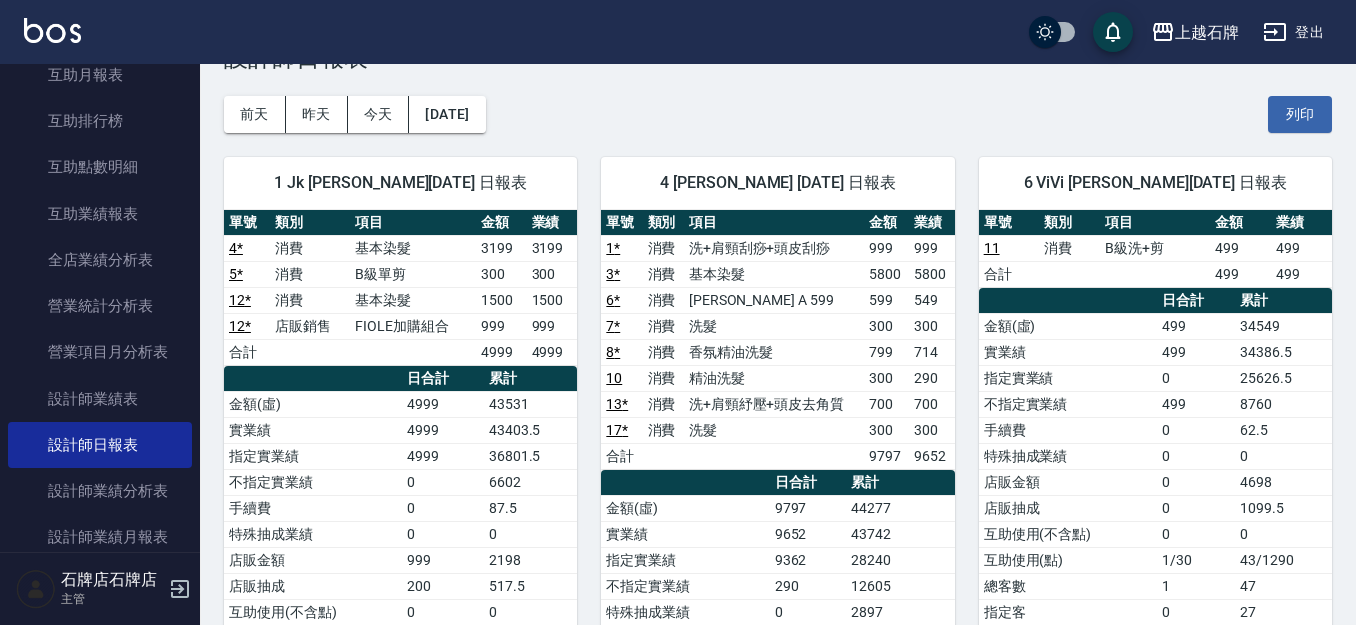 scroll, scrollTop: 100, scrollLeft: 0, axis: vertical 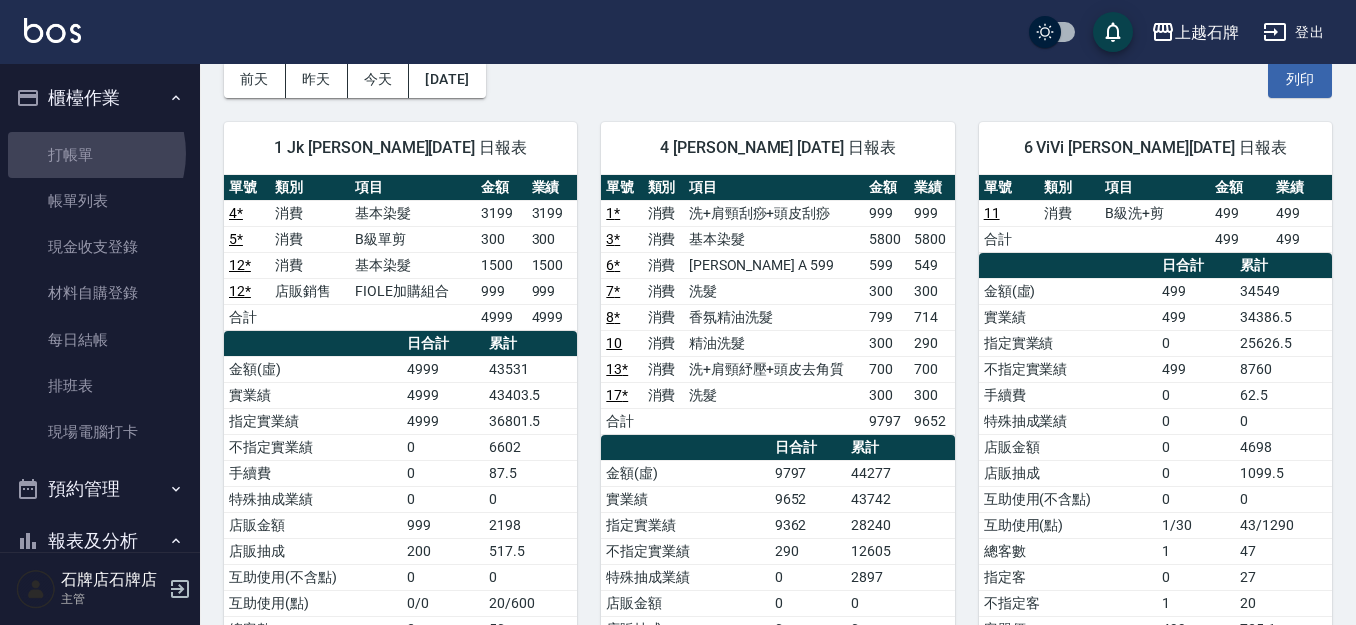 click on "打帳單" at bounding box center (100, 155) 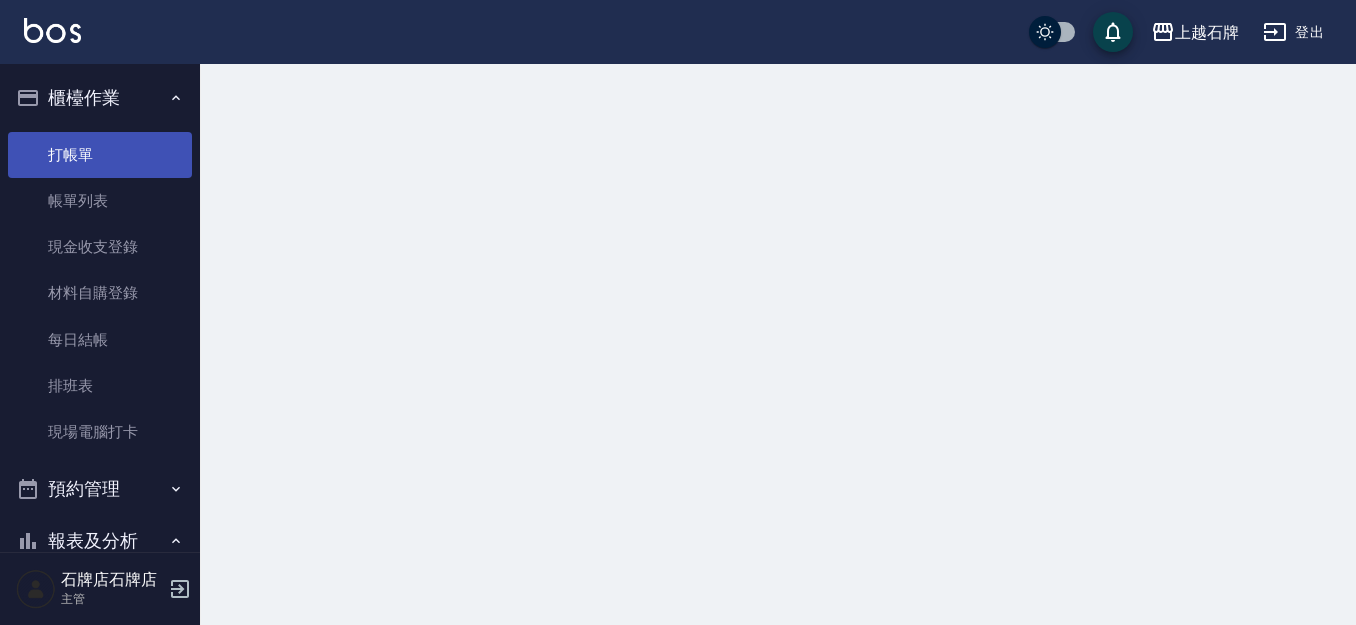 scroll, scrollTop: 0, scrollLeft: 0, axis: both 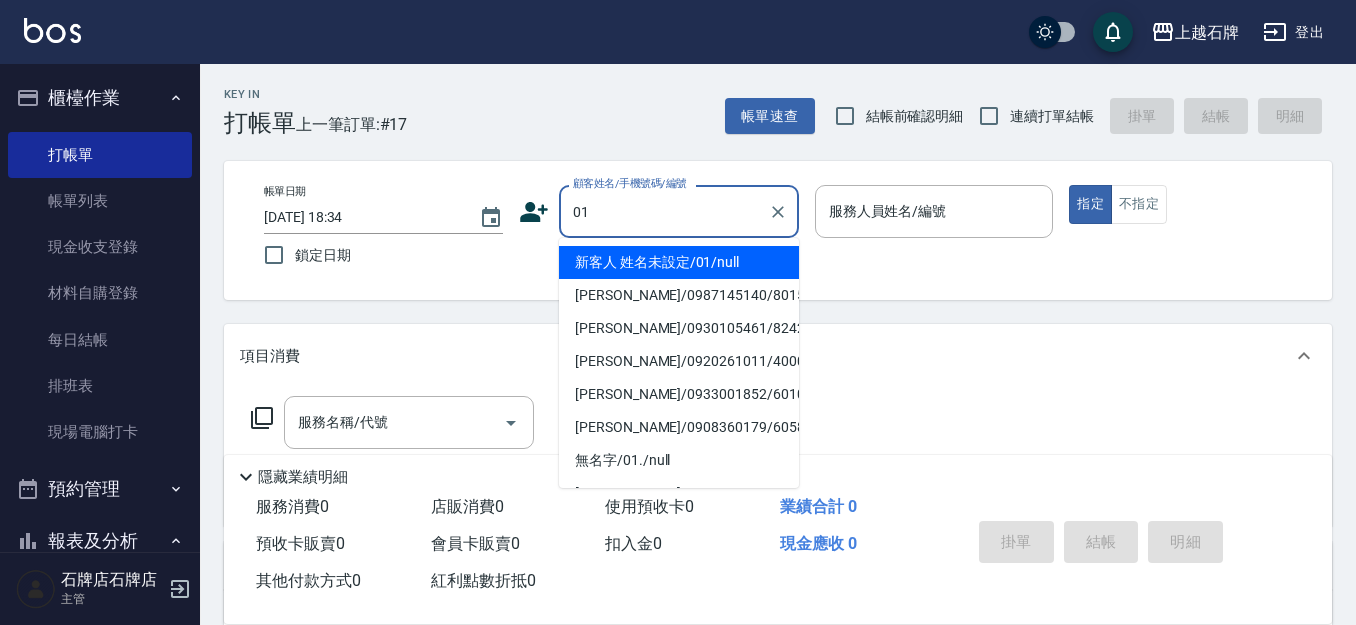 drag, startPoint x: 771, startPoint y: 249, endPoint x: 852, endPoint y: 270, distance: 83.677956 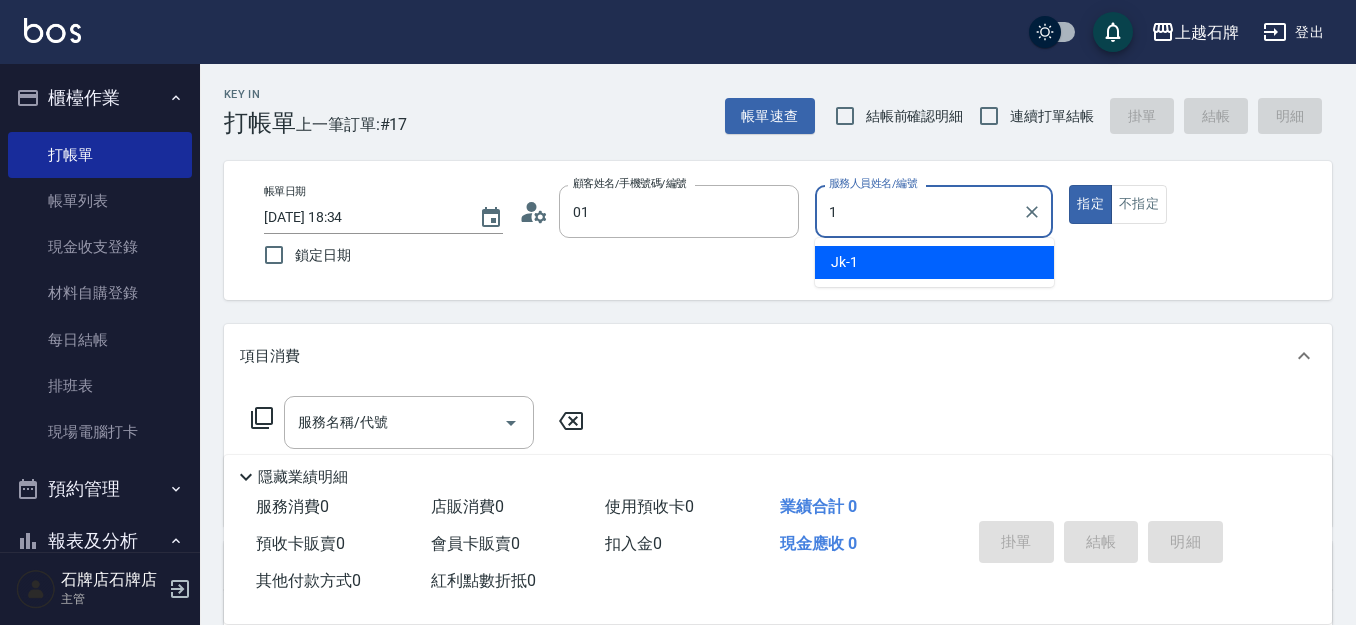 type on "新客人 姓名未設定/01/null" 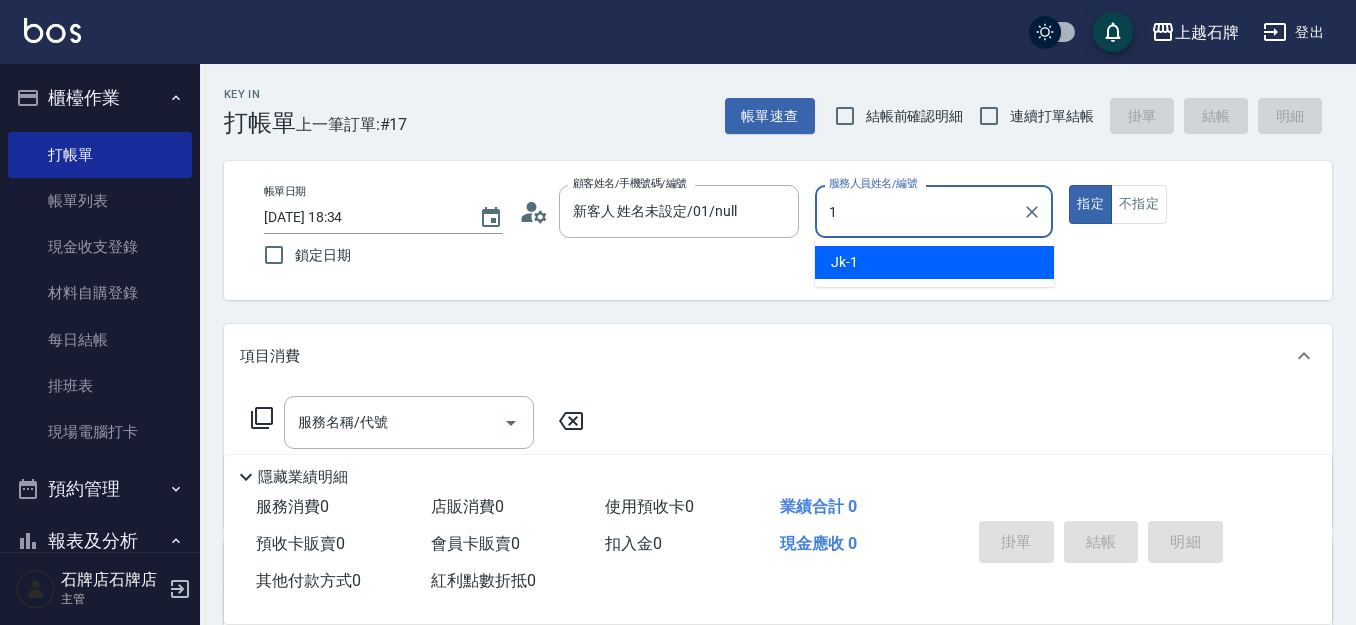 click on "Jk -1" at bounding box center [934, 262] 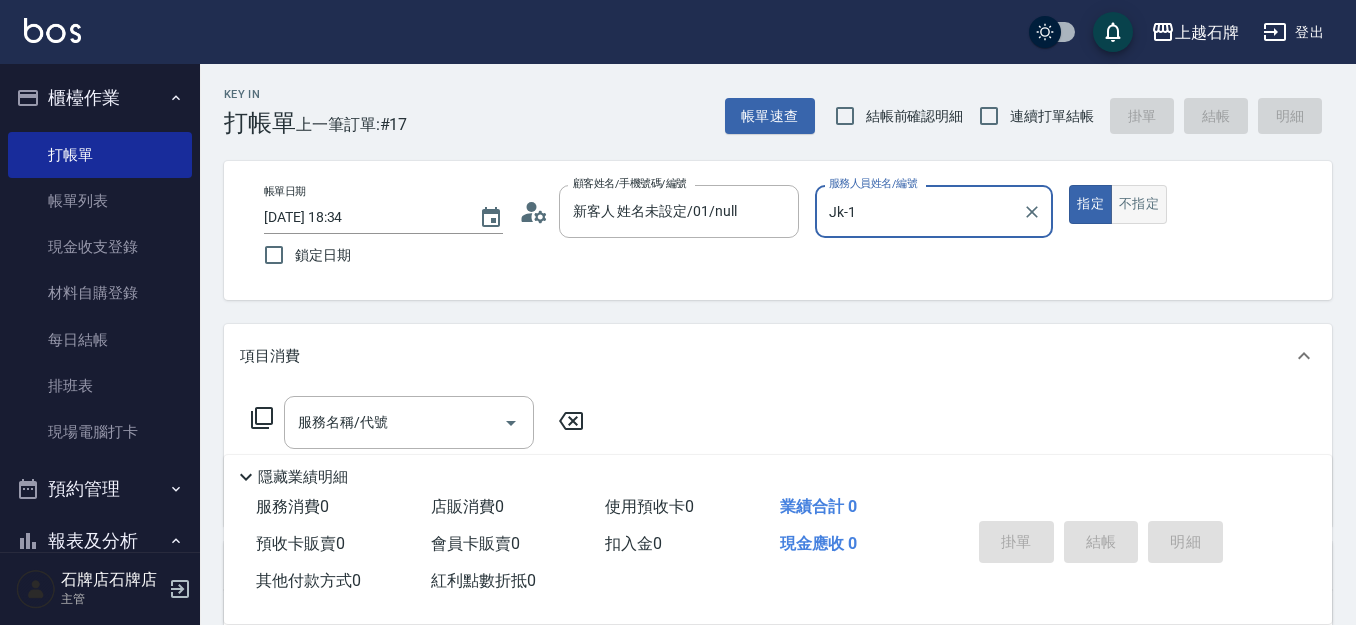 type on "Jk-1" 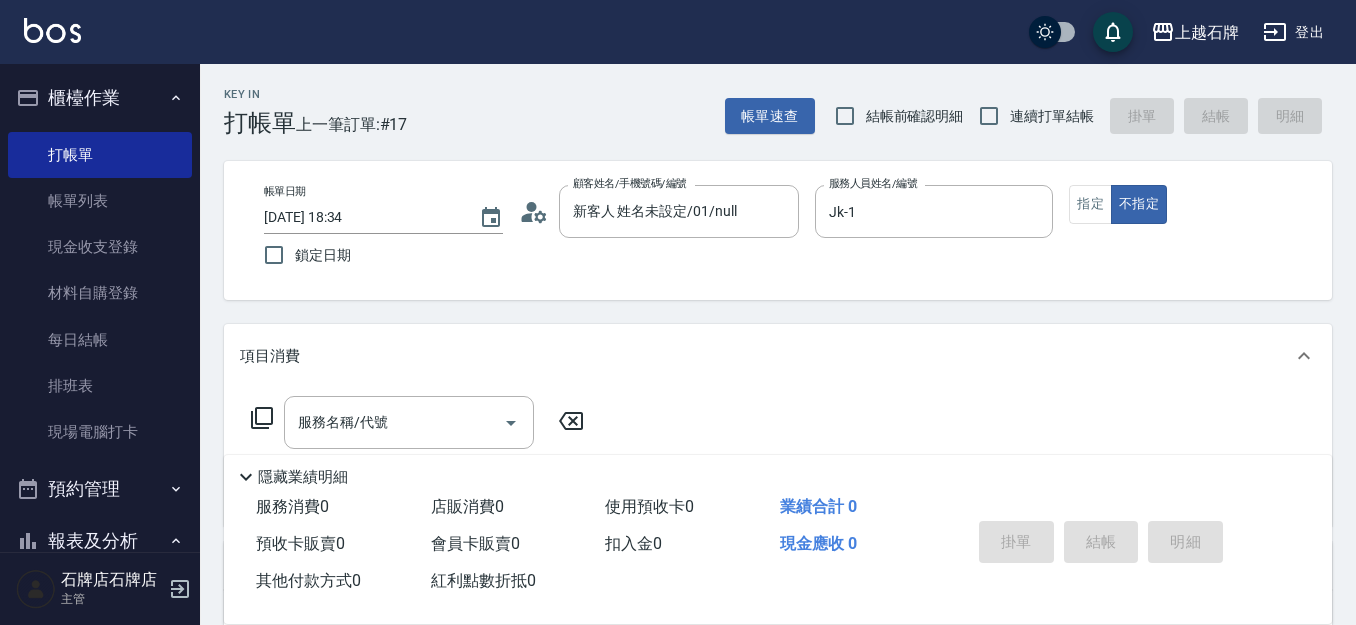 click on "服務名稱/代號" at bounding box center (409, 422) 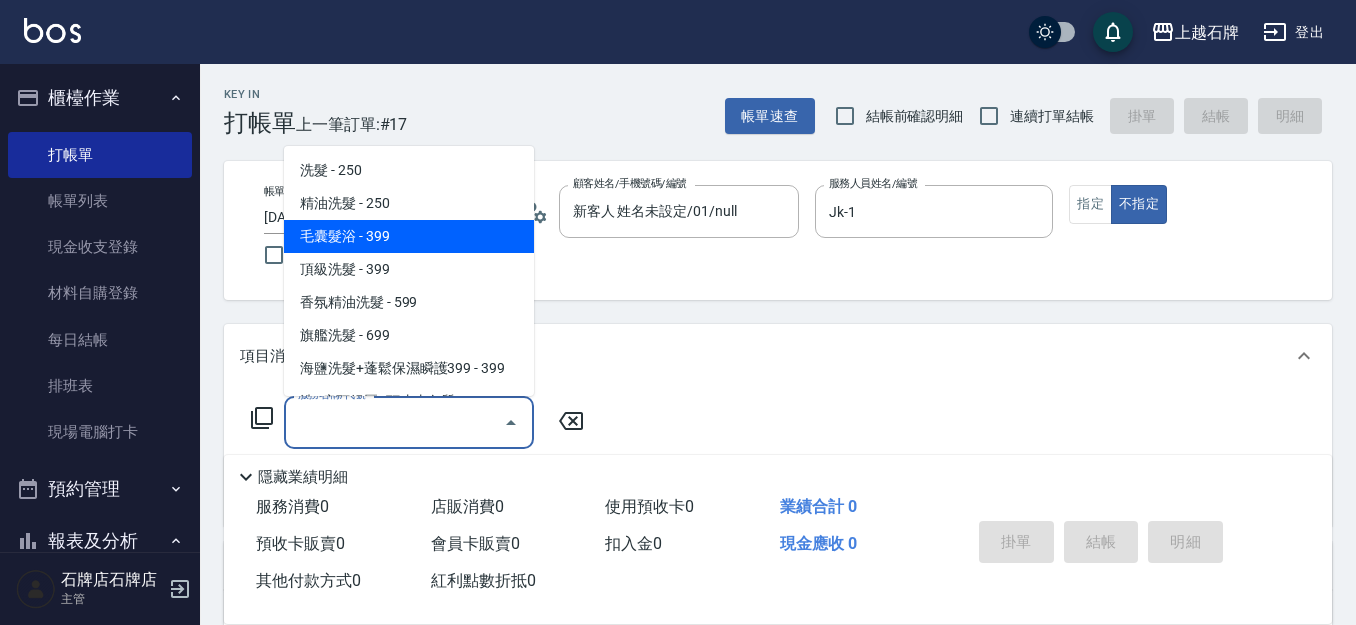 click on "毛囊髮浴 - 399" at bounding box center (409, 236) 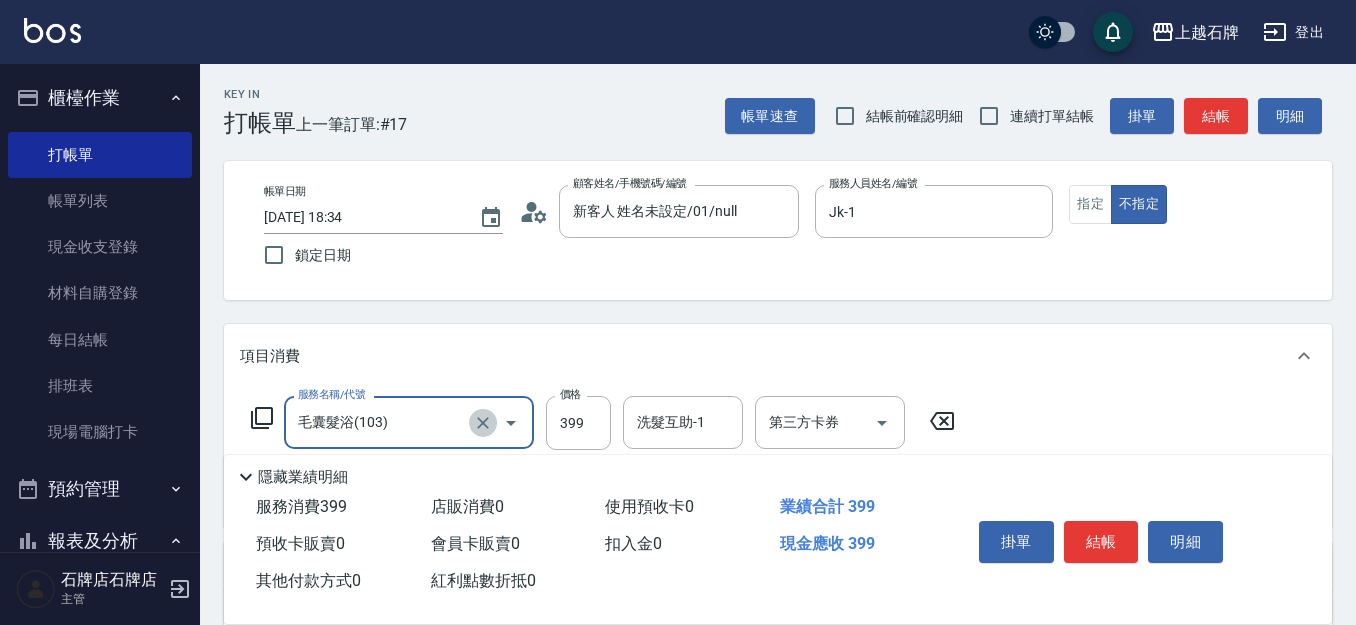click 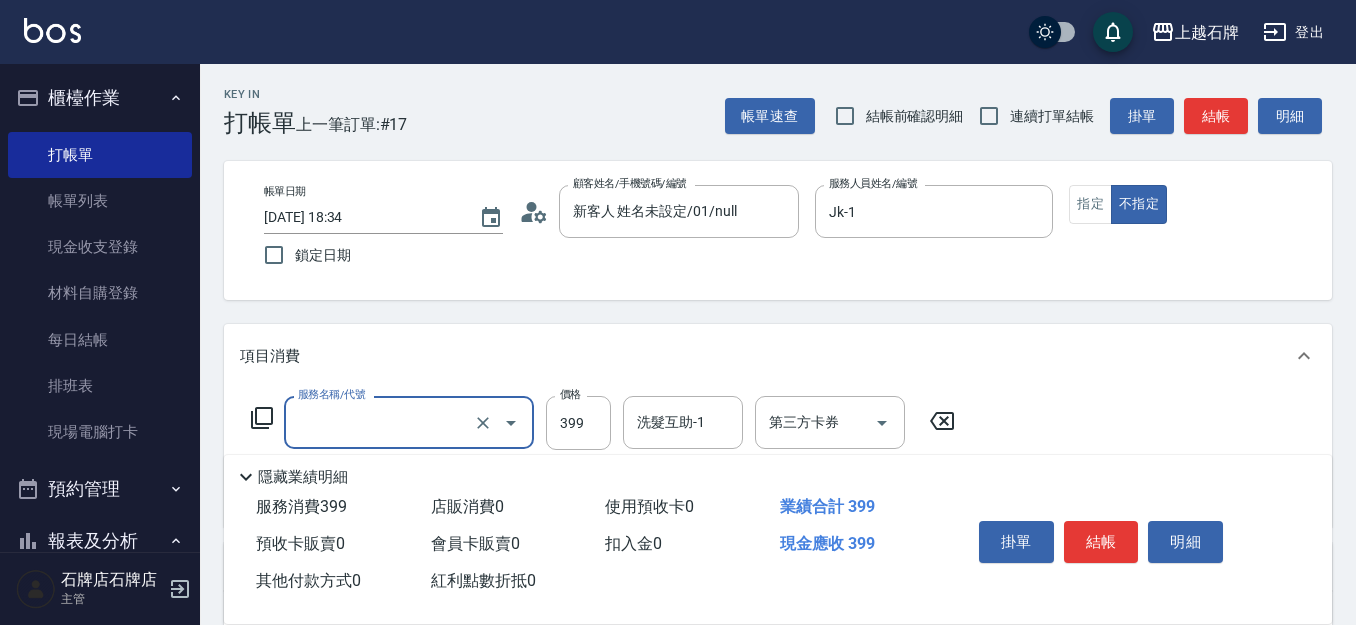 click on "服務名稱/代號" at bounding box center [381, 422] 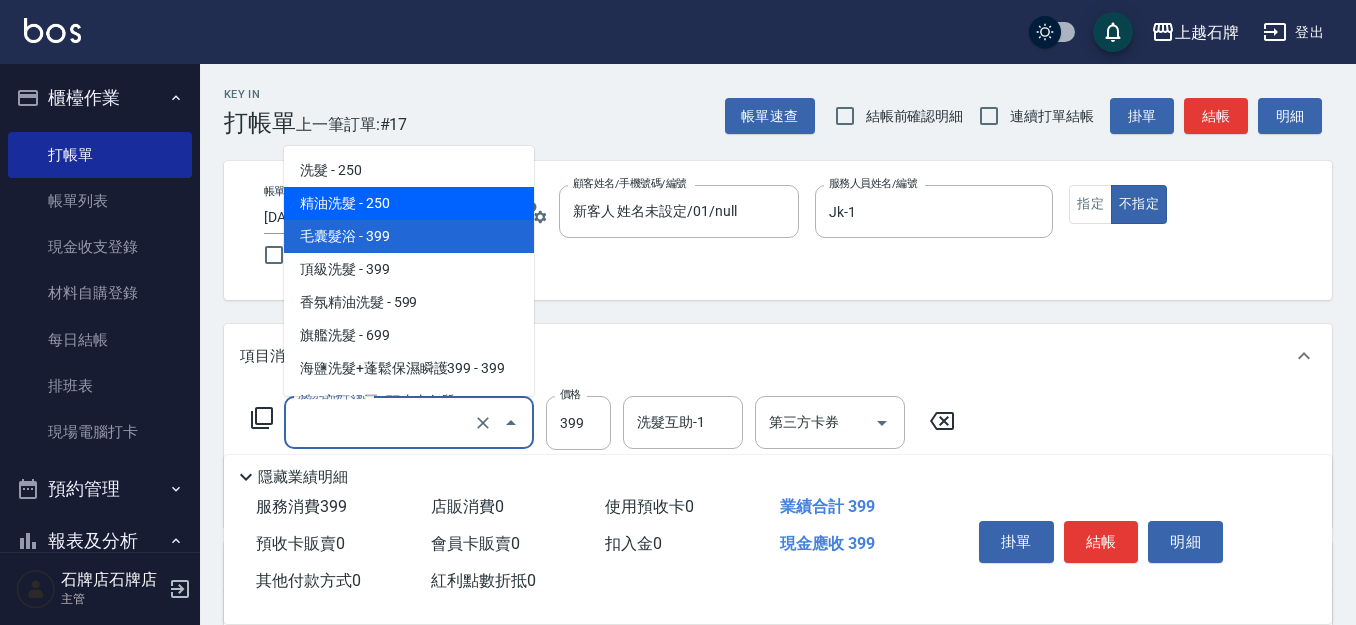 click on "精油洗髮 - 250" at bounding box center [409, 203] 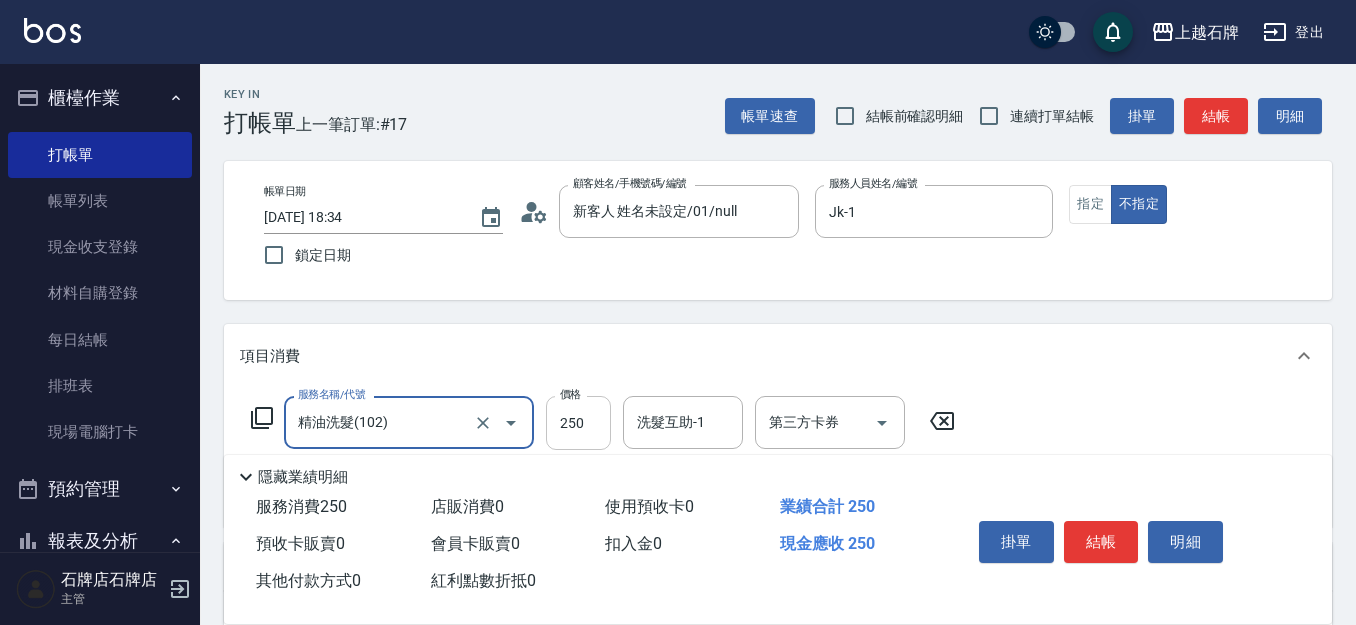 click on "250" at bounding box center (578, 423) 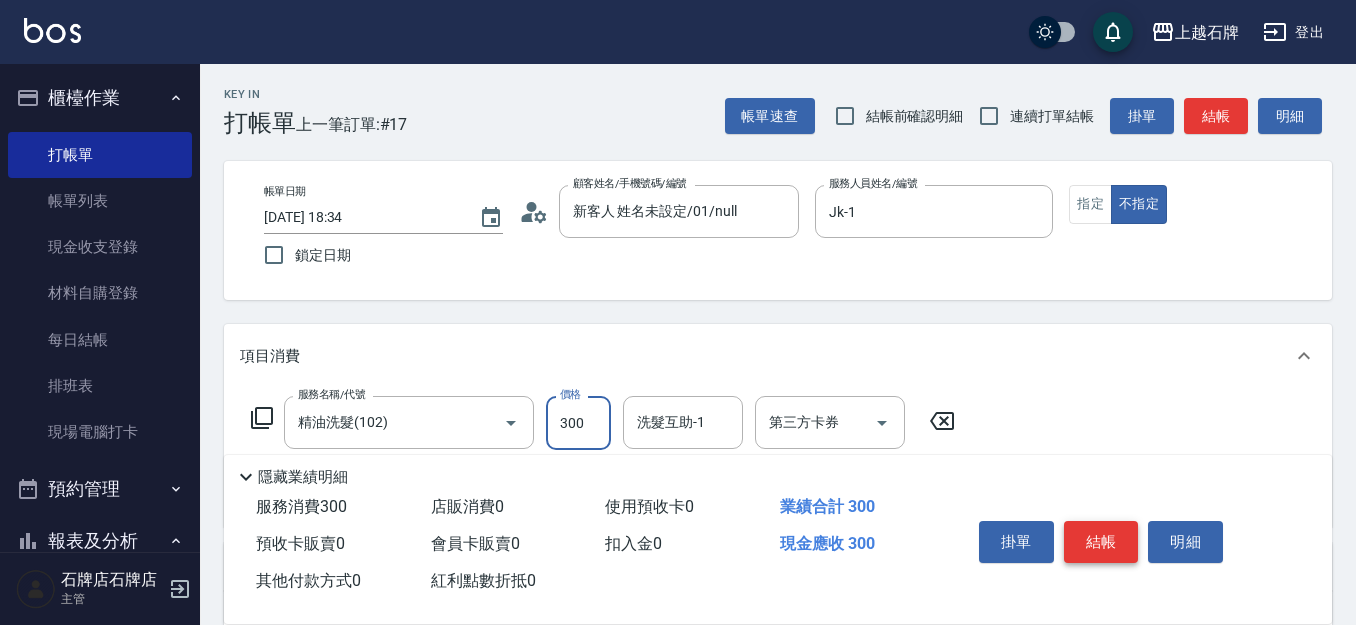 type on "300" 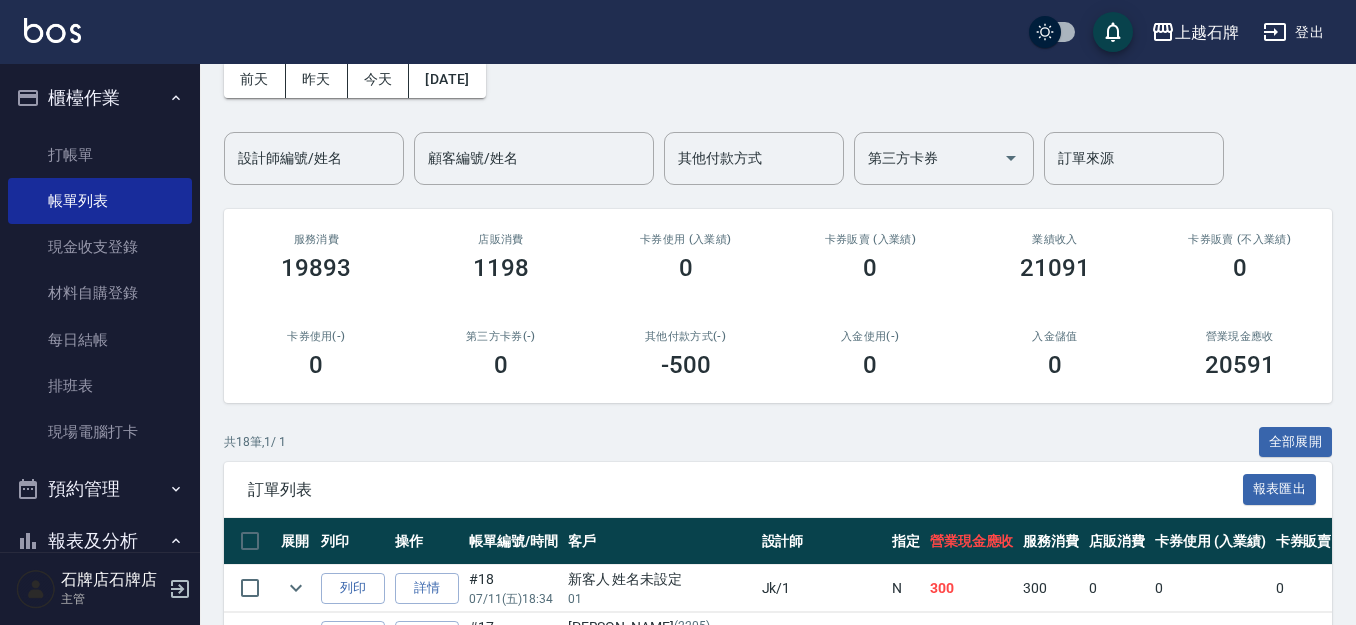 scroll, scrollTop: 200, scrollLeft: 0, axis: vertical 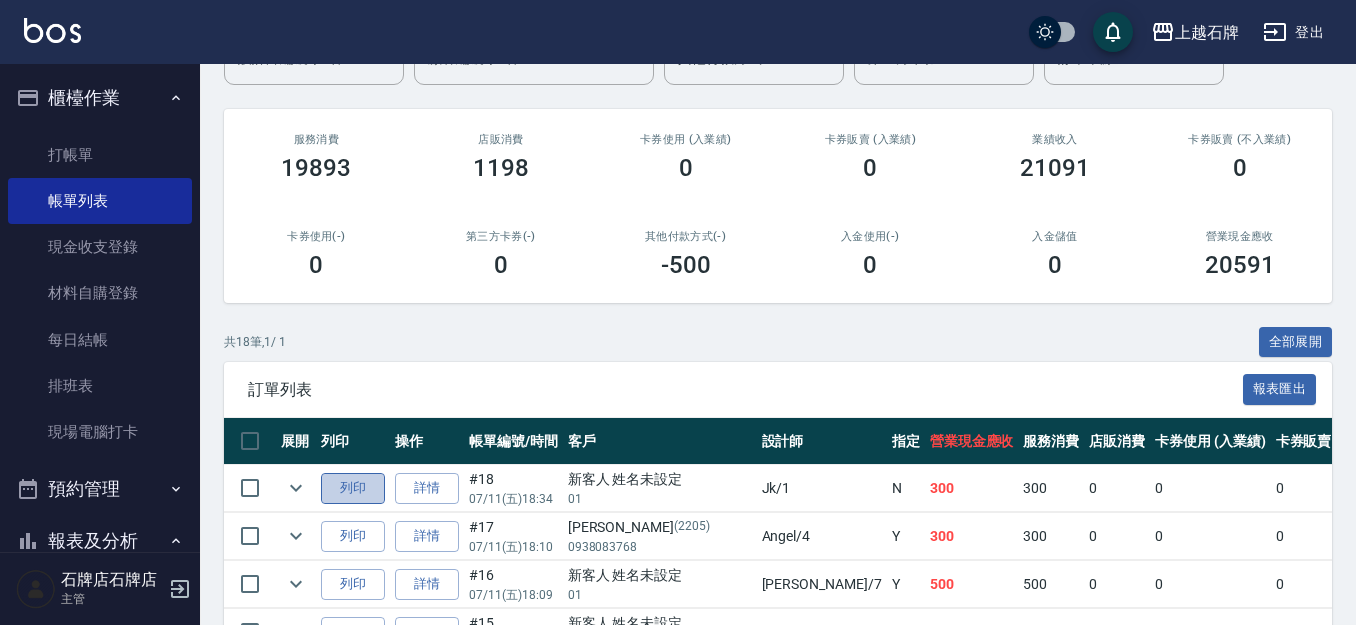 click on "列印" at bounding box center (353, 488) 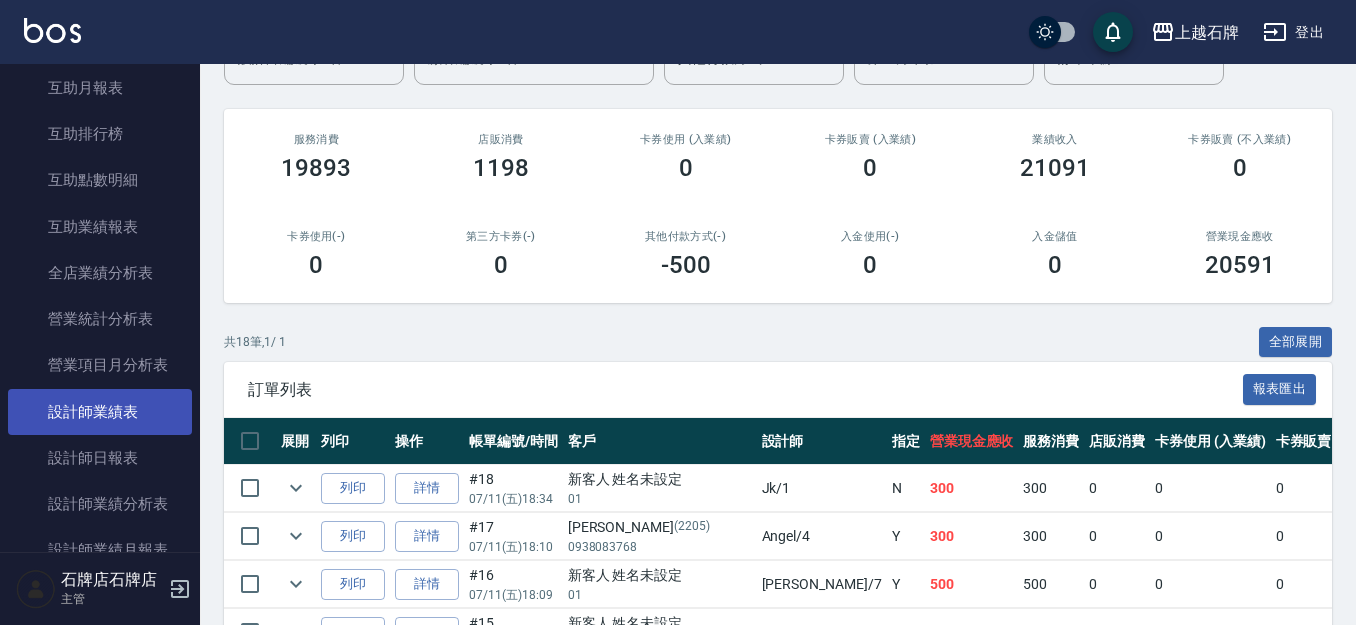 scroll, scrollTop: 900, scrollLeft: 0, axis: vertical 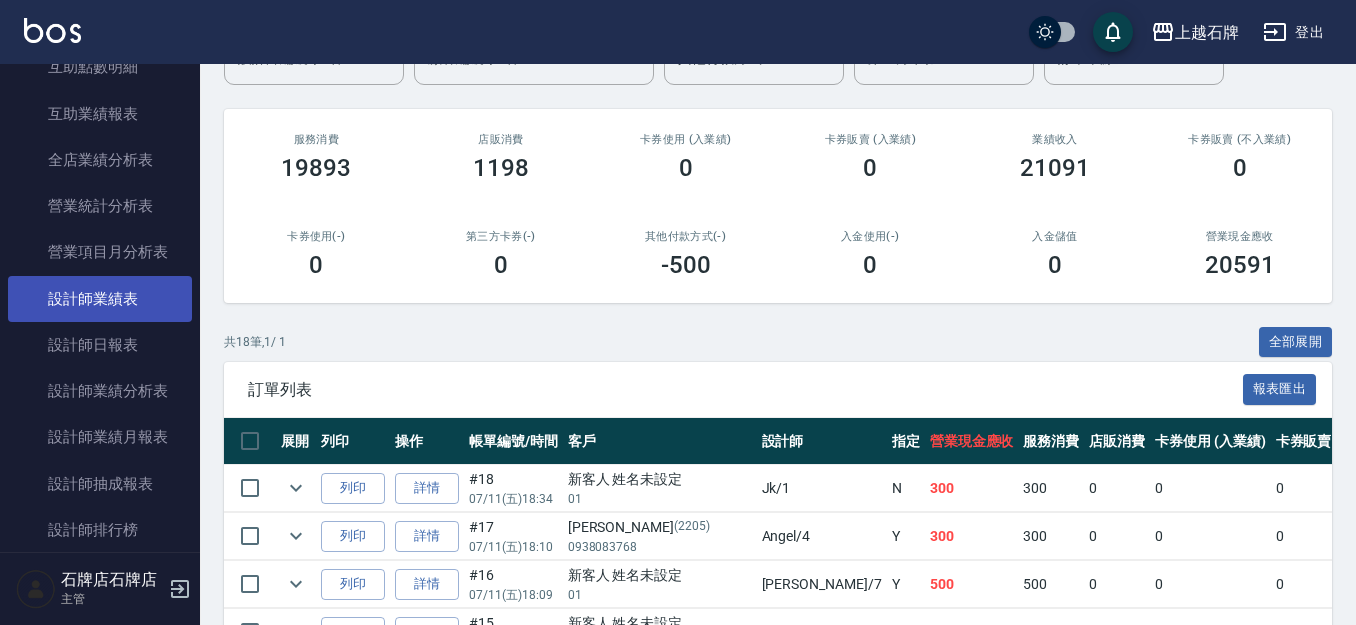 click on "設計師業績表" at bounding box center (100, 299) 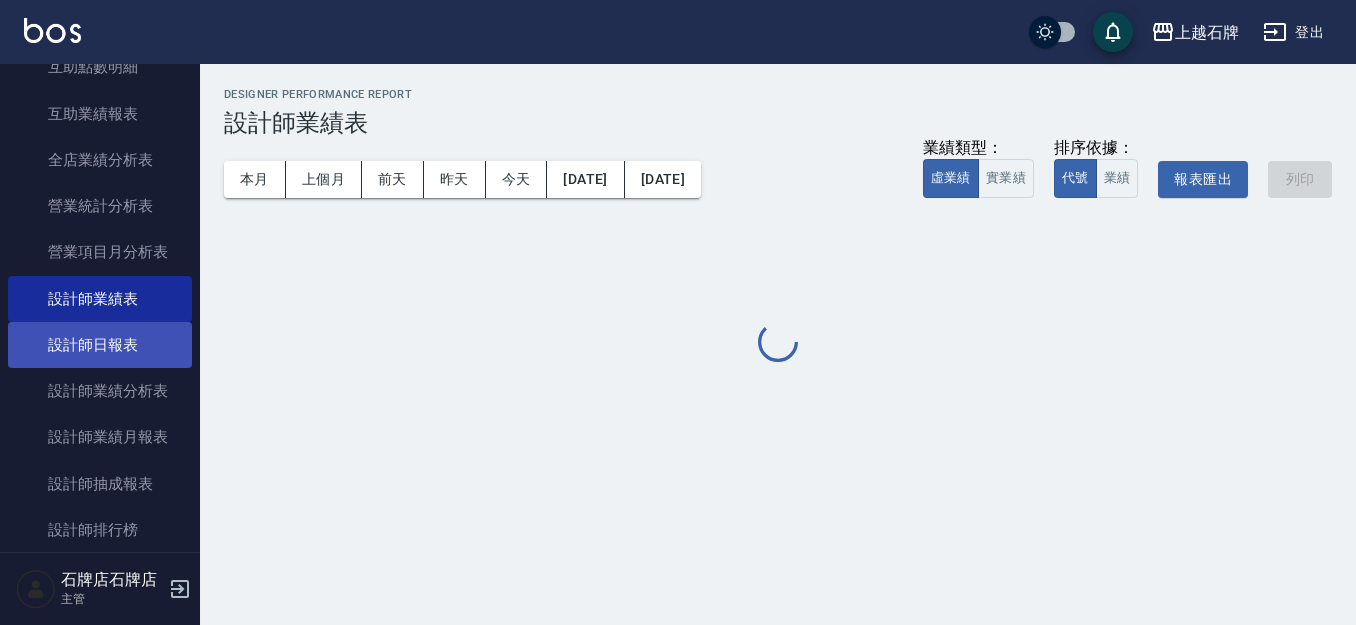 scroll, scrollTop: 0, scrollLeft: 0, axis: both 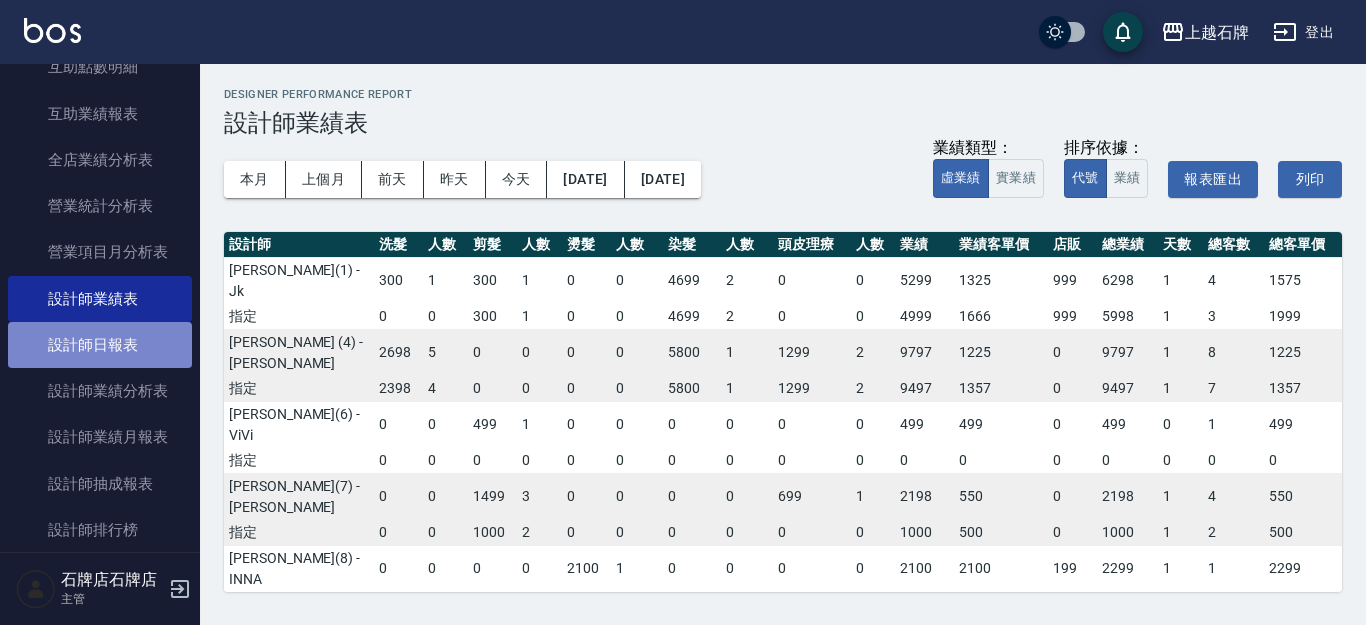 click on "設計師日報表" at bounding box center [100, 345] 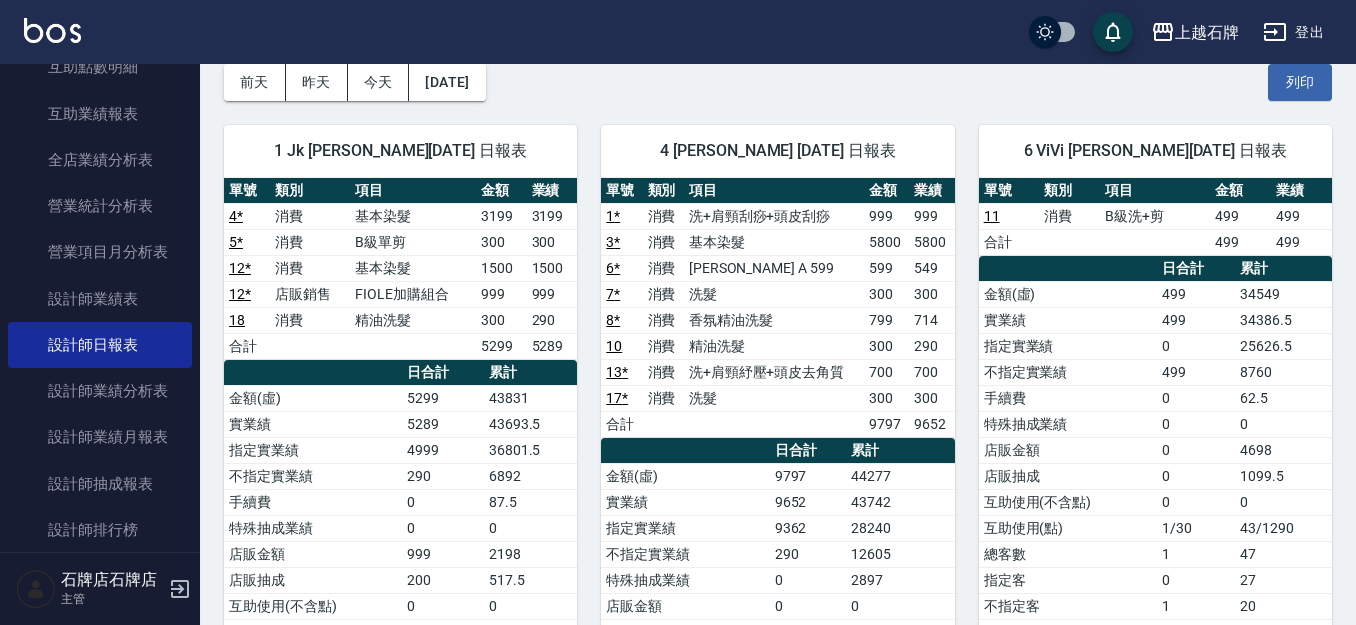 scroll, scrollTop: 100, scrollLeft: 0, axis: vertical 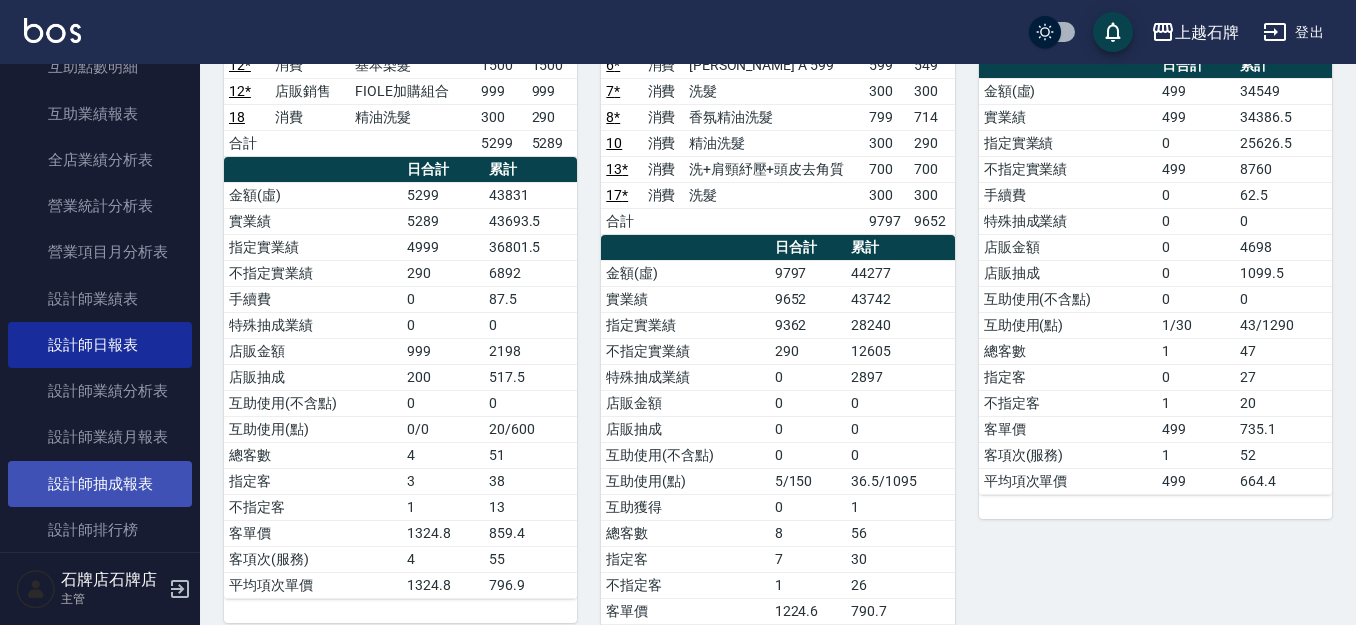 click on "設計師抽成報表" at bounding box center [100, 484] 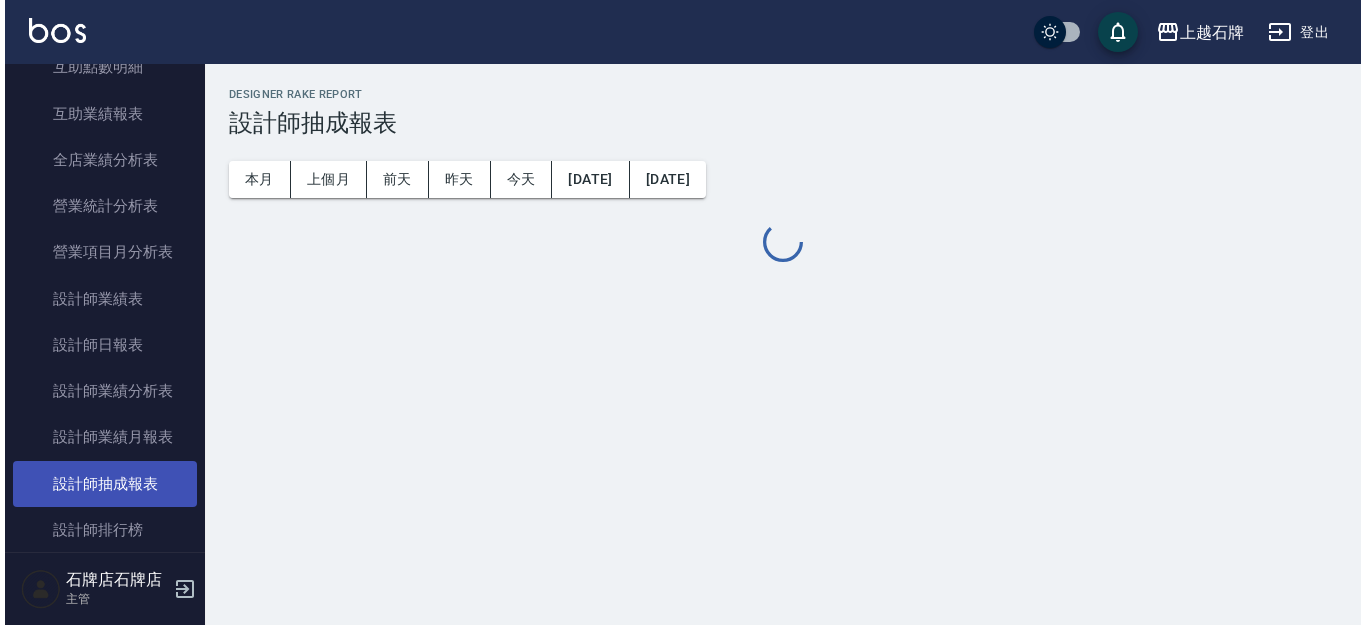 scroll, scrollTop: 0, scrollLeft: 0, axis: both 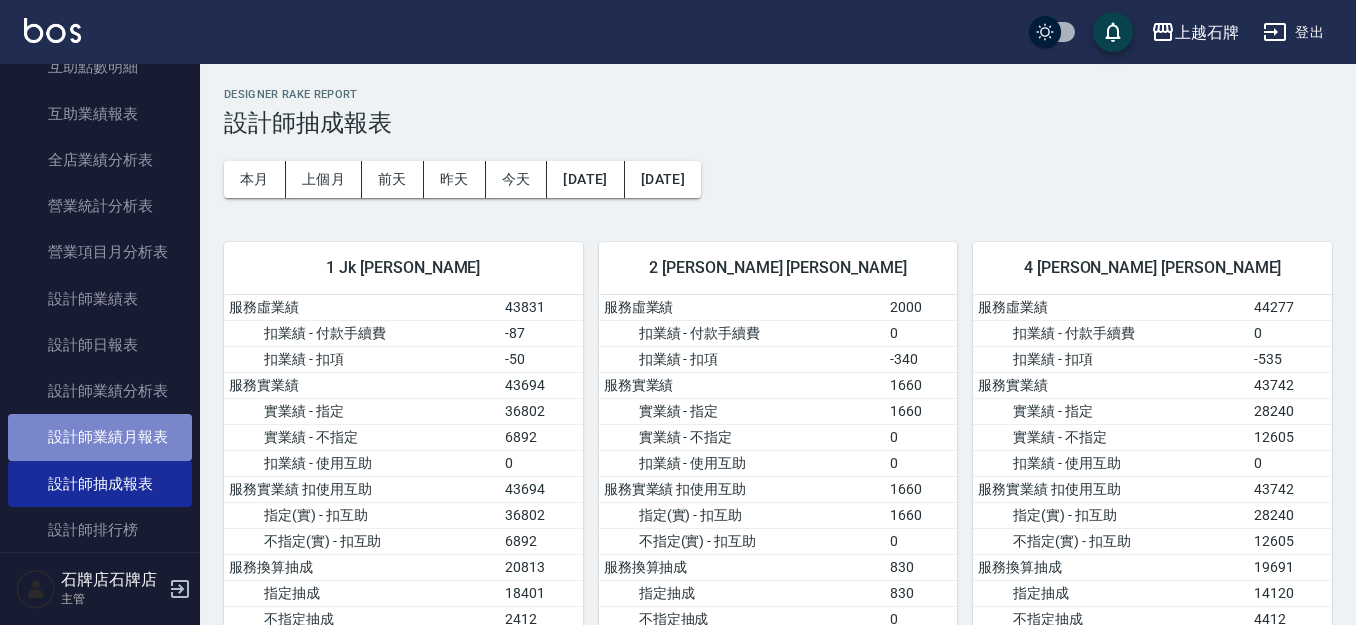 click on "設計師業績月報表" at bounding box center [100, 437] 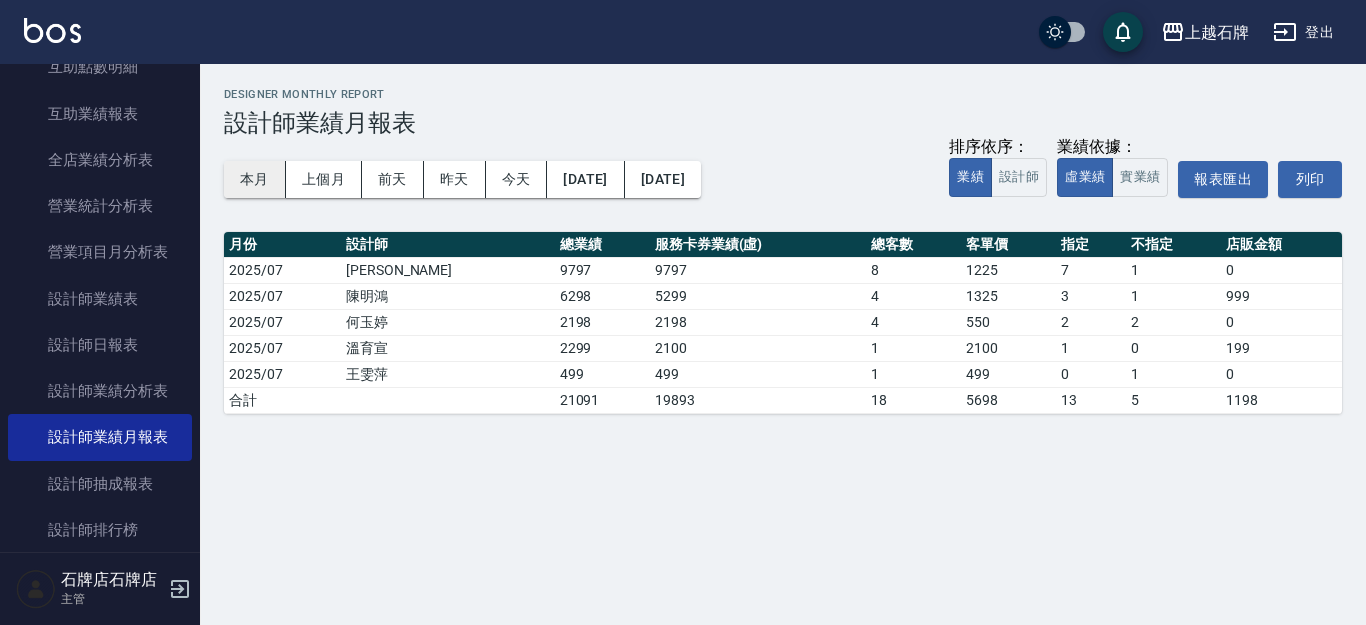 click on "本月" at bounding box center (255, 179) 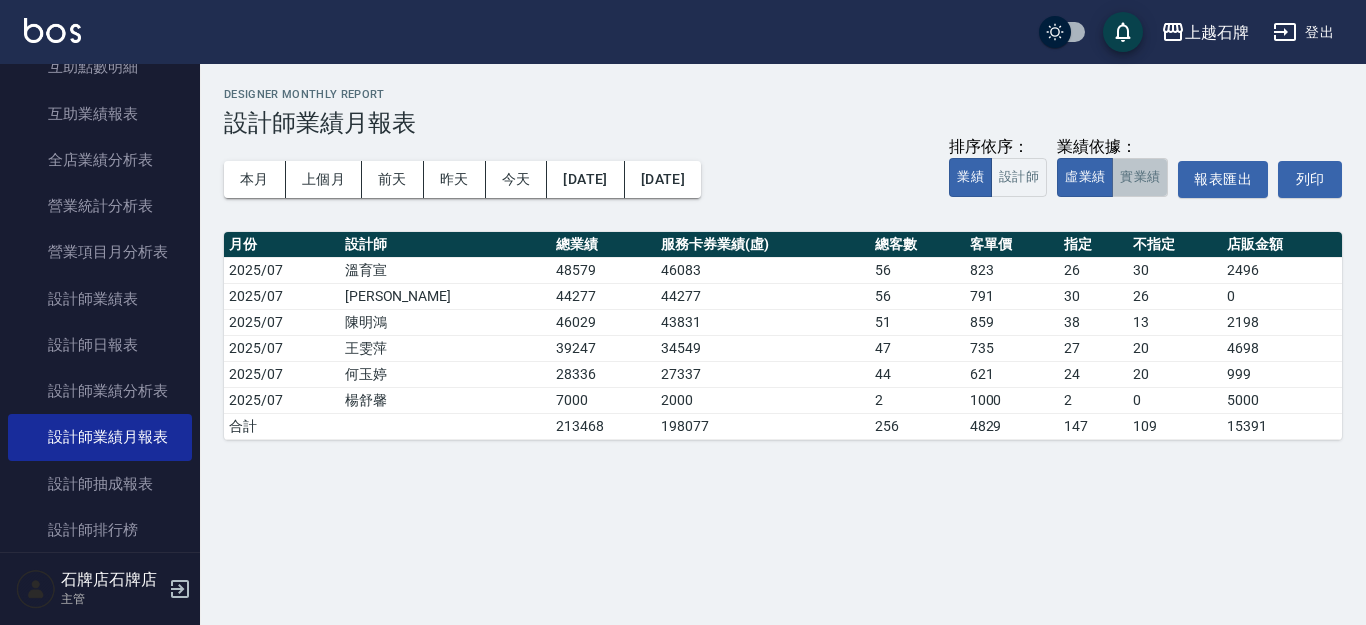 click on "實業績" at bounding box center [1140, 177] 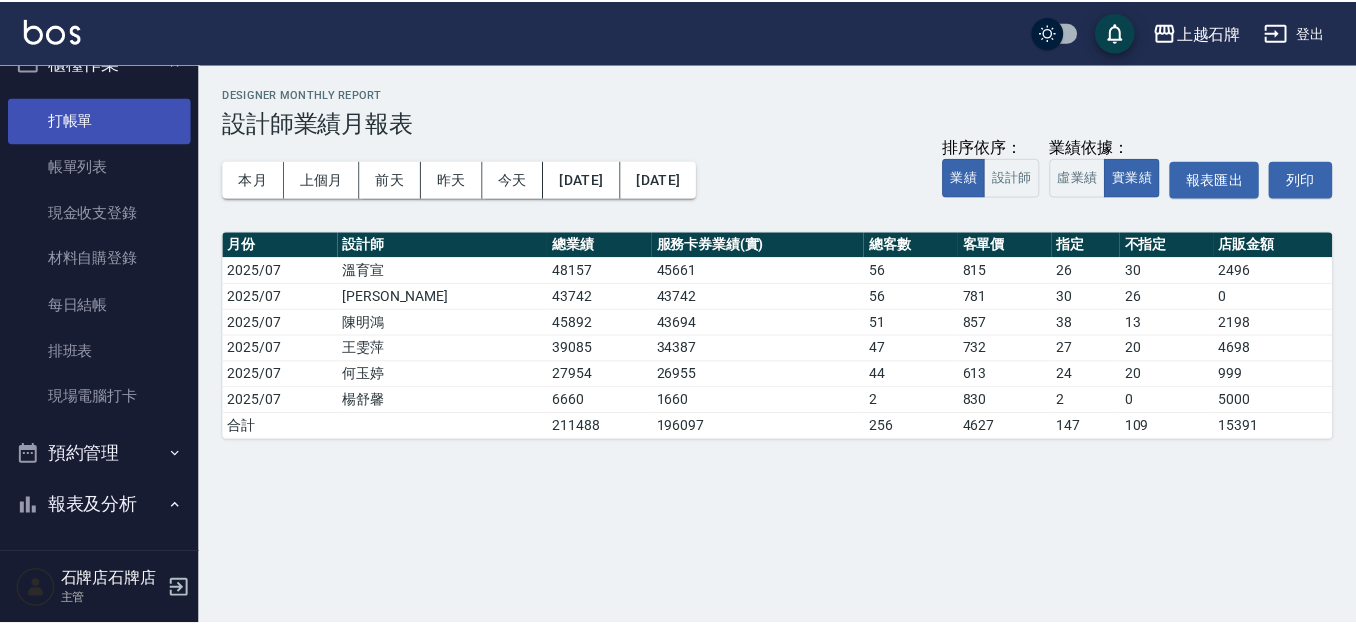 scroll, scrollTop: 0, scrollLeft: 0, axis: both 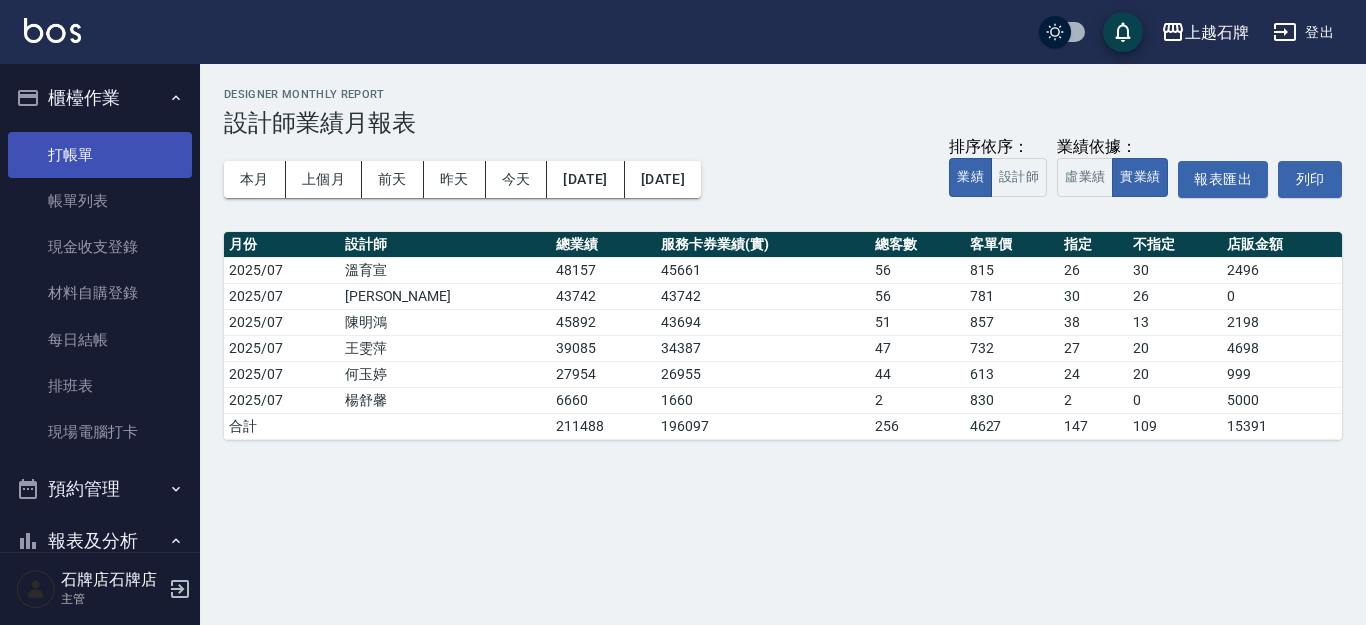 click on "打帳單" at bounding box center (100, 155) 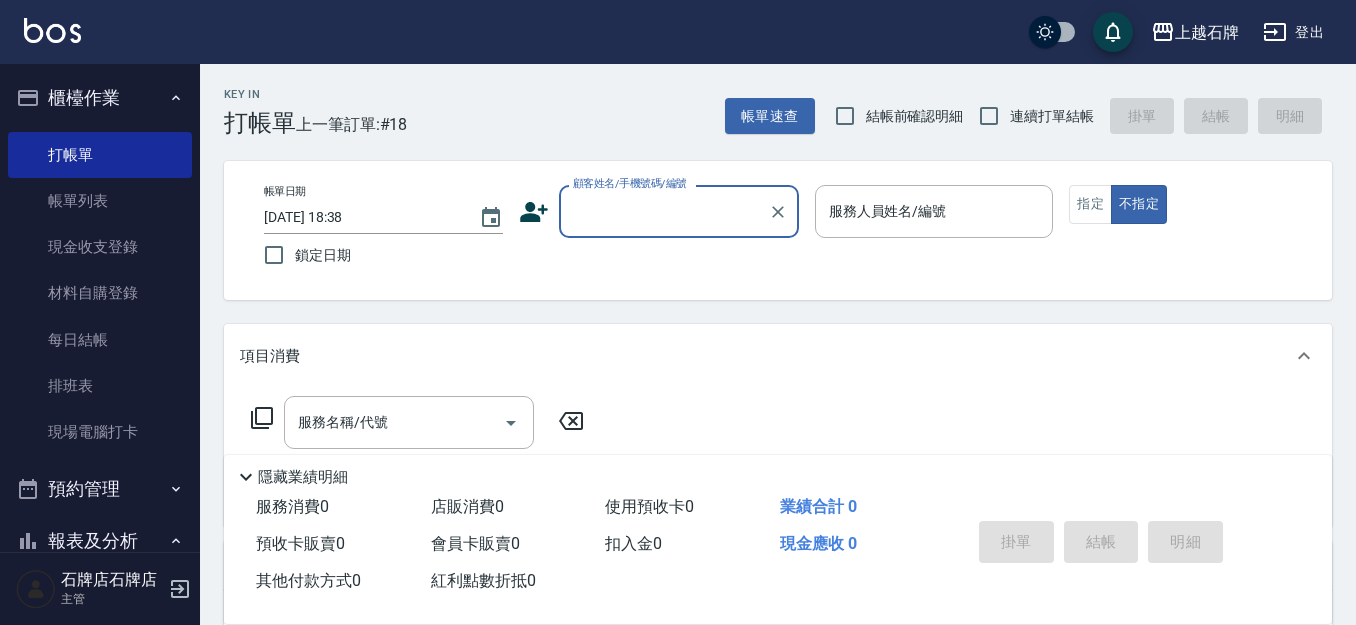 click on "Key In 打帳單 上一筆訂單:#18 帳單速查 結帳前確認明細 連續打單結帳 掛單 結帳 明細 帳單日期 2025/07/11 18:38 鎖定日期 顧客姓名/手機號碼/編號 顧客姓名/手機號碼/編號 服務人員姓名/編號 服務人員姓名/編號 指定 不指定 項目消費 服務名稱/代號 服務名稱/代號 店販銷售 服務人員姓名/編號 服務人員姓名/編號 商品代號/名稱 商品代號/名稱 預收卡販賣 卡券名稱/代號 卡券名稱/代號 使用預收卡 其他付款方式 其他付款方式 其他付款方式 備註及來源 備註 備註 訂單來源 ​ 訂單來源 隱藏業績明細 服務消費  0 店販消費  0 使用預收卡  0 業績合計   0 預收卡販賣  0 會員卡販賣  0 扣入金  0 現金應收   0 其他付款方式  0 紅利點數折抵  0 掛單 結帳 明細" at bounding box center [778, 519] 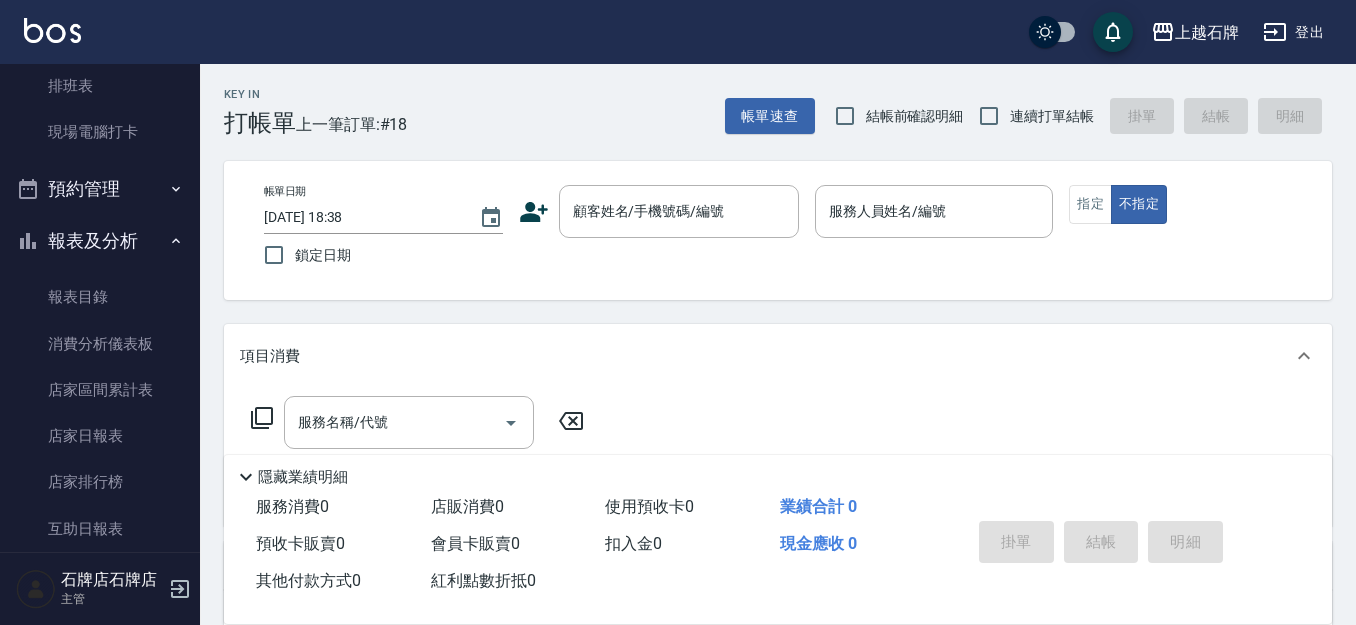 click on "報表及分析" at bounding box center [100, 241] 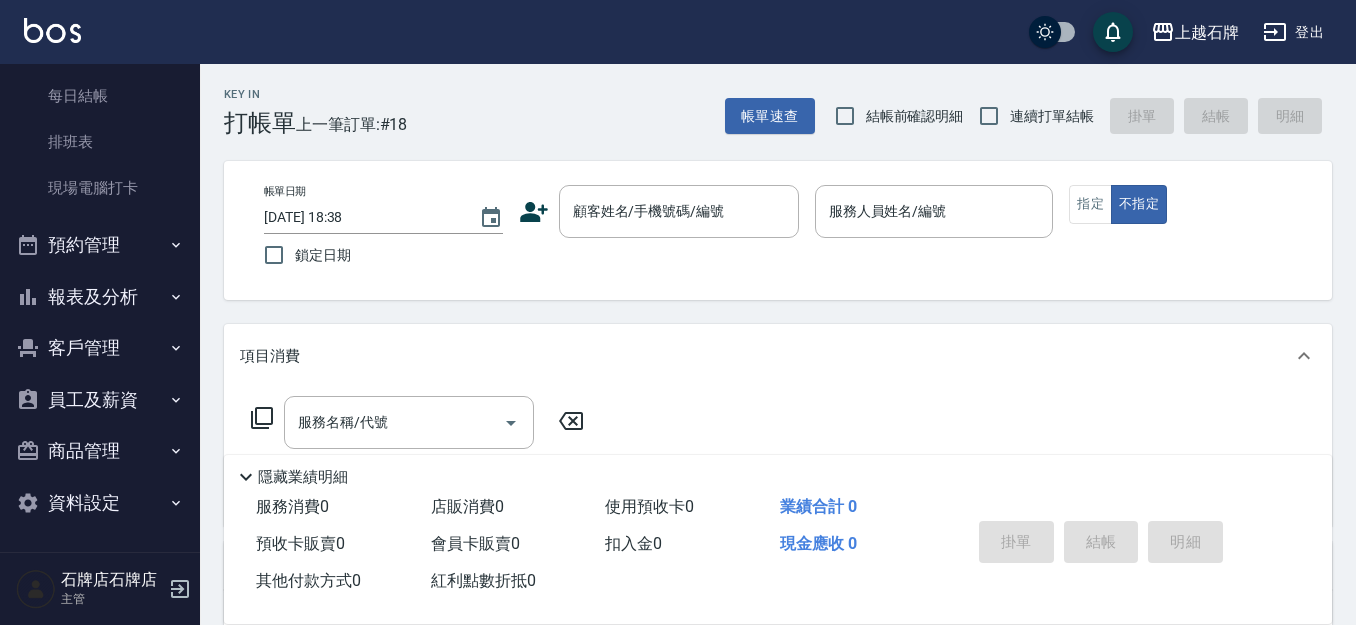 scroll, scrollTop: 244, scrollLeft: 0, axis: vertical 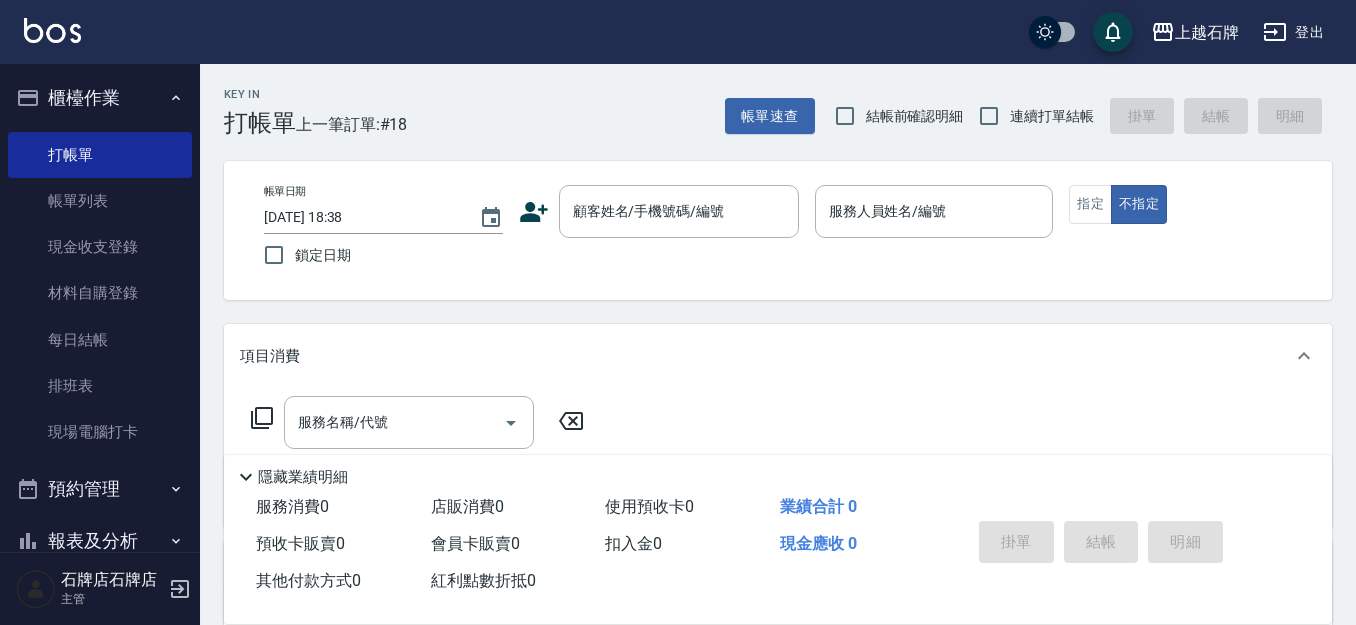 click on "Key In 打帳單 上一筆訂單:#18 帳單速查 結帳前確認明細 連續打單結帳 掛單 結帳 明細" at bounding box center [766, 100] 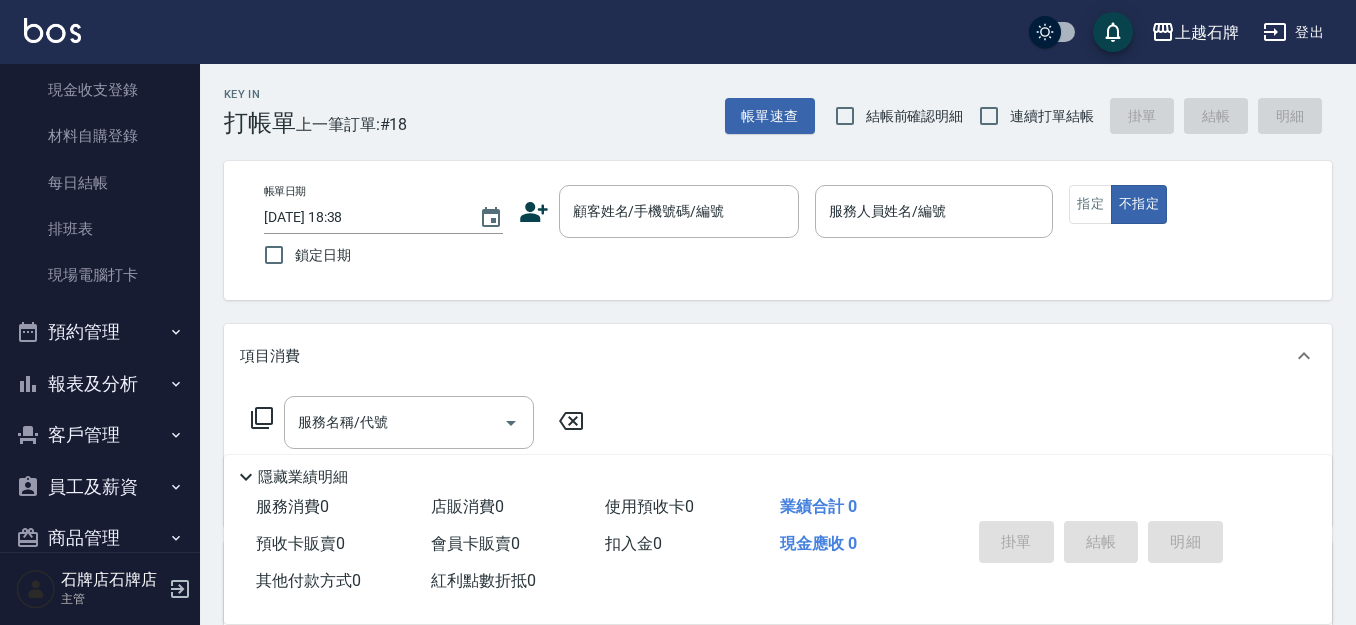 scroll, scrollTop: 200, scrollLeft: 0, axis: vertical 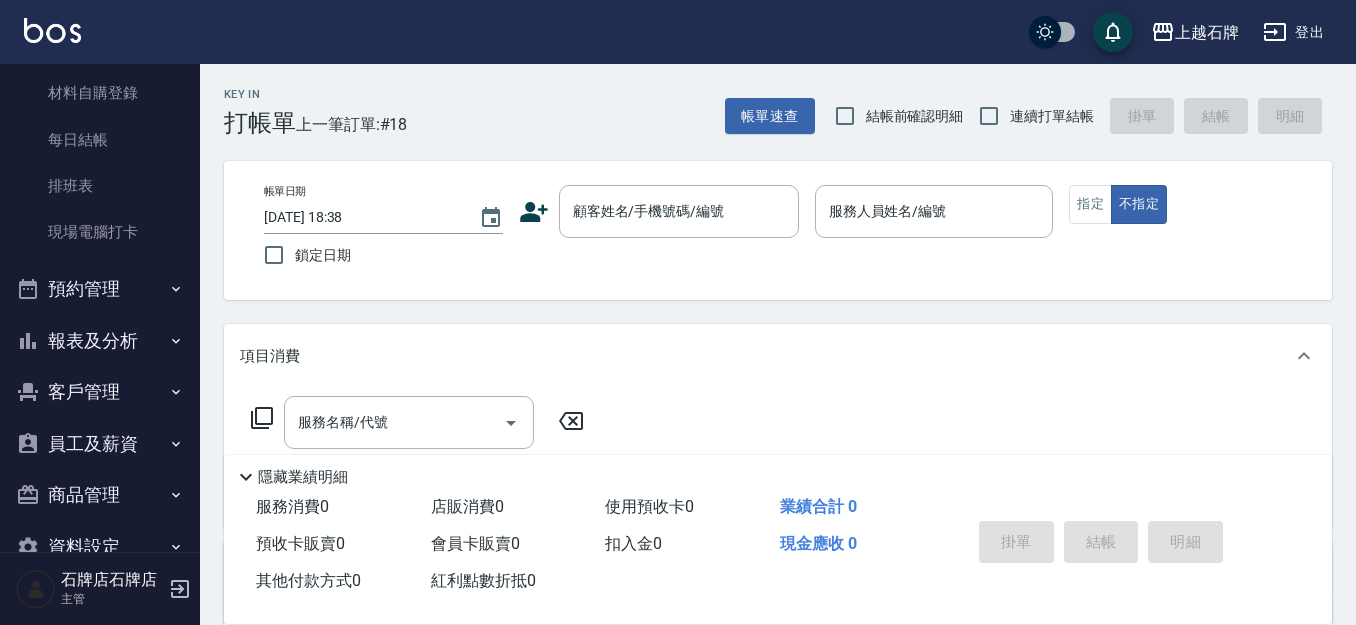 click on "Key In 打帳單 上一筆訂單:#18 帳單速查 結帳前確認明細 連續打單結帳 掛單 結帳 明細" at bounding box center [766, 100] 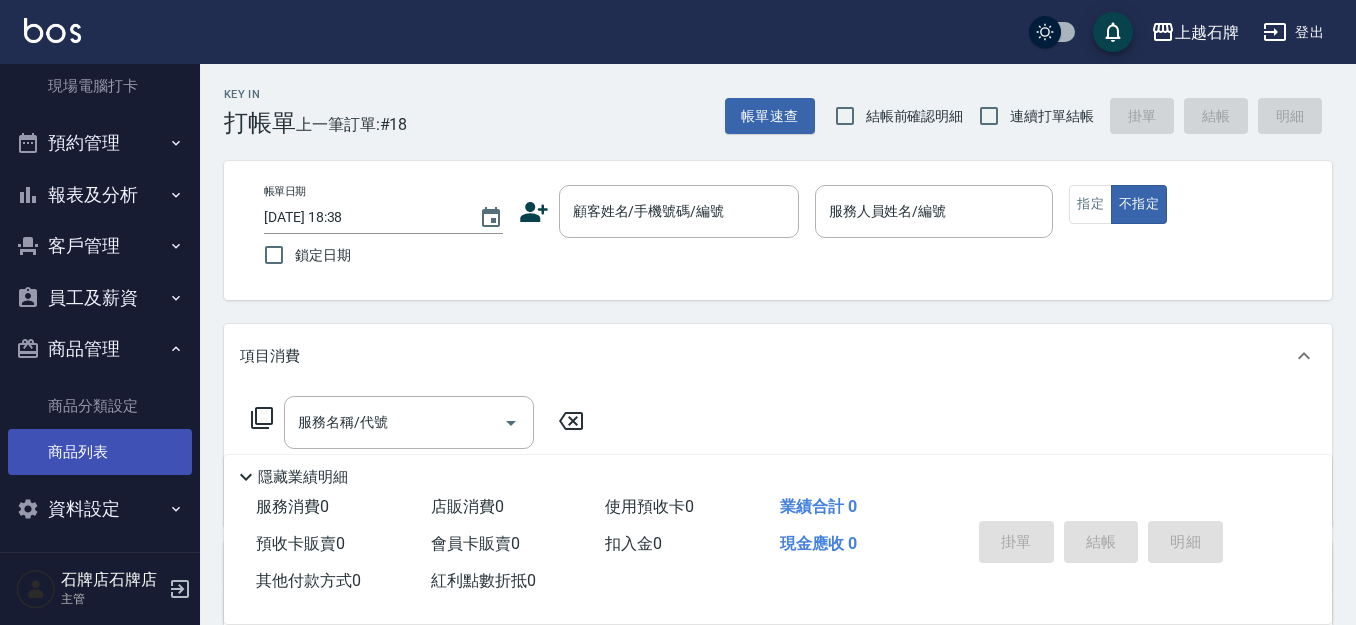 scroll, scrollTop: 353, scrollLeft: 0, axis: vertical 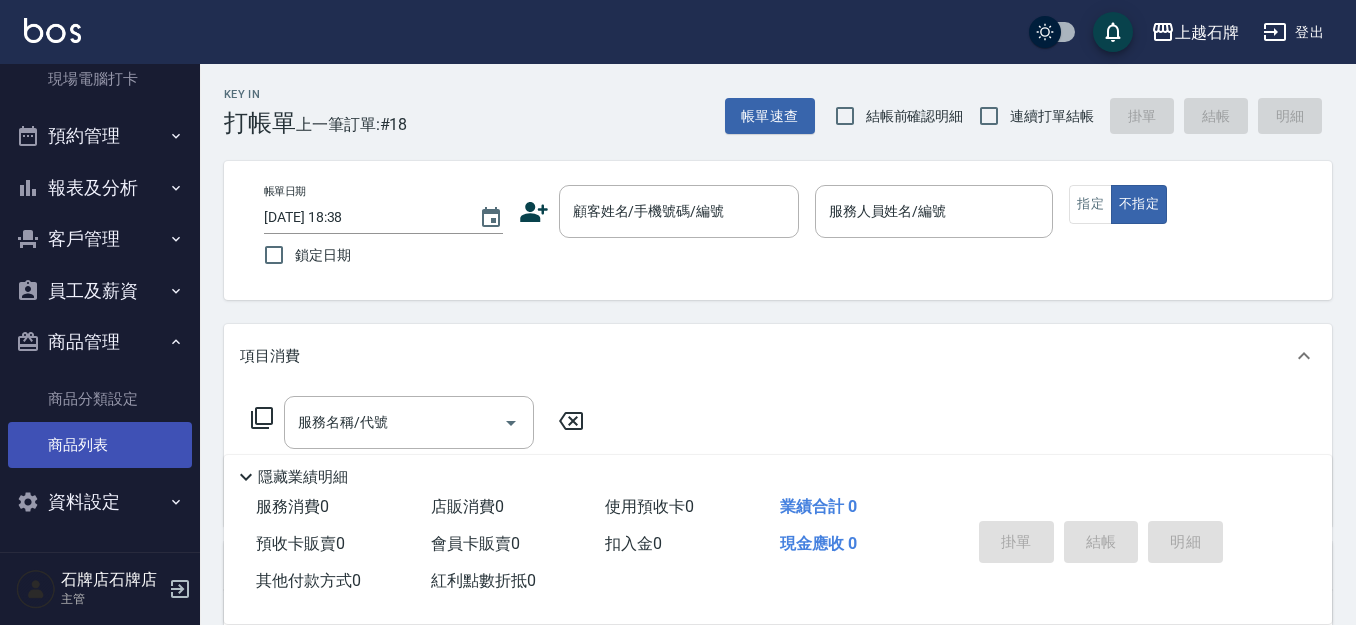 click on "商品列表" at bounding box center [100, 445] 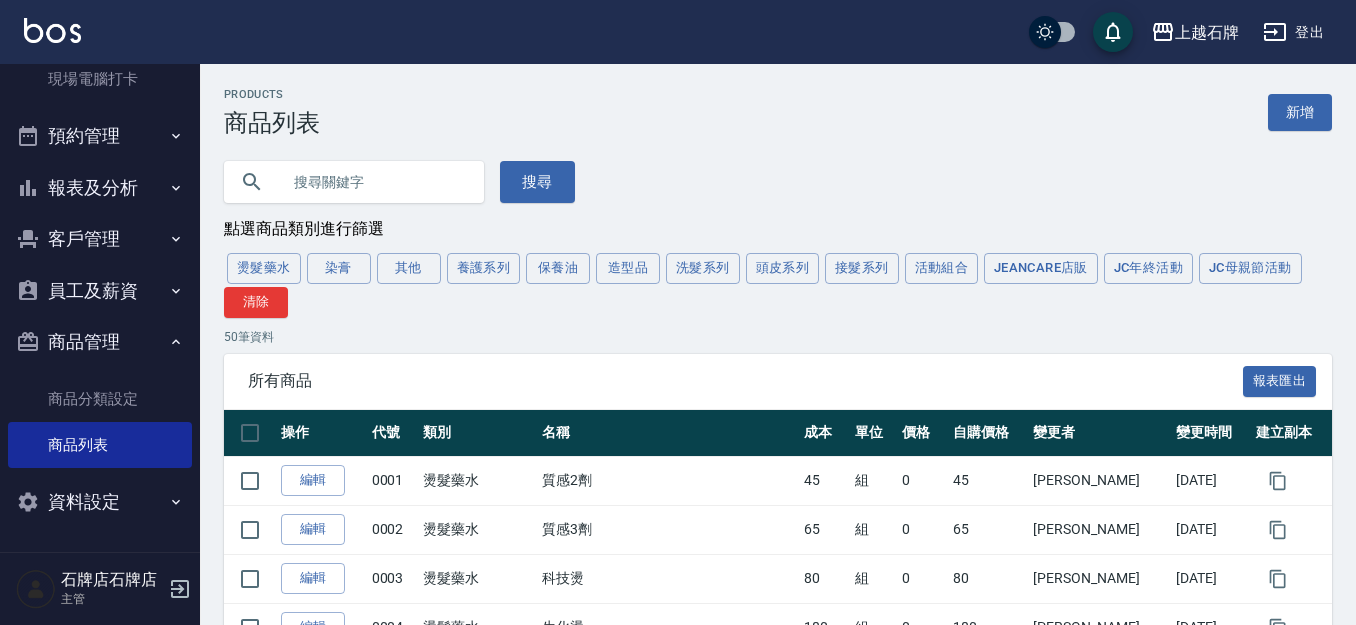 click on "洗髮系列" at bounding box center [703, 268] 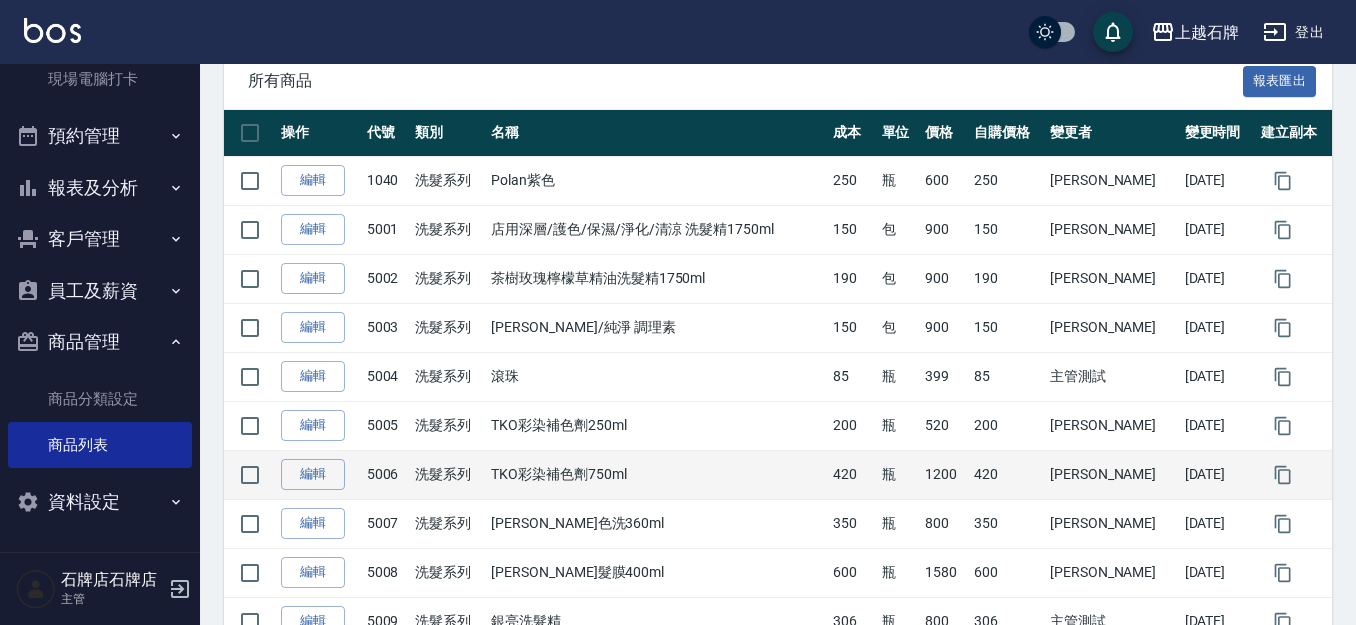 scroll, scrollTop: 400, scrollLeft: 0, axis: vertical 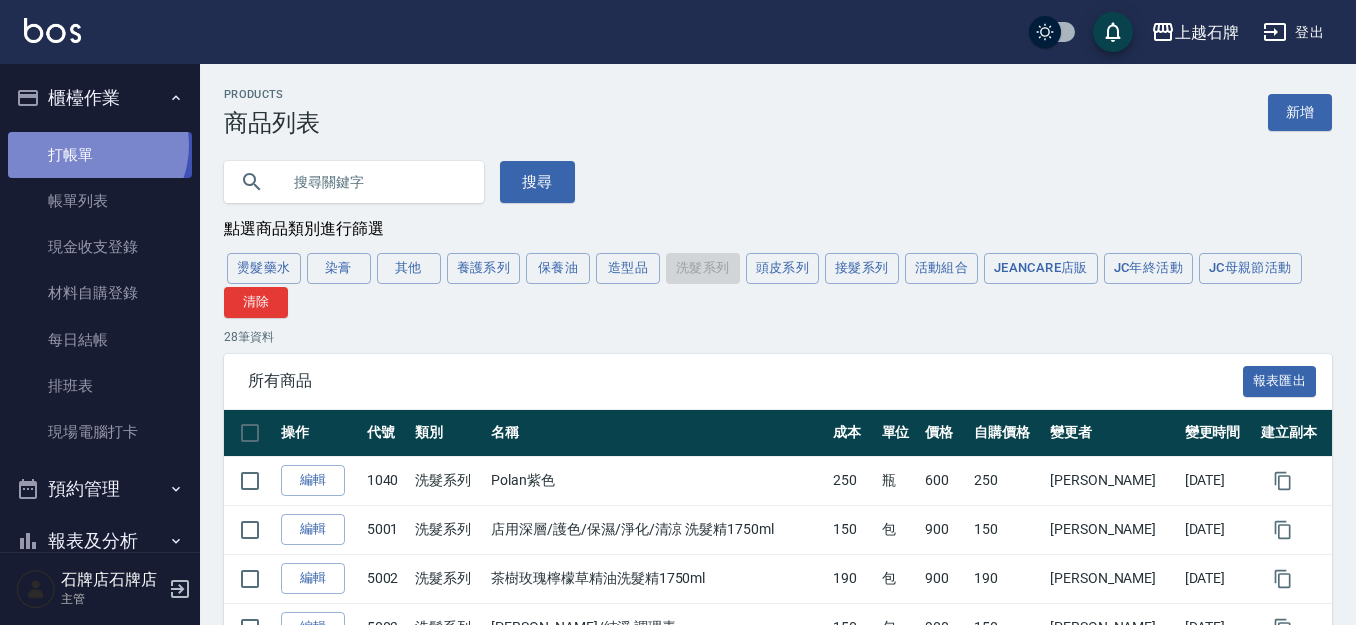click on "打帳單" at bounding box center [100, 155] 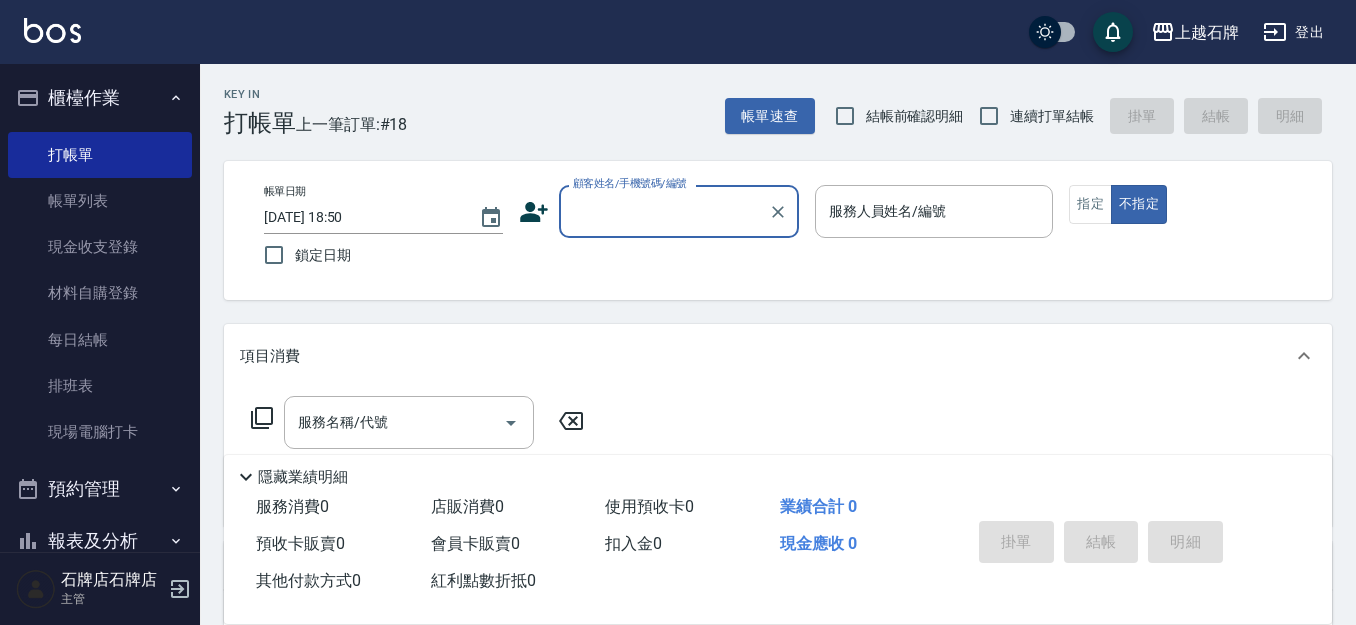 click on "Key In 打帳單 上一筆訂單:#18 帳單速查 結帳前確認明細 連續打單結帳 掛單 結帳 明細" at bounding box center [766, 100] 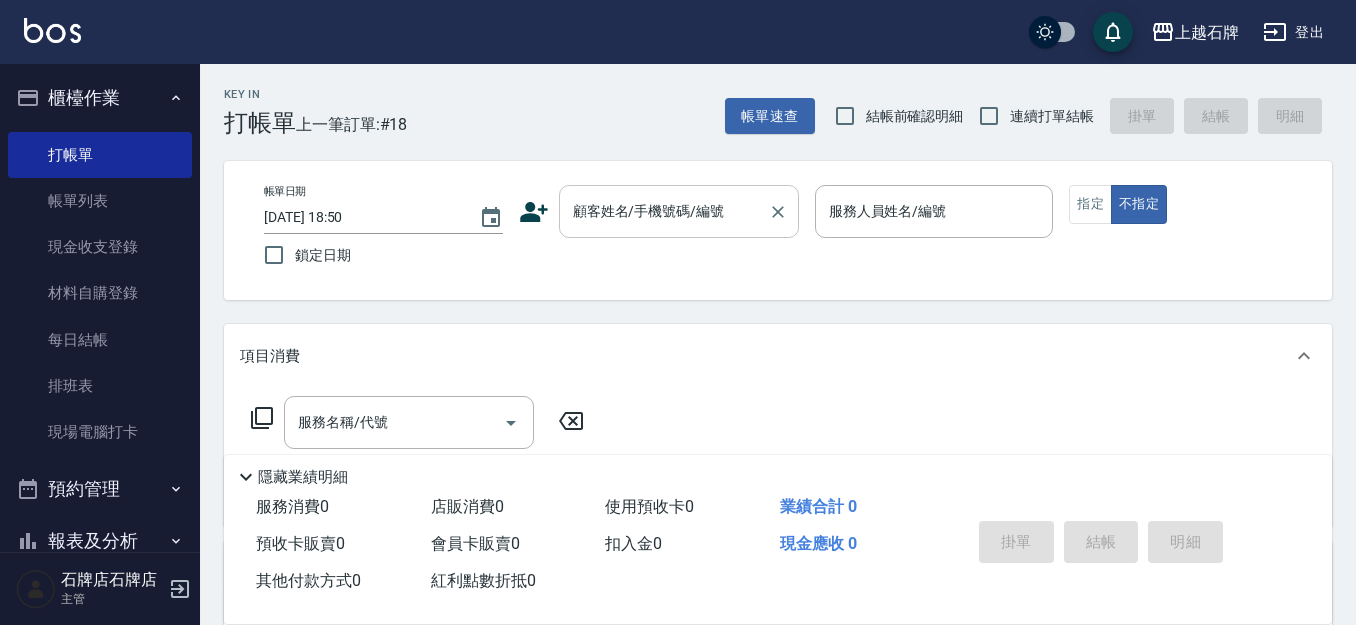 click on "顧客姓名/手機號碼/編號" at bounding box center (664, 211) 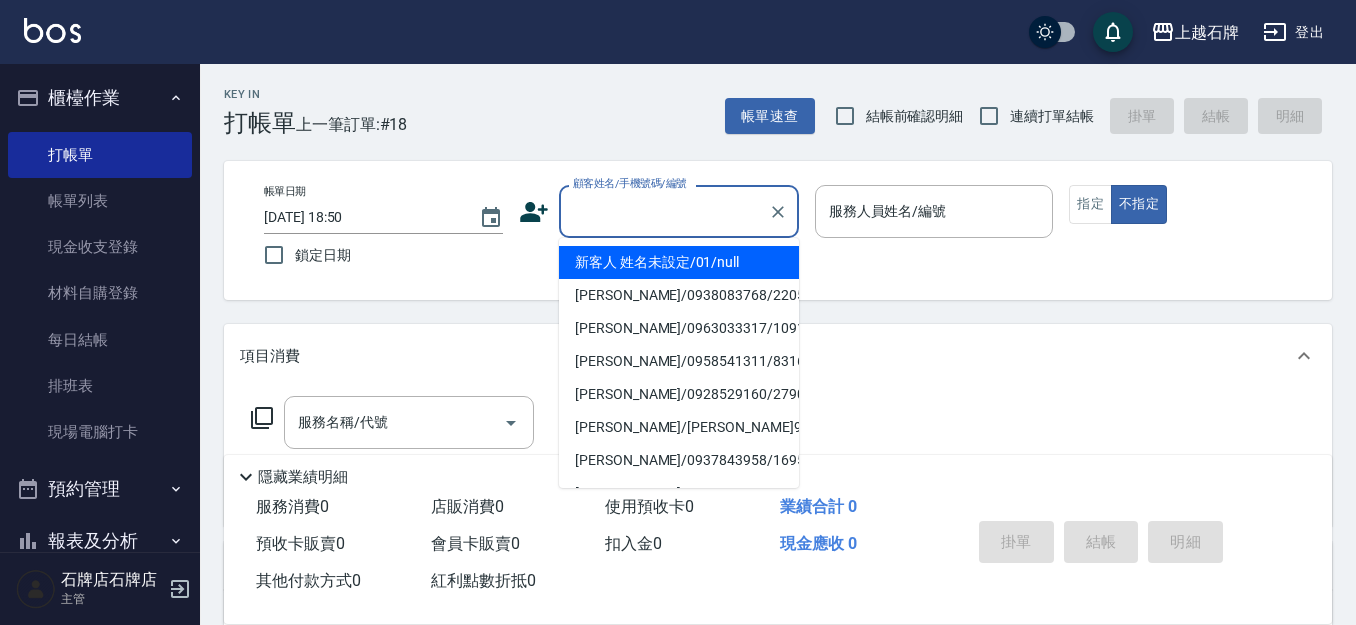 click on "新客人 姓名未設定/01/null" at bounding box center [679, 262] 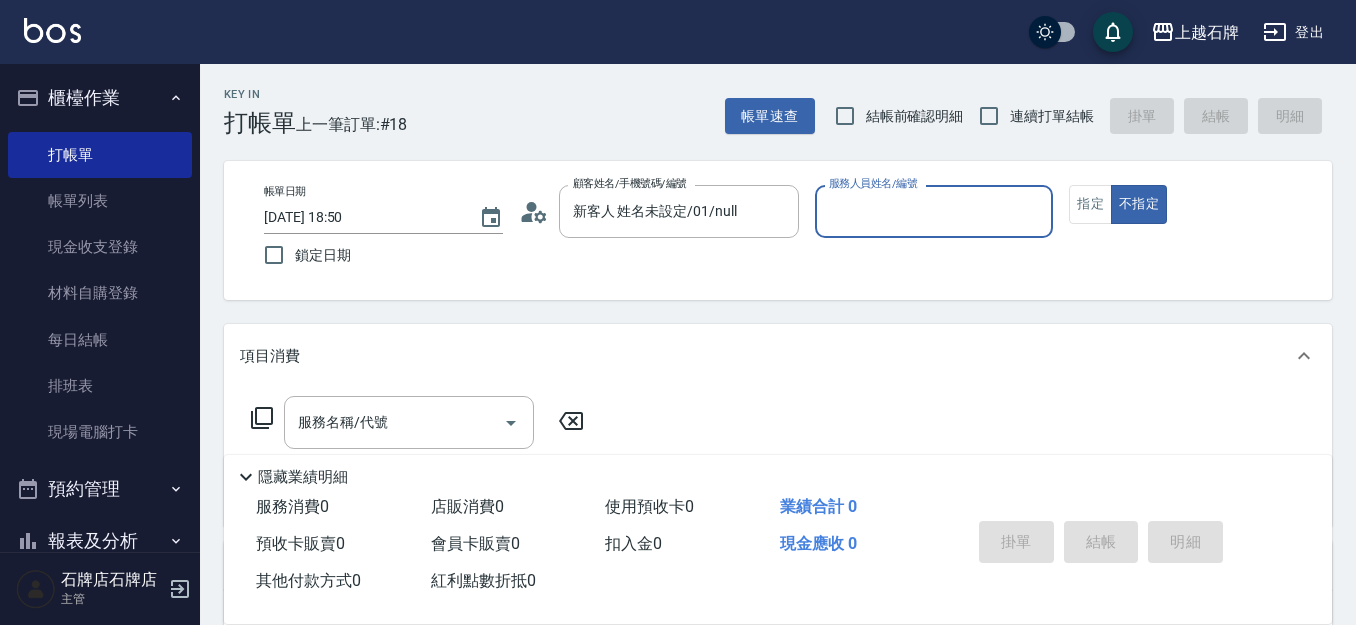 type on "7" 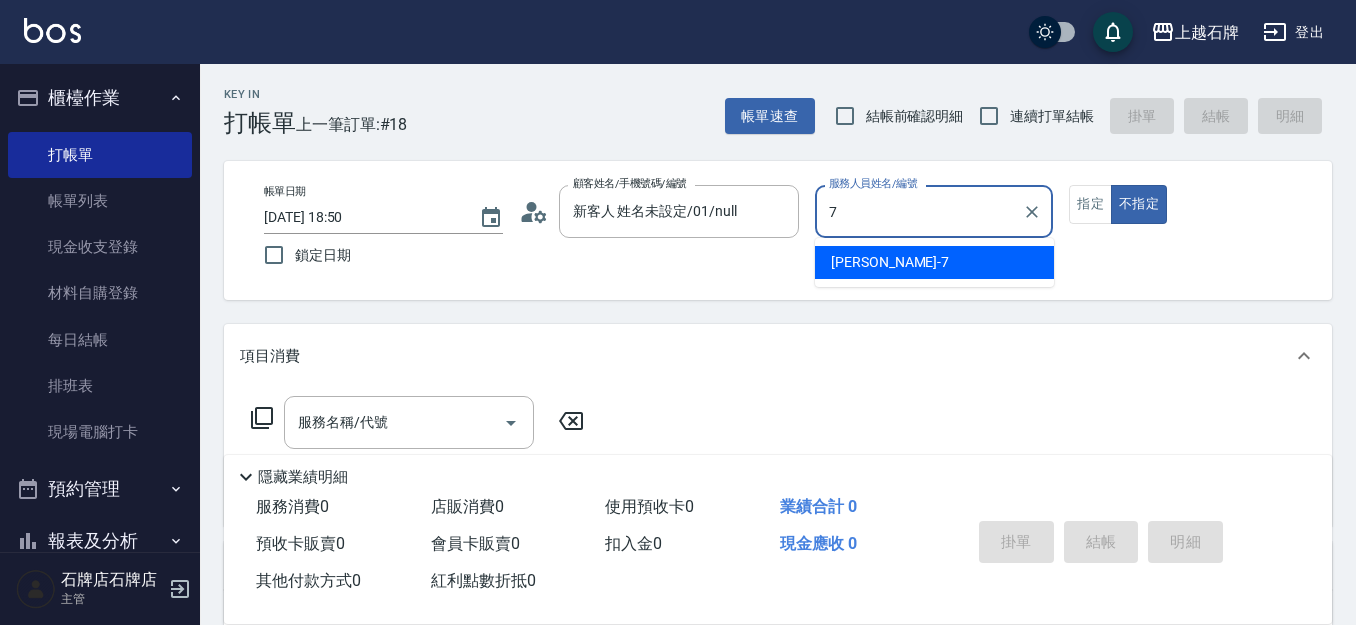 type 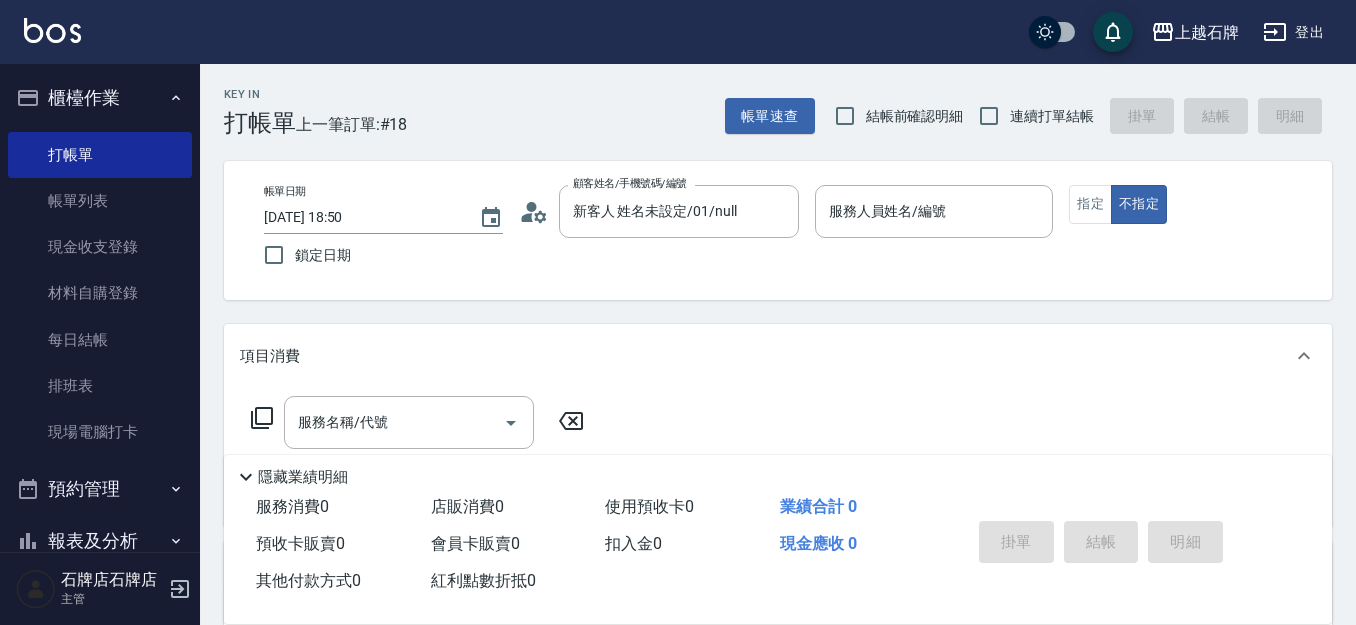 click on "帳單日期 2025/07/11 18:50 鎖定日期 顧客姓名/手機號碼/編號 新客人 姓名未設定/01/null 顧客姓名/手機號碼/編號 服務人員姓名/編號 服務人員姓名/編號 指定 不指定" at bounding box center (778, 230) 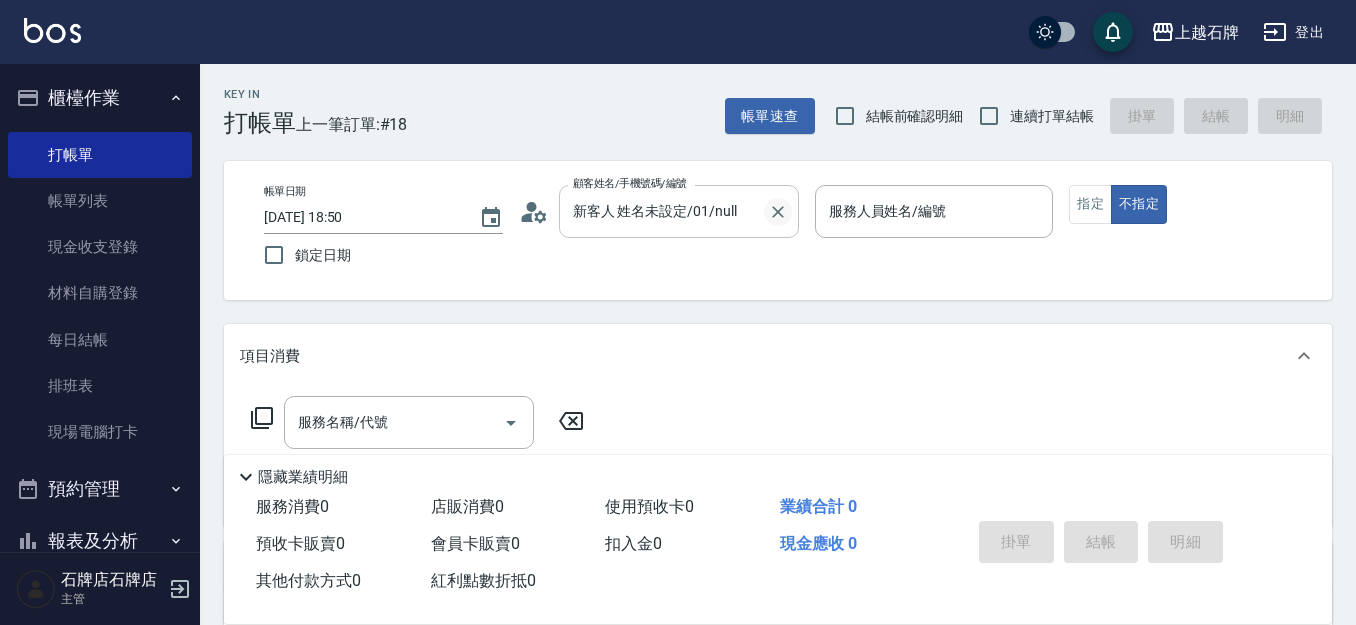 click 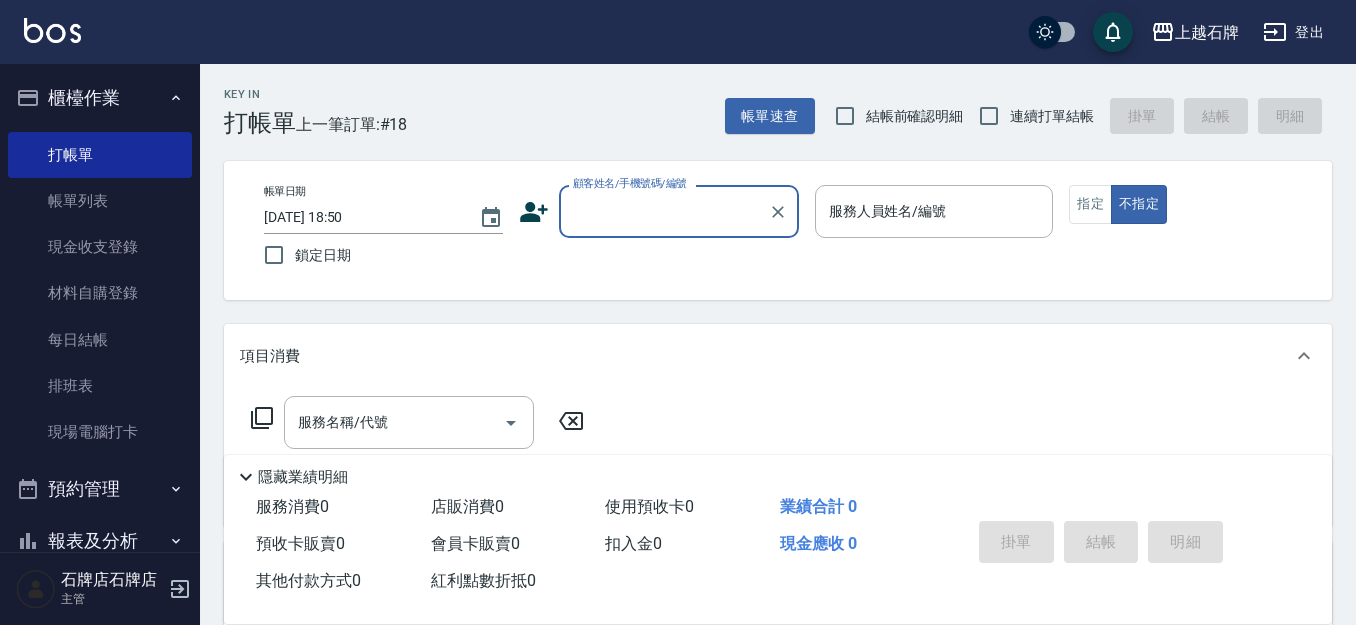 click 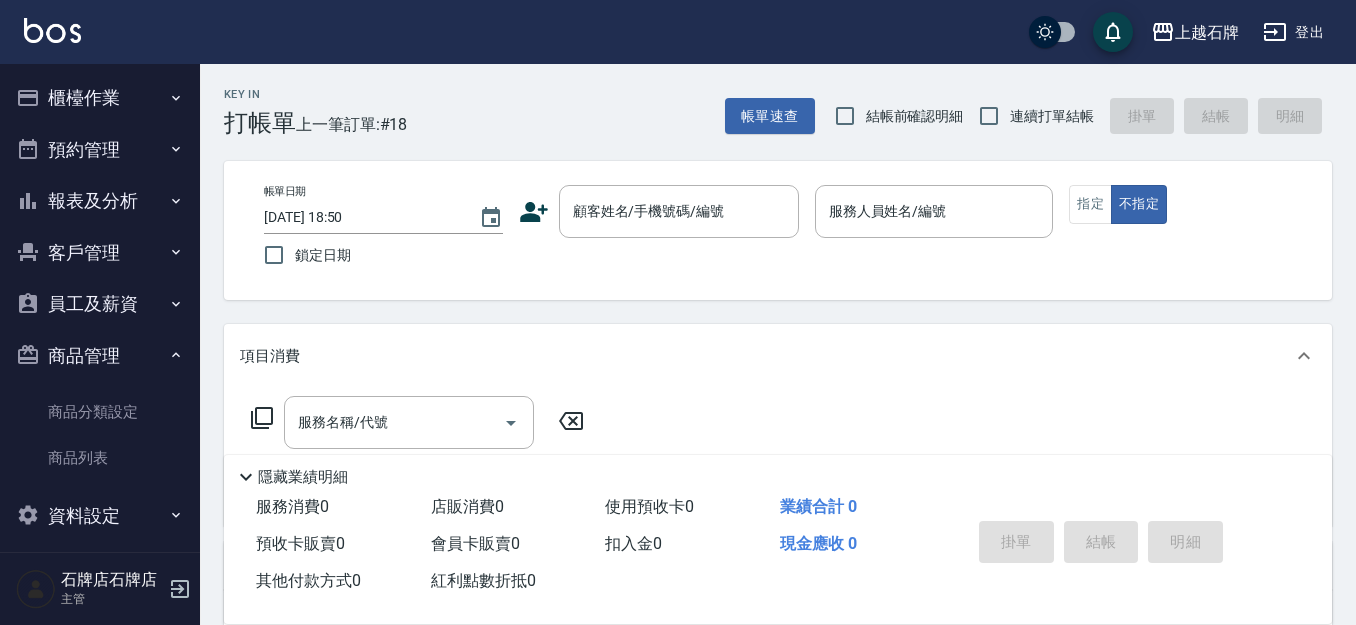 click on "商品管理" at bounding box center (100, 356) 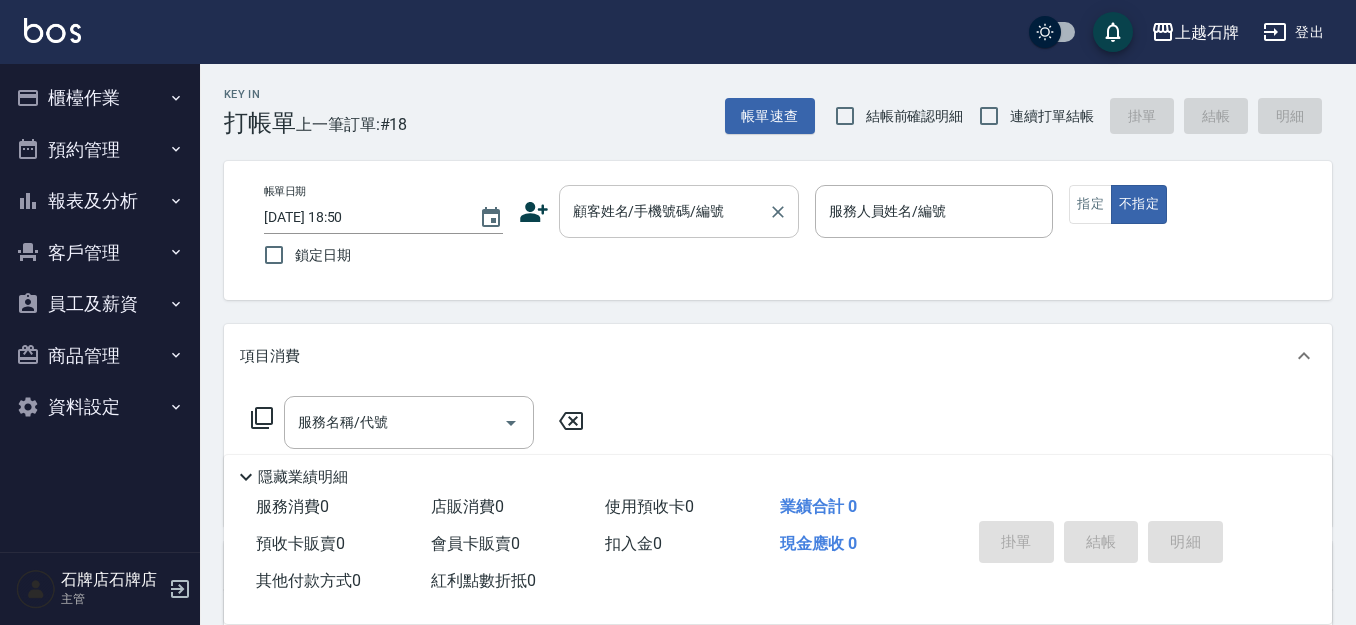 click on "顧客姓名/手機號碼/編號" at bounding box center (679, 211) 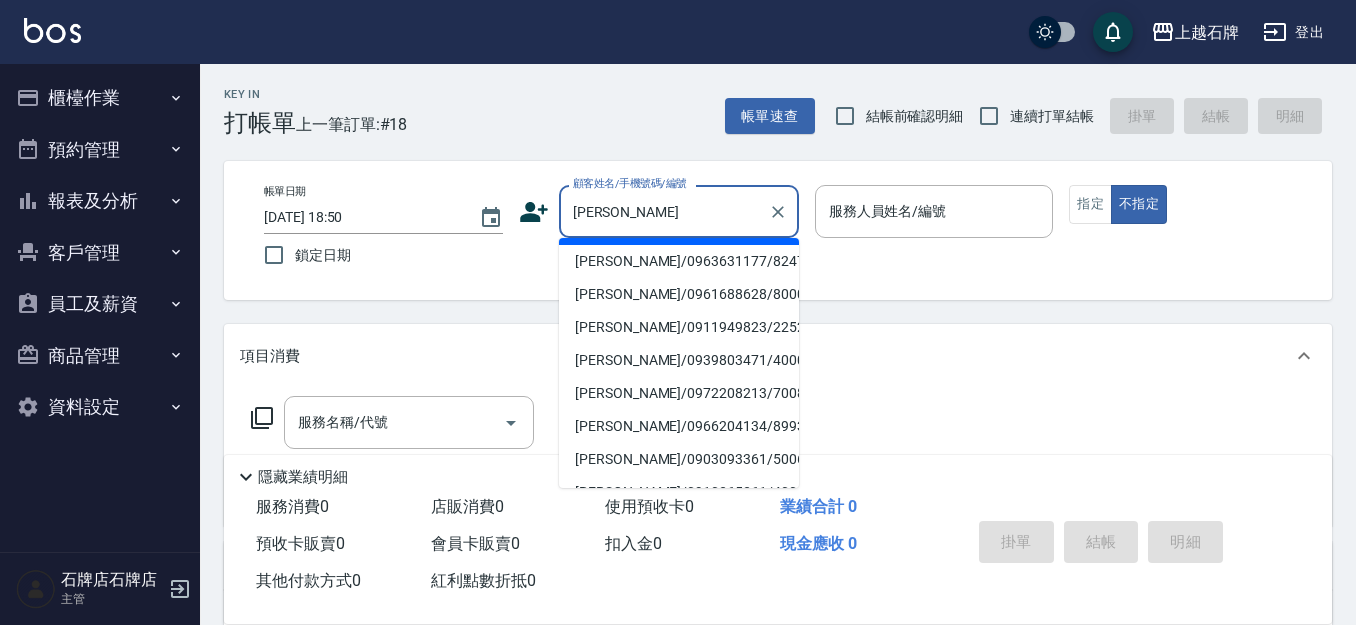 scroll, scrollTop: 0, scrollLeft: 0, axis: both 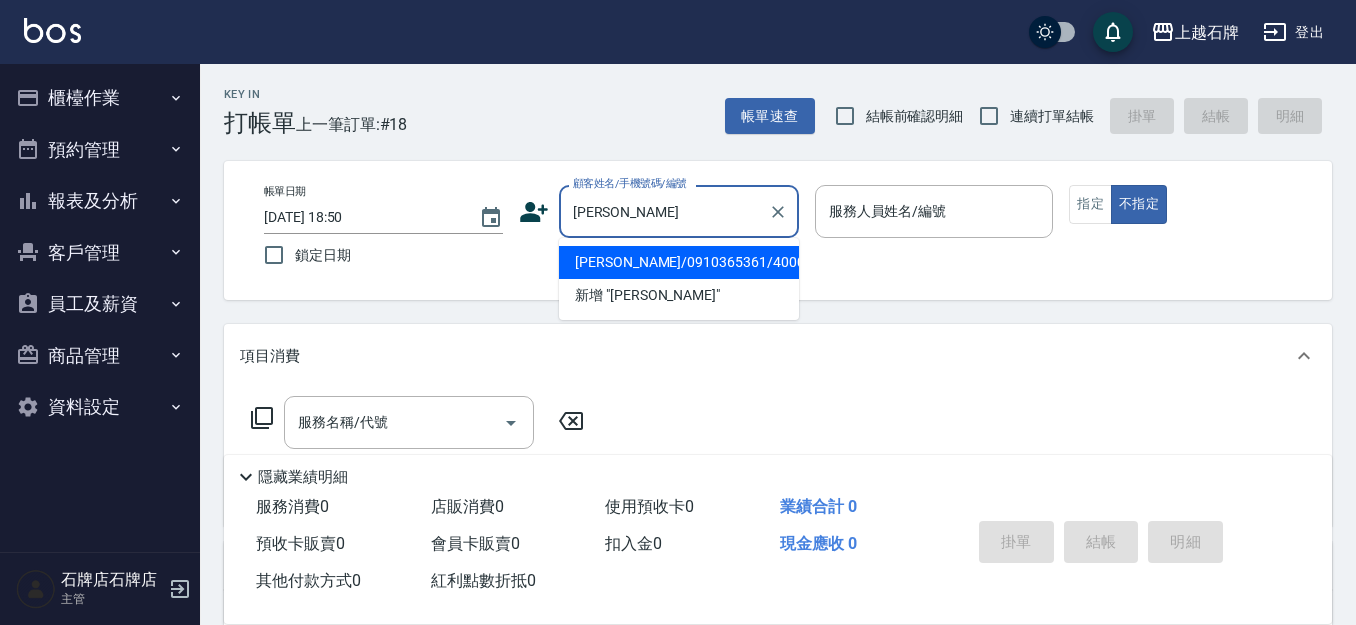 click on "[PERSON_NAME]/0910365361/400057" at bounding box center (679, 262) 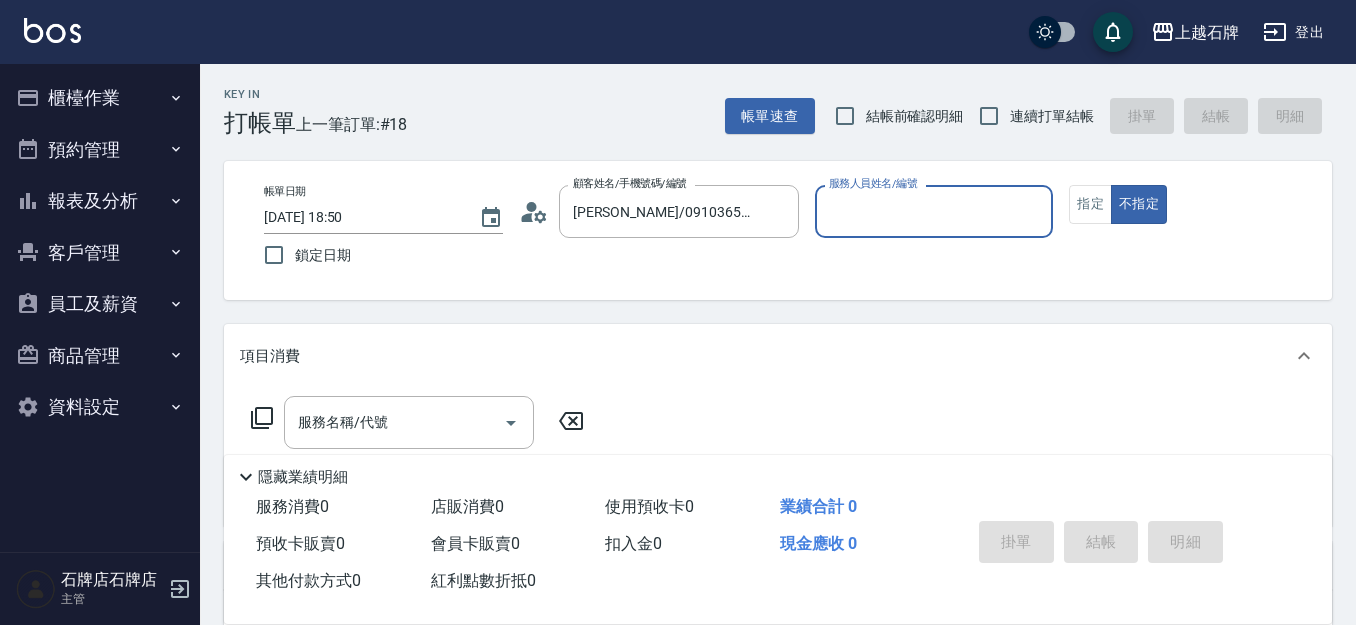 click on "服務人員姓名/編號" at bounding box center [934, 211] 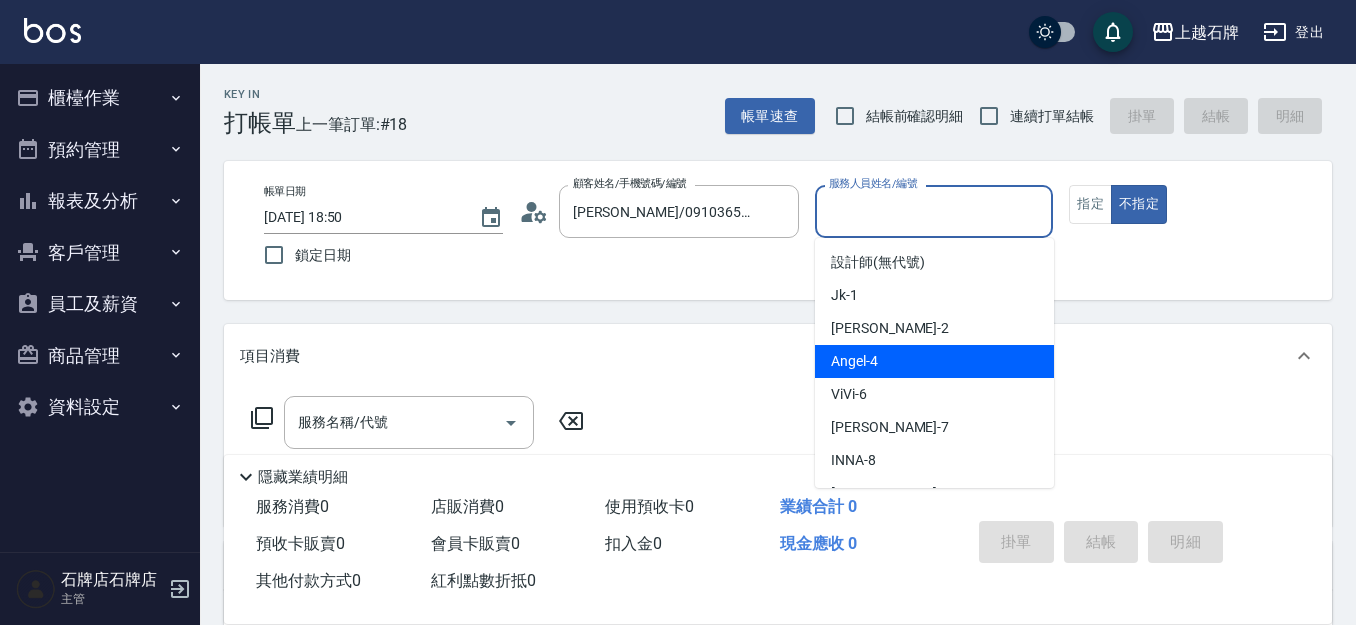 drag, startPoint x: 930, startPoint y: 356, endPoint x: 607, endPoint y: 365, distance: 323.12537 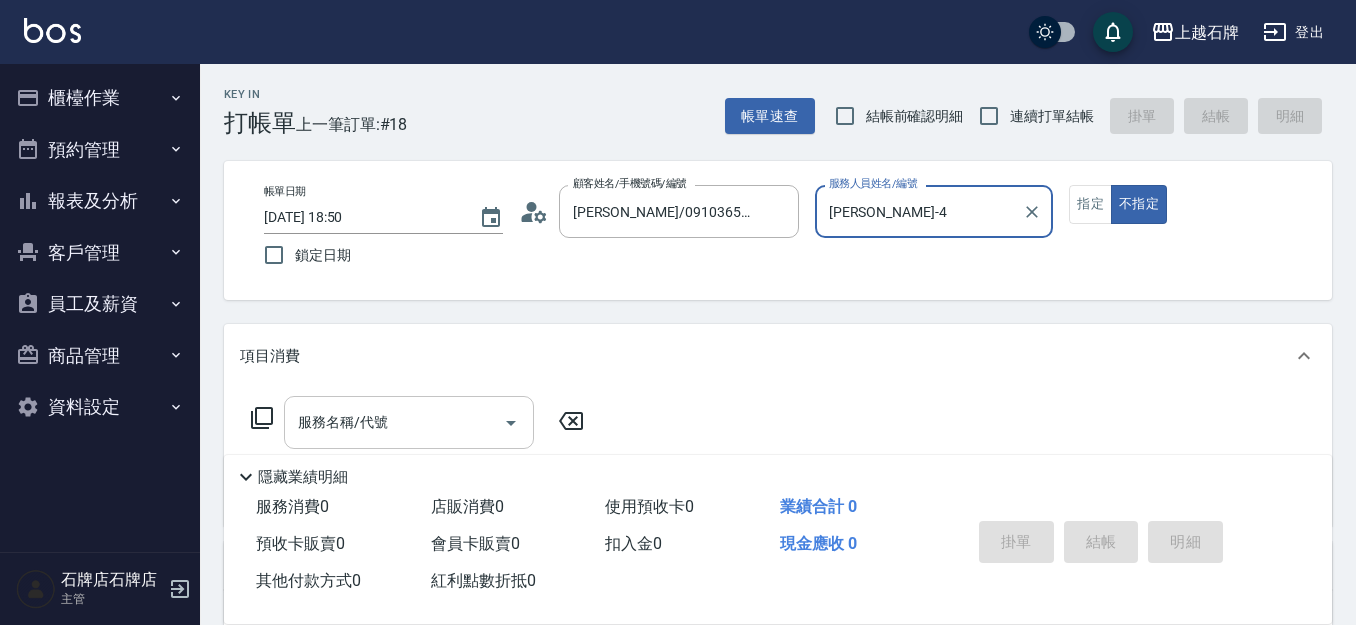 click on "服務名稱/代號" at bounding box center (394, 422) 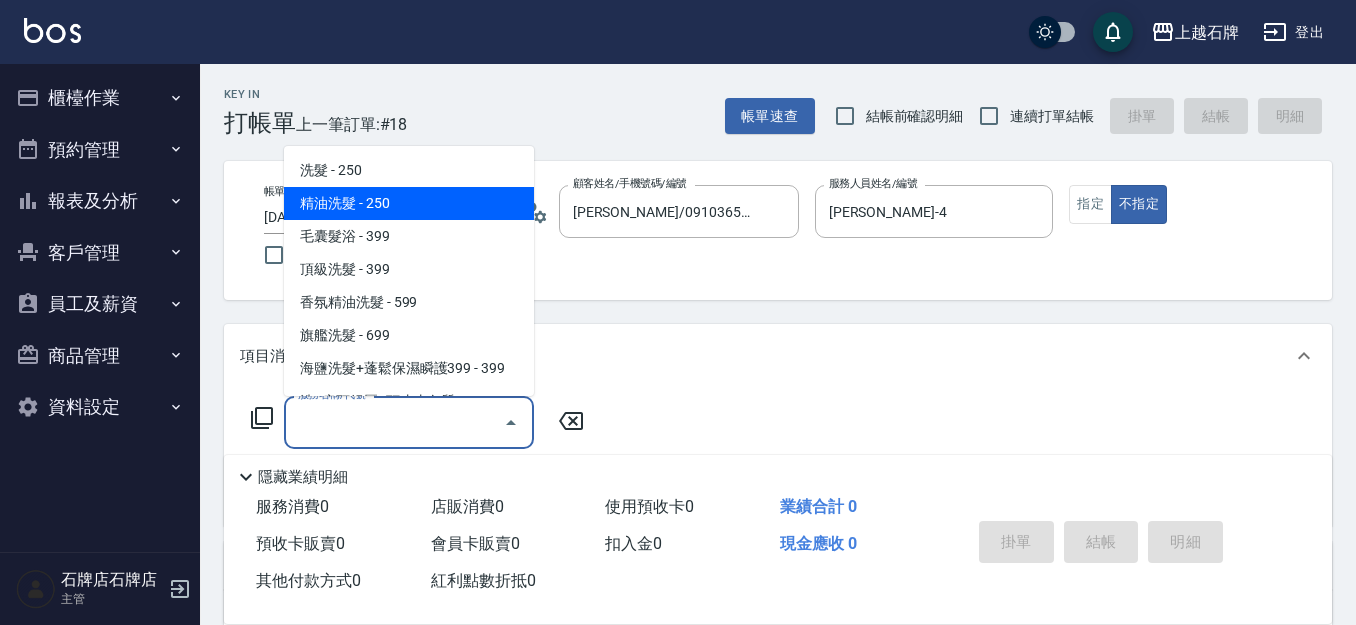 click on "精油洗髮 - 250" at bounding box center (409, 203) 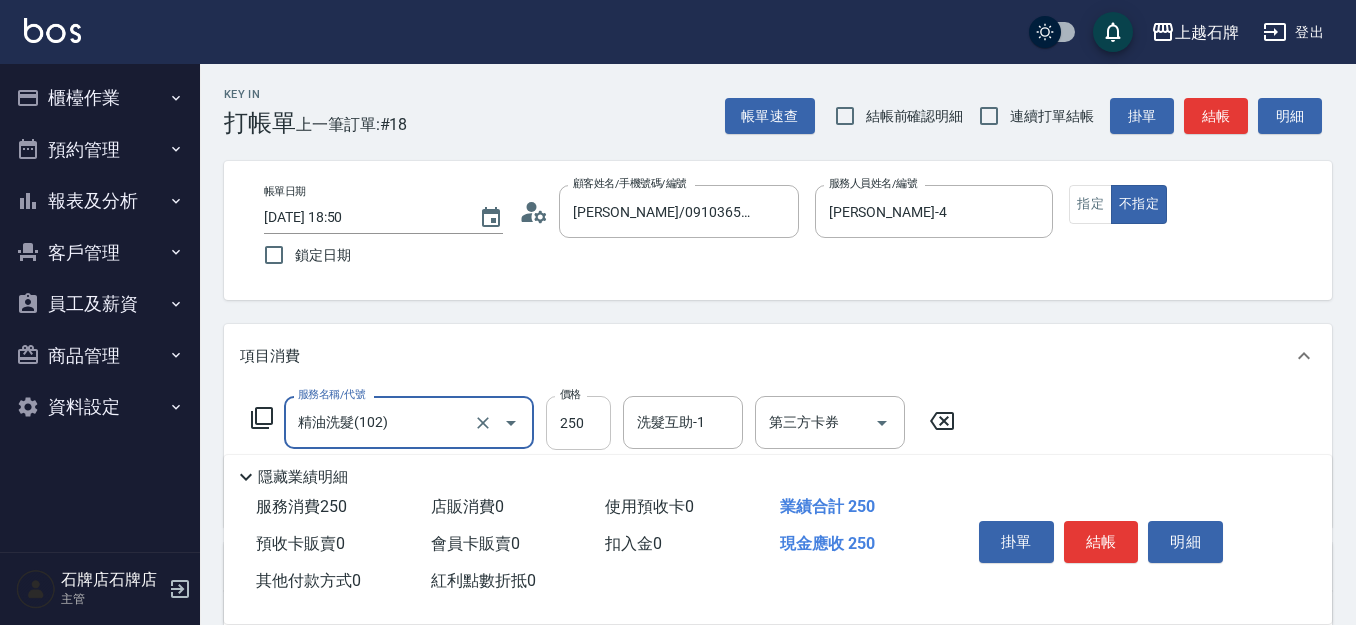 click on "250" at bounding box center (578, 423) 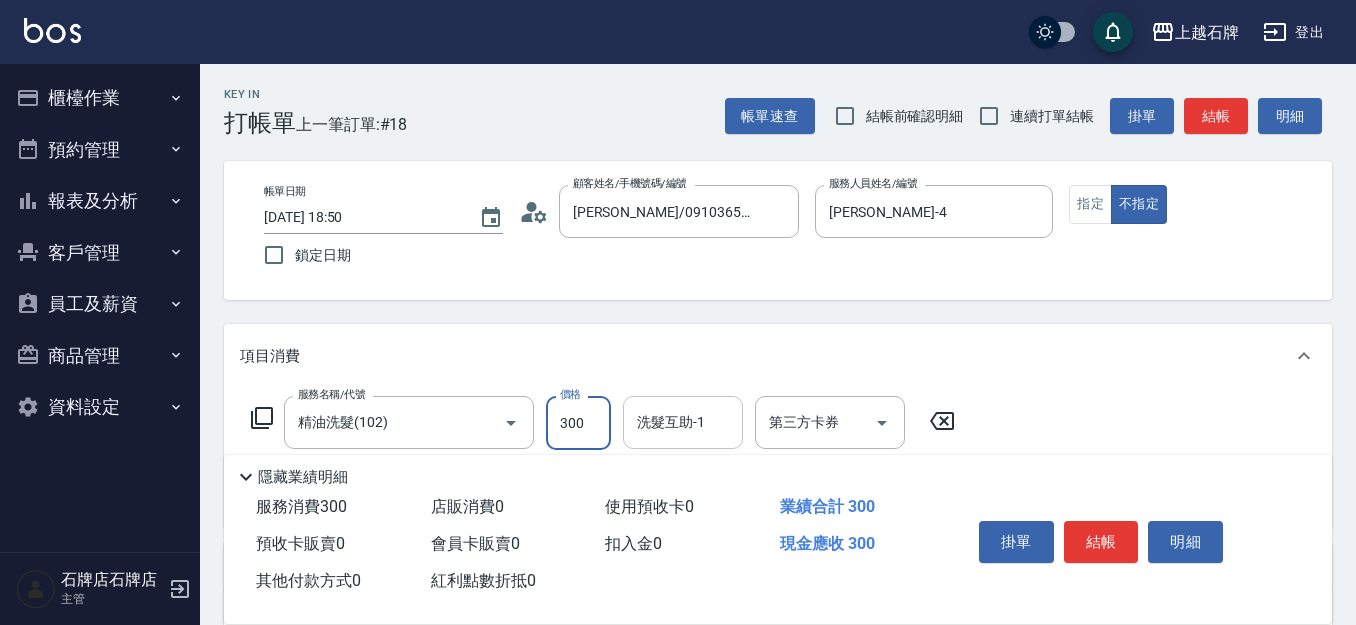 click on "洗髮互助-1" at bounding box center (683, 422) 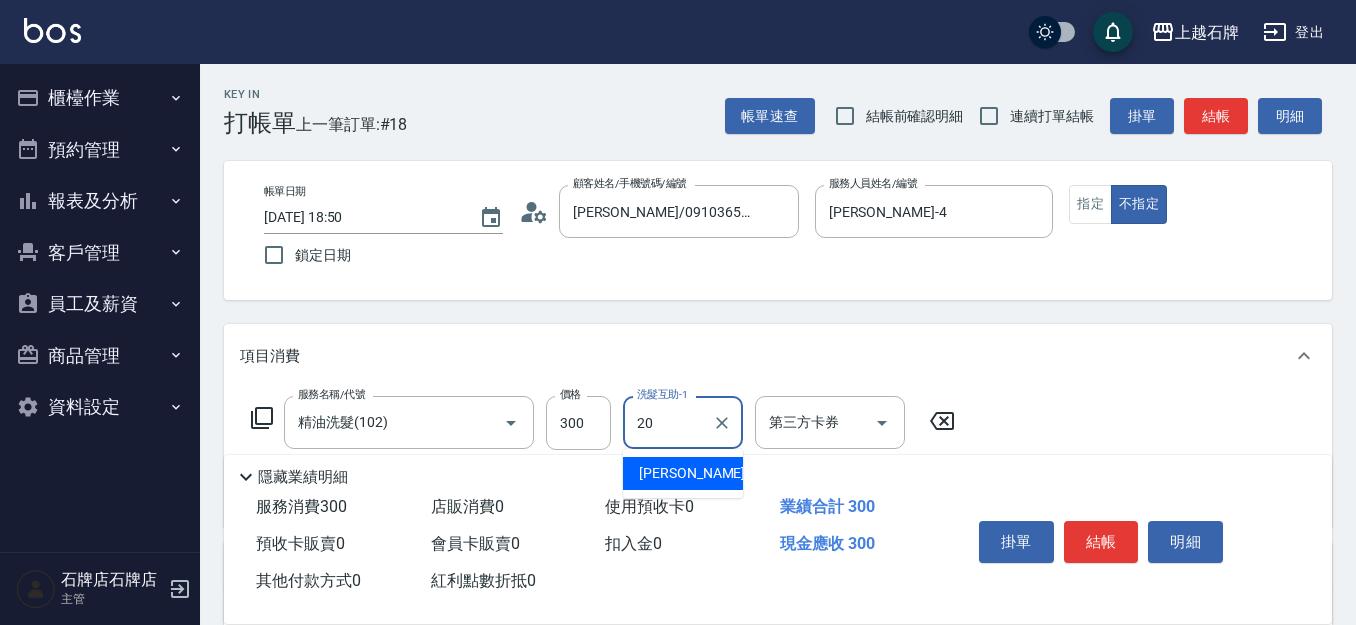 click on "彥伶 -20" at bounding box center [683, 473] 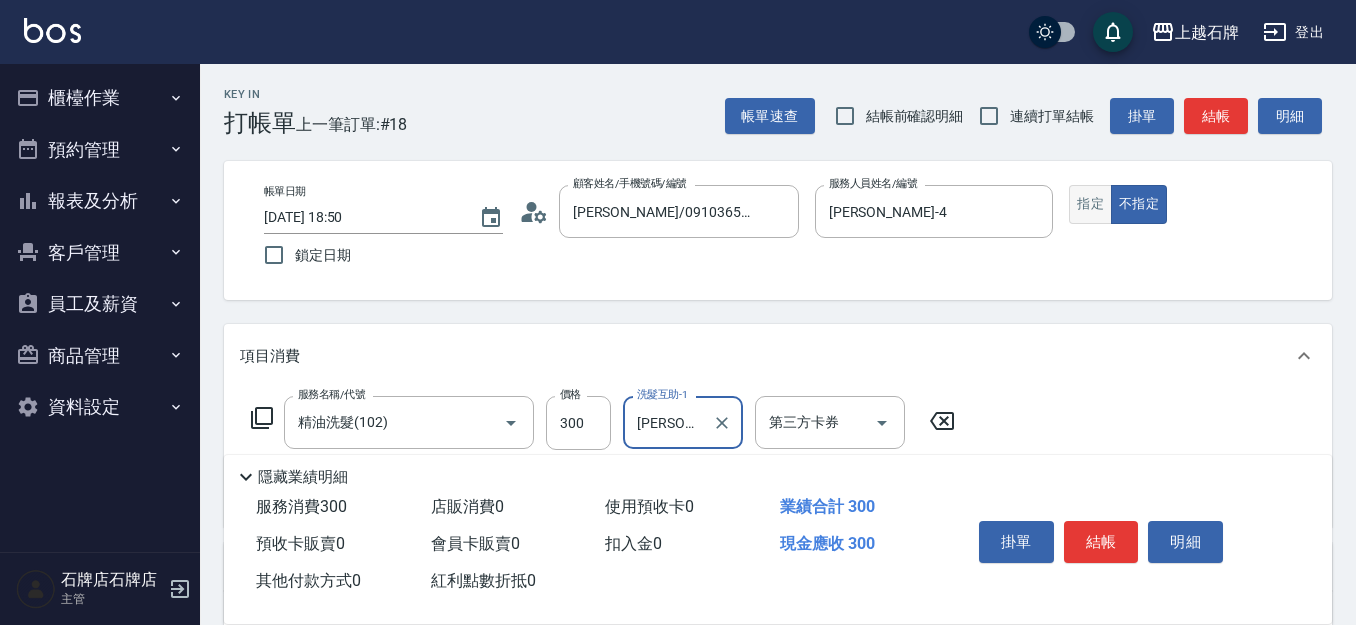 type on "[PERSON_NAME]-20" 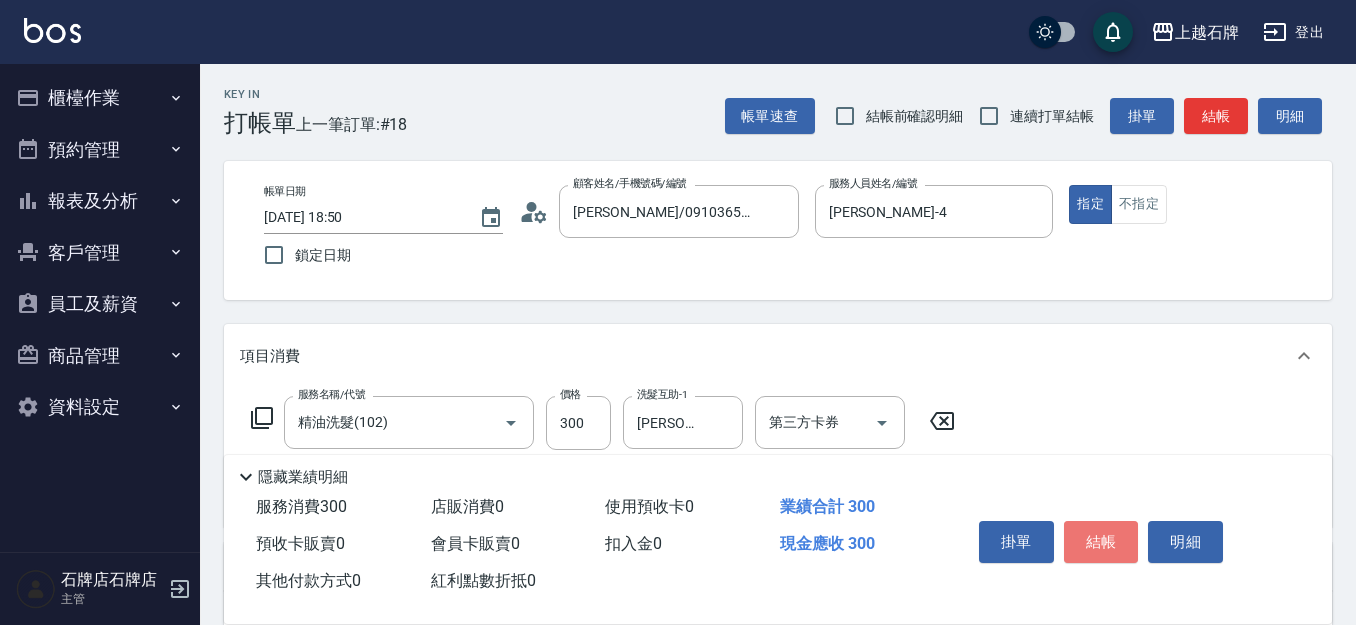 drag, startPoint x: 1097, startPoint y: 536, endPoint x: 1109, endPoint y: 503, distance: 35.1141 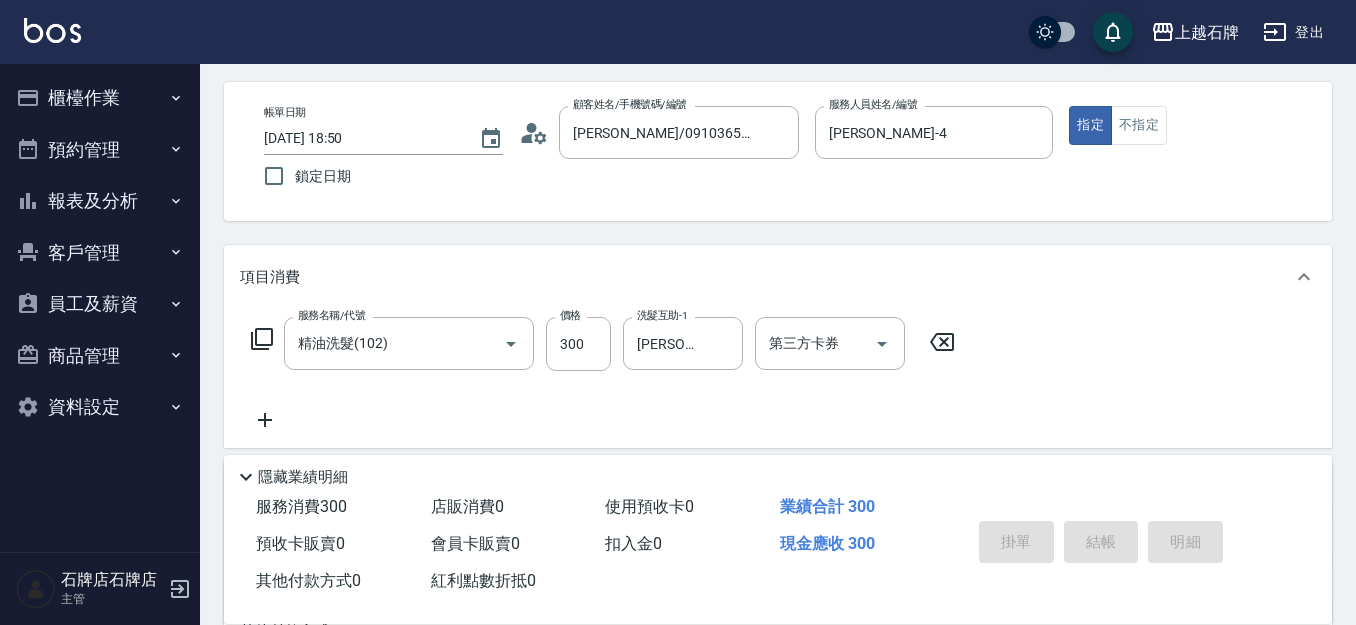 scroll, scrollTop: 200, scrollLeft: 0, axis: vertical 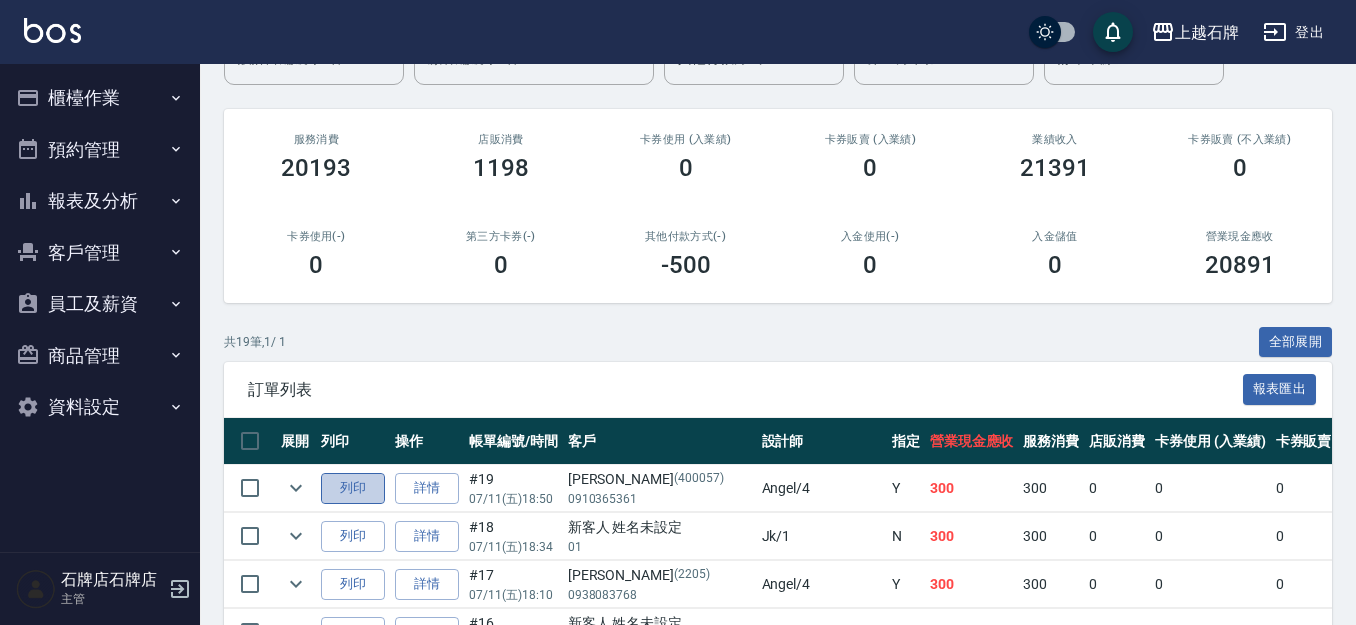 click on "列印" at bounding box center [353, 488] 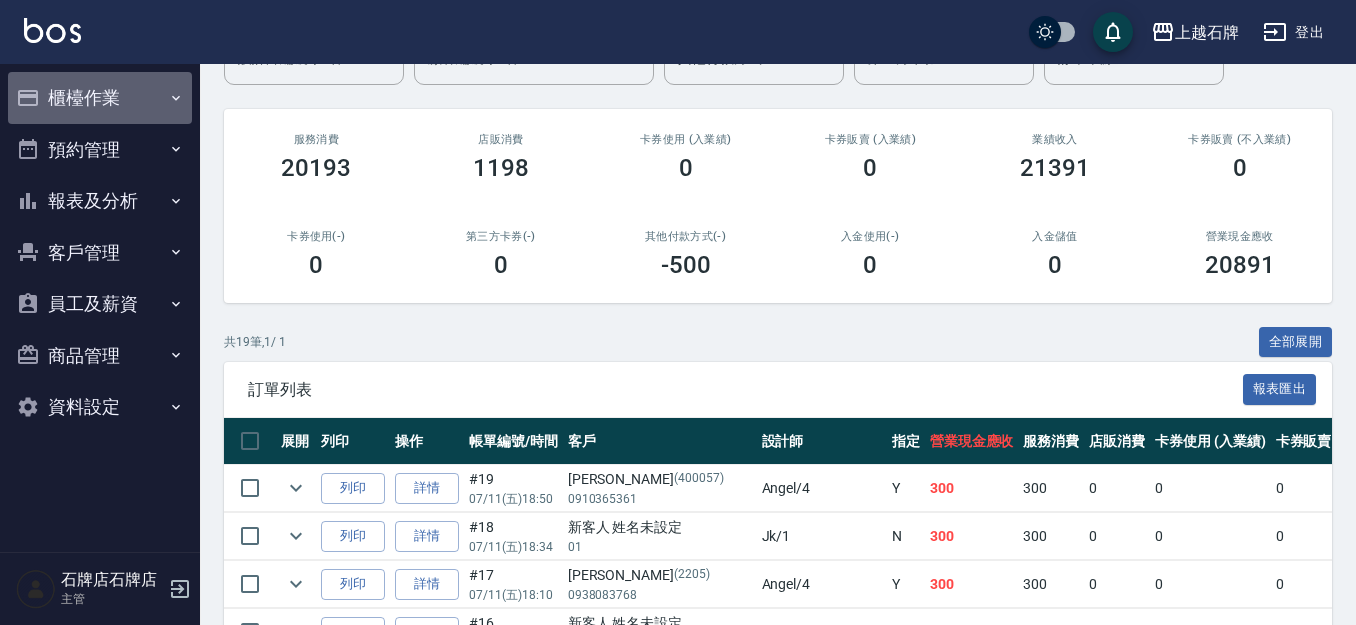 click on "櫃檯作業" at bounding box center [100, 98] 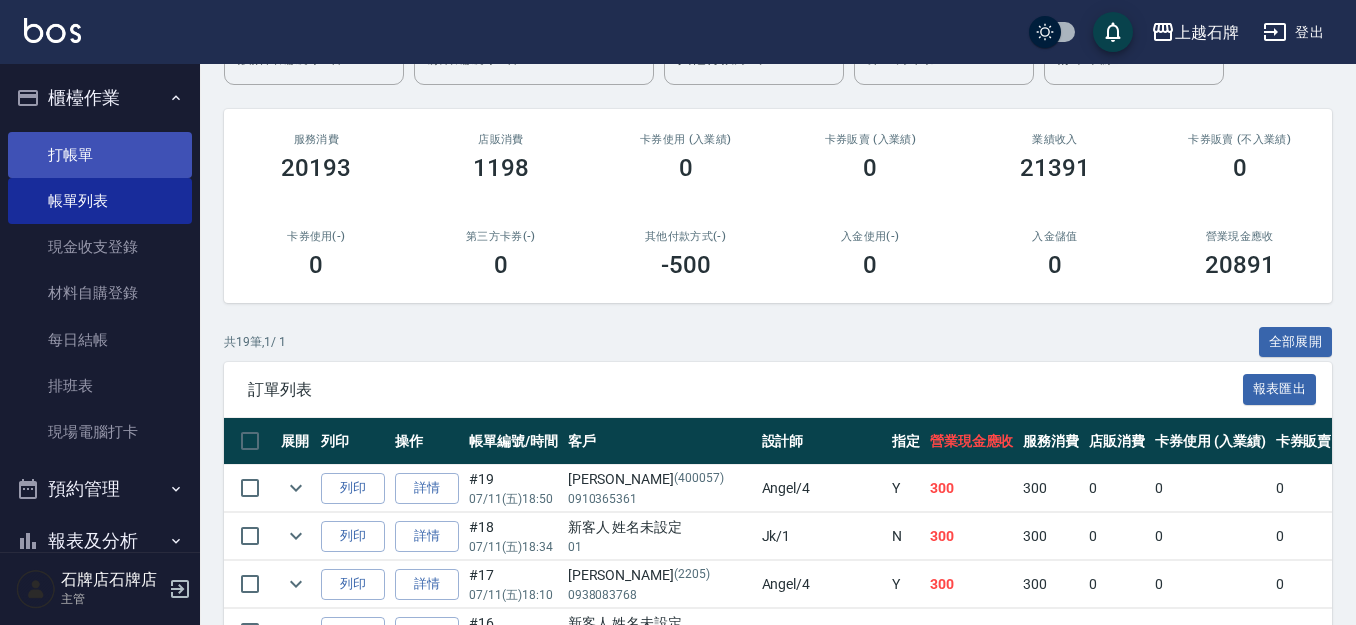 click on "打帳單" at bounding box center (100, 155) 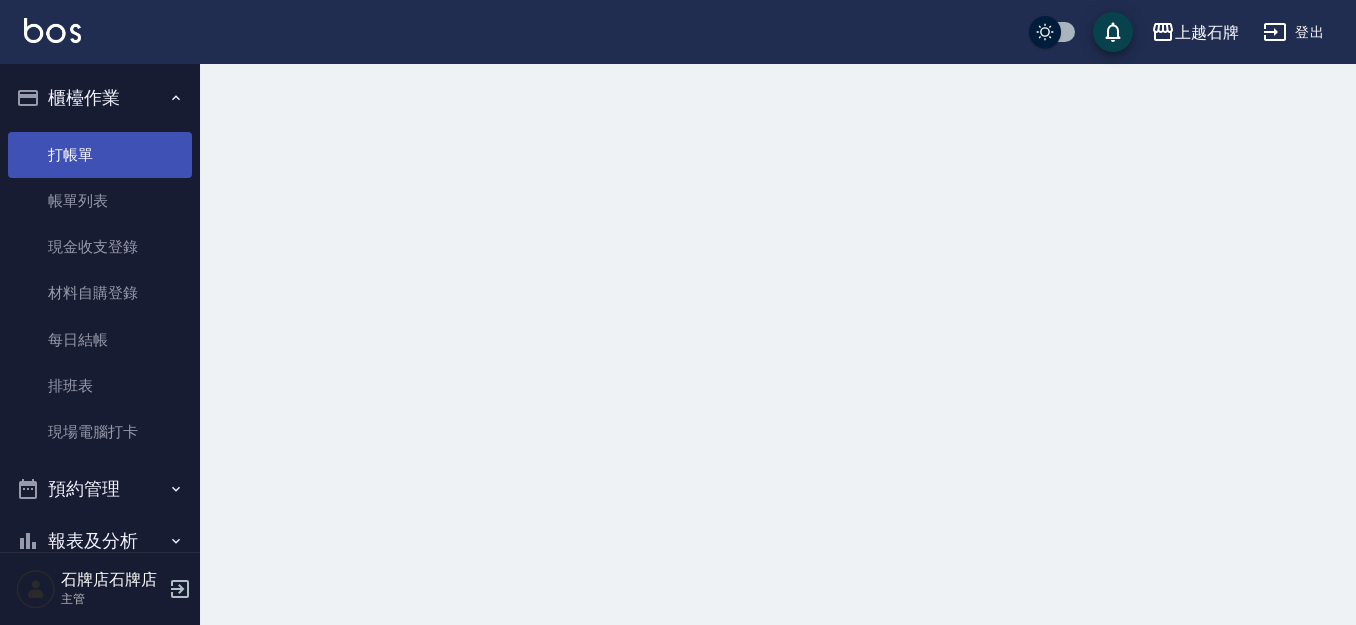 scroll, scrollTop: 0, scrollLeft: 0, axis: both 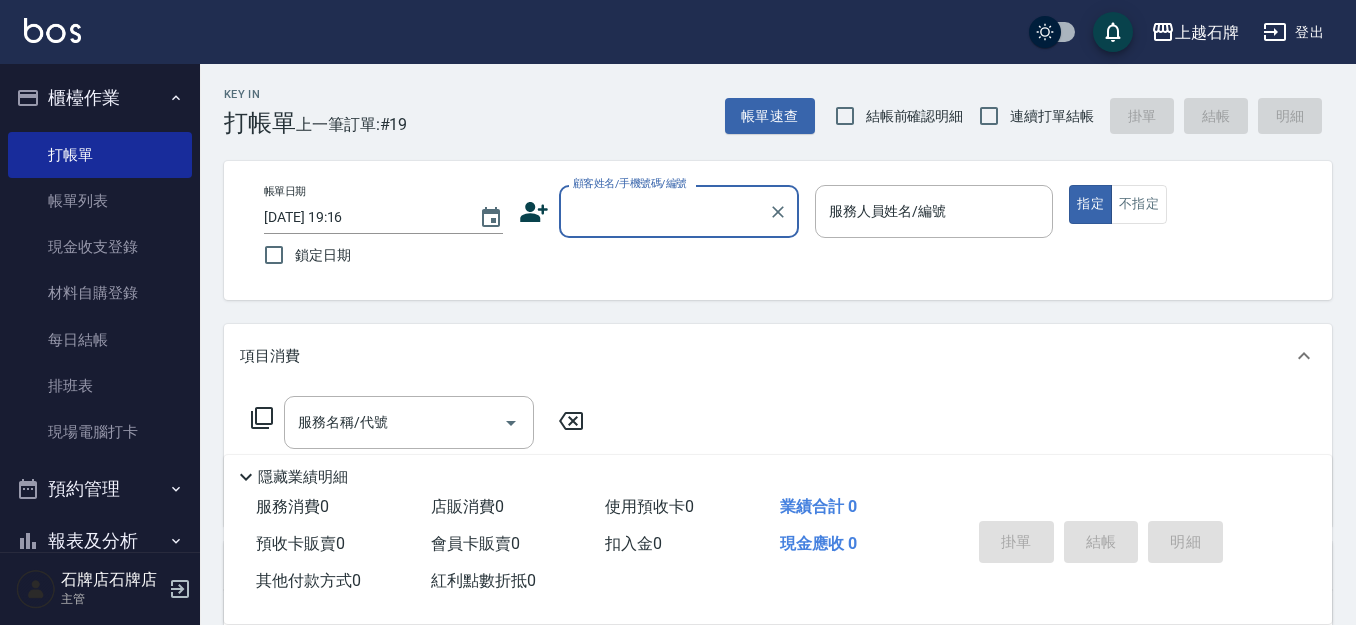 click on "顧客姓名/手機號碼/編號" at bounding box center (664, 211) 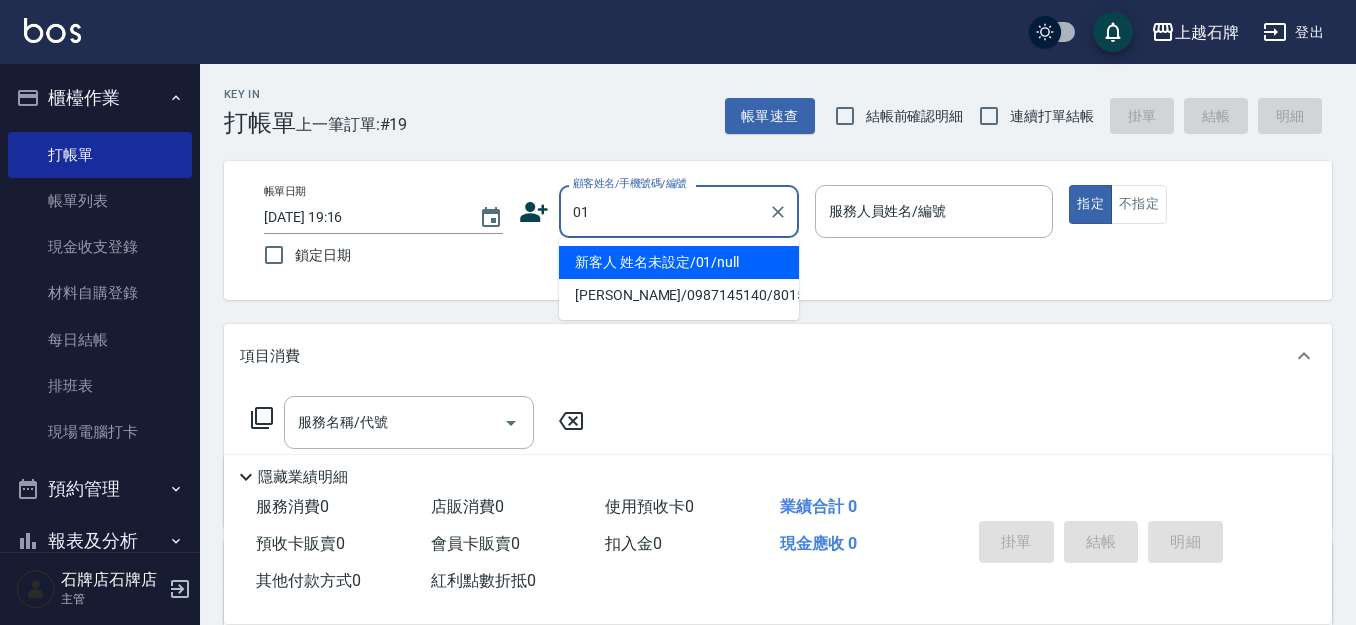 type on "01" 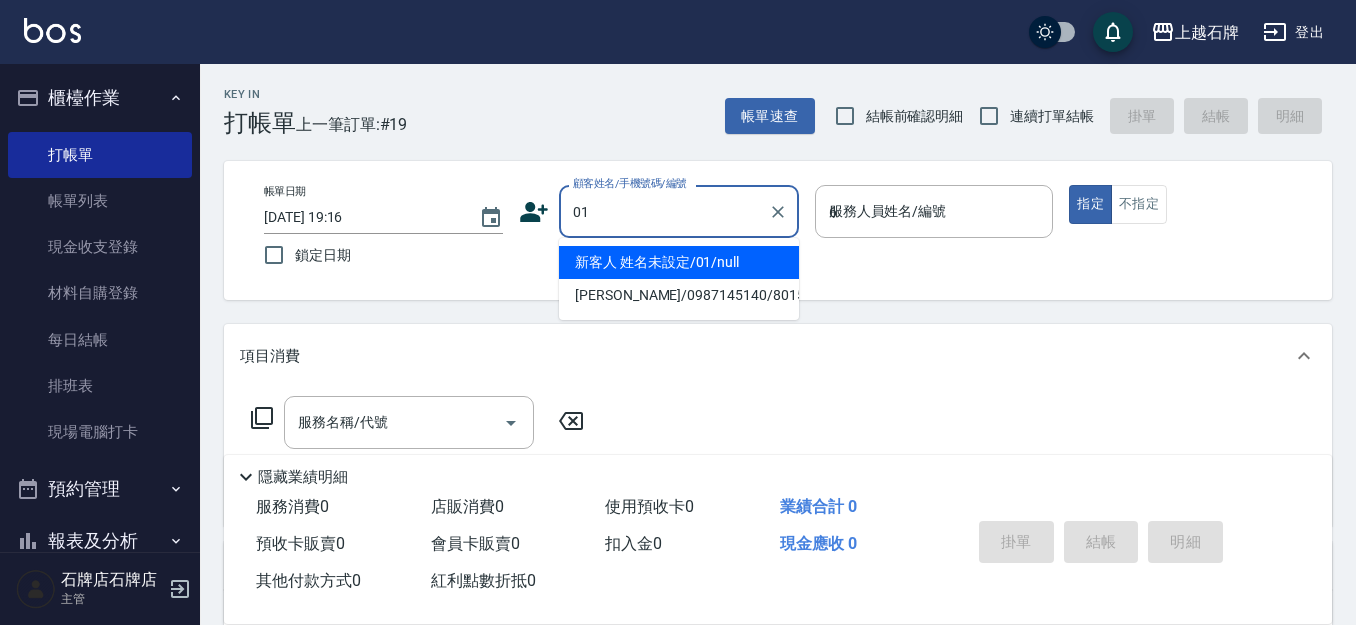 type on "新客人 姓名未設定/01/null" 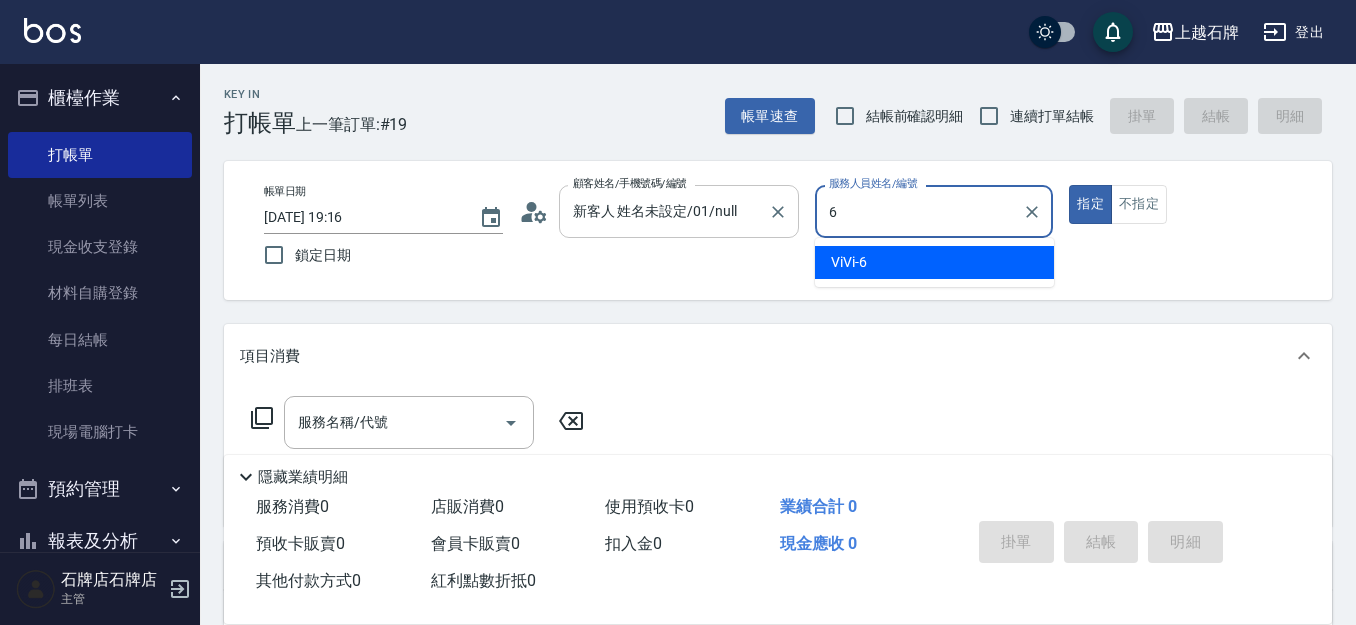 type on "ViVi-6" 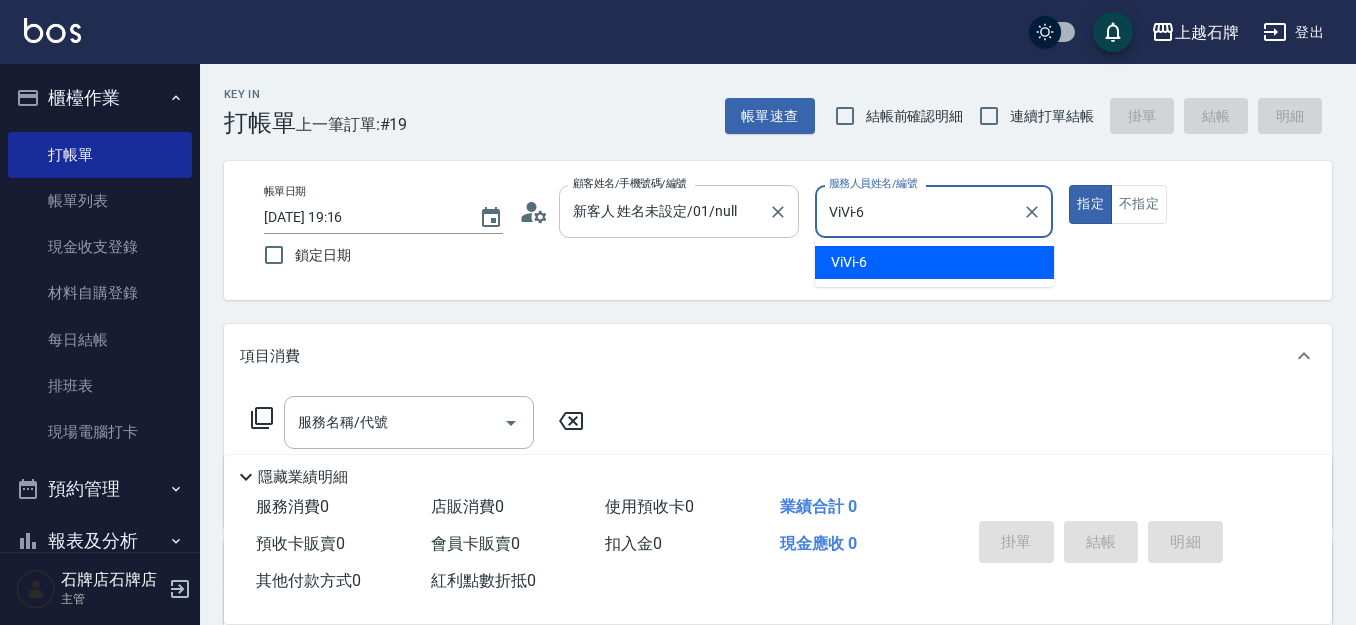 type on "true" 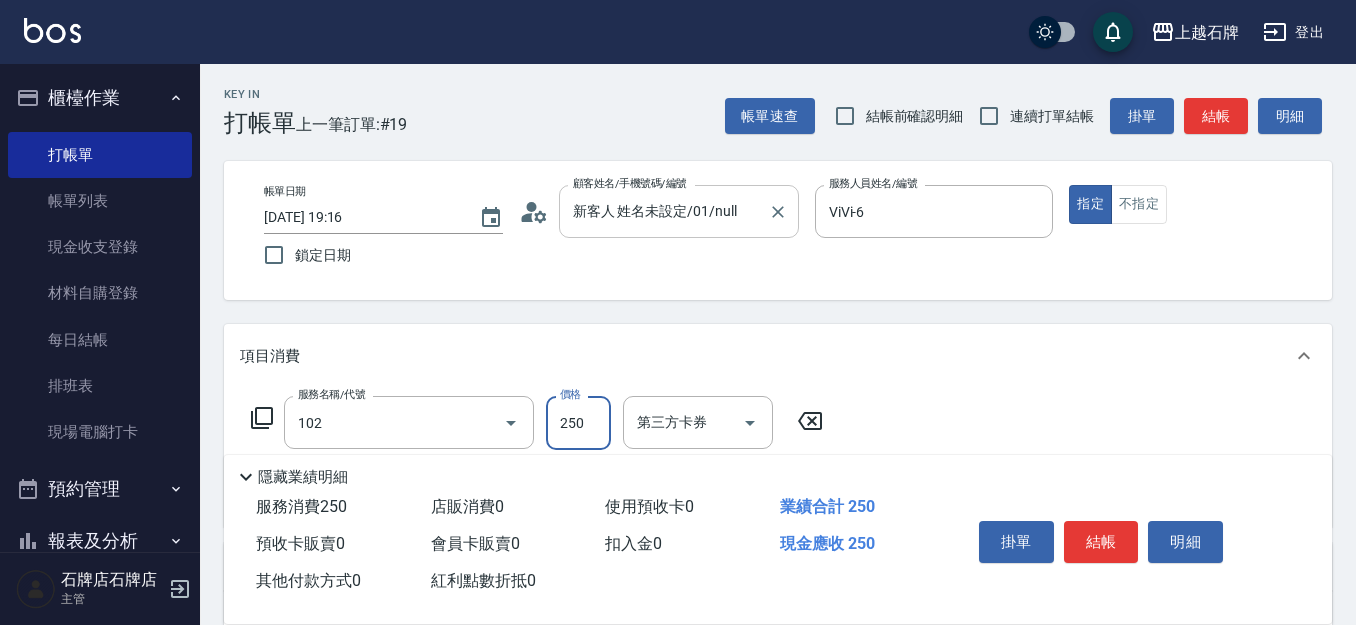 type on "精油洗髮(102)" 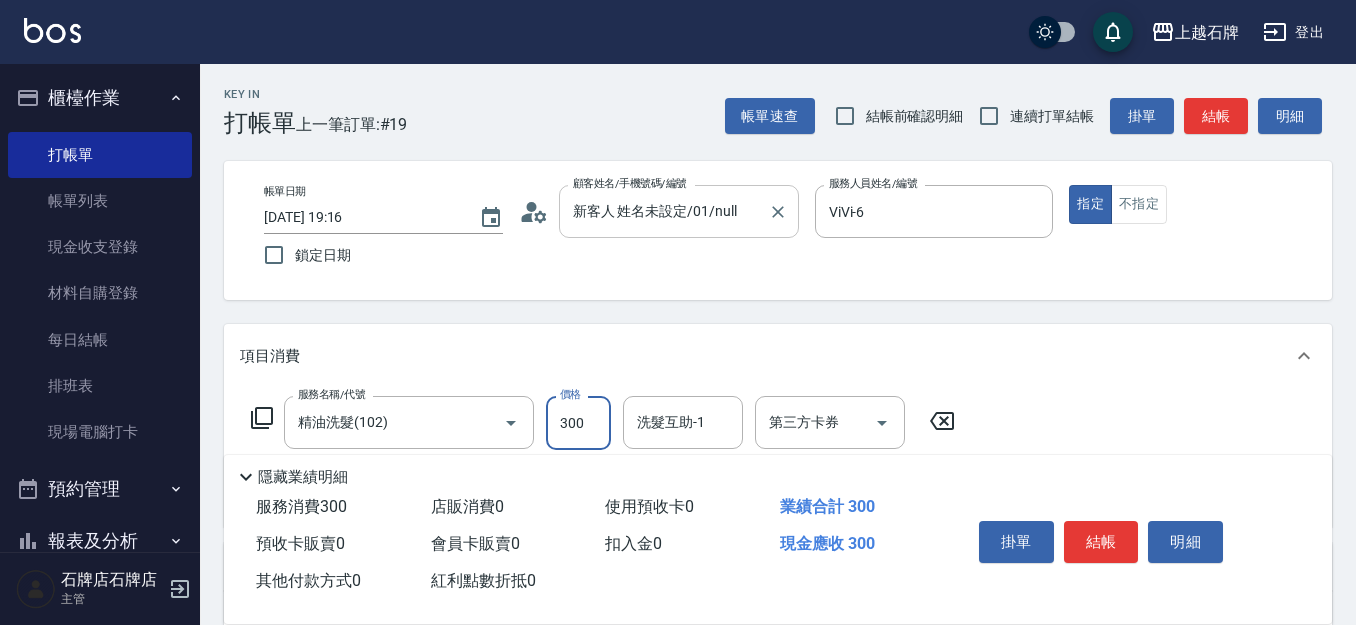 type on "300" 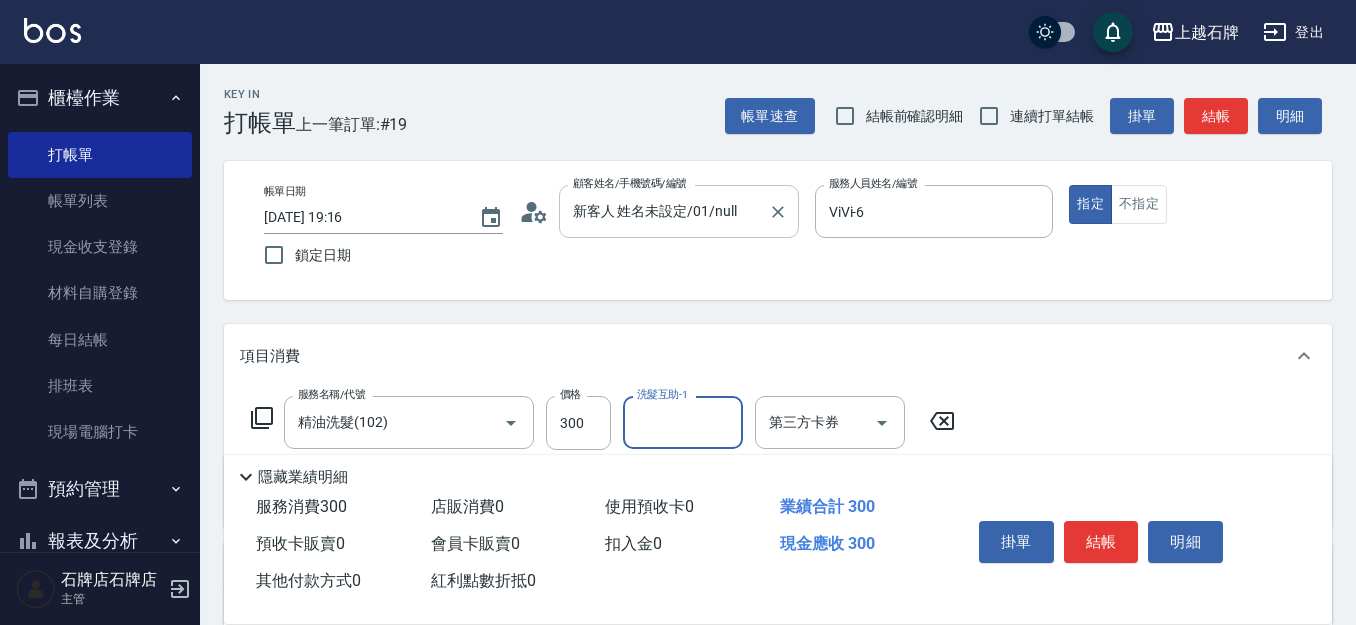 type on "0" 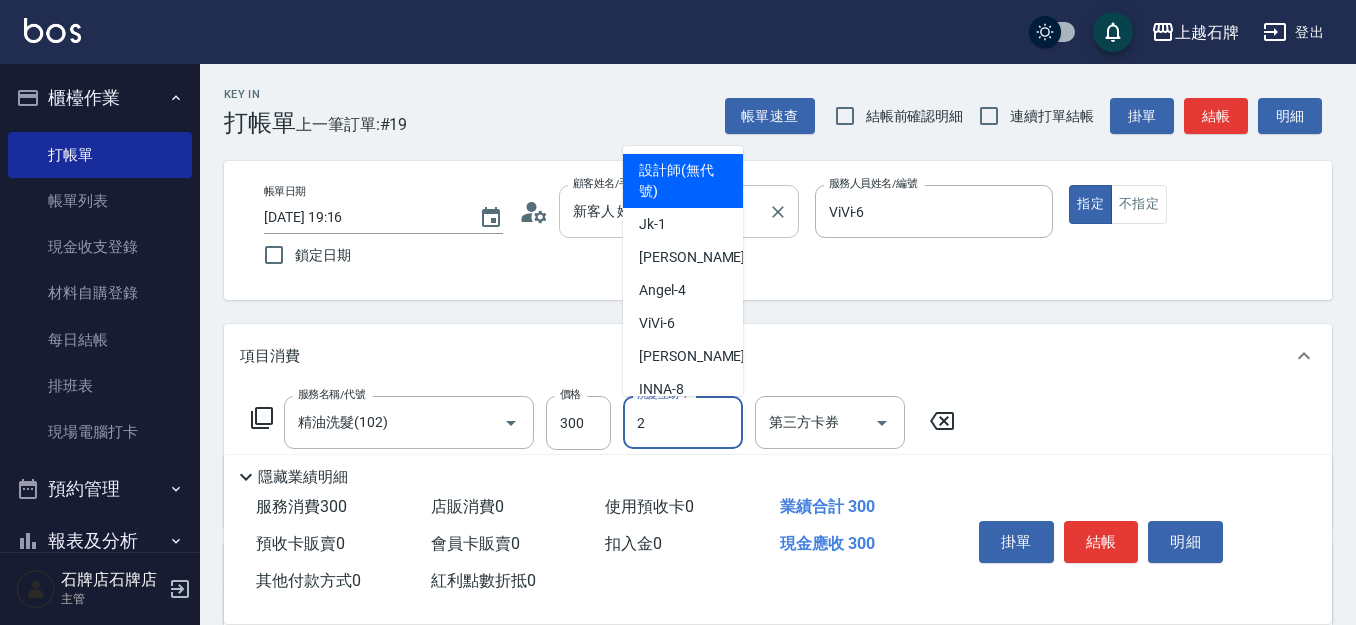 type on "20" 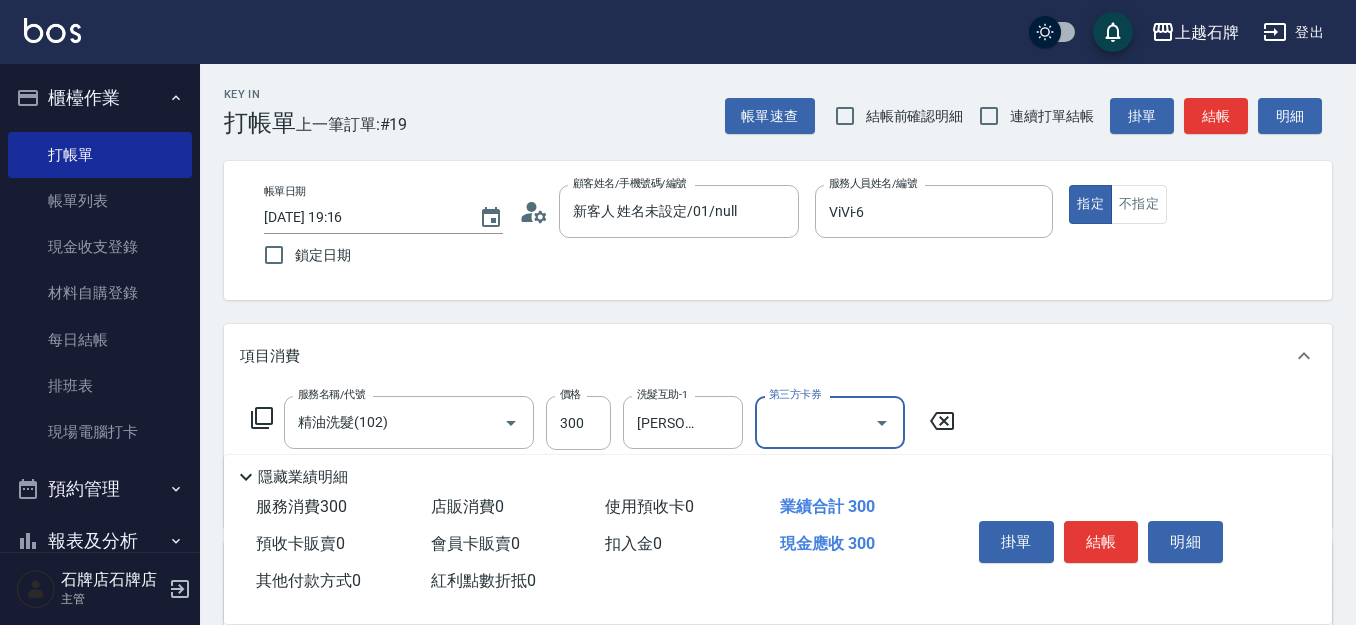 scroll, scrollTop: 0, scrollLeft: 0, axis: both 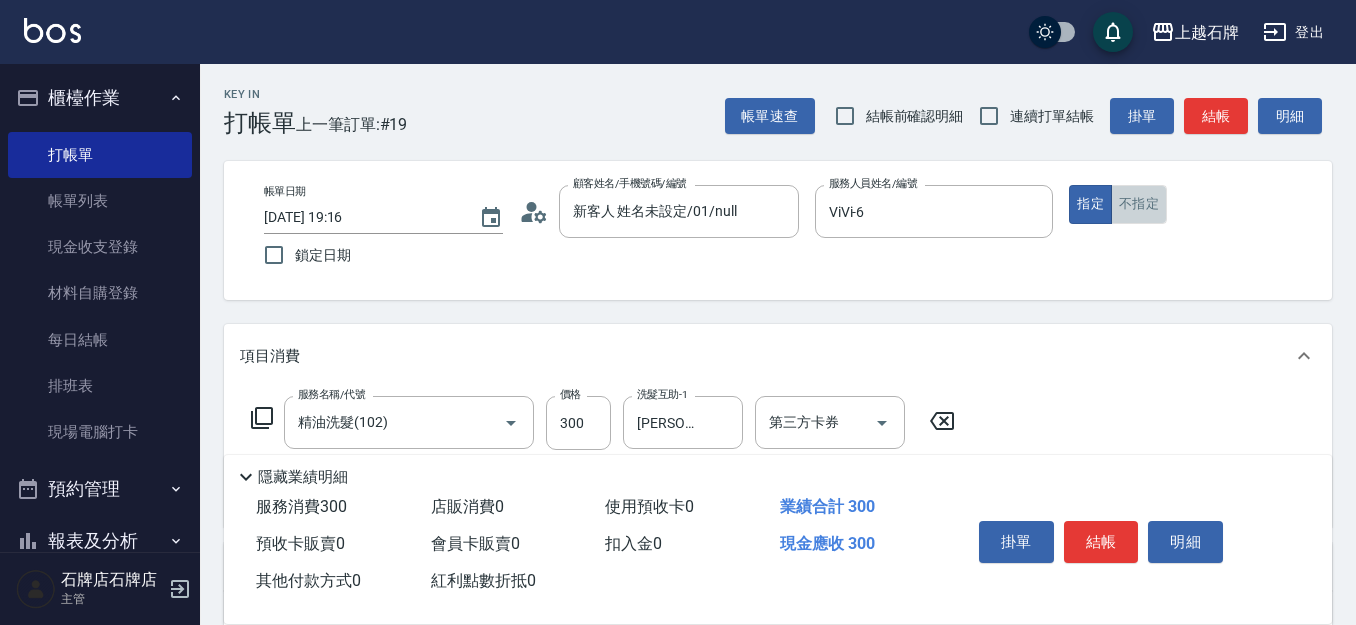drag, startPoint x: 1131, startPoint y: 202, endPoint x: 1178, endPoint y: 168, distance: 58.00862 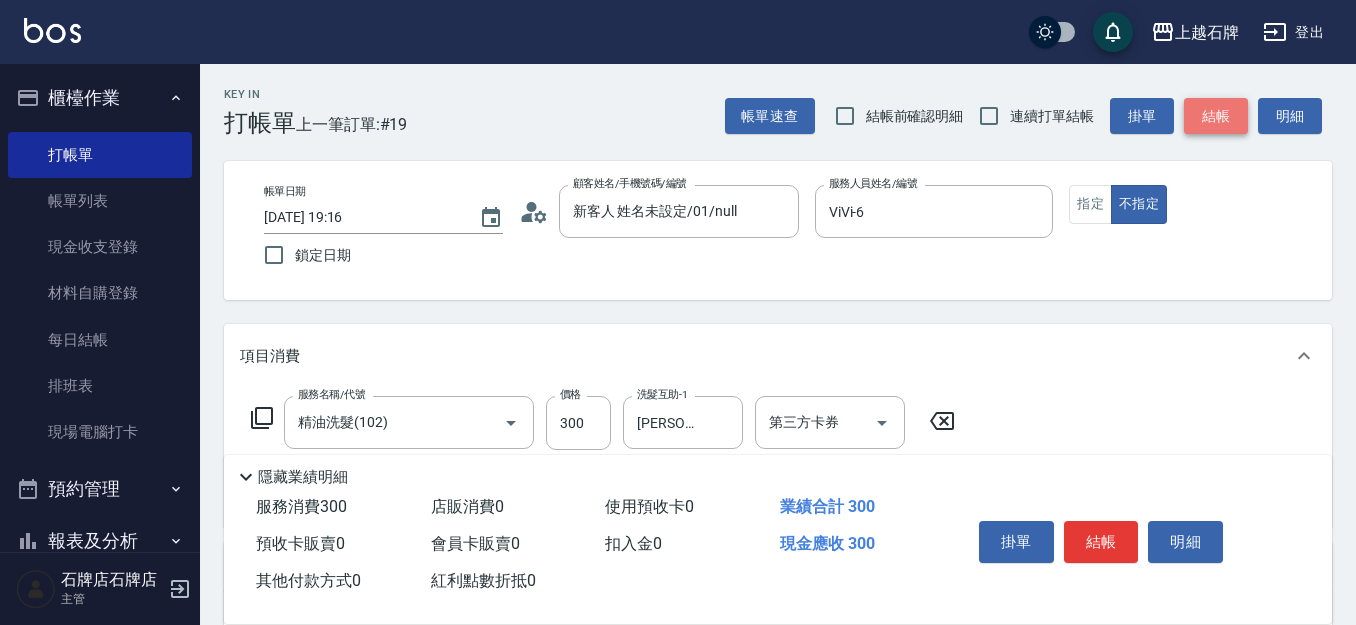 click on "結帳" at bounding box center (1216, 116) 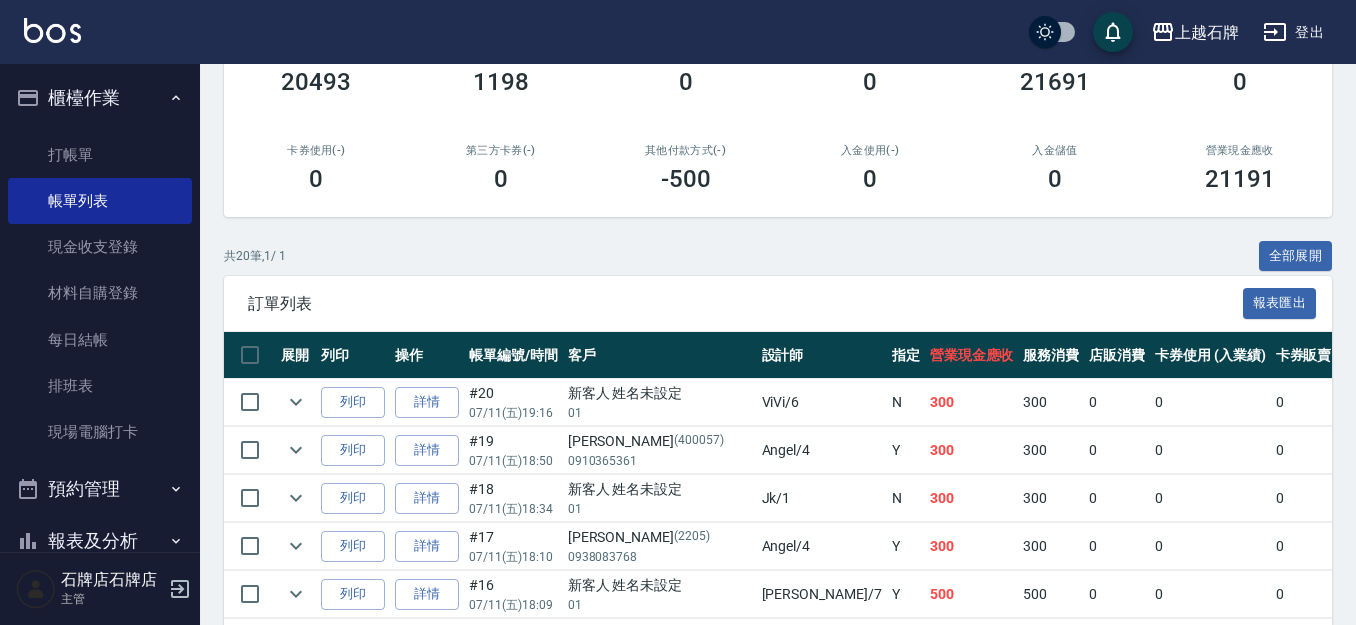 scroll, scrollTop: 300, scrollLeft: 0, axis: vertical 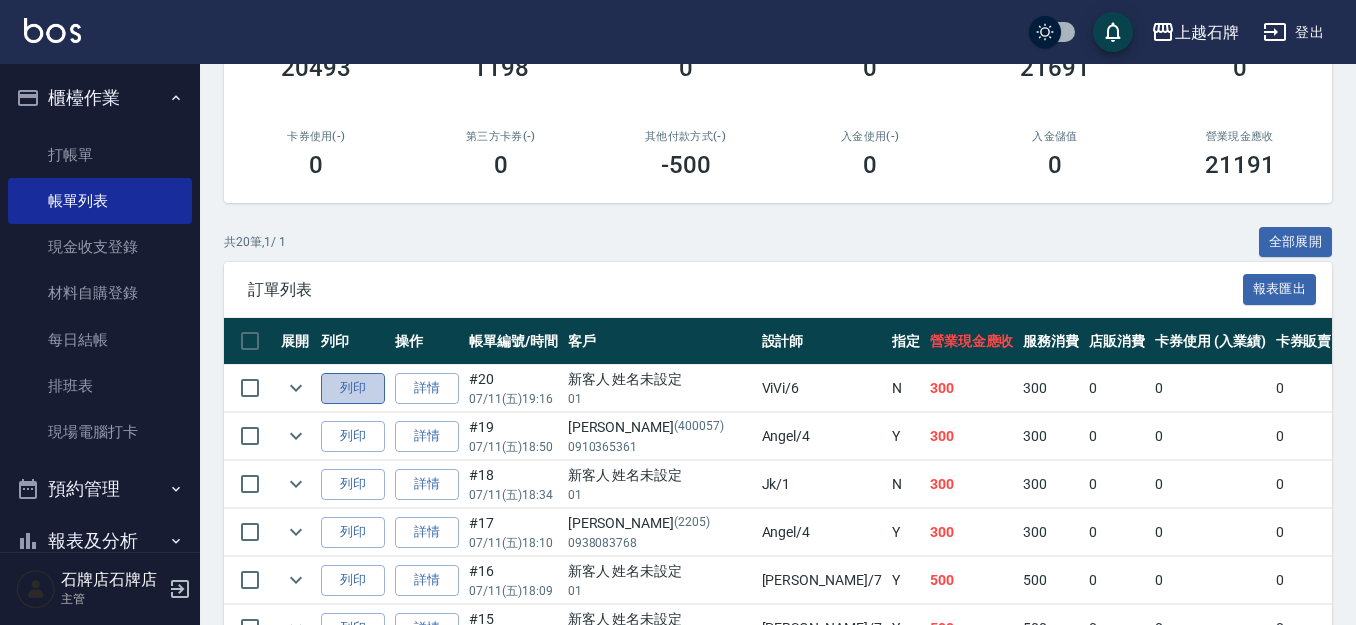 click on "列印" at bounding box center [353, 388] 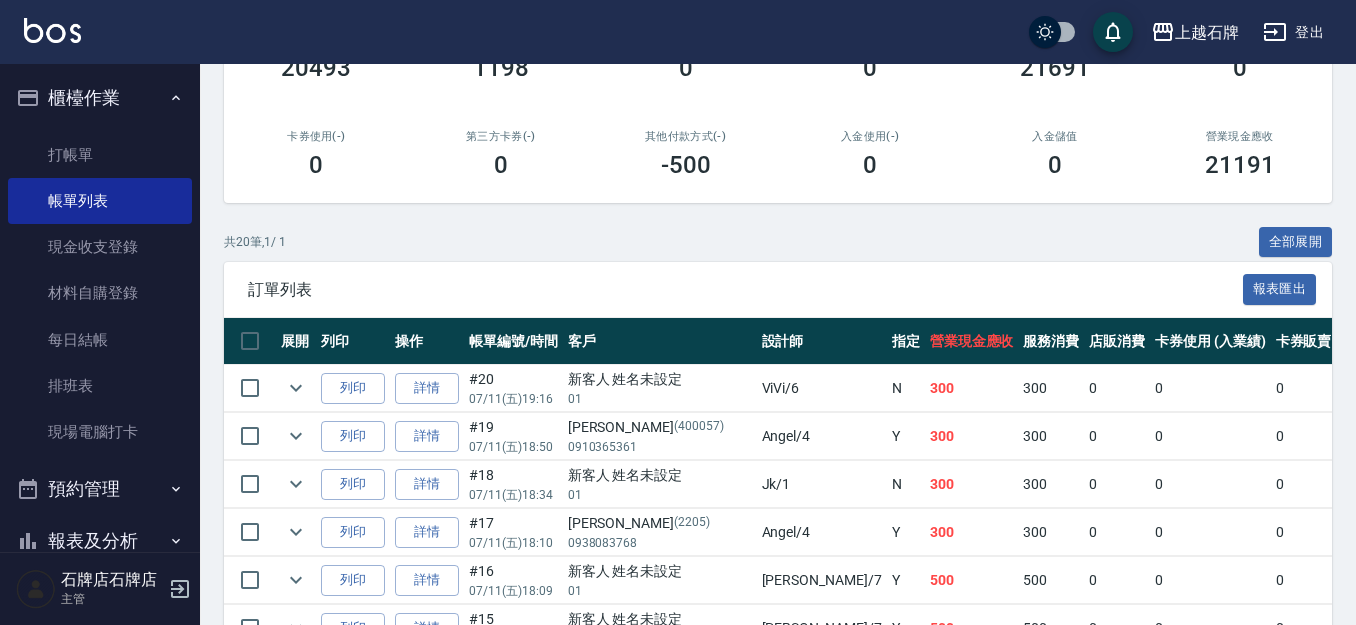 click on "打帳單 帳單列表 現金收支登錄 材料自購登錄 每日結帳 排班表 現場電腦打卡" at bounding box center [100, 294] 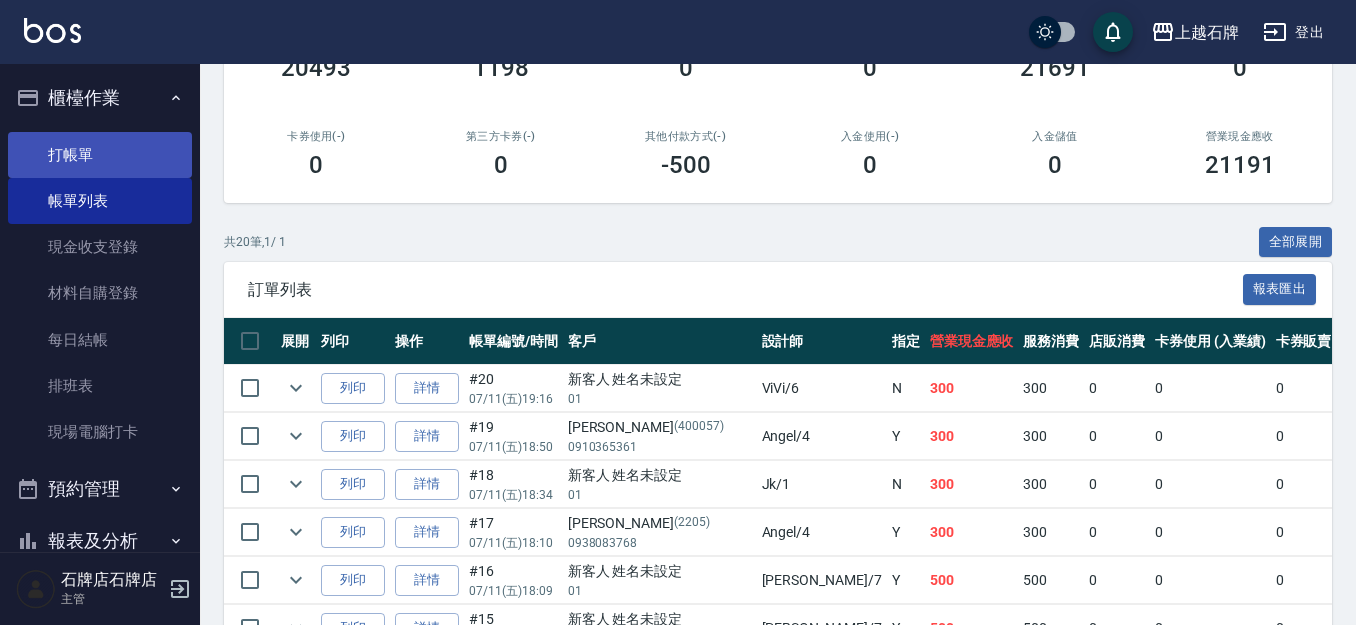 click on "打帳單" at bounding box center [100, 155] 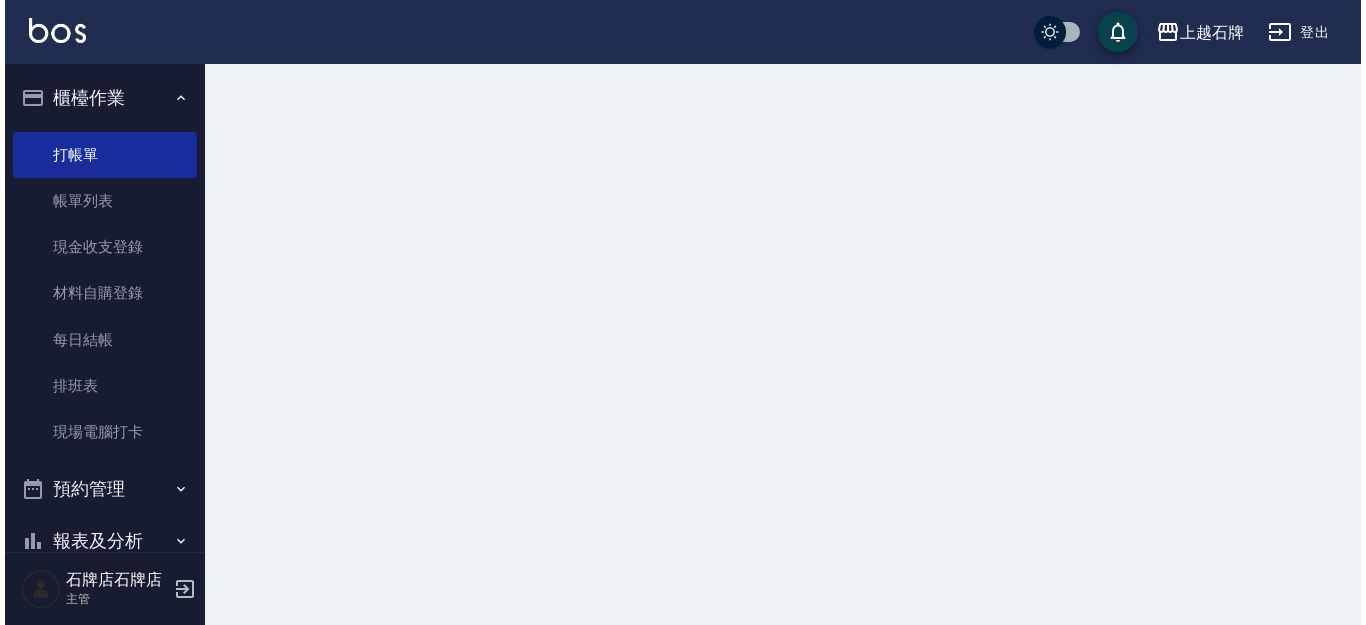 scroll, scrollTop: 0, scrollLeft: 0, axis: both 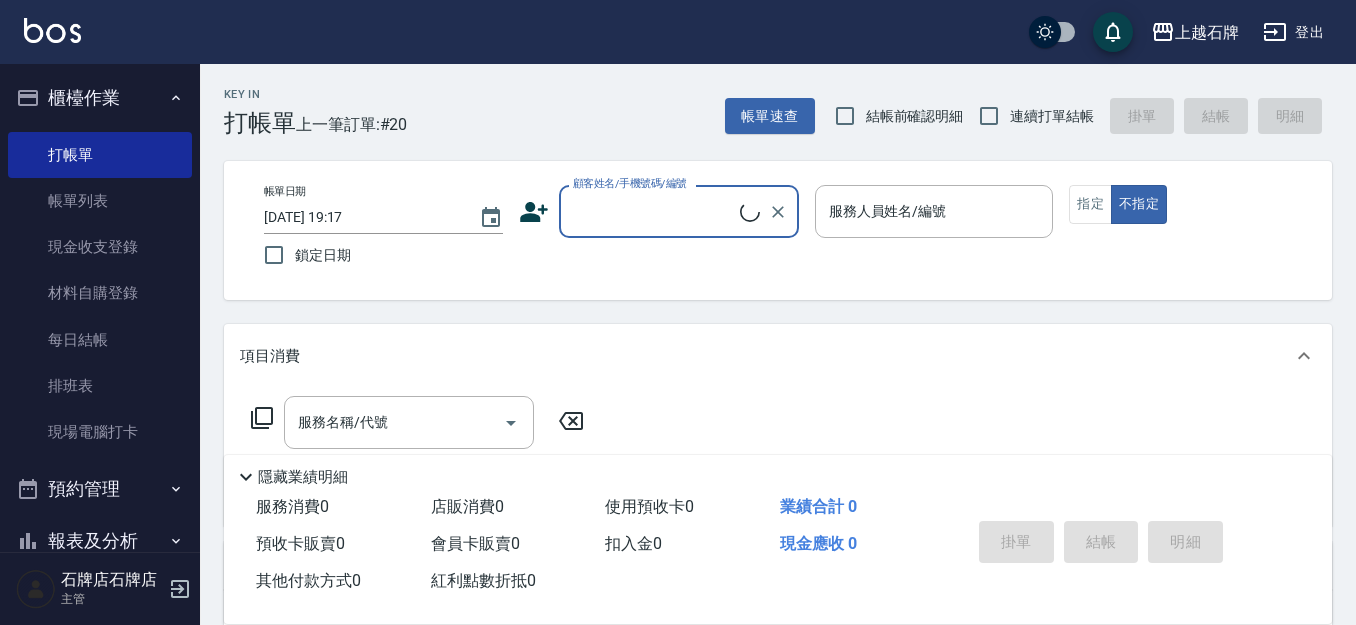 click on "顧客姓名/手機號碼/編號" at bounding box center (654, 211) 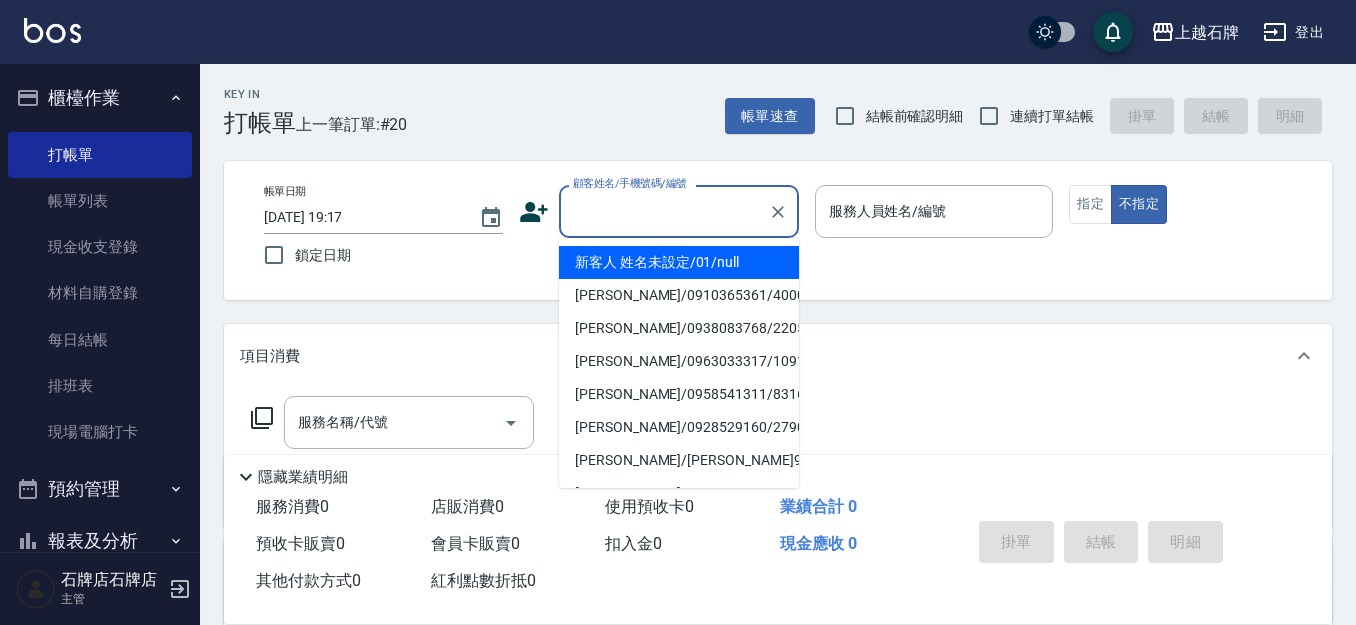 click on "新客人 姓名未設定/01/null [PERSON_NAME]/0910365361/400057 [PERSON_NAME]/0938083768/2205 [PERSON_NAME]/0963033317/1091 [PERSON_NAME]/0958541311/8316 [PERSON_NAME]/0928529160/2790 [PERSON_NAME]/[PERSON_NAME]958/958 [PERSON_NAME]/0937843958/1695 [PERSON_NAME]/0987145140/8015 [PERSON_NAME]/0935885075/0935885075 曾意成/0933042700/8000275 [PERSON_NAME]/0936894435/771 [PERSON_NAME]/0909525712/0909525712 [PERSON_NAME]/0988251916/8000274 [PERSON_NAME]/0987802854/60294 [PERSON_NAME]/0912910713/0912910713 [PERSON_NAME]/0911419412/857 [PERSON_NAME]/0976387628/8081 [PERSON_NAME]/0929586633/8295 [PERSON_NAME]/0931954913/595" at bounding box center [679, 363] 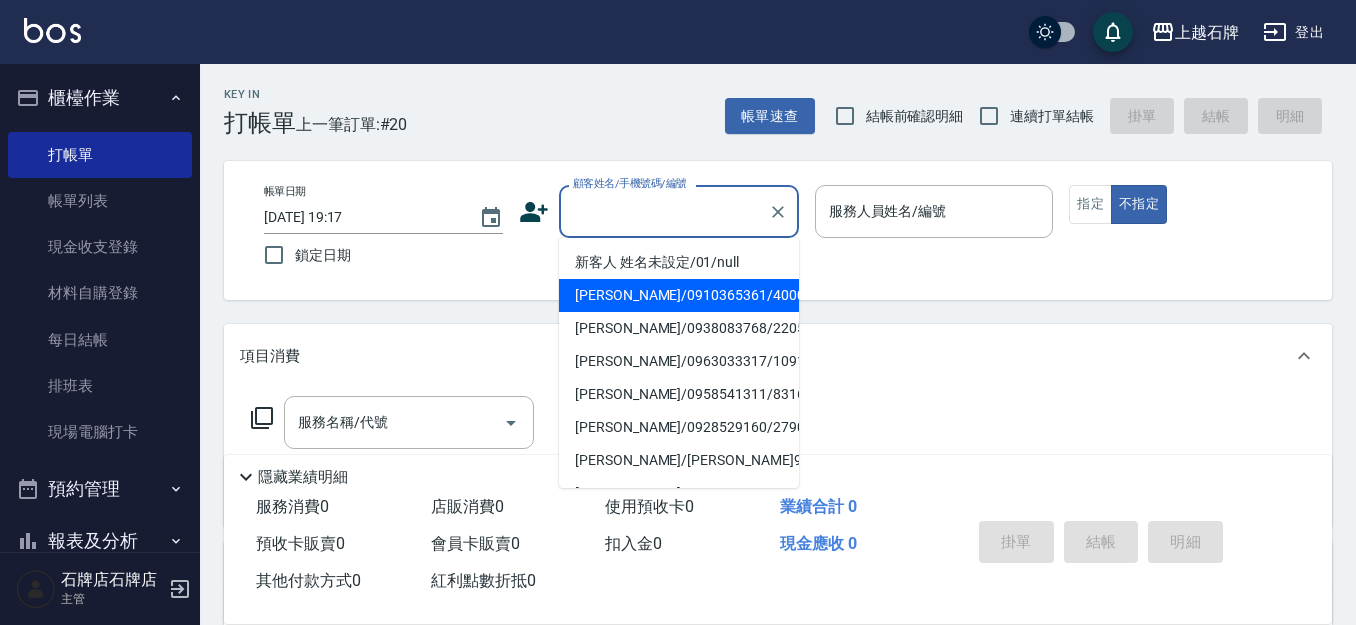 drag, startPoint x: 757, startPoint y: 285, endPoint x: 764, endPoint y: 260, distance: 25.96151 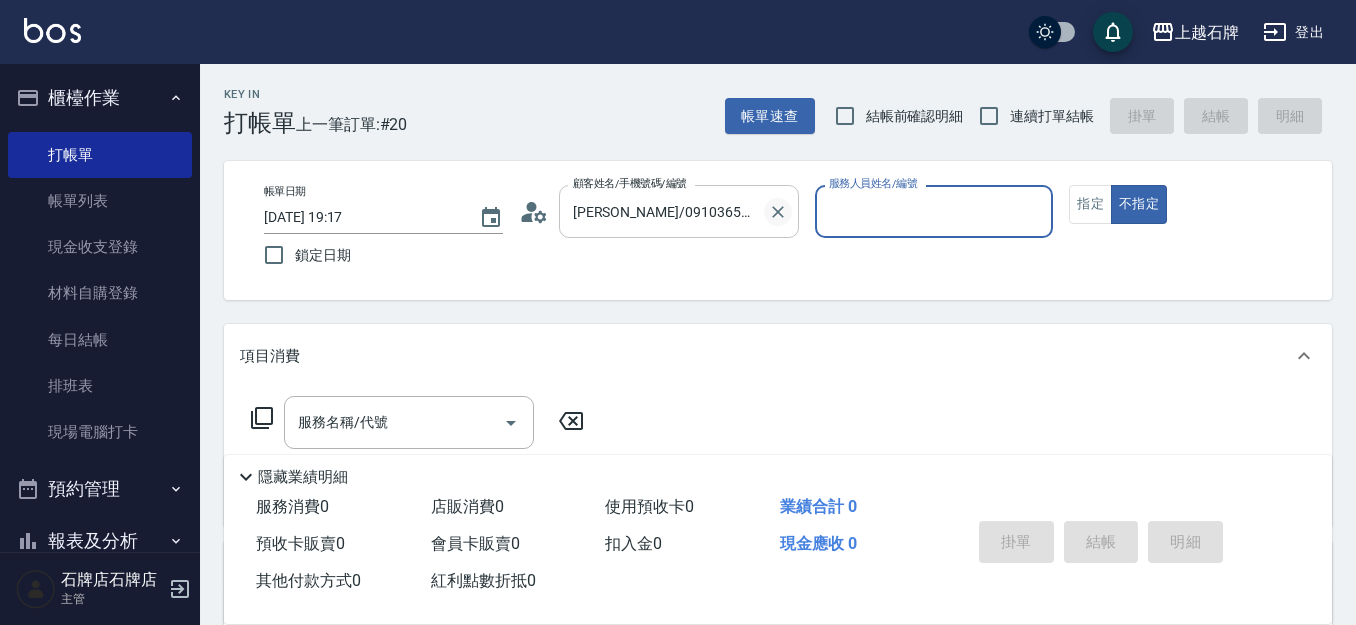 click 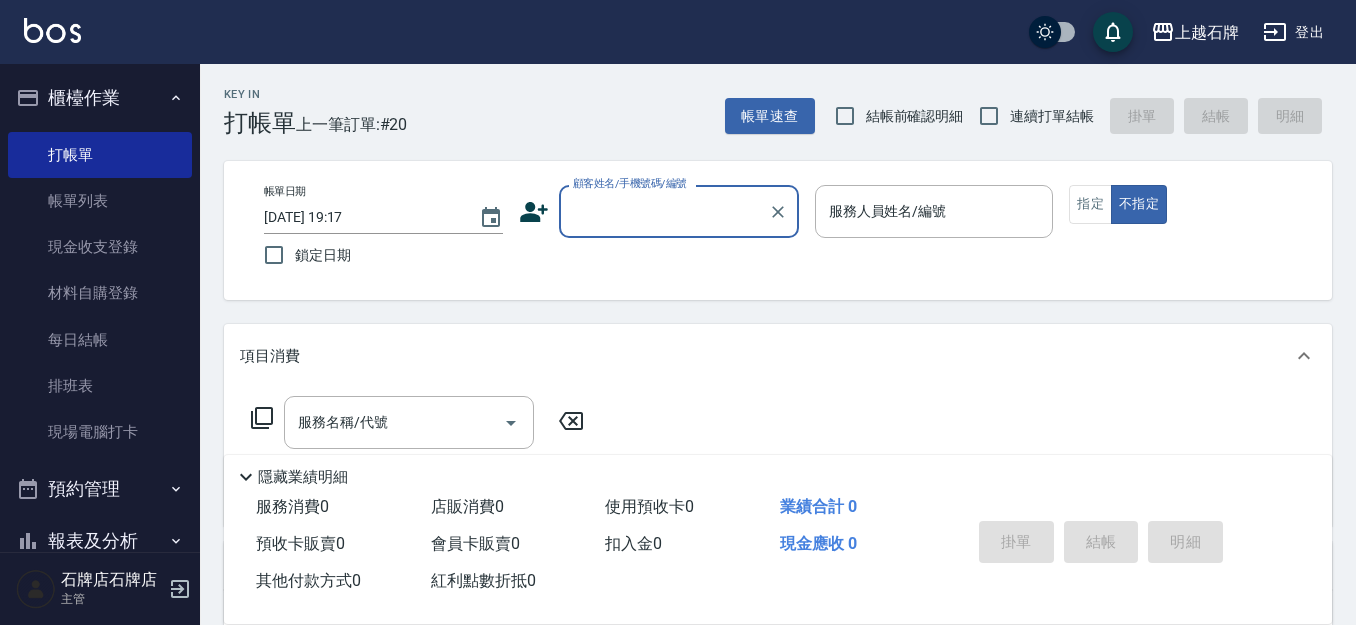 click on "顧客姓名/手機號碼/編號" at bounding box center (664, 211) 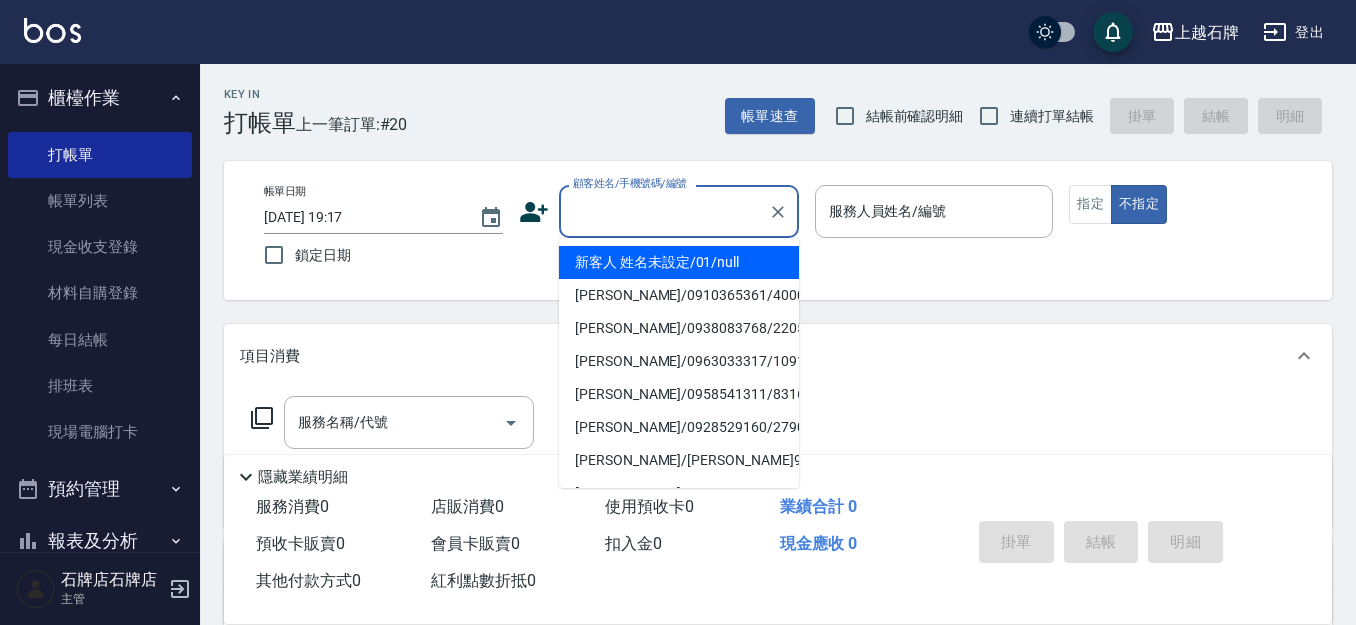 click on "新客人 姓名未設定/01/null" at bounding box center [679, 262] 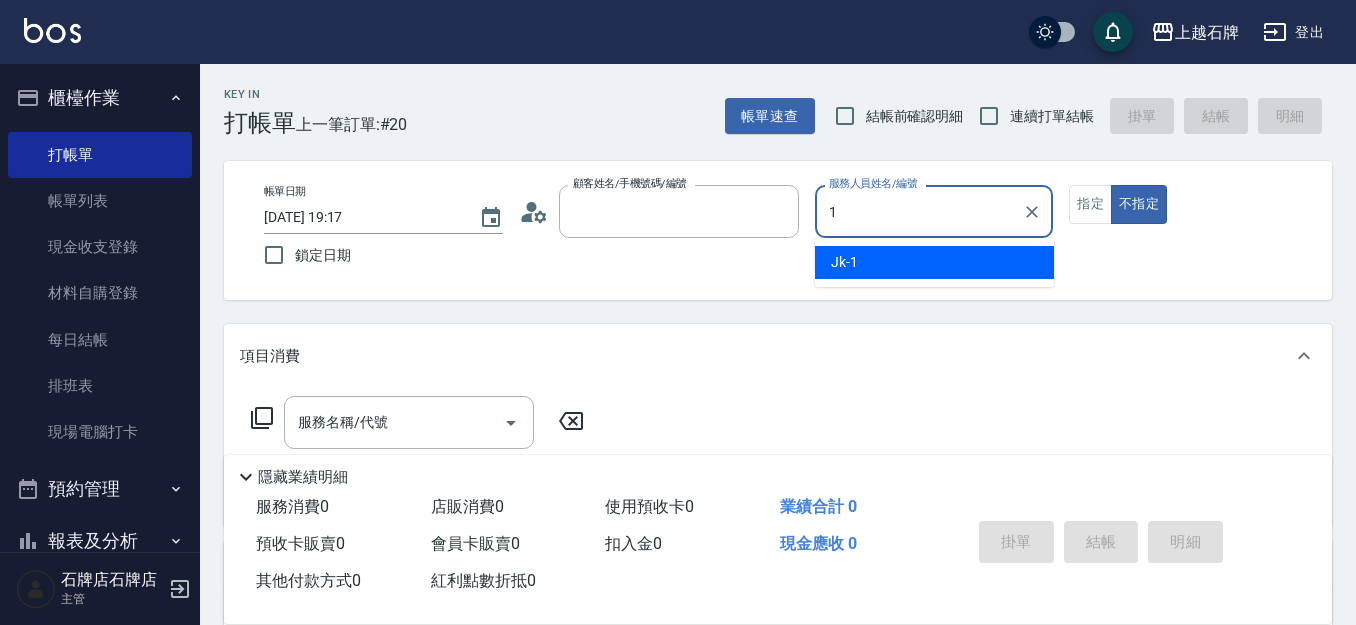 type on "新客人 姓名未設定/01/null" 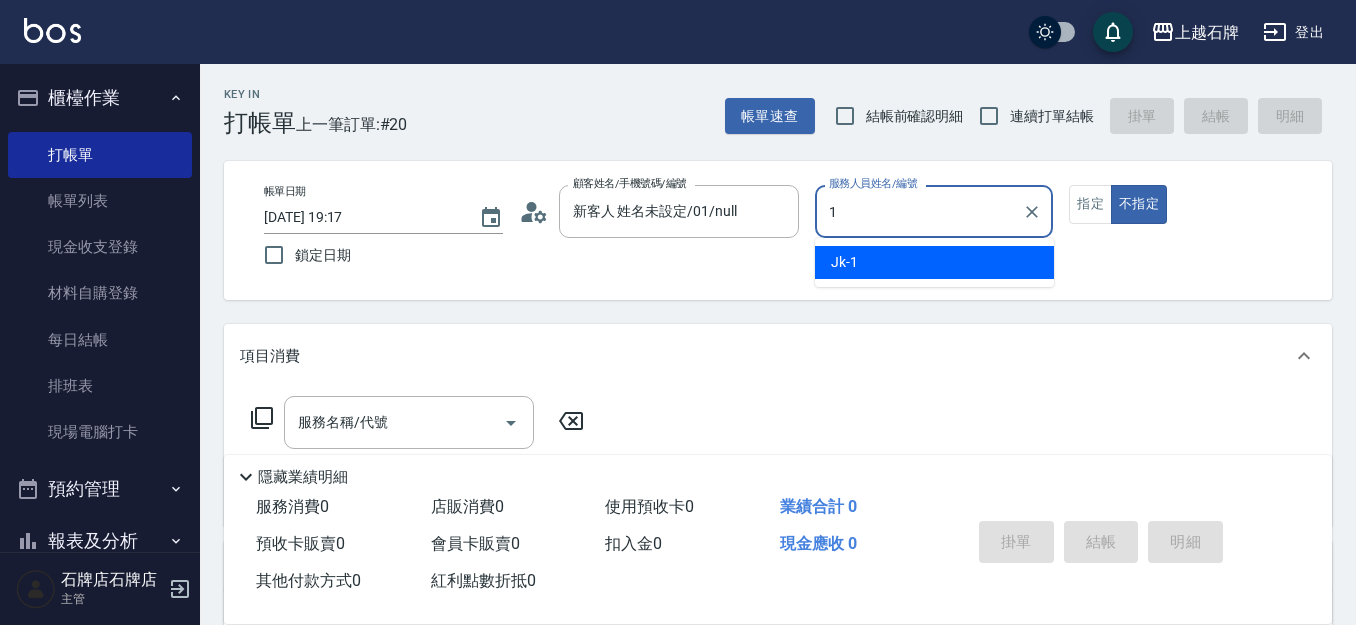 click on "Jk -1" at bounding box center (934, 262) 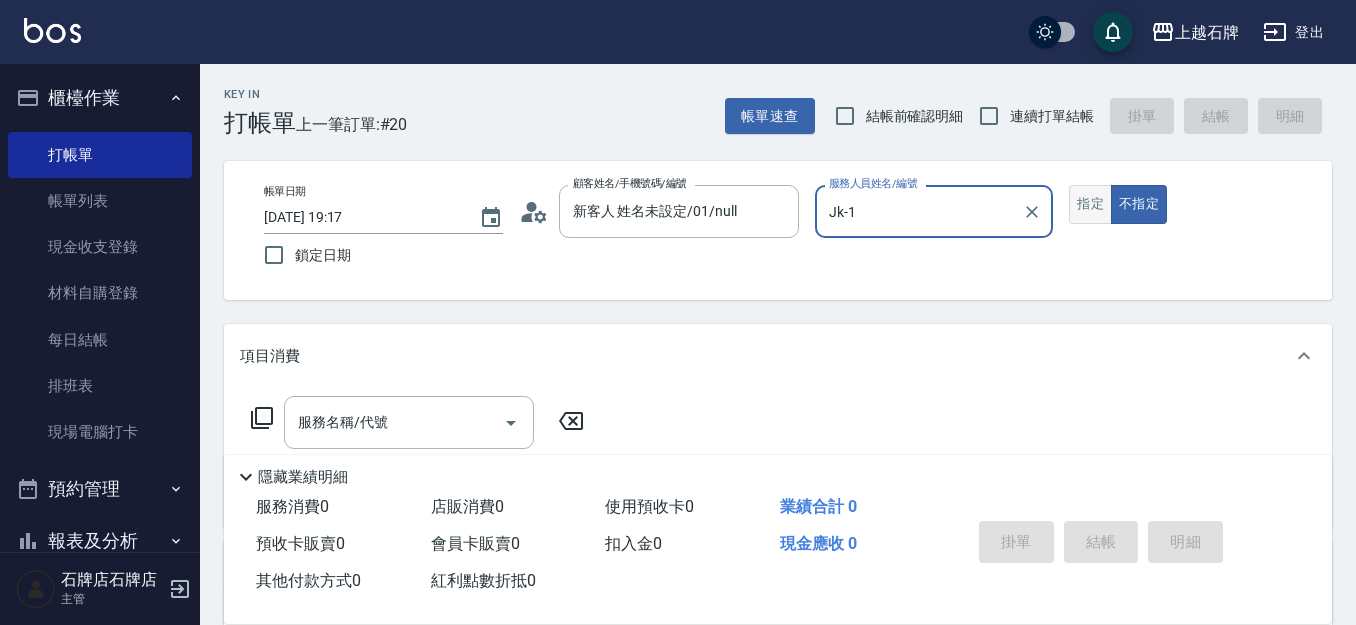 type on "Jk-1" 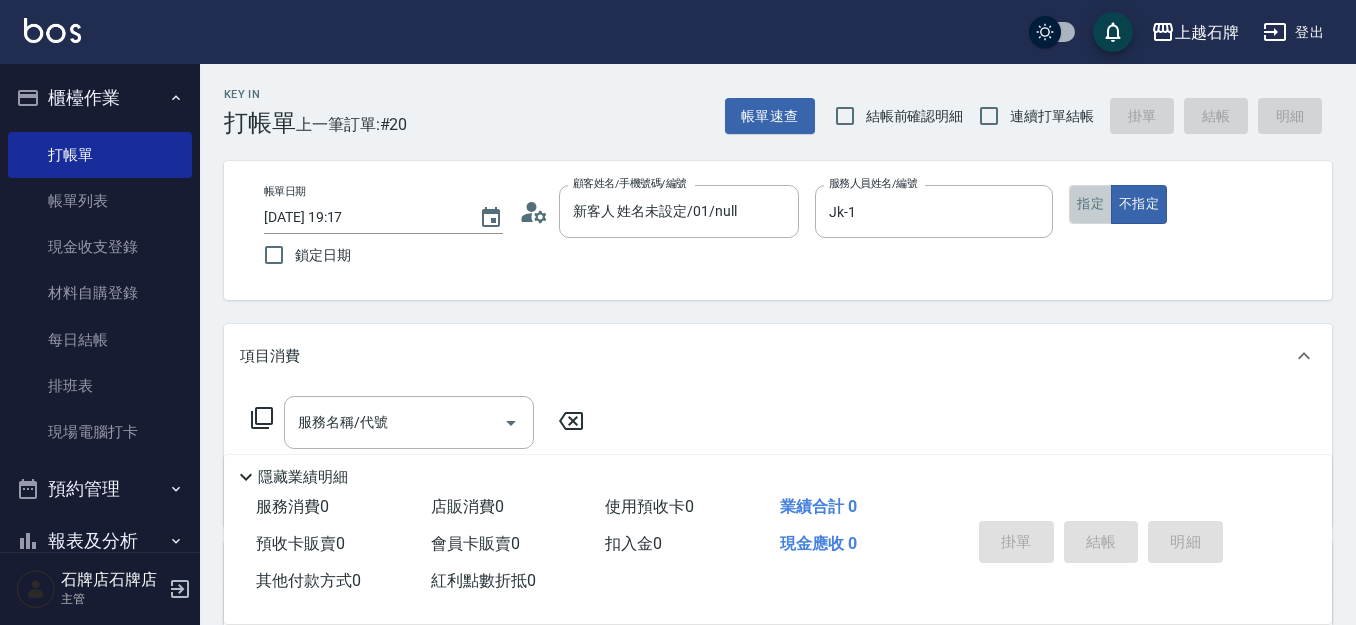 click on "指定" at bounding box center (1090, 204) 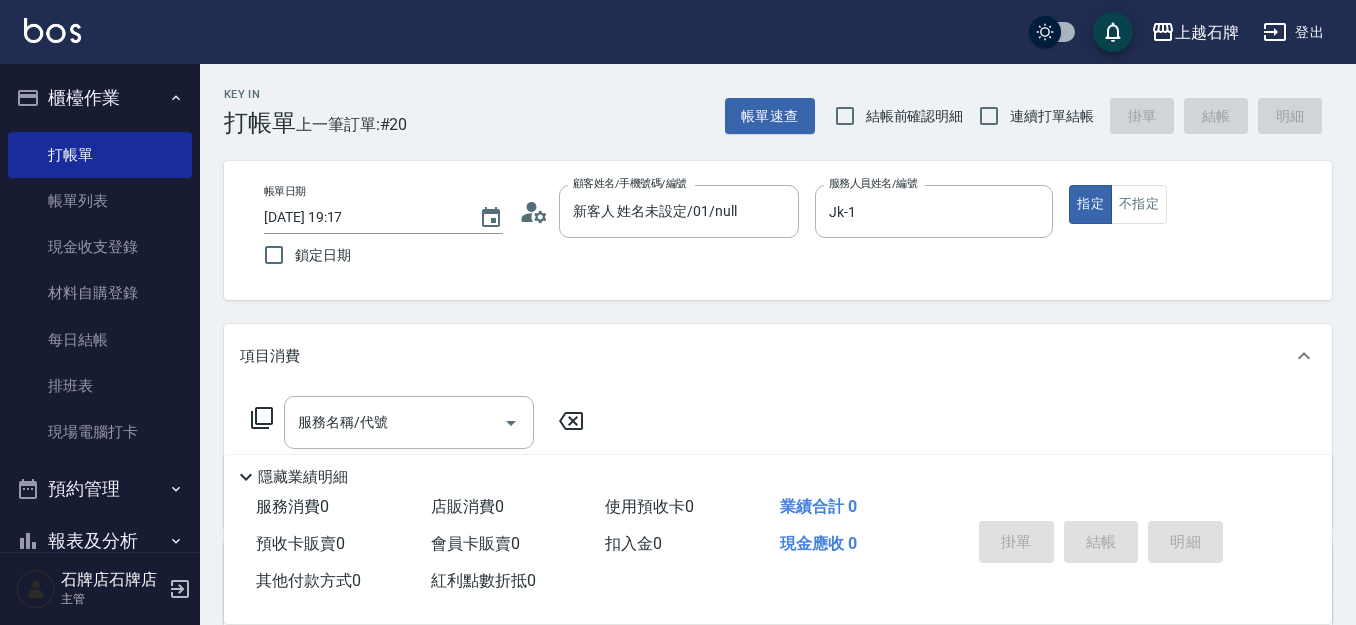 click on "隱藏業績明細" at bounding box center (783, 477) 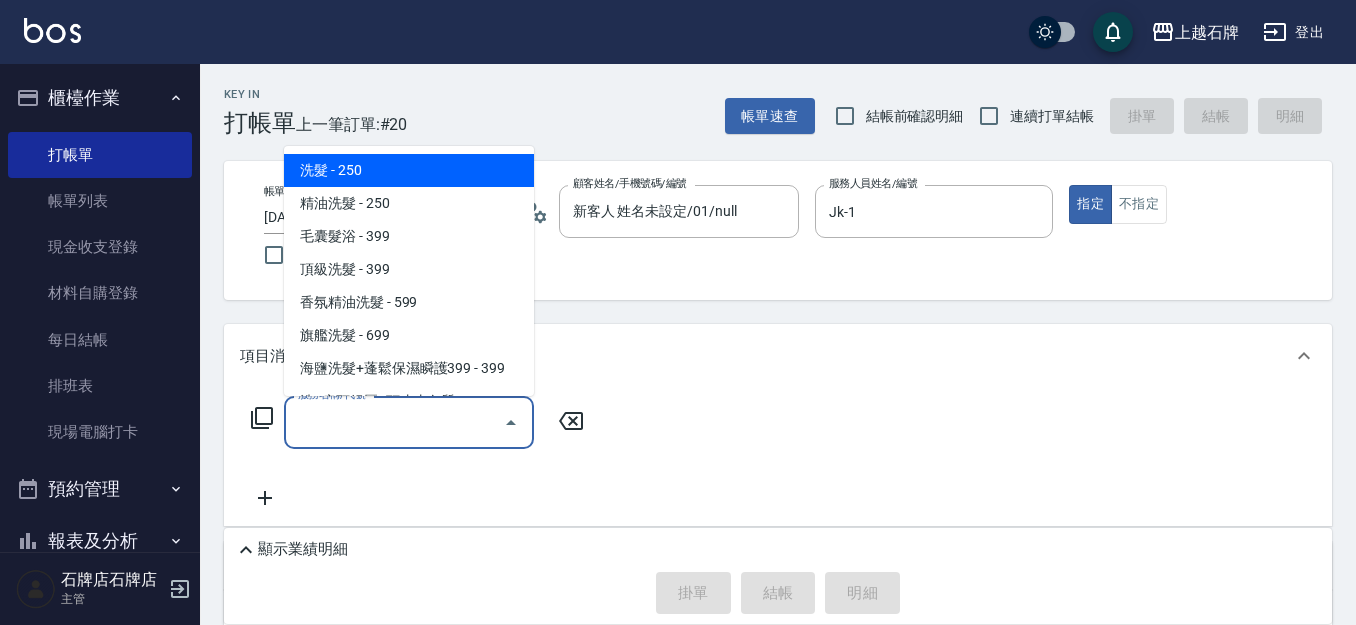 click on "服務名稱/代號" at bounding box center (394, 422) 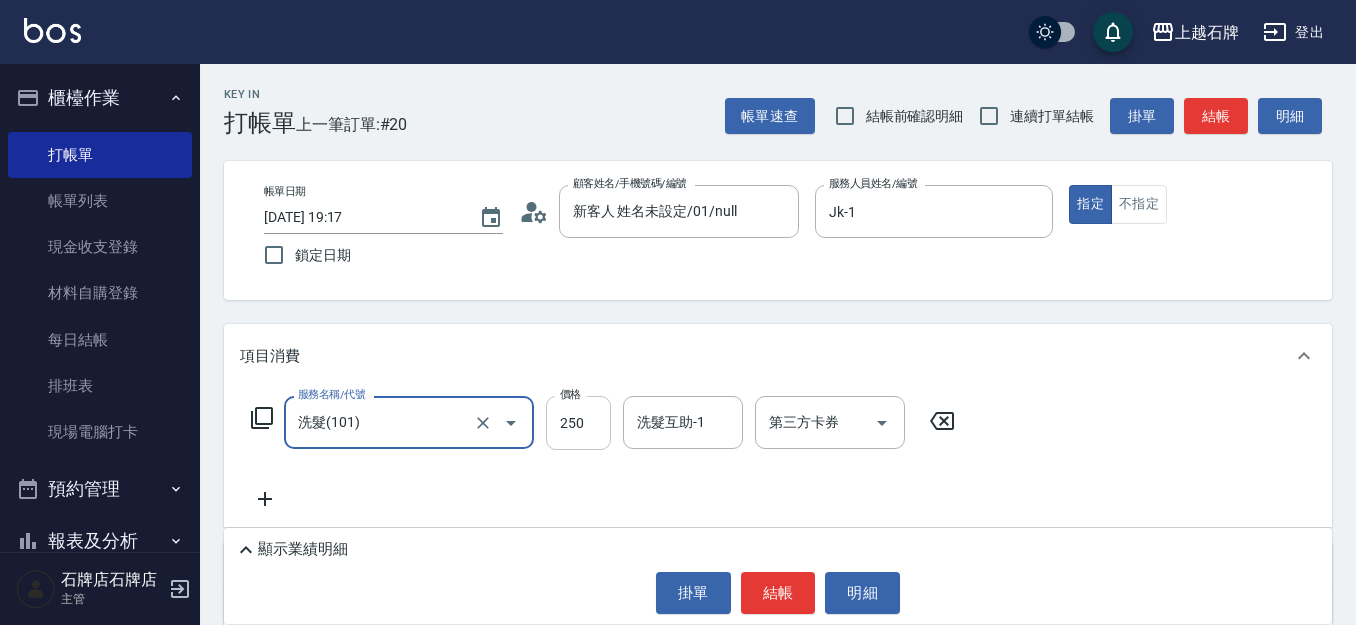 click on "250" at bounding box center (578, 423) 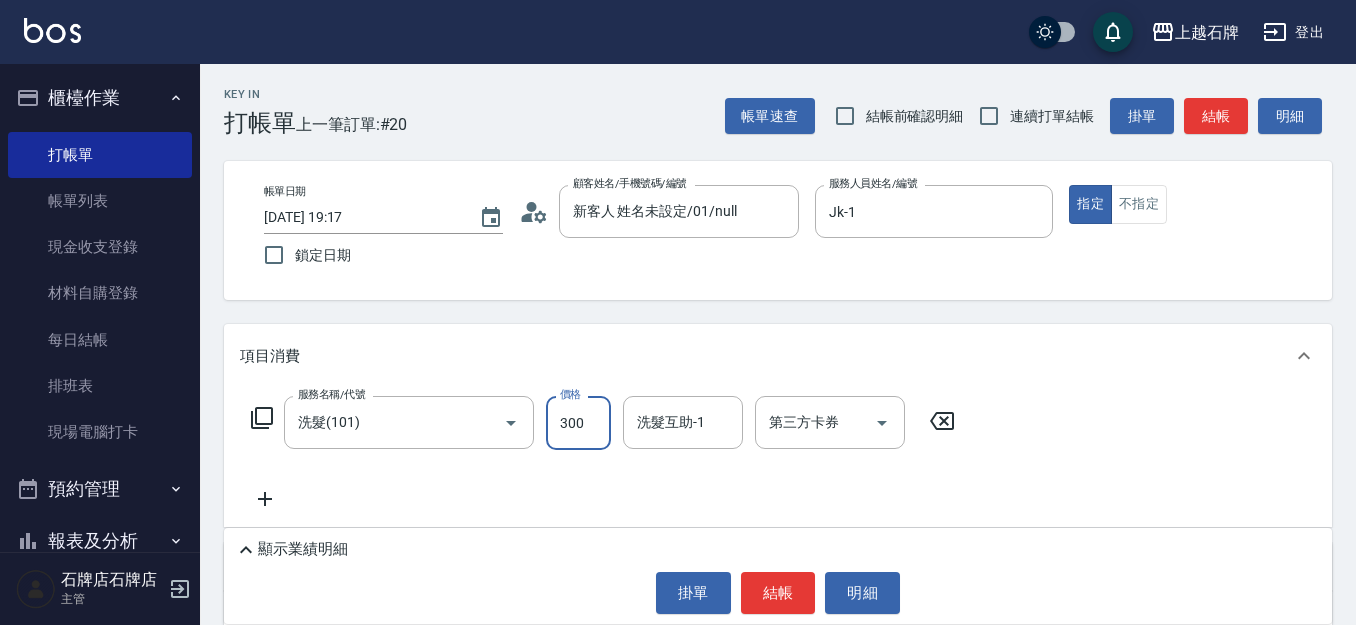 type on "300" 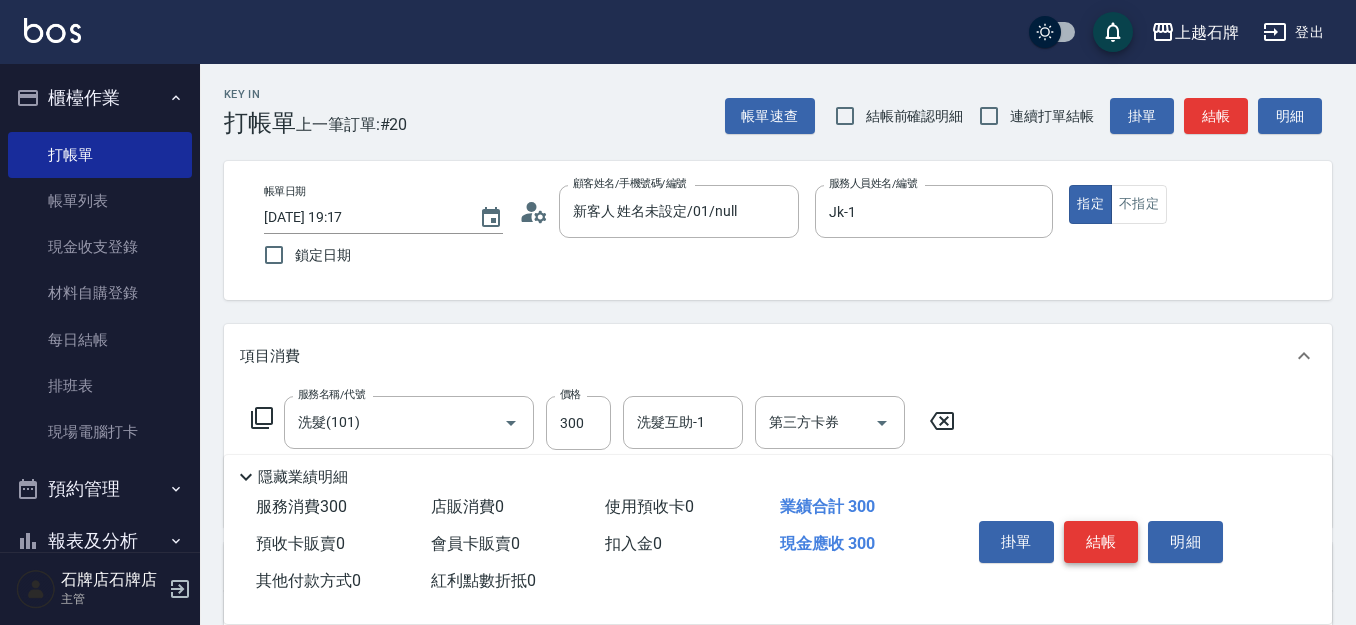 click on "結帳" at bounding box center (1101, 542) 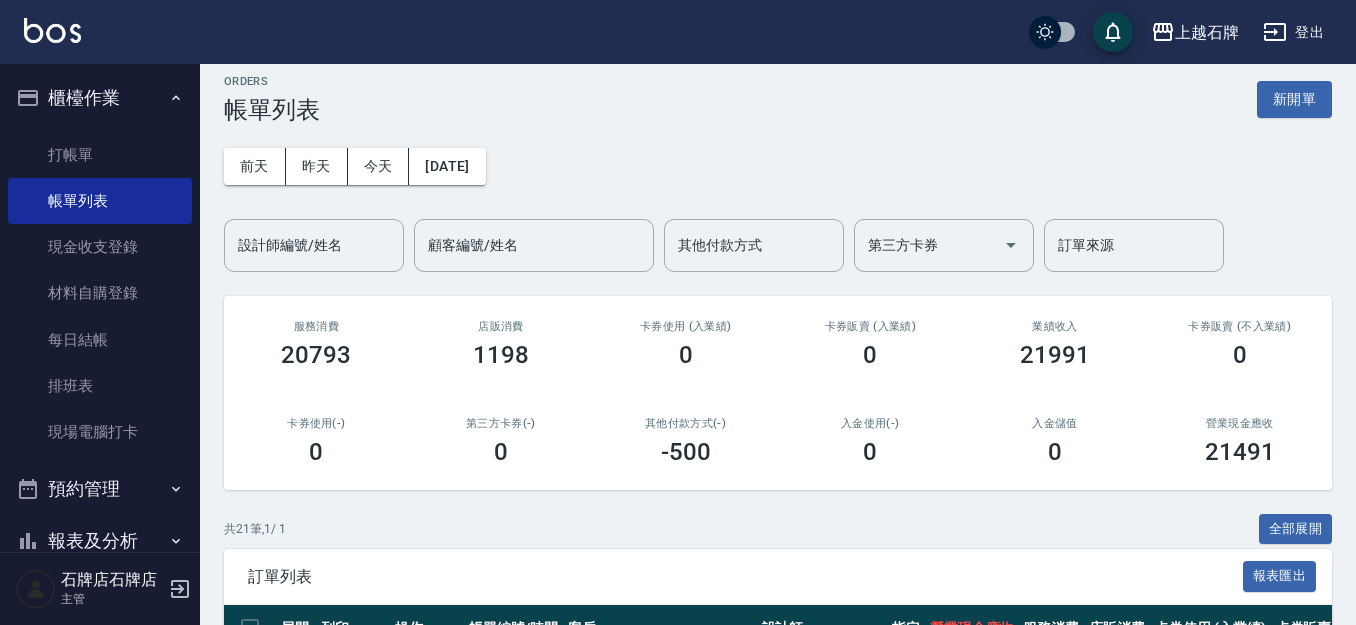 scroll, scrollTop: 200, scrollLeft: 0, axis: vertical 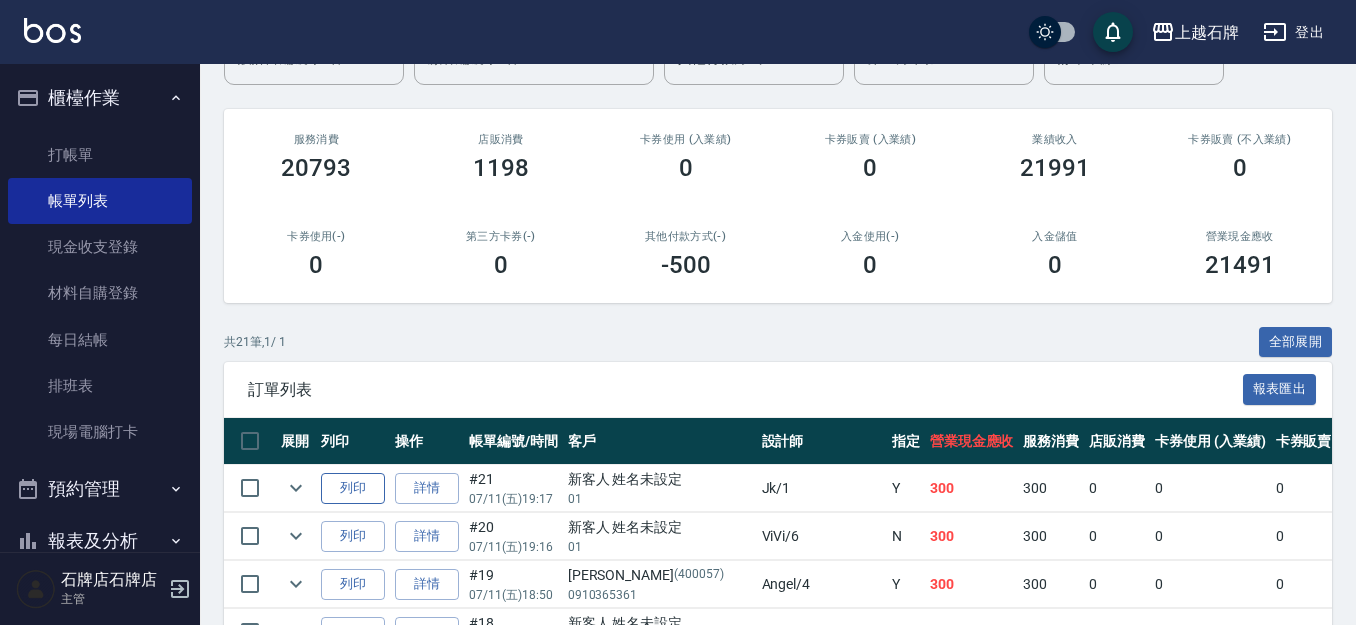 click on "列印" at bounding box center (353, 488) 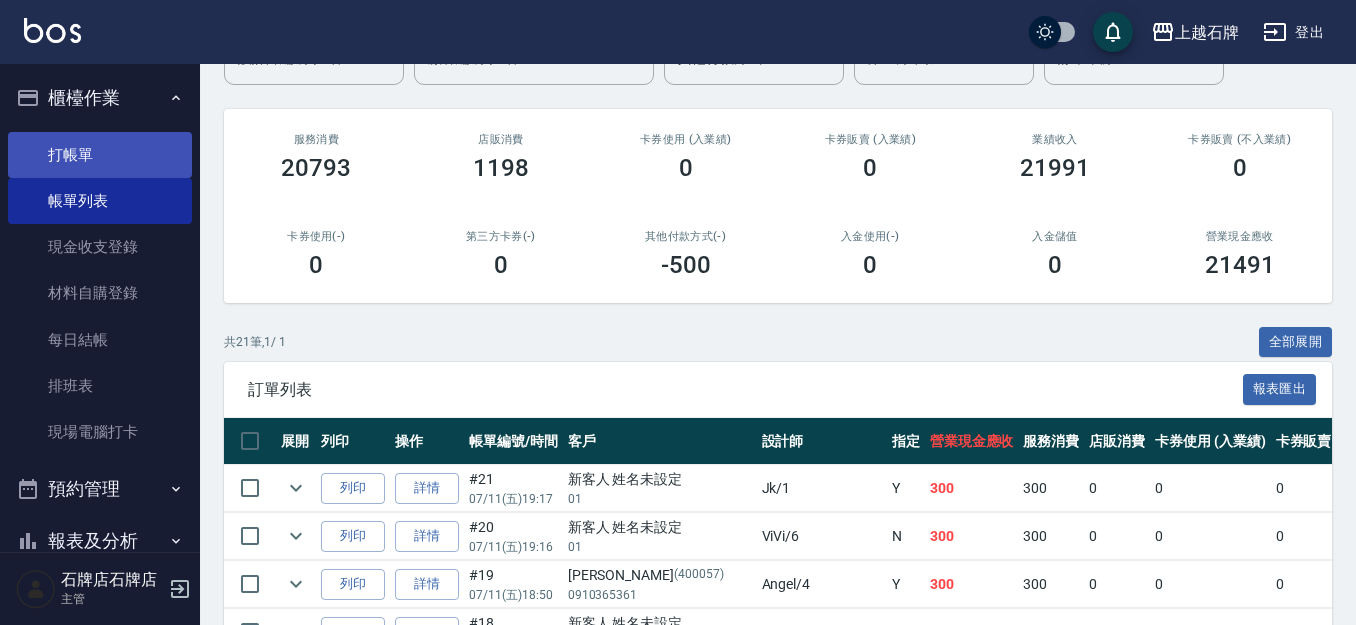 click on "打帳單" at bounding box center [100, 155] 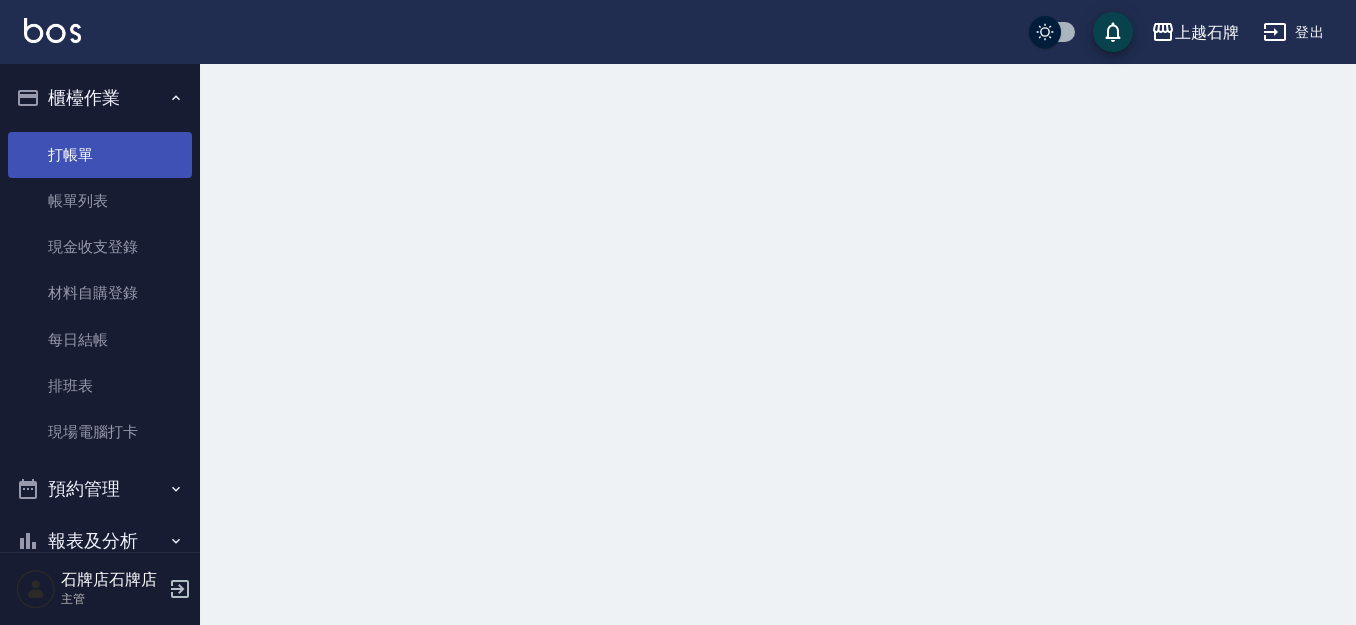 scroll, scrollTop: 0, scrollLeft: 0, axis: both 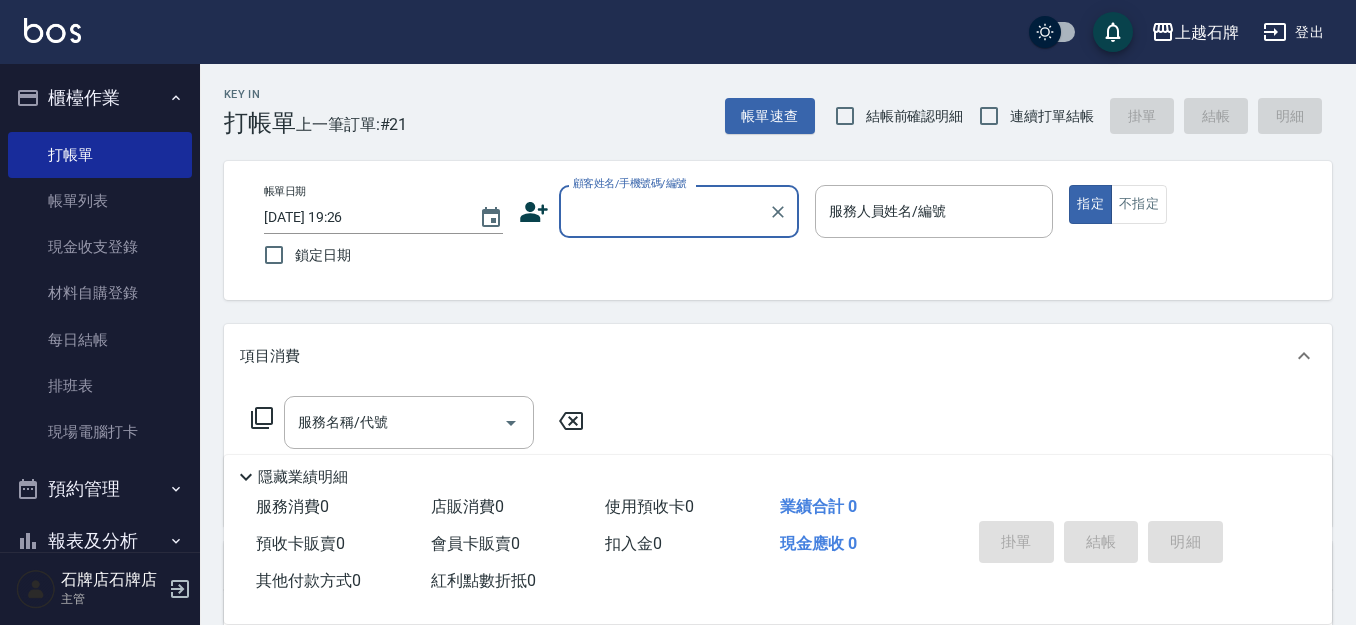 click on "顧客姓名/手機號碼/編號" at bounding box center [679, 211] 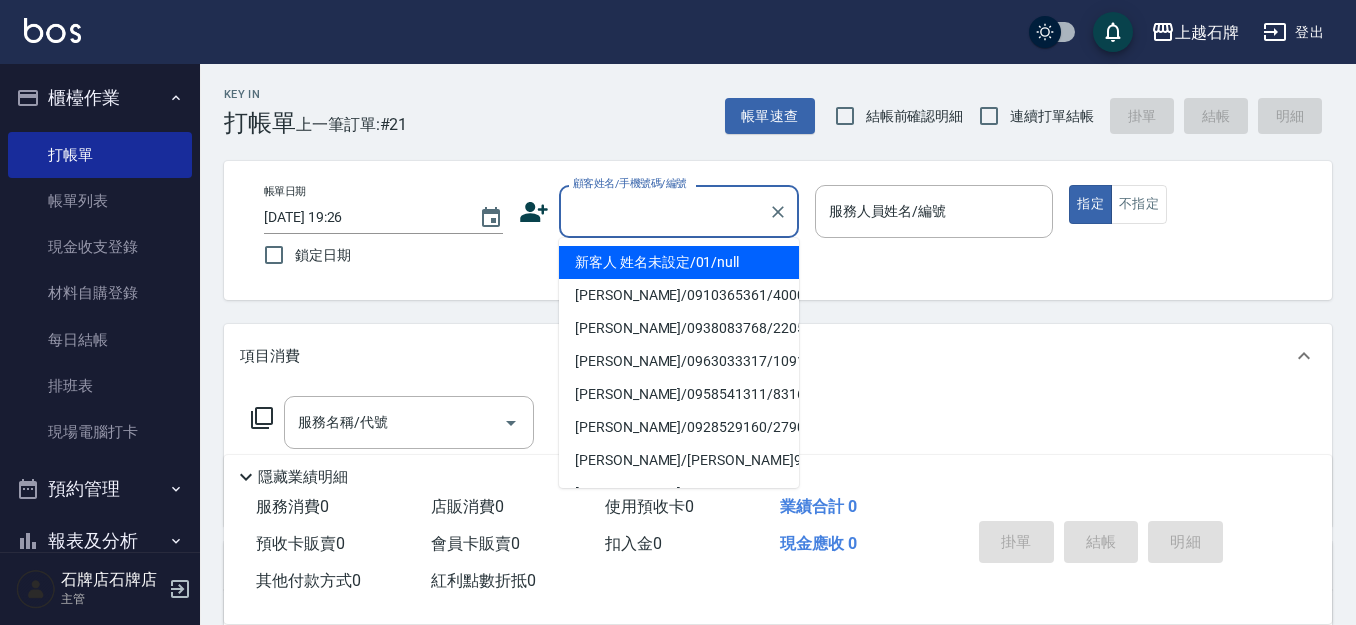 click on "新客人 姓名未設定/01/null" at bounding box center [679, 262] 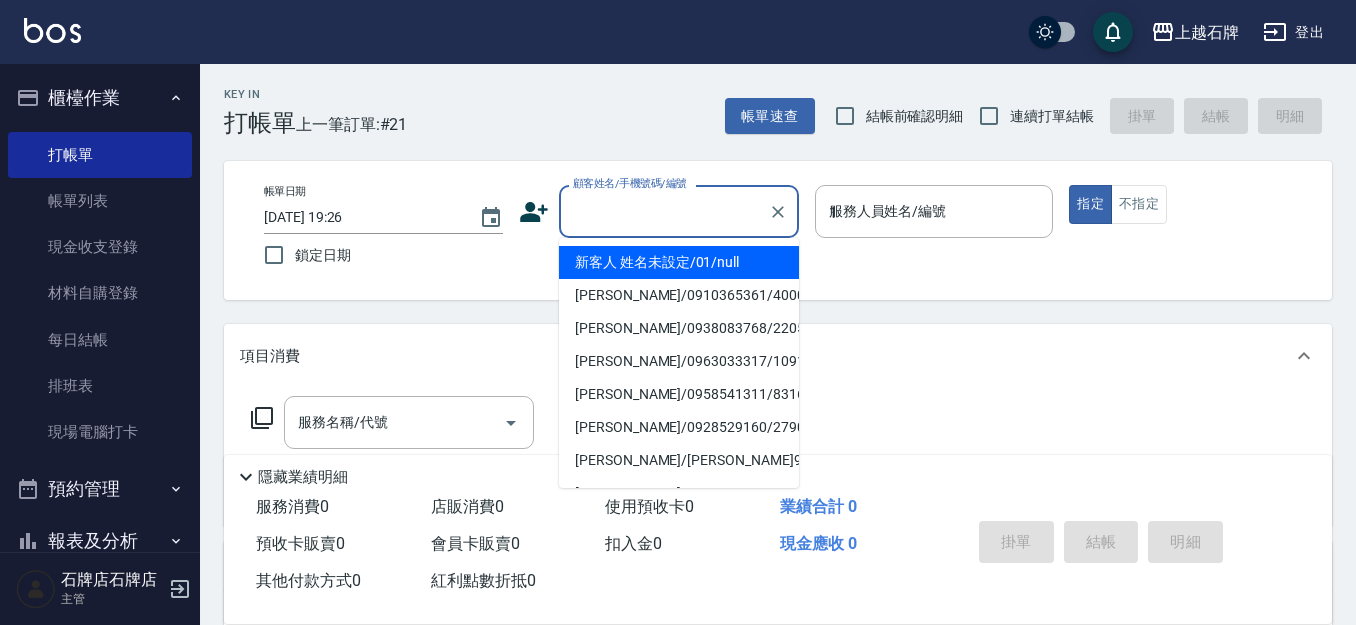 type on "新客人 姓名未設定/01/null" 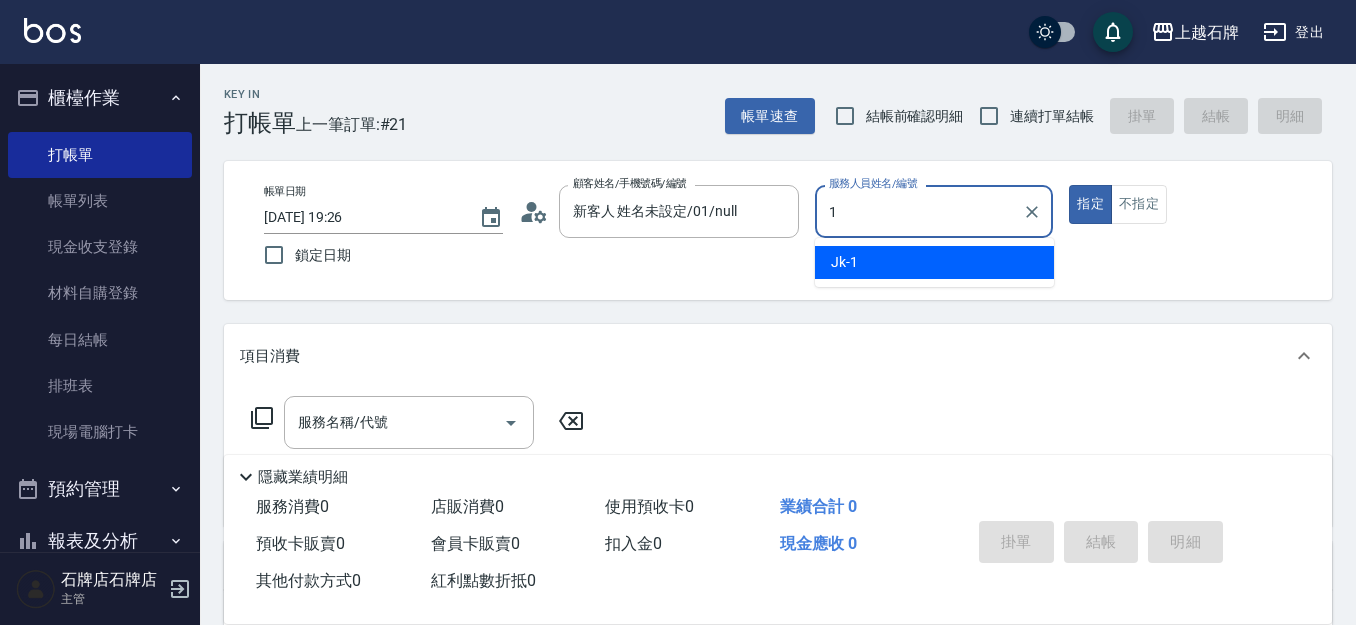 click on "Jk -1" at bounding box center (844, 262) 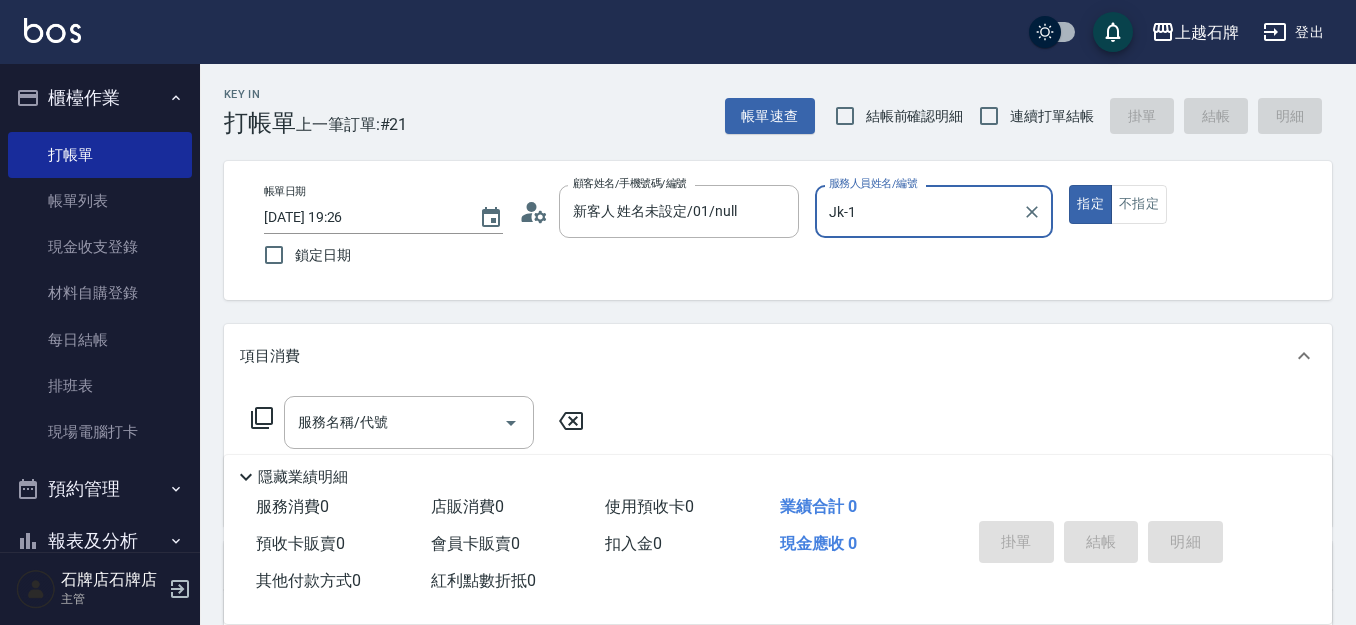 type on "Jk-1" 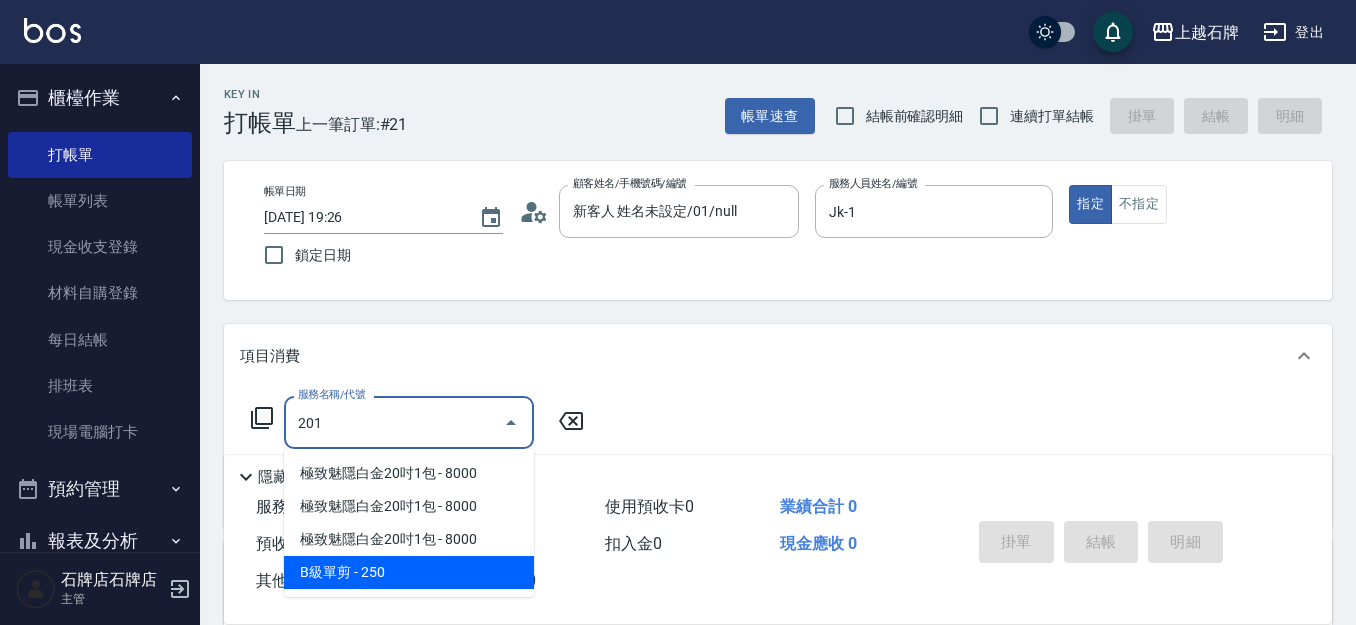 click on "B級單剪 - 250" at bounding box center [409, 572] 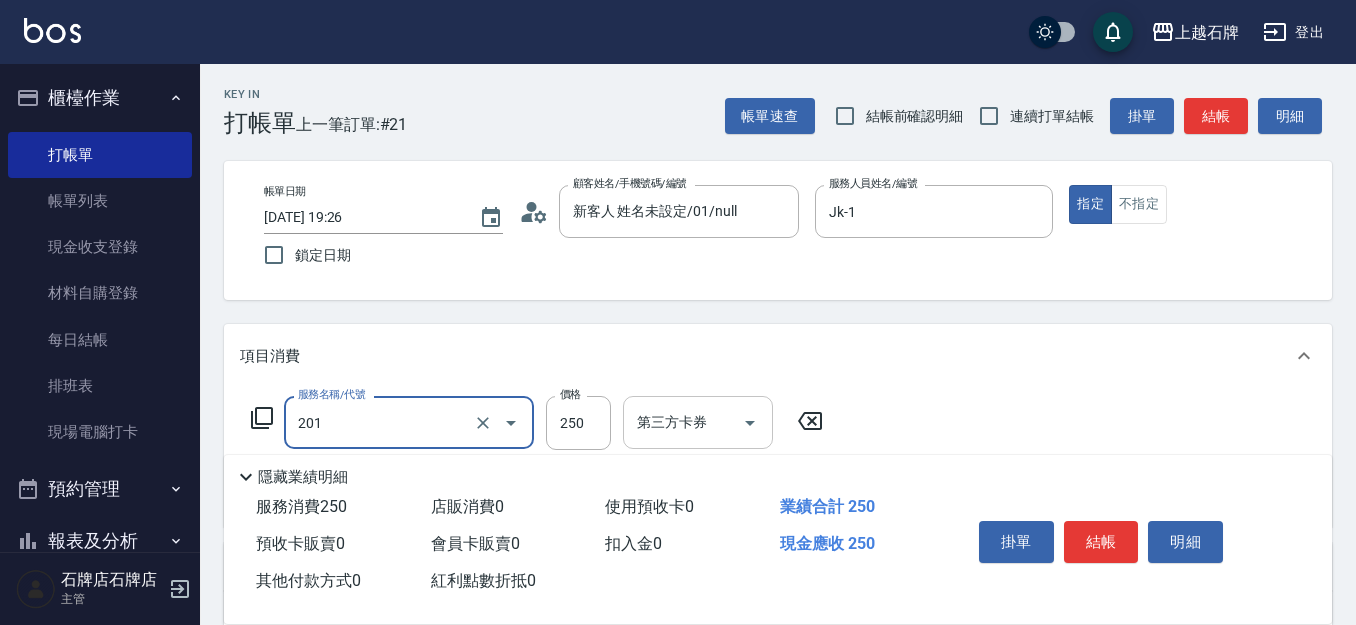 click on "250" at bounding box center (578, 423) 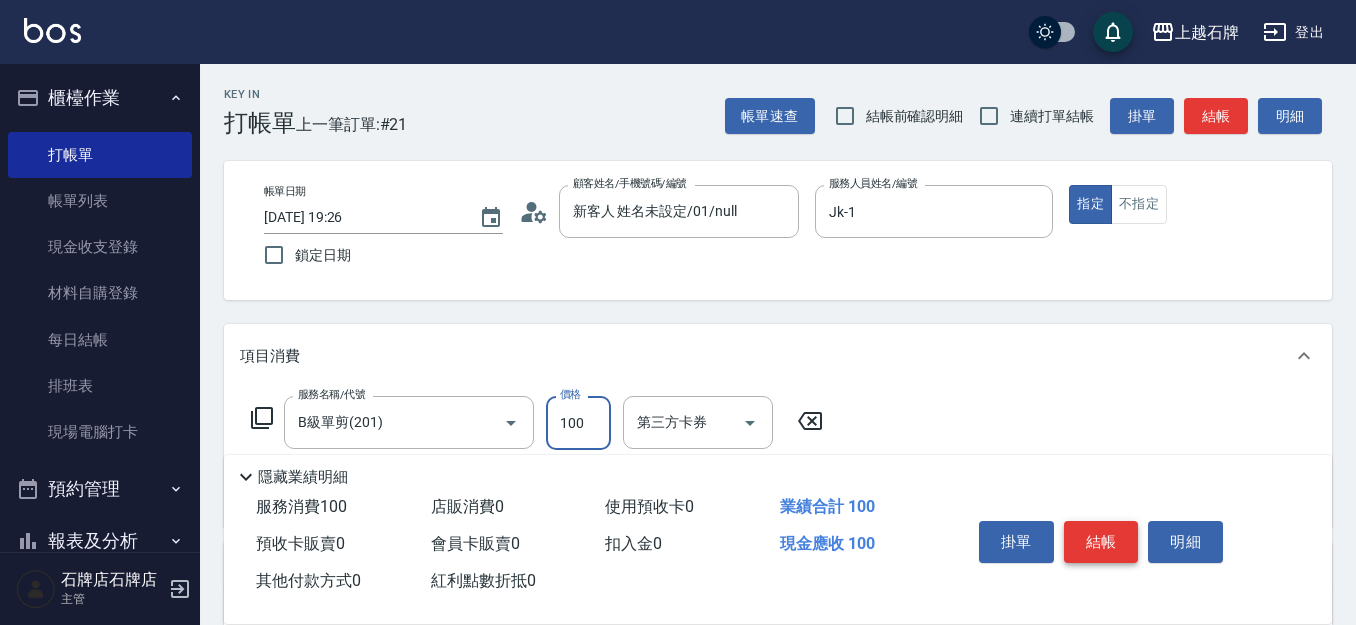 type on "100" 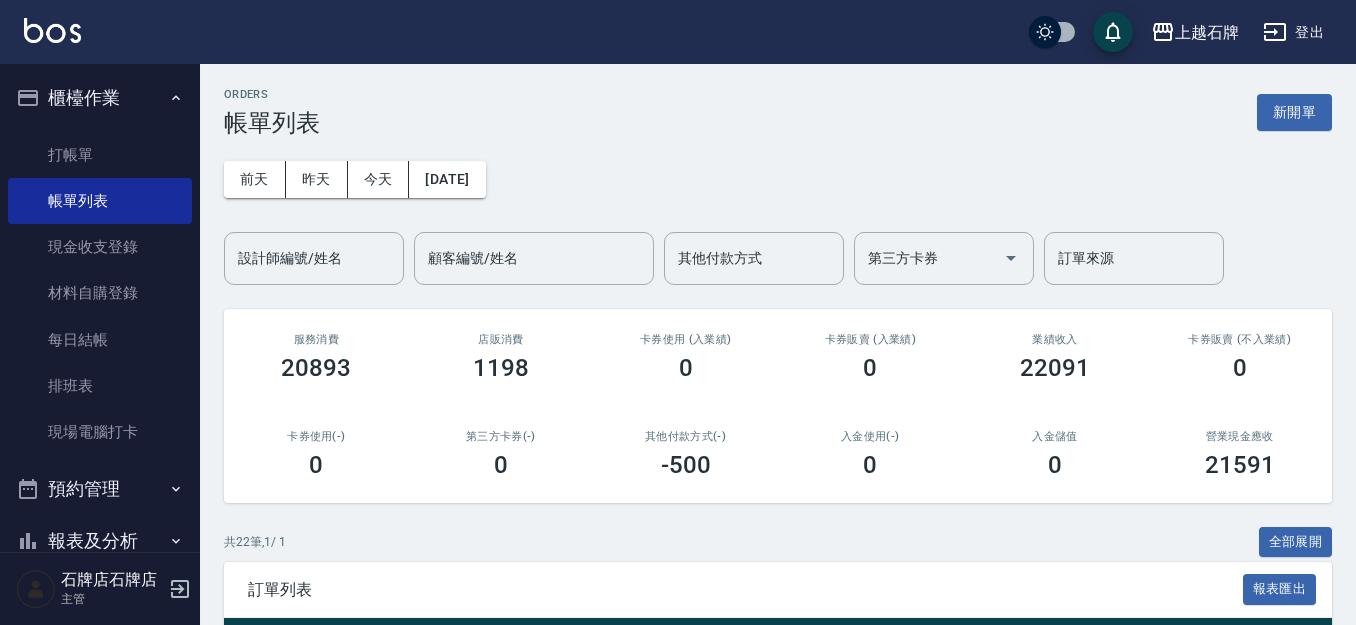 scroll, scrollTop: 200, scrollLeft: 0, axis: vertical 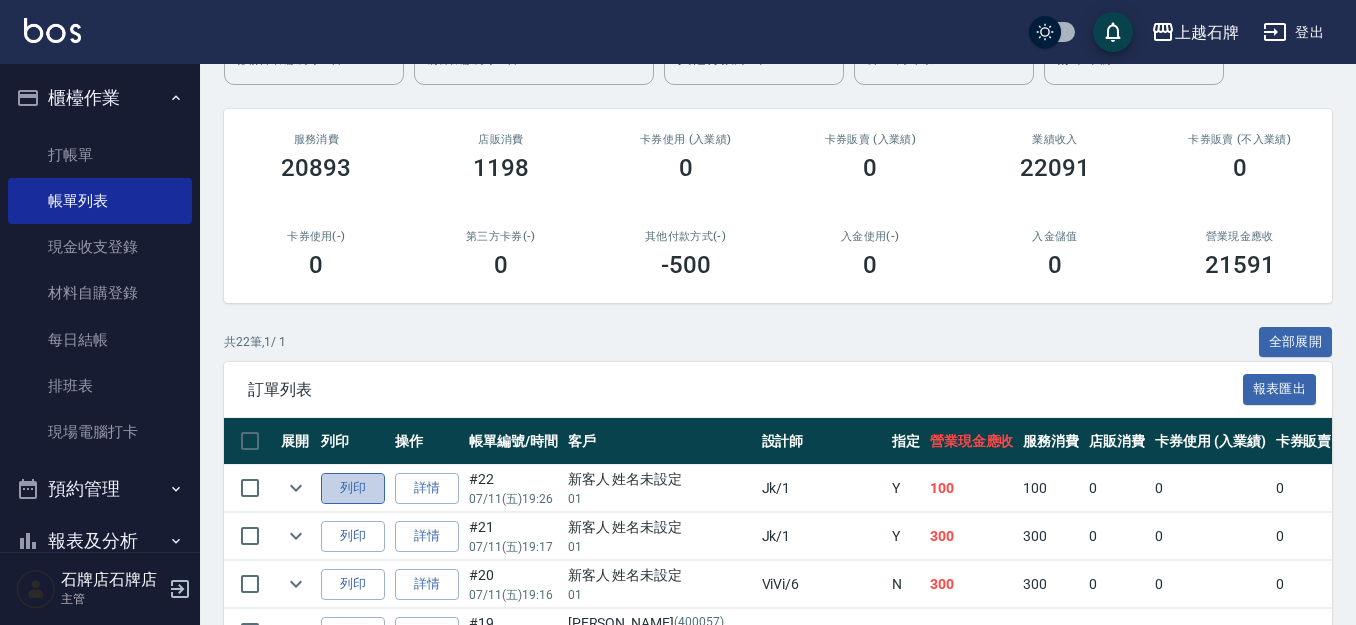 click on "列印" at bounding box center [353, 488] 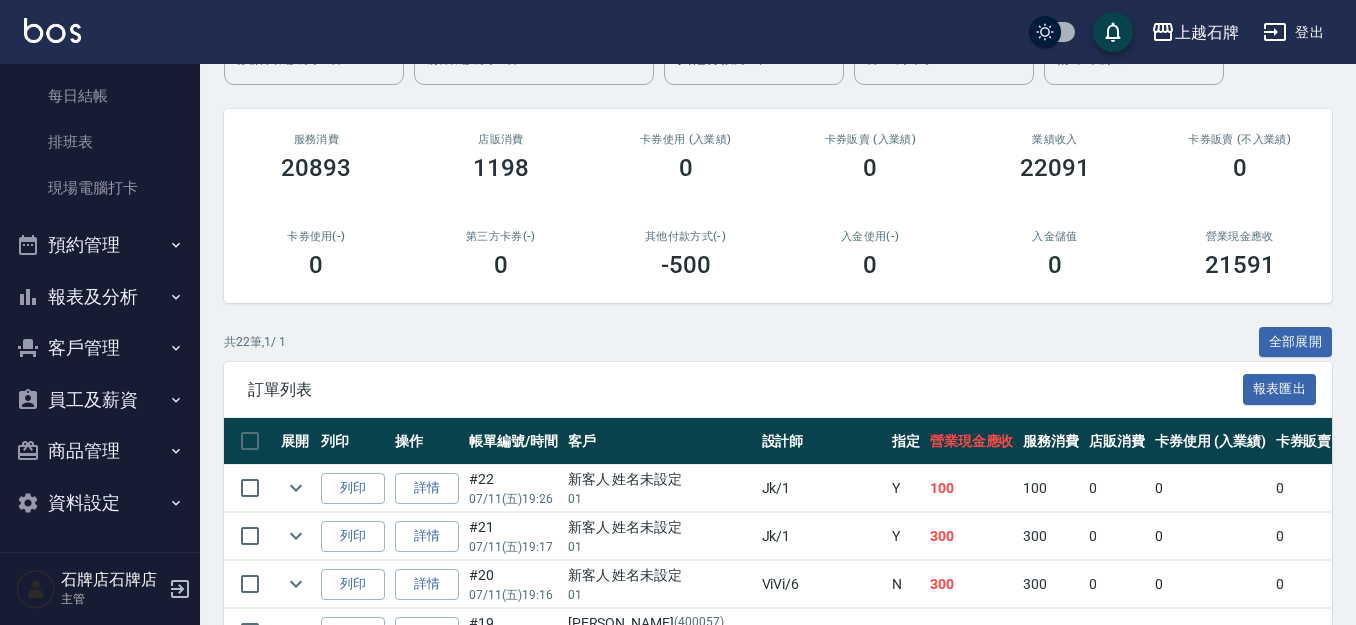 click on "報表及分析" at bounding box center [100, 297] 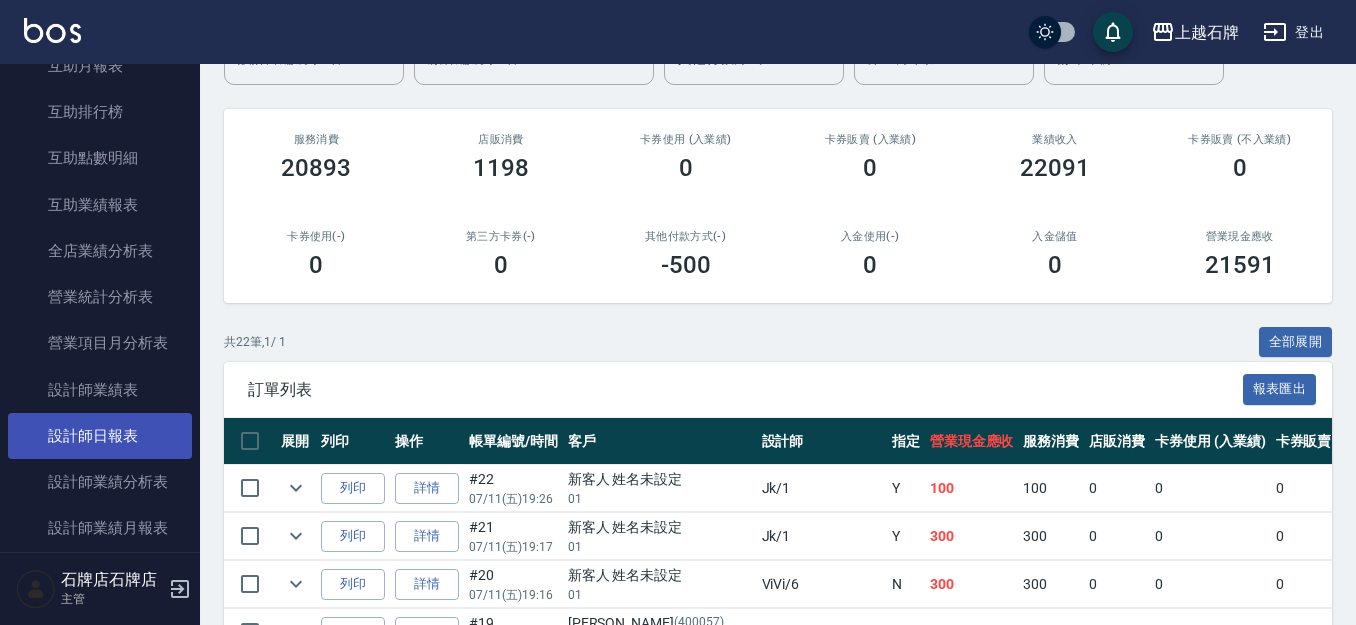 scroll, scrollTop: 844, scrollLeft: 0, axis: vertical 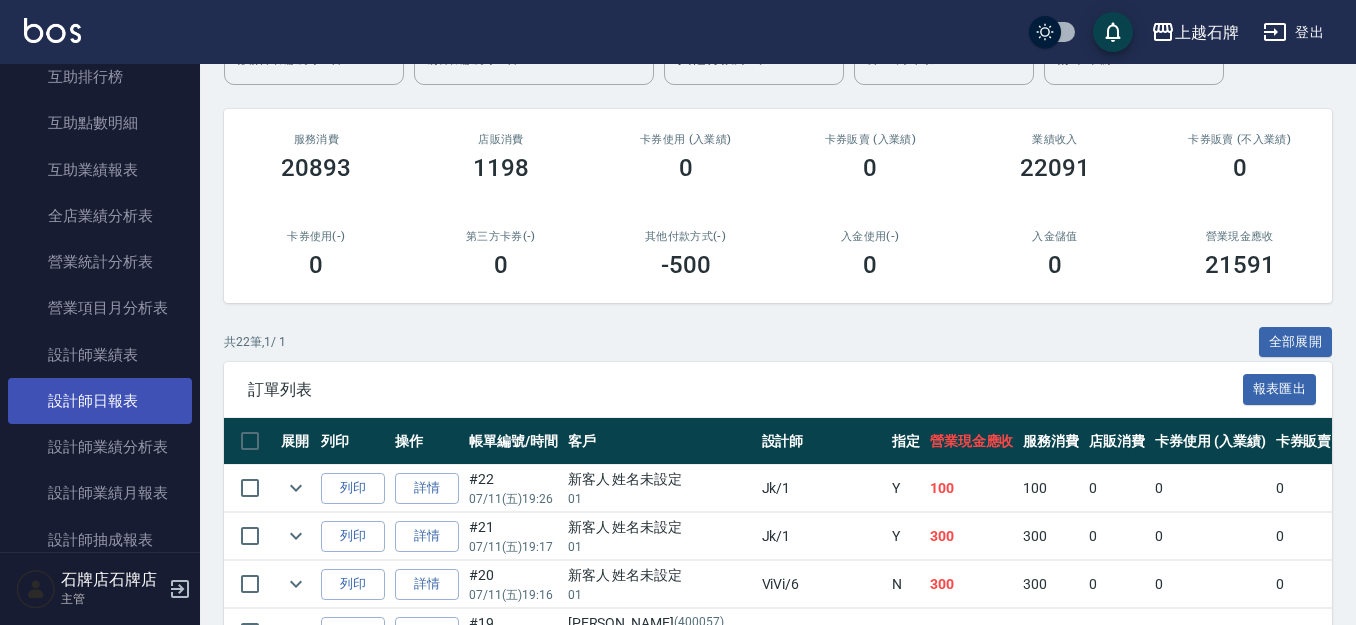 click on "設計師日報表" at bounding box center (100, 401) 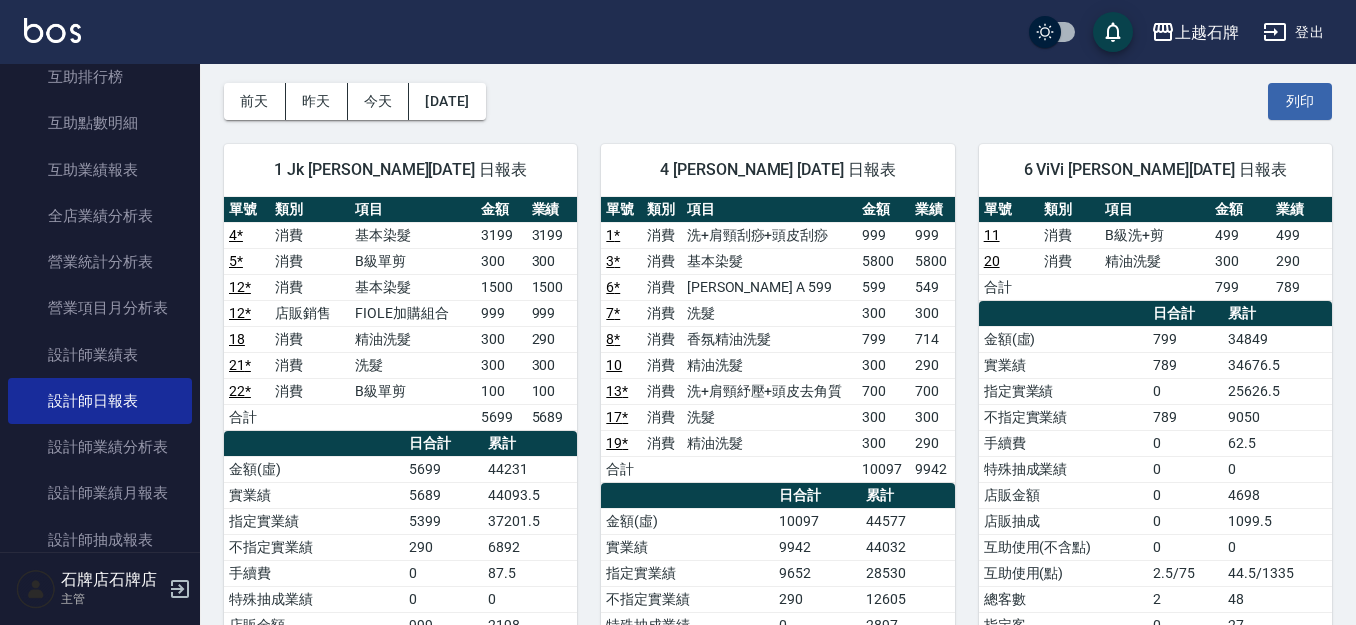 scroll, scrollTop: 100, scrollLeft: 0, axis: vertical 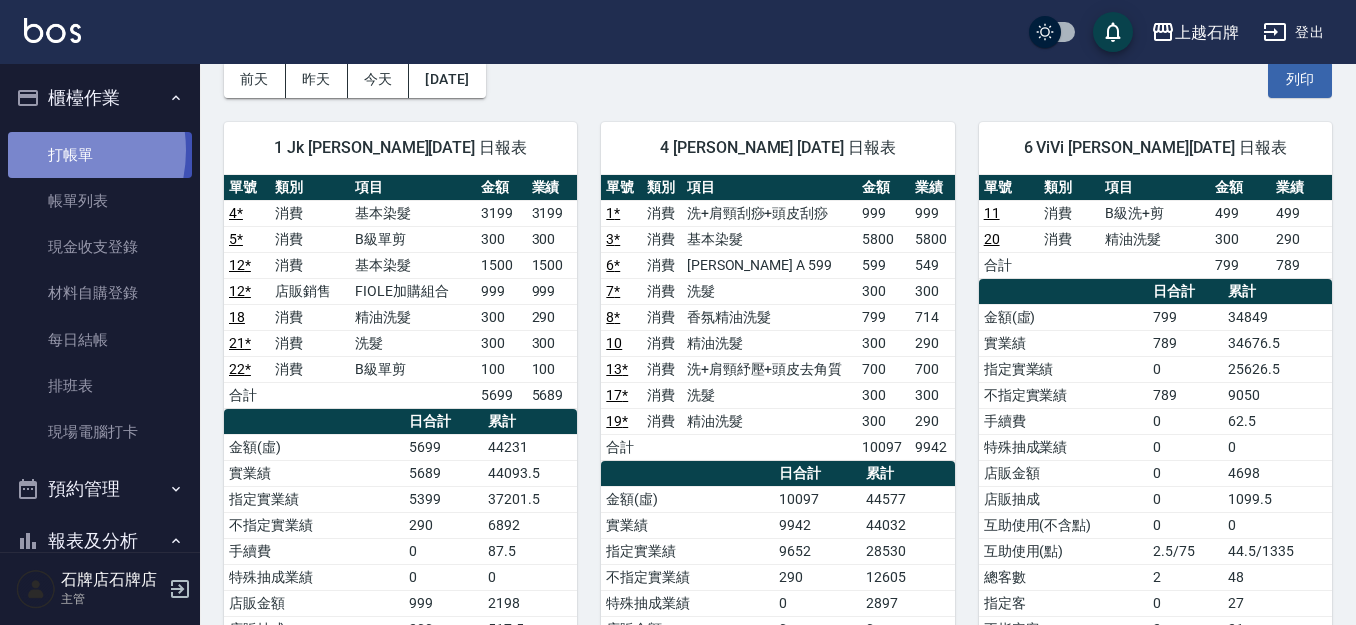 click on "打帳單" at bounding box center [100, 155] 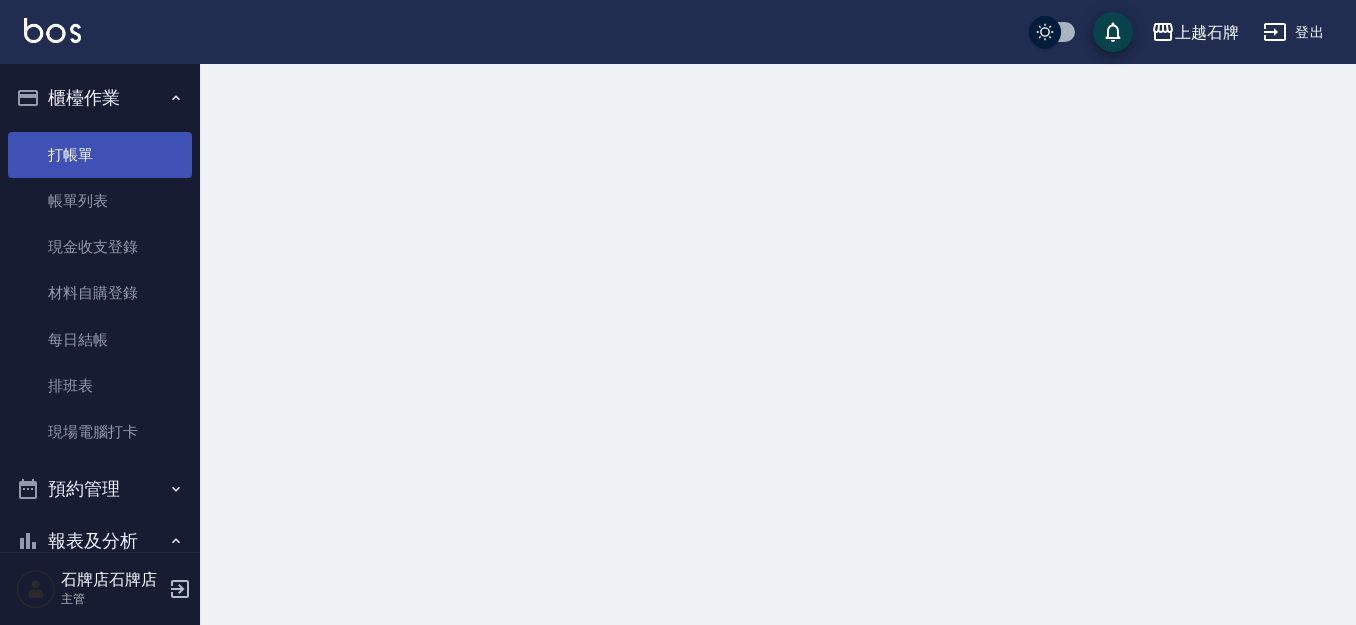 scroll, scrollTop: 0, scrollLeft: 0, axis: both 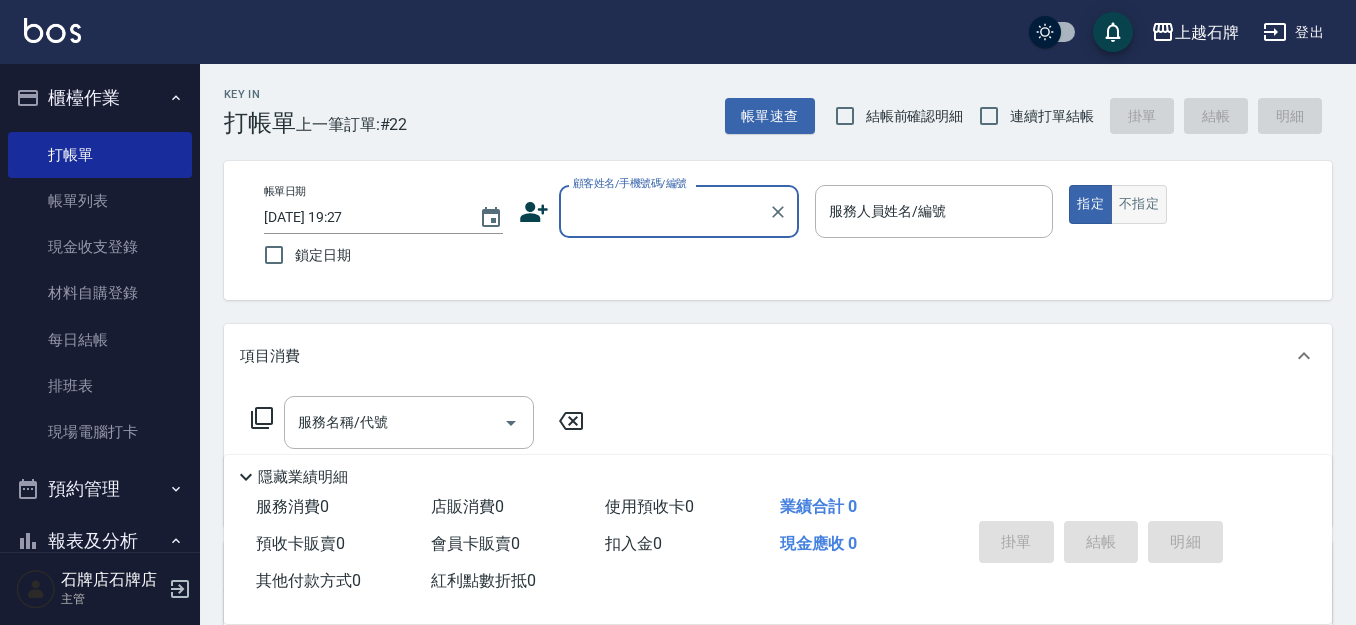 click on "不指定" at bounding box center [1139, 204] 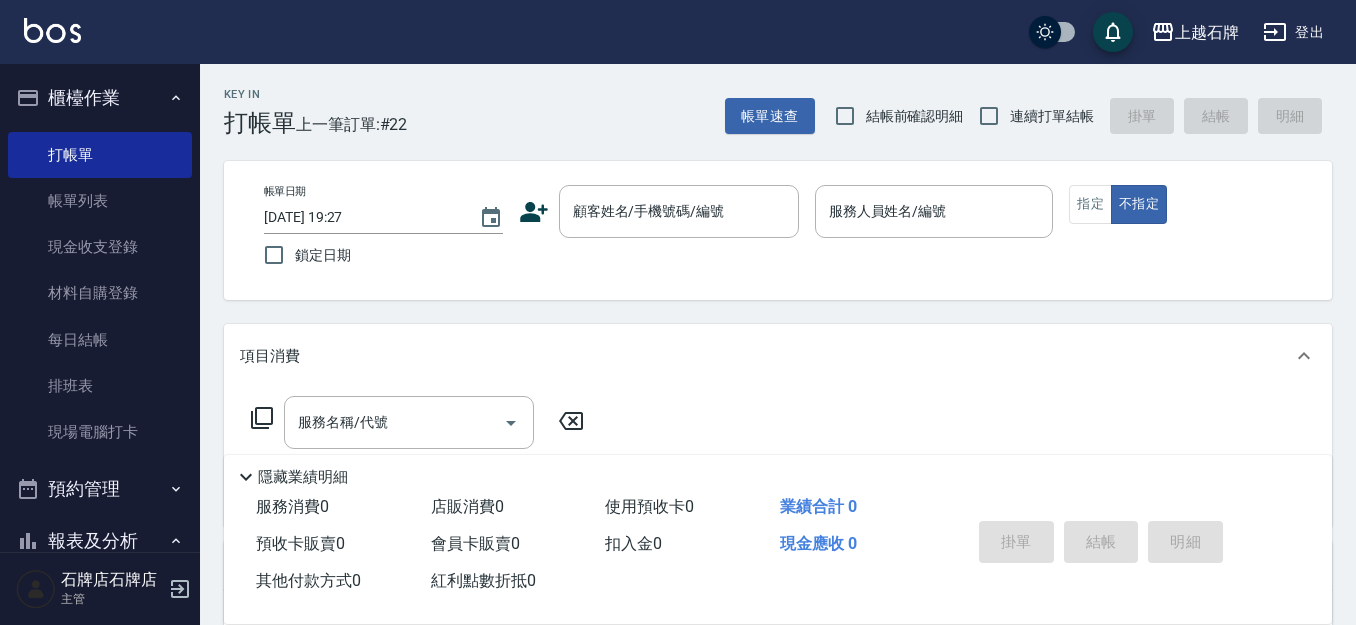 click on "Key In 打帳單 上一筆訂單:#22 帳單速查 結帳前確認明細 連續打單結帳 掛單 結帳 明細 帳單日期 [DATE] 19:27 鎖定日期 顧客姓名/手機號碼/編號 顧客姓名/手機號碼/編號 服務人員姓名/編號 服務人員姓名/編號 指定 不指定 項目消費 服務名稱/代號 服務名稱/代號 店販銷售 服務人員姓名/編號 服務人員姓名/編號 商品代號/名稱 商品代號/名稱 預收卡販賣 卡券名稱/代號 卡券名稱/代號 使用預收卡 其他付款方式 其他付款方式 其他付款方式 備註及來源 備註 備註 訂單來源 ​ 訂單來源 隱藏業績明細 服務消費  0 店販消費  0 使用預收卡  0 業績合計   0 預收卡販賣  0 會員卡販賣  0 扣入金  0 現金應收   0 其他付款方式  0 紅利點數折抵  0 掛單 結帳 明細" at bounding box center [778, 519] 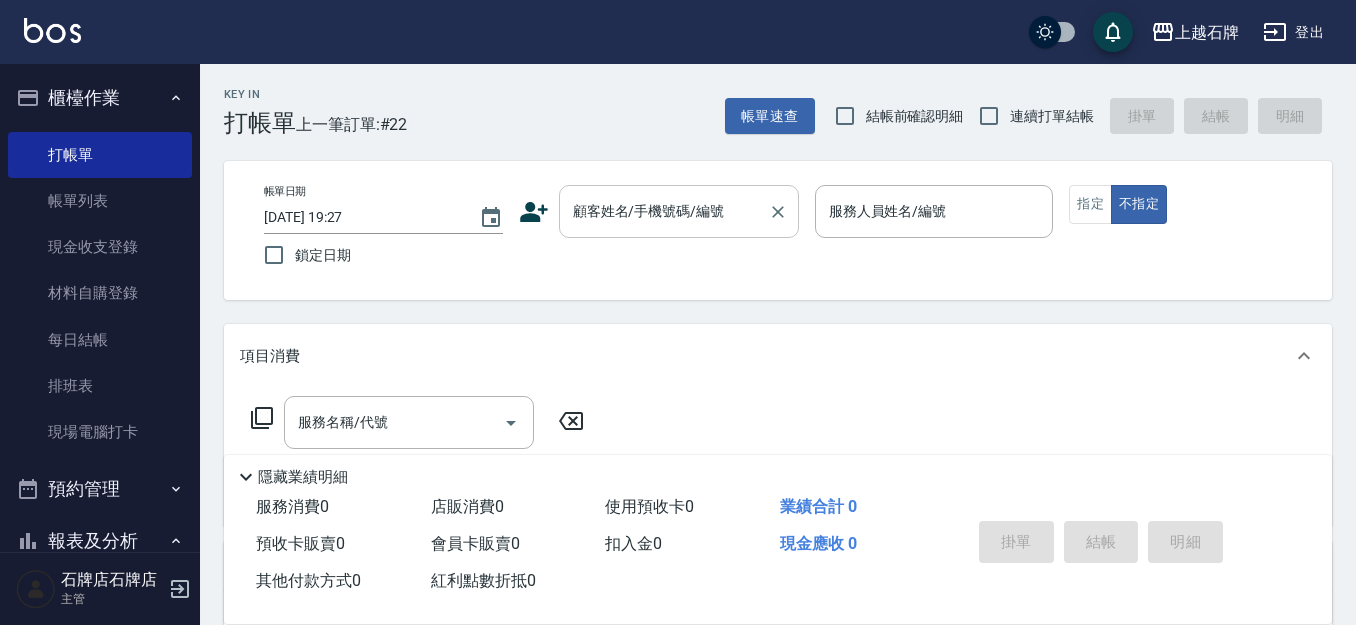 drag, startPoint x: 1359, startPoint y: 139, endPoint x: 660, endPoint y: 213, distance: 702.9061 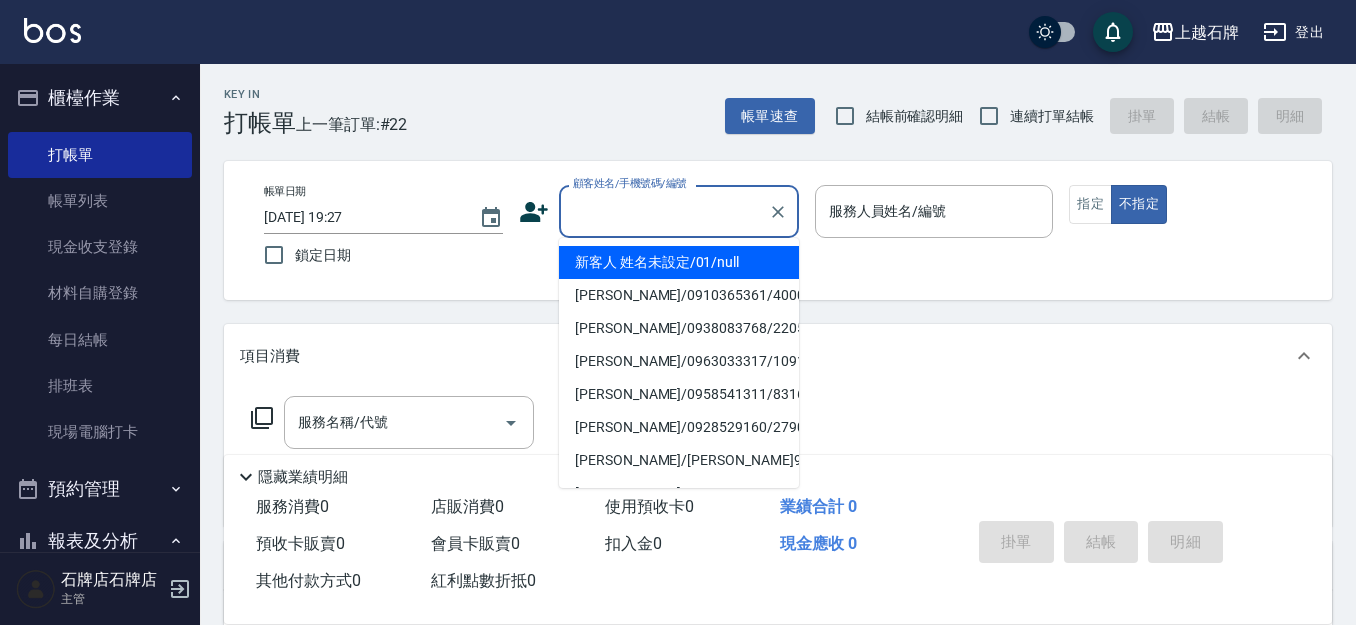 click on "新客人 姓名未設定/01/null" at bounding box center (679, 262) 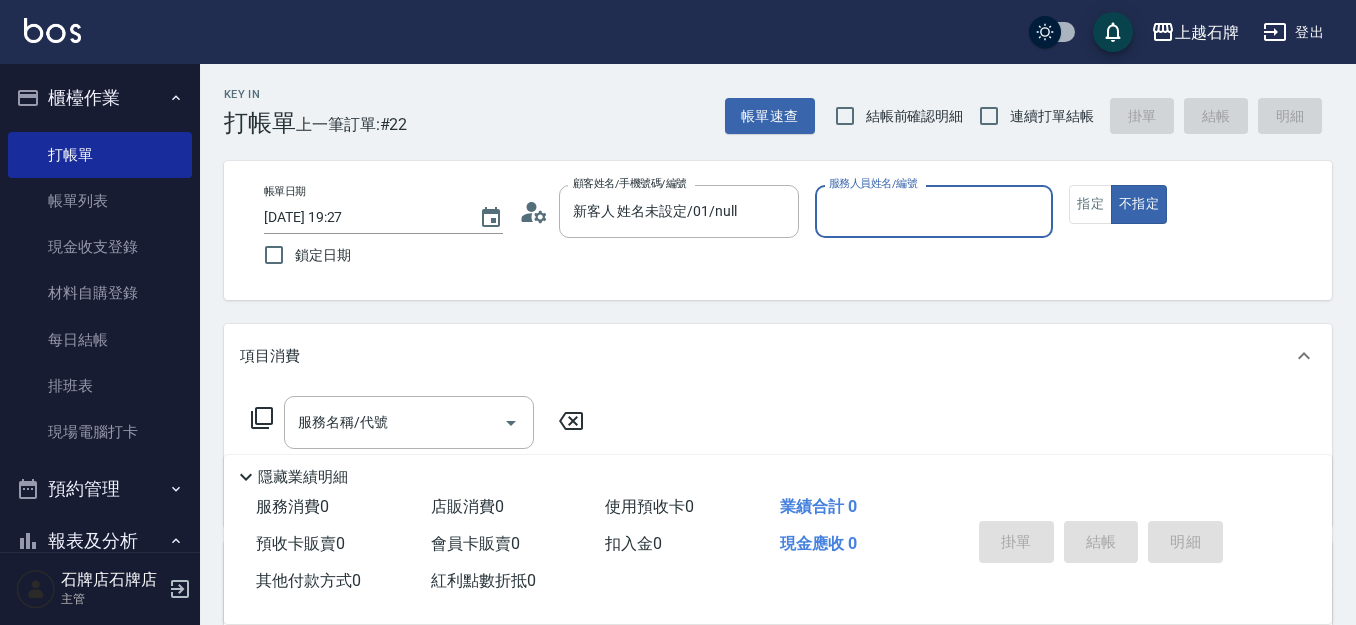 click on "服務人員姓名/編號" at bounding box center (934, 211) 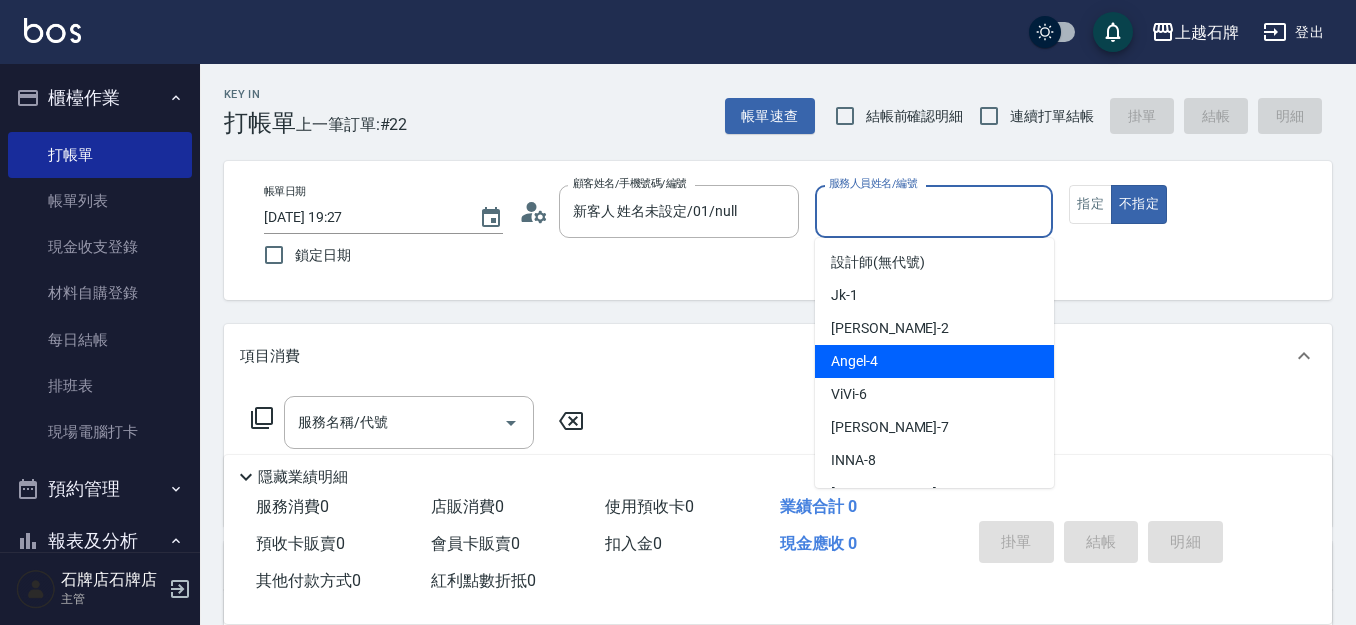click on "[PERSON_NAME] -4" at bounding box center (934, 361) 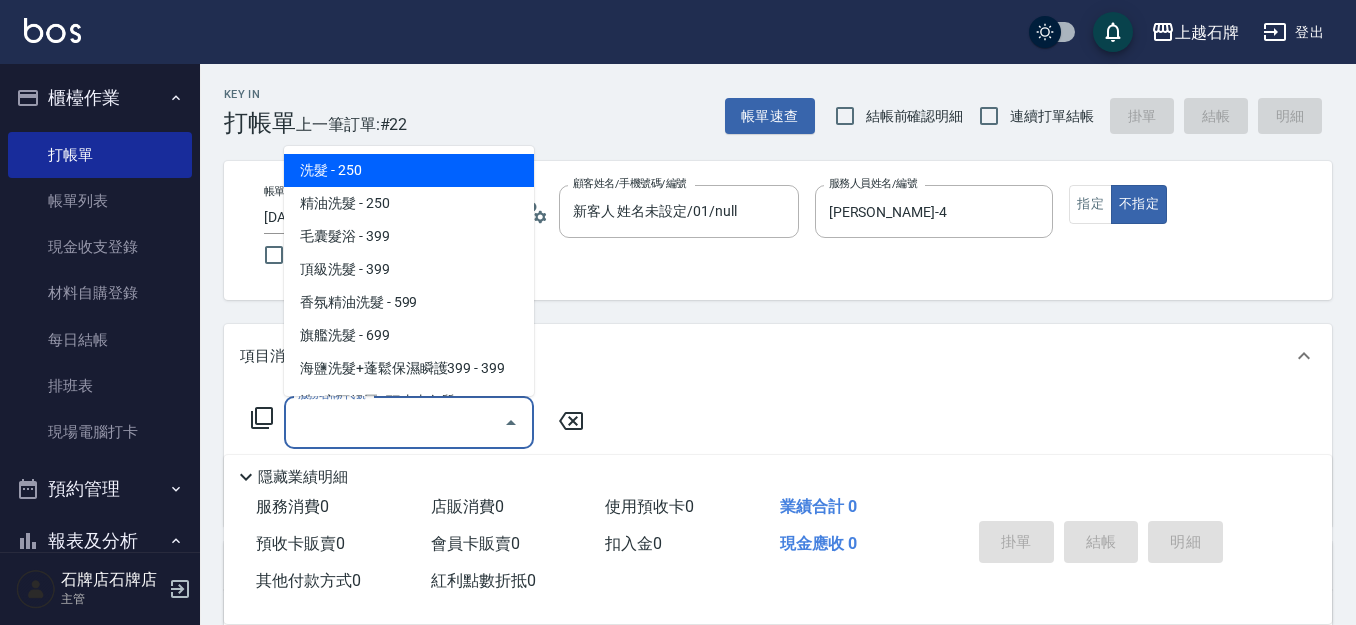 click on "服務名稱/代號" at bounding box center [394, 422] 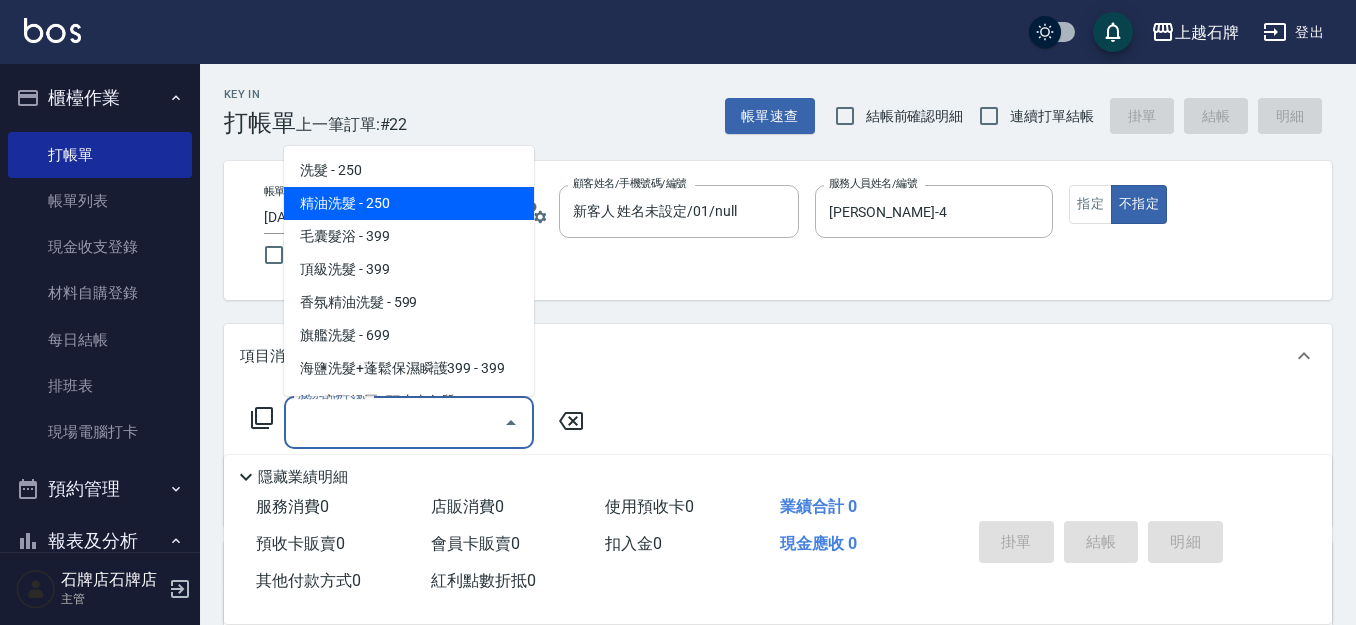 click on "精油洗髮 - 250" at bounding box center (409, 203) 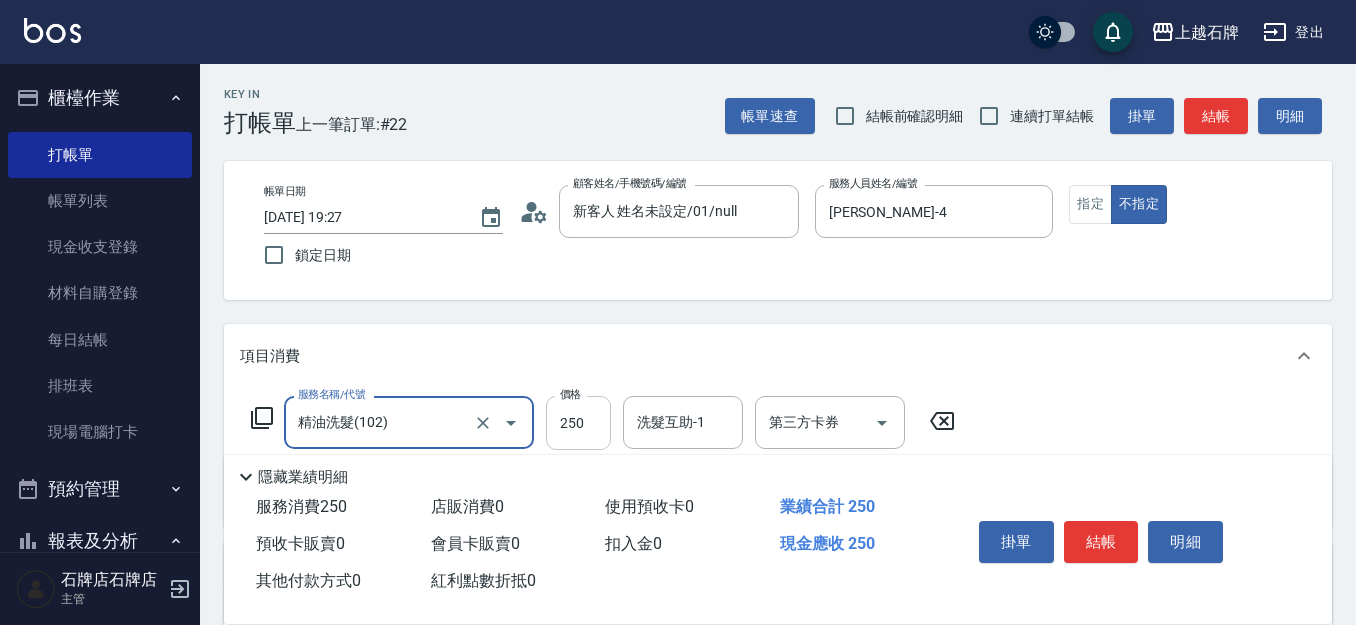 click on "250" at bounding box center [578, 423] 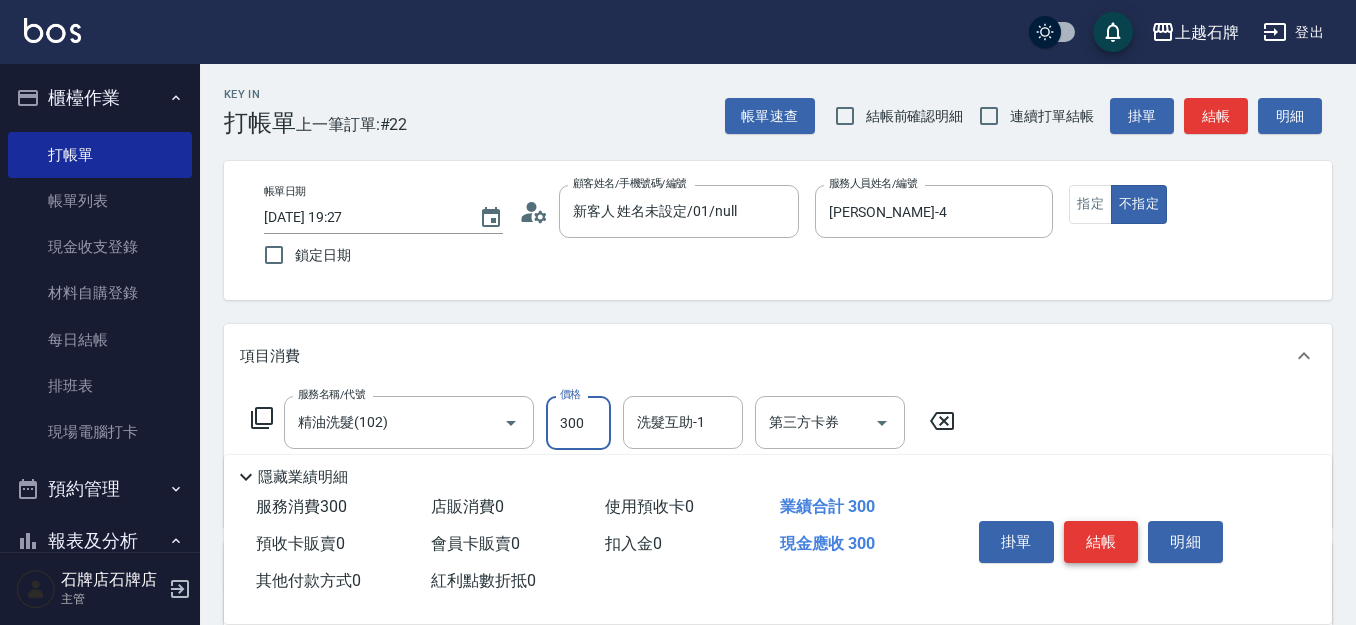 type on "300" 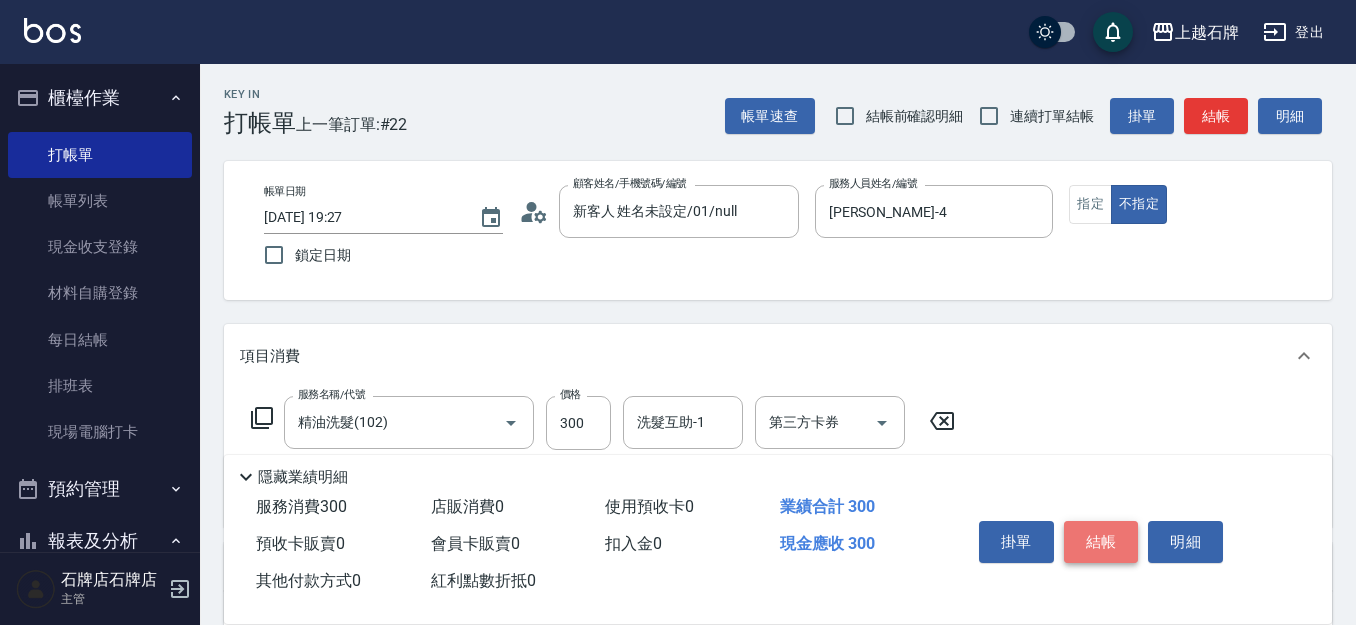 click on "結帳" at bounding box center (1101, 542) 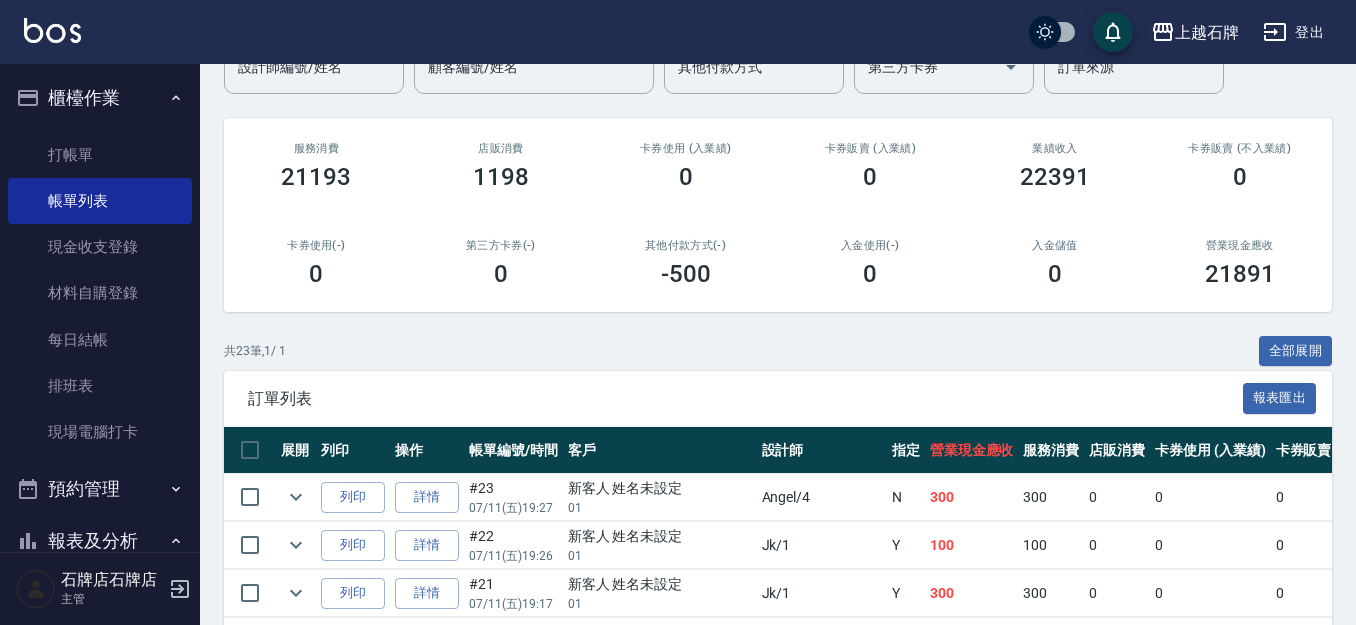 scroll, scrollTop: 200, scrollLeft: 0, axis: vertical 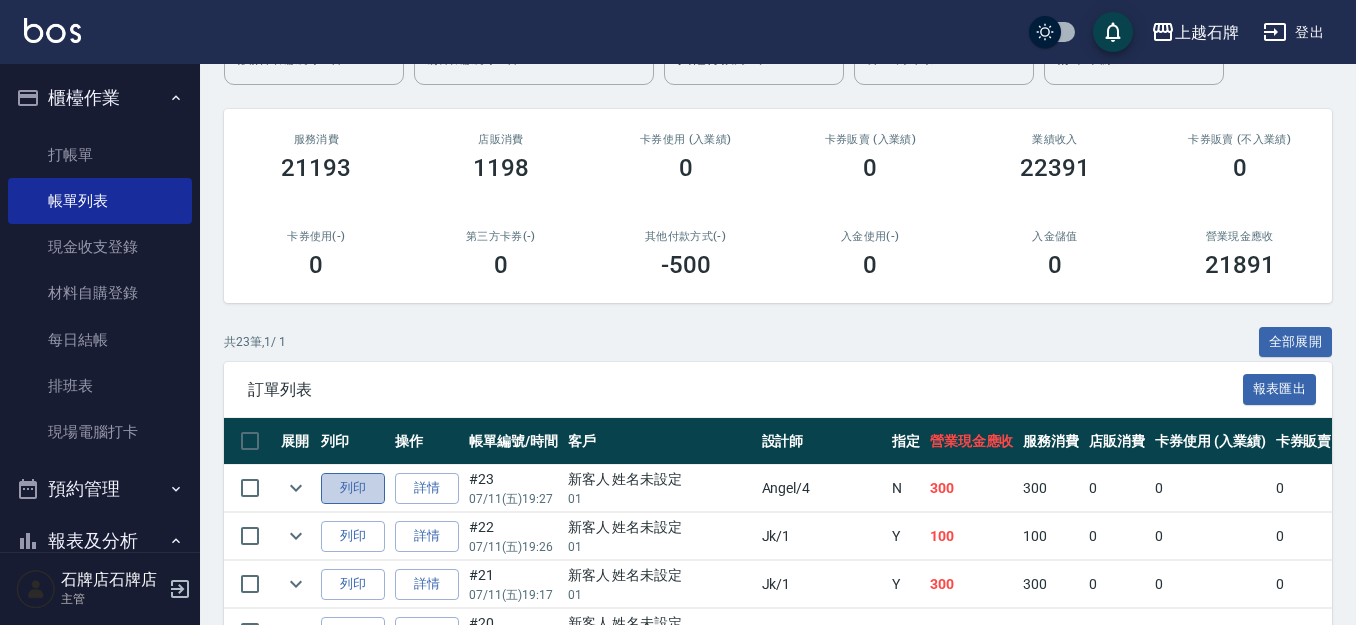 click on "列印" at bounding box center [353, 488] 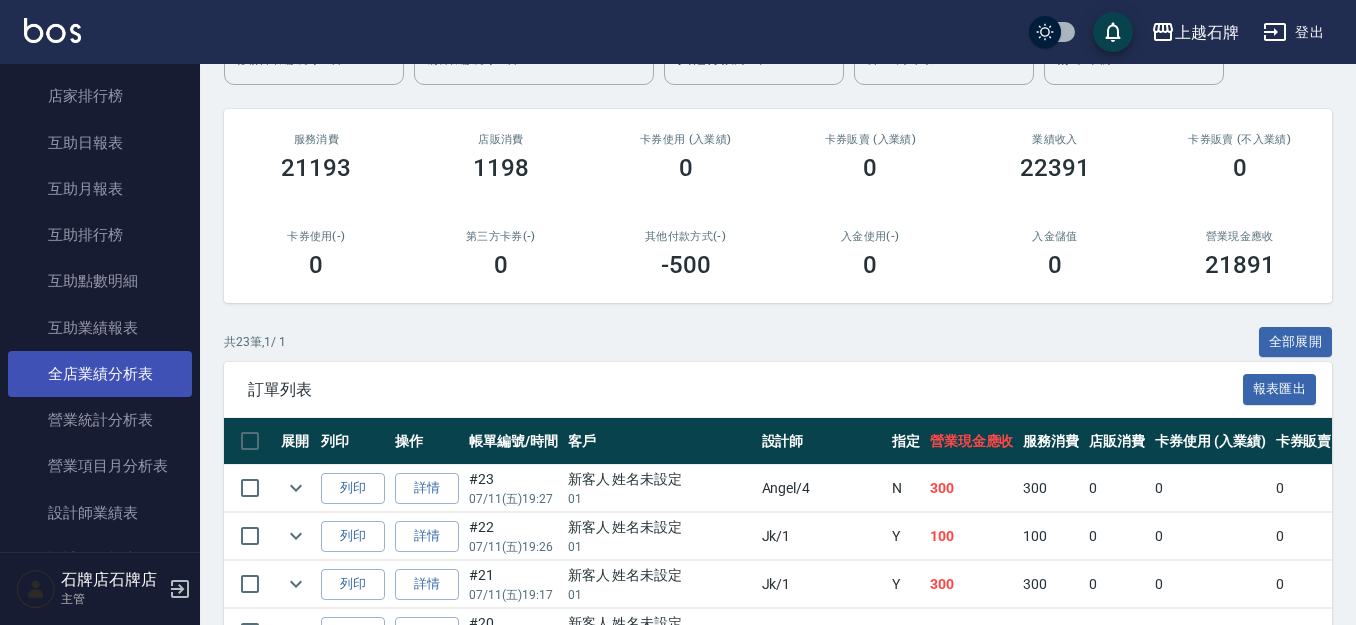 scroll, scrollTop: 800, scrollLeft: 0, axis: vertical 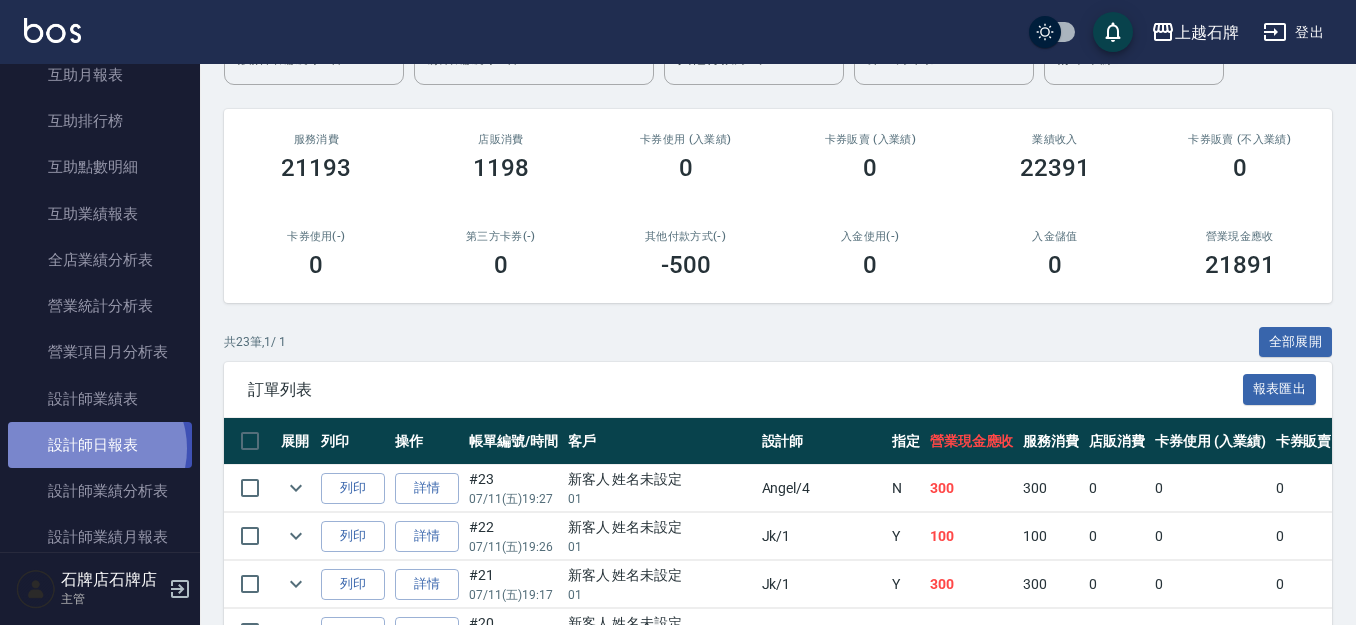 click on "設計師日報表" at bounding box center (100, 445) 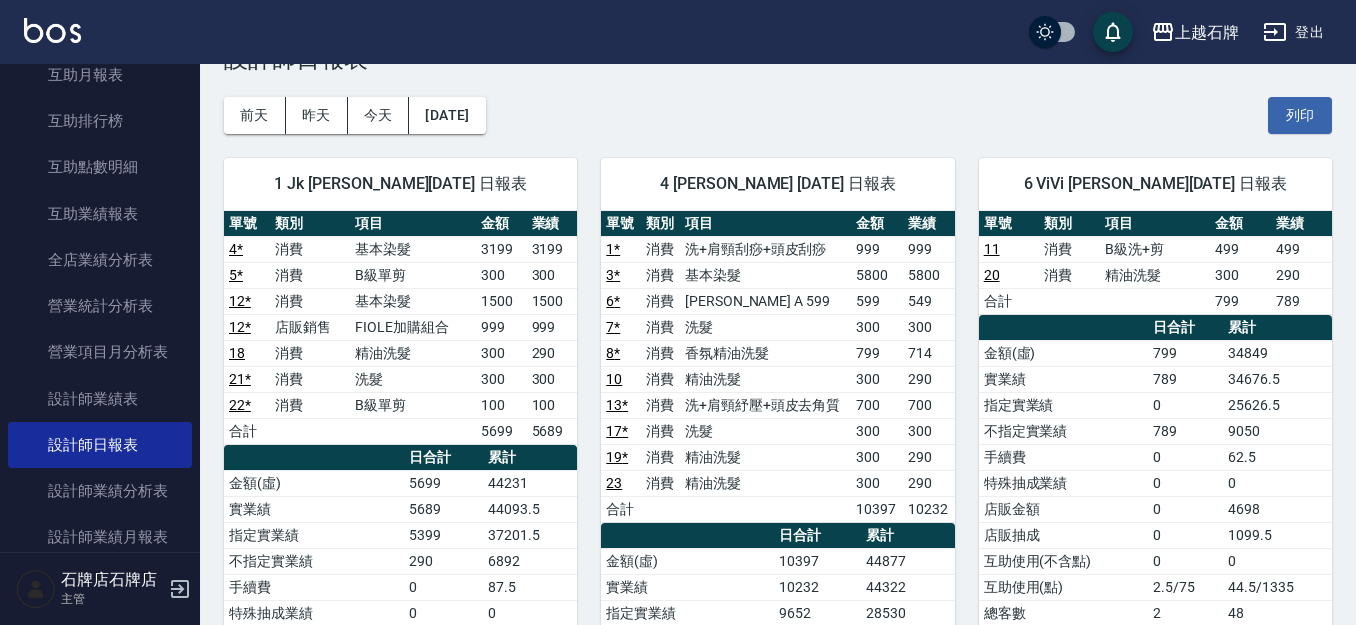 scroll, scrollTop: 100, scrollLeft: 0, axis: vertical 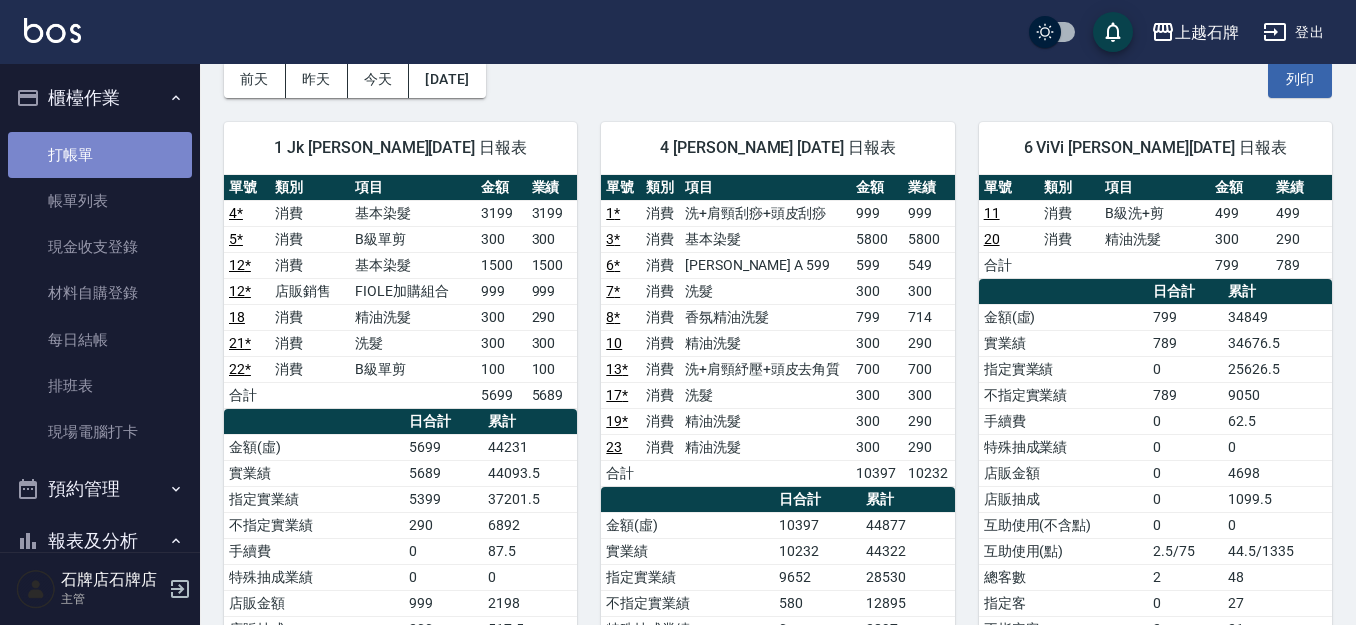 click on "打帳單" at bounding box center [100, 155] 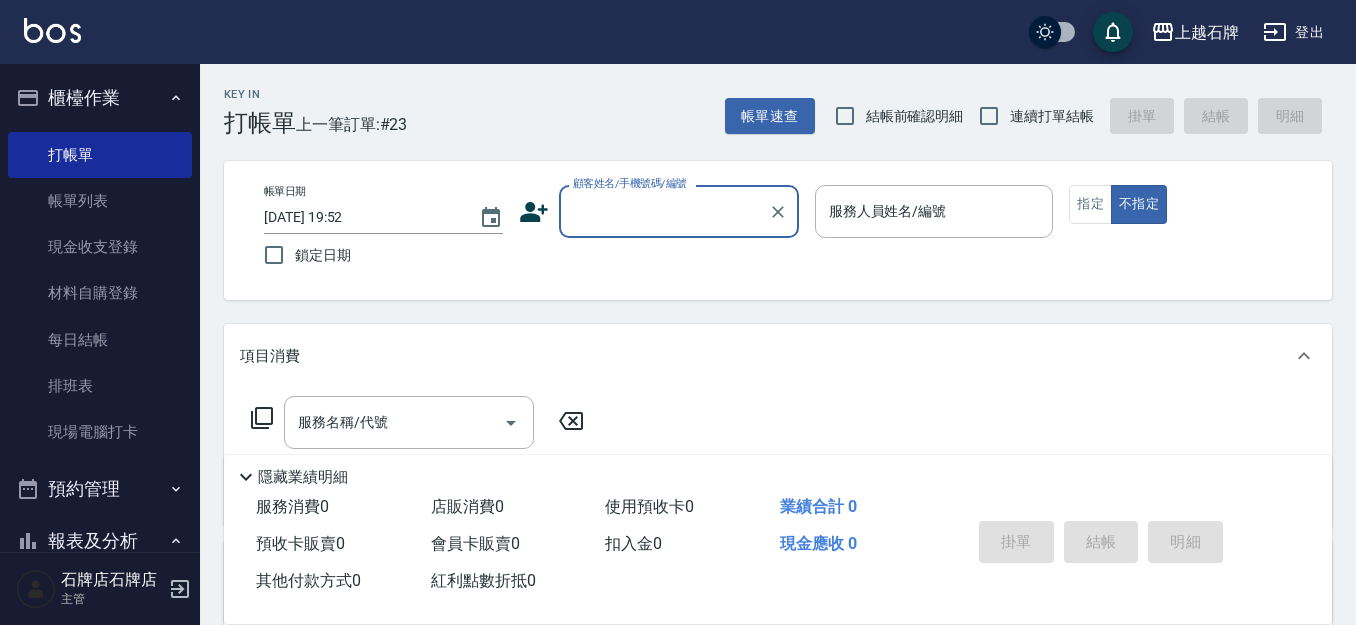 click on "顧客姓名/手機號碼/編號 顧客姓名/手機號碼/編號" at bounding box center [659, 211] 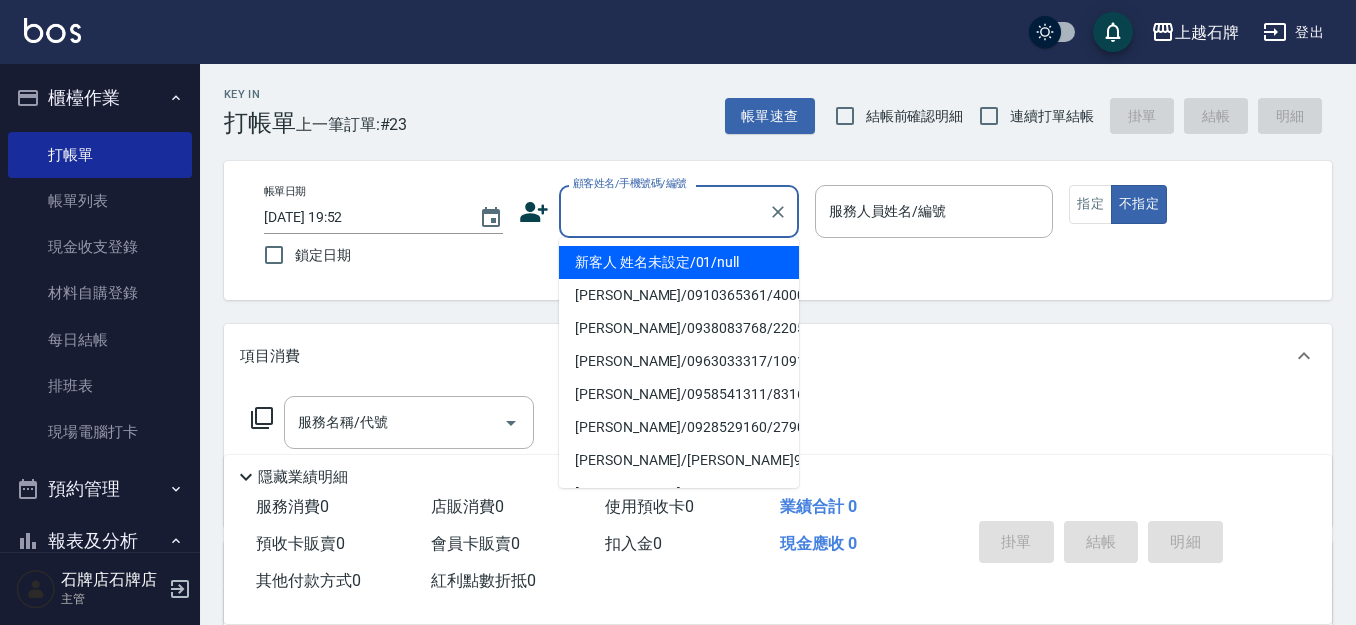 click on "顧客姓名/手機號碼/編號" at bounding box center (664, 211) 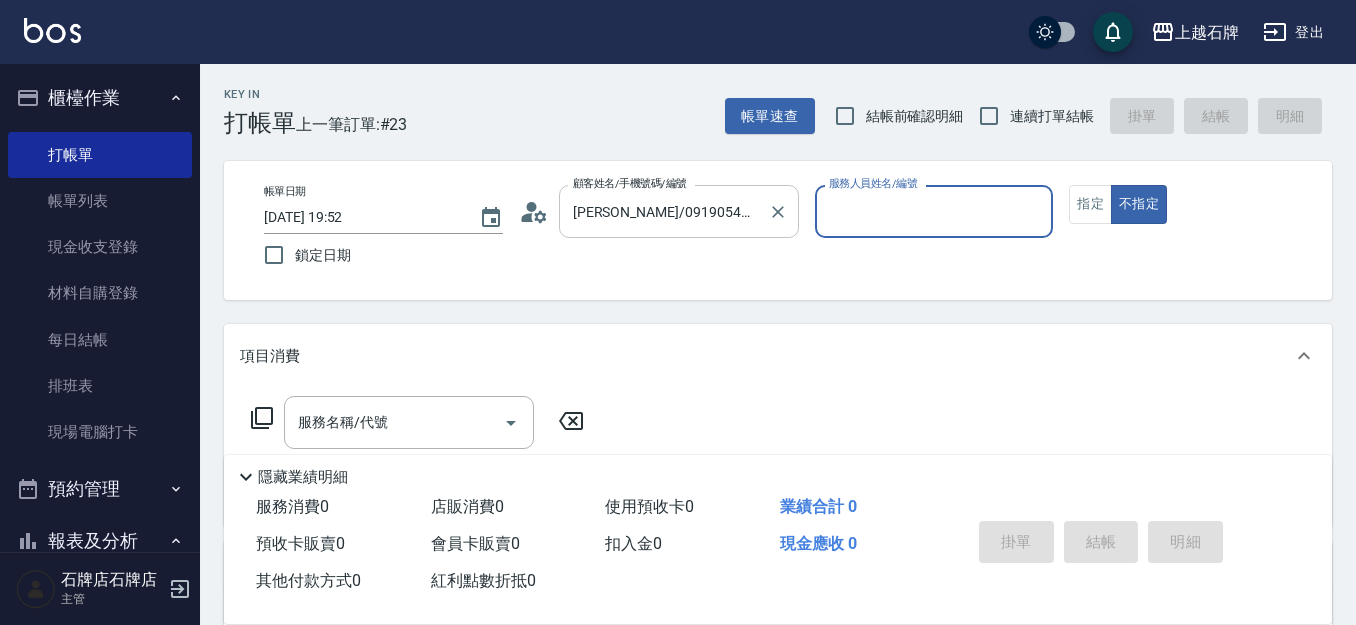 click on "[PERSON_NAME]/0919054924/101" at bounding box center (664, 211) 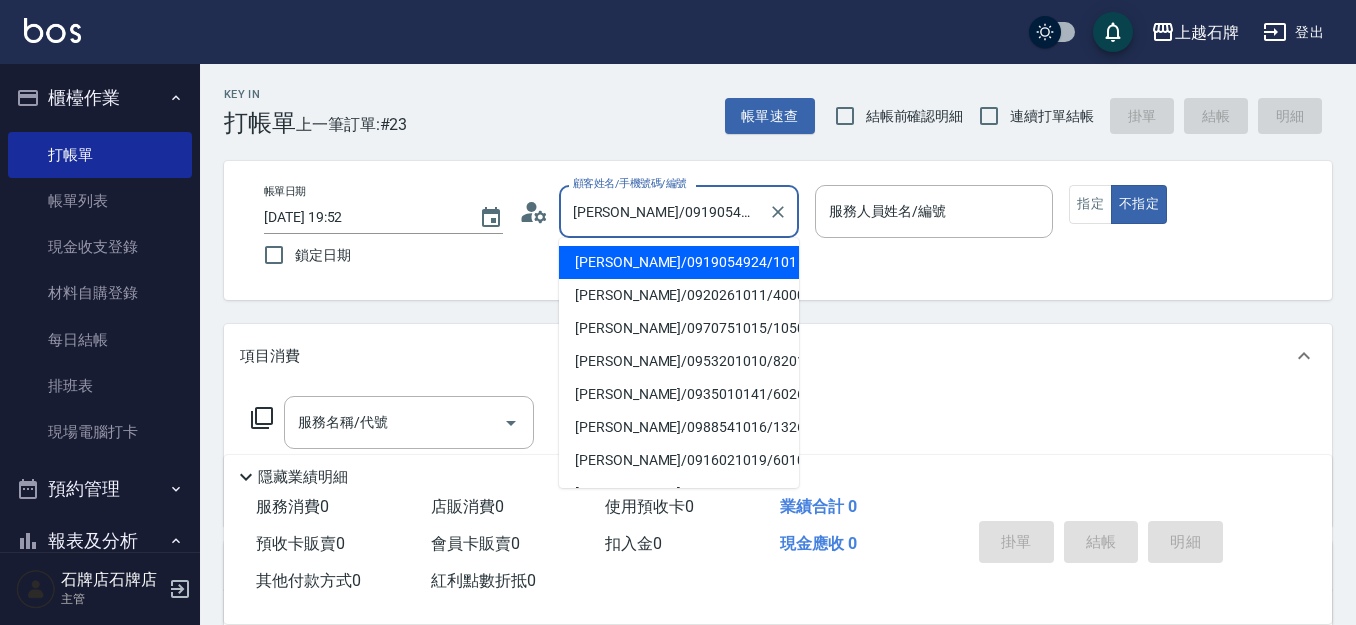 click on "[PERSON_NAME]/0919054924/101" at bounding box center [664, 211] 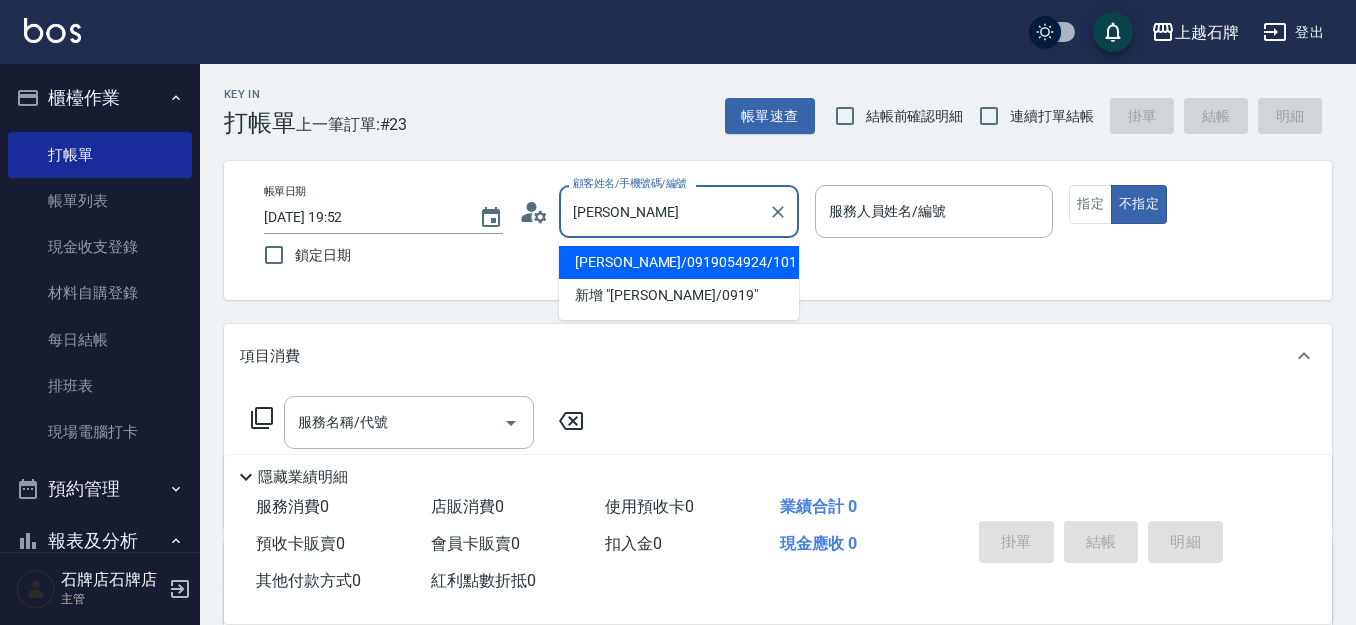 type on "陳" 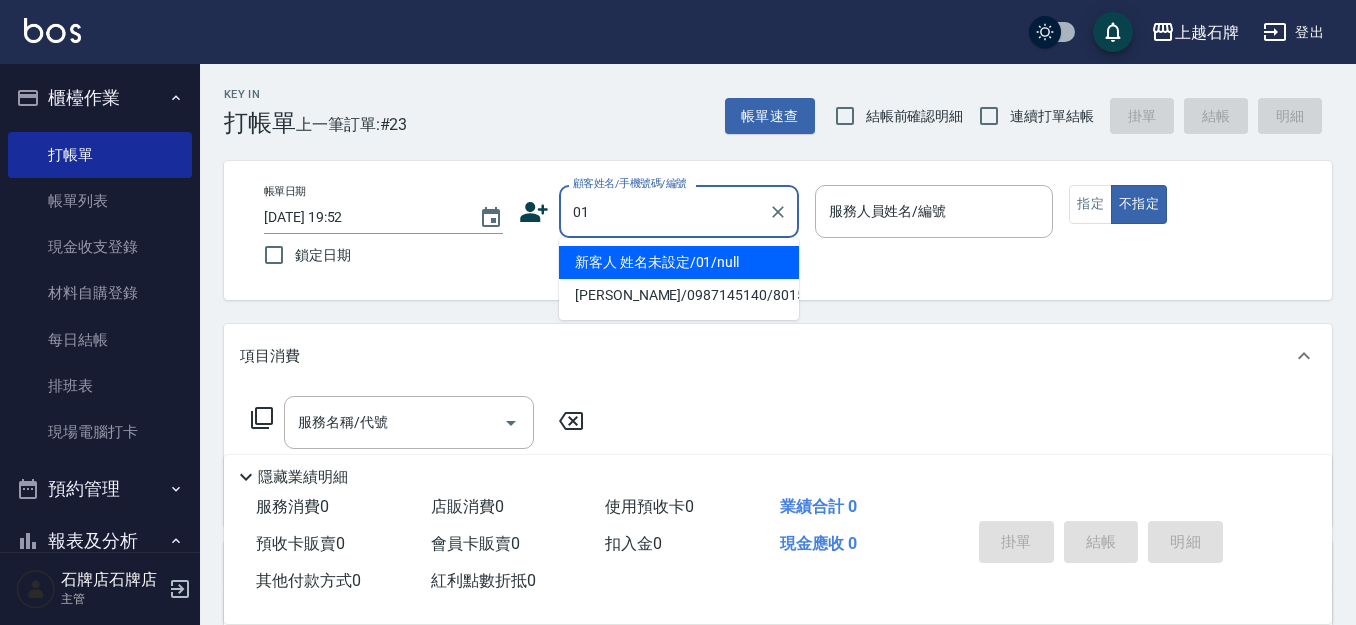 type on "01" 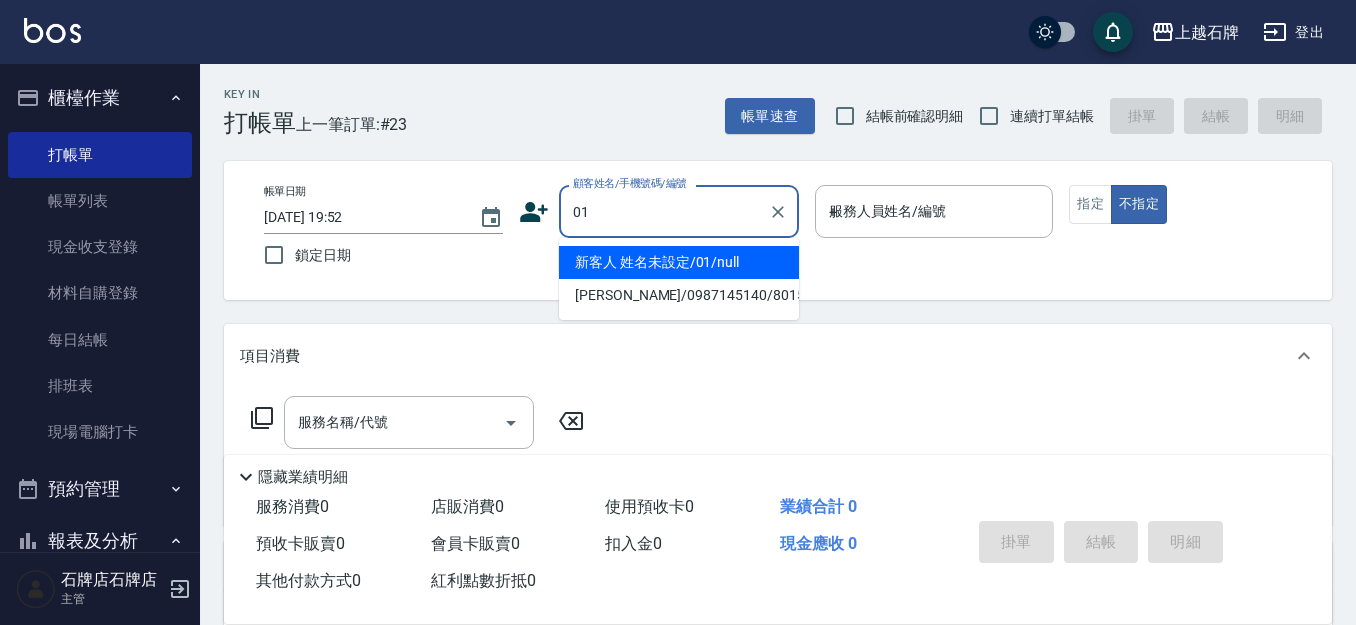 type on "新客人 姓名未設定/01/null" 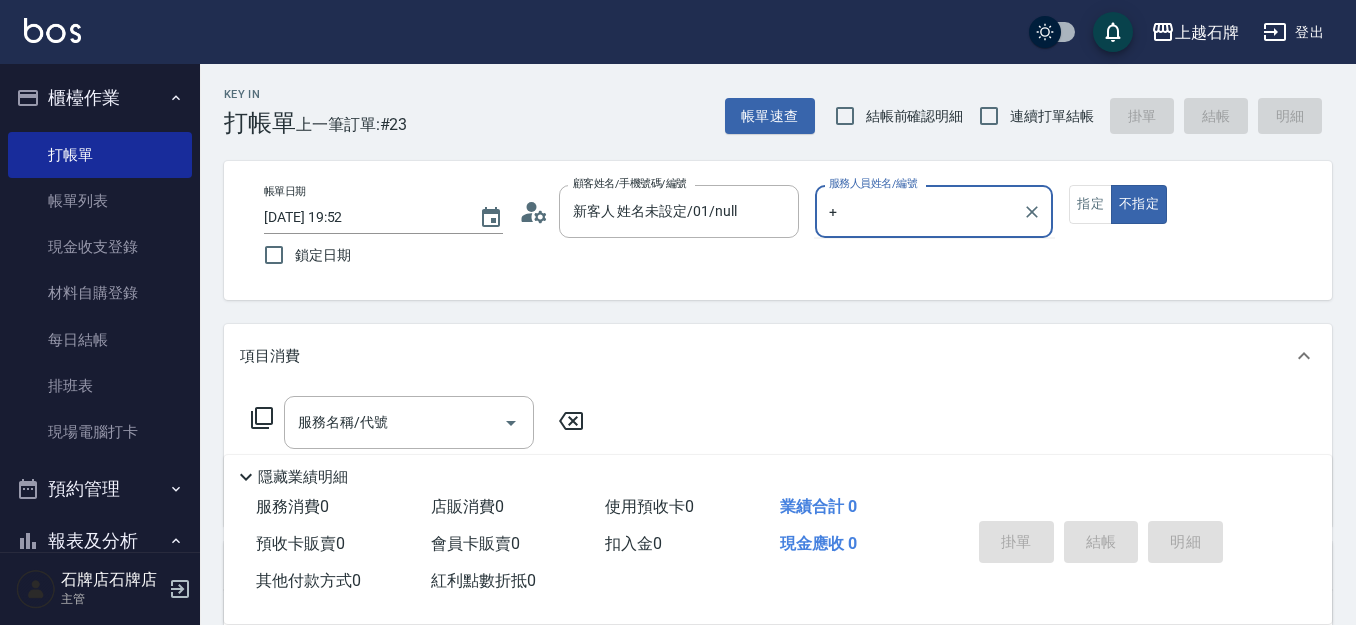 click on "+" at bounding box center [919, 211] 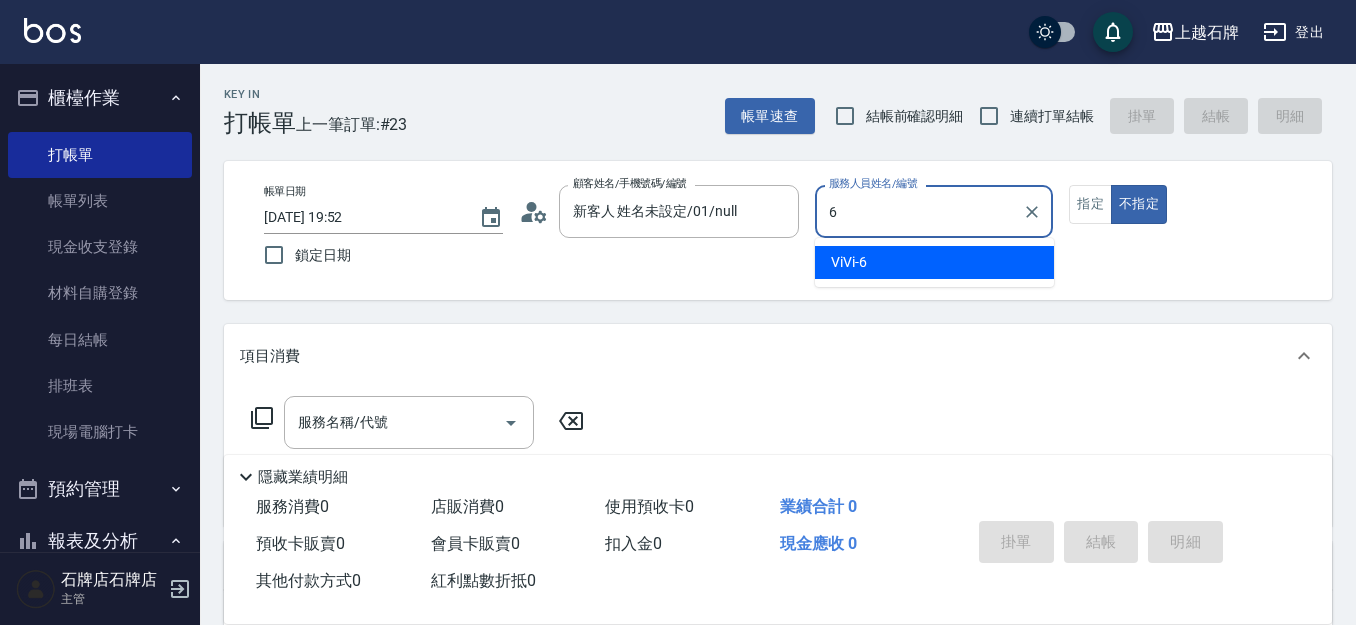 type on "6" 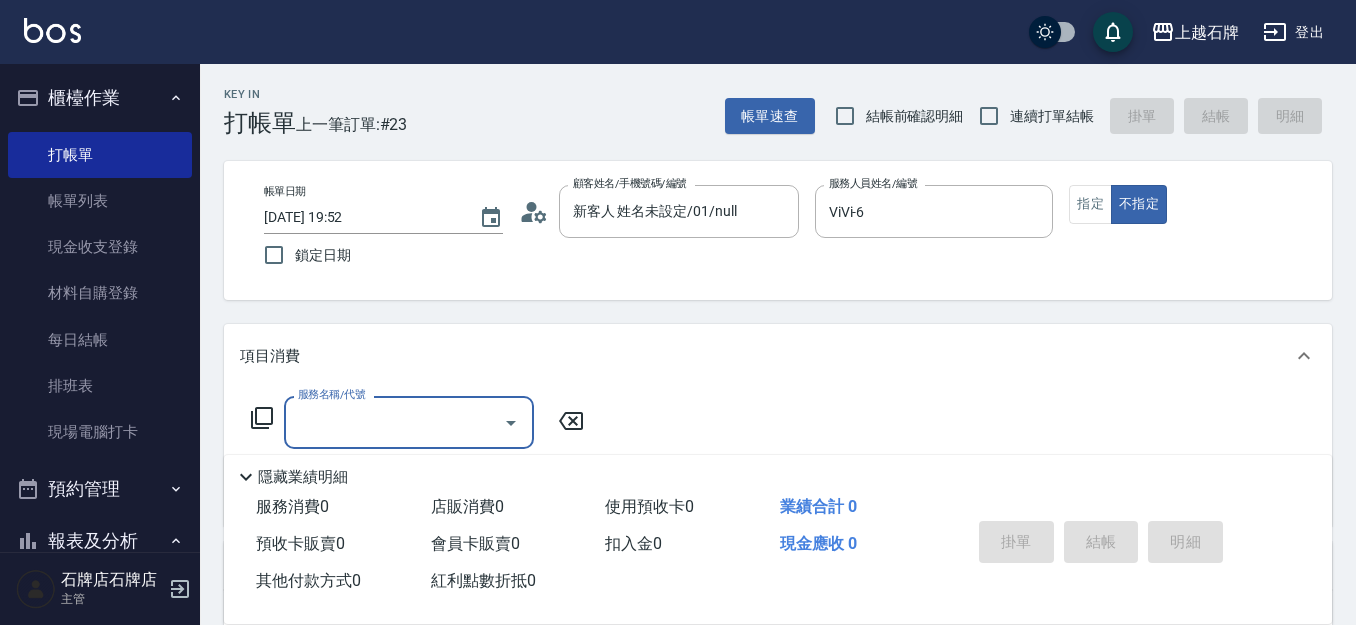 scroll, scrollTop: 100, scrollLeft: 0, axis: vertical 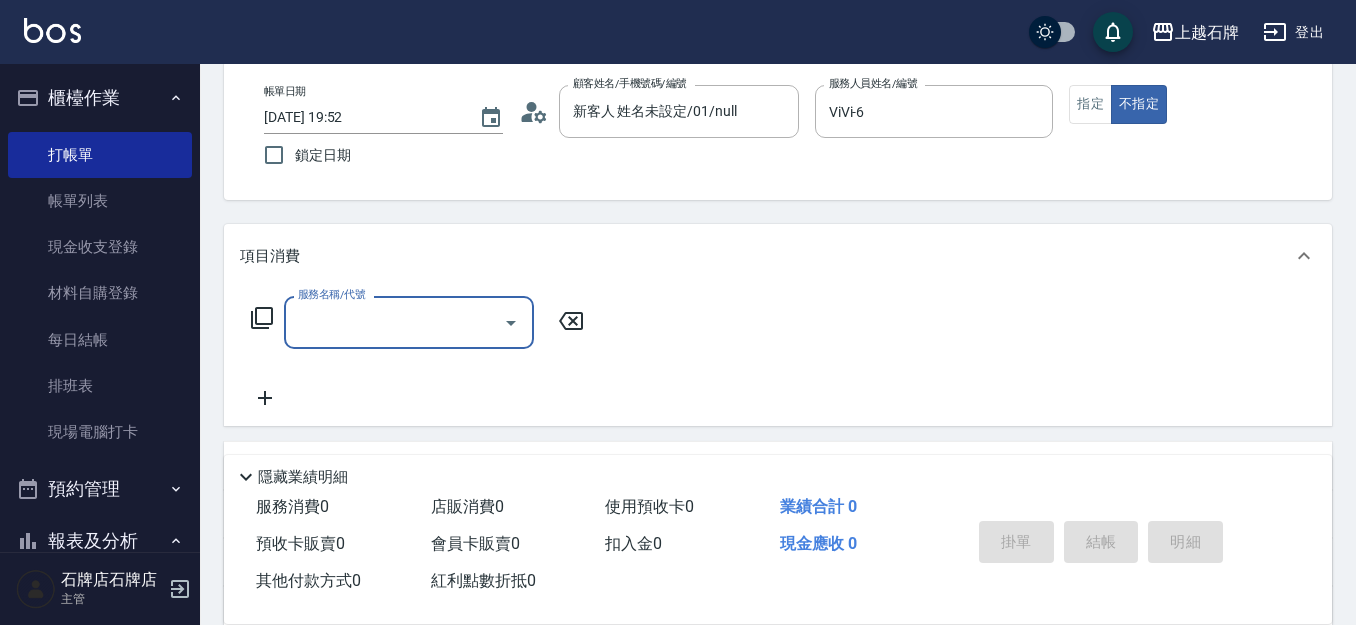click on "服務名稱/代號" at bounding box center [394, 322] 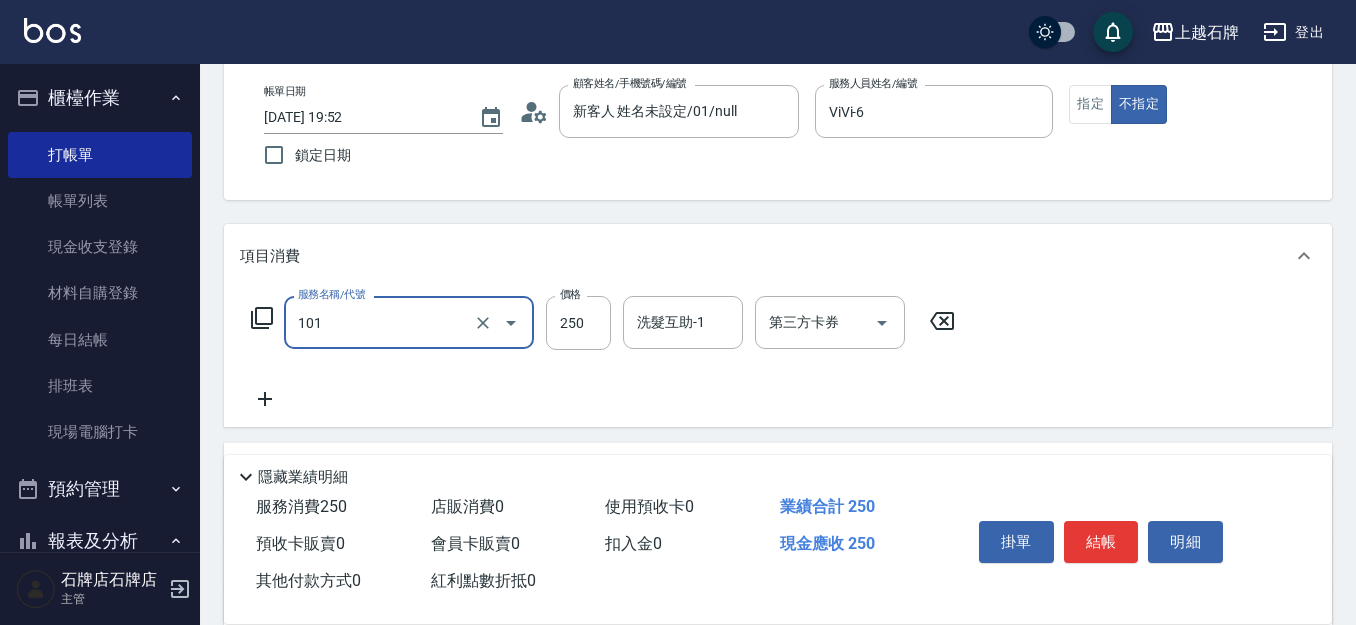 type on "洗髮(101)" 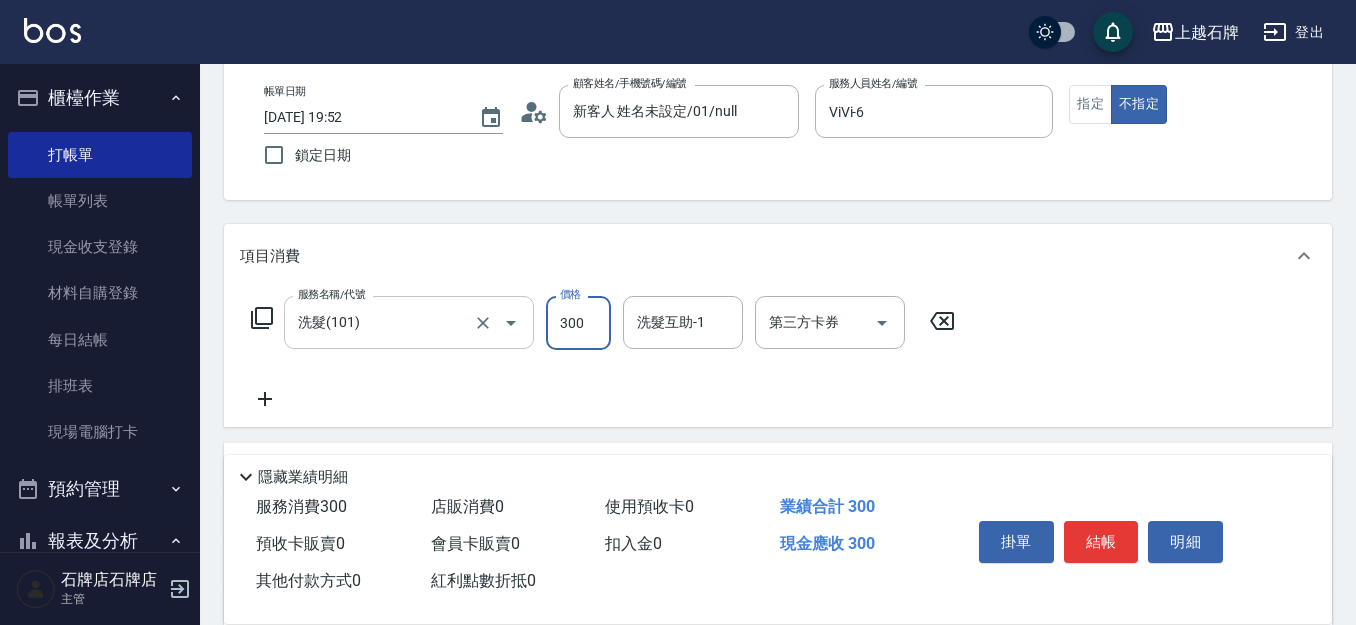 type on "300" 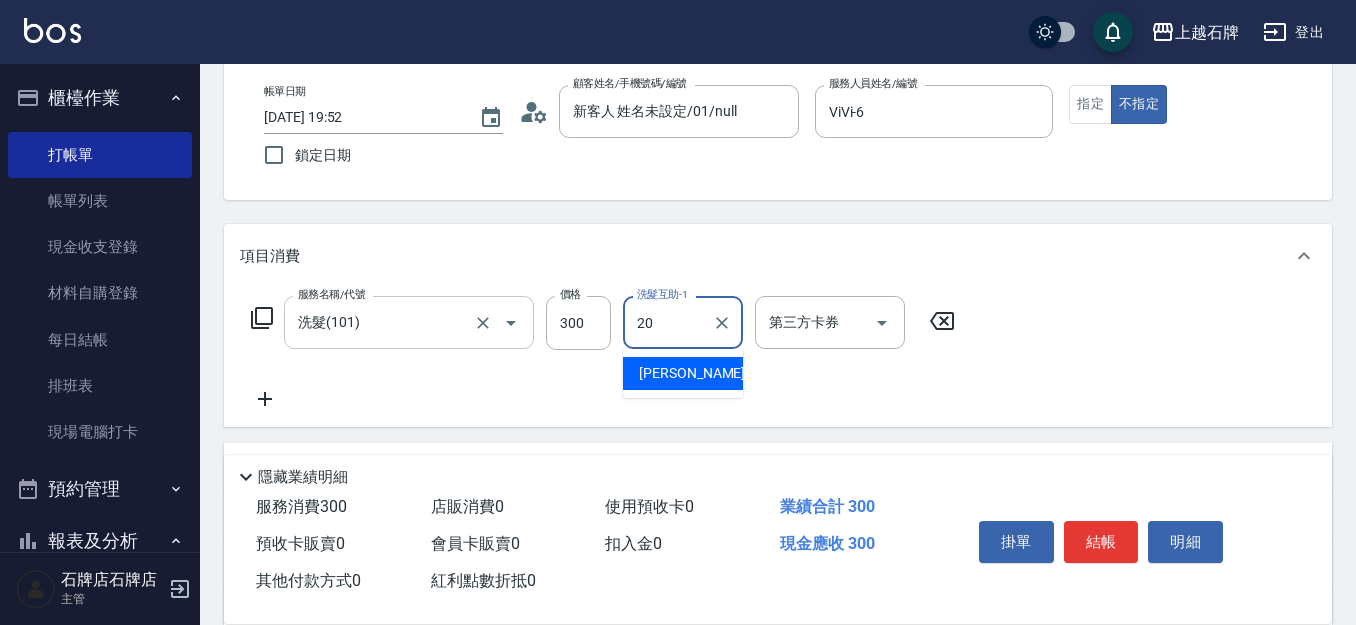 type on "[PERSON_NAME]-20" 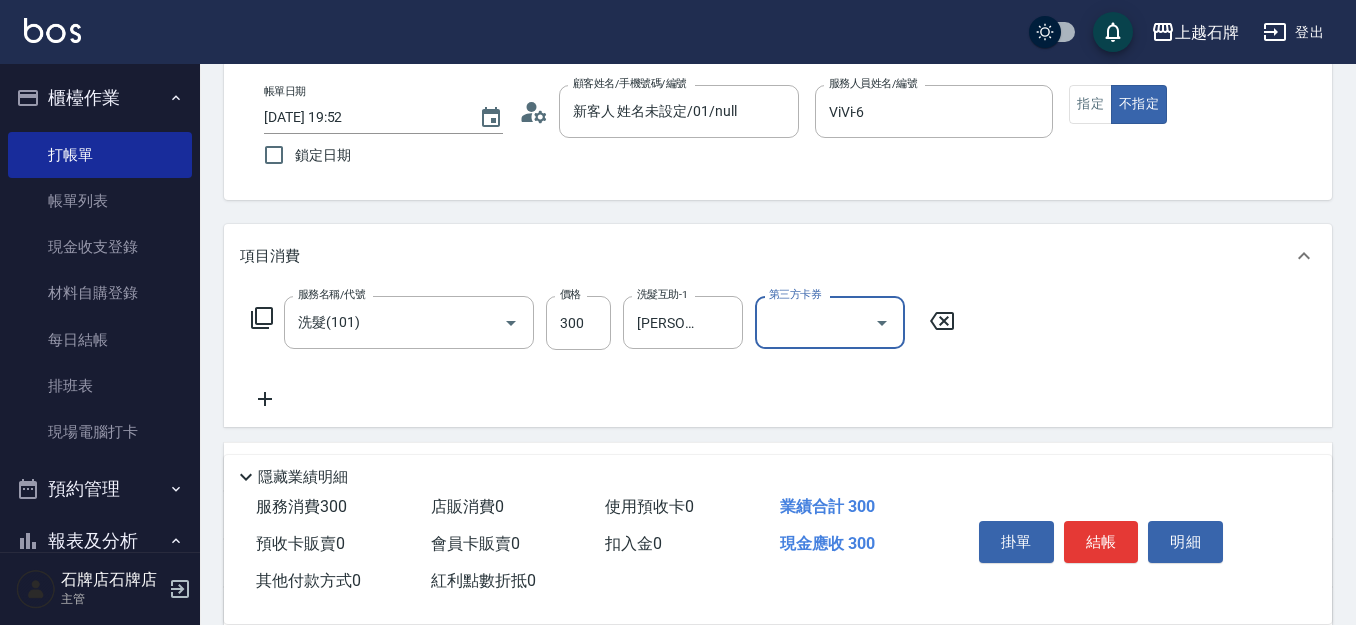 scroll, scrollTop: 0, scrollLeft: 0, axis: both 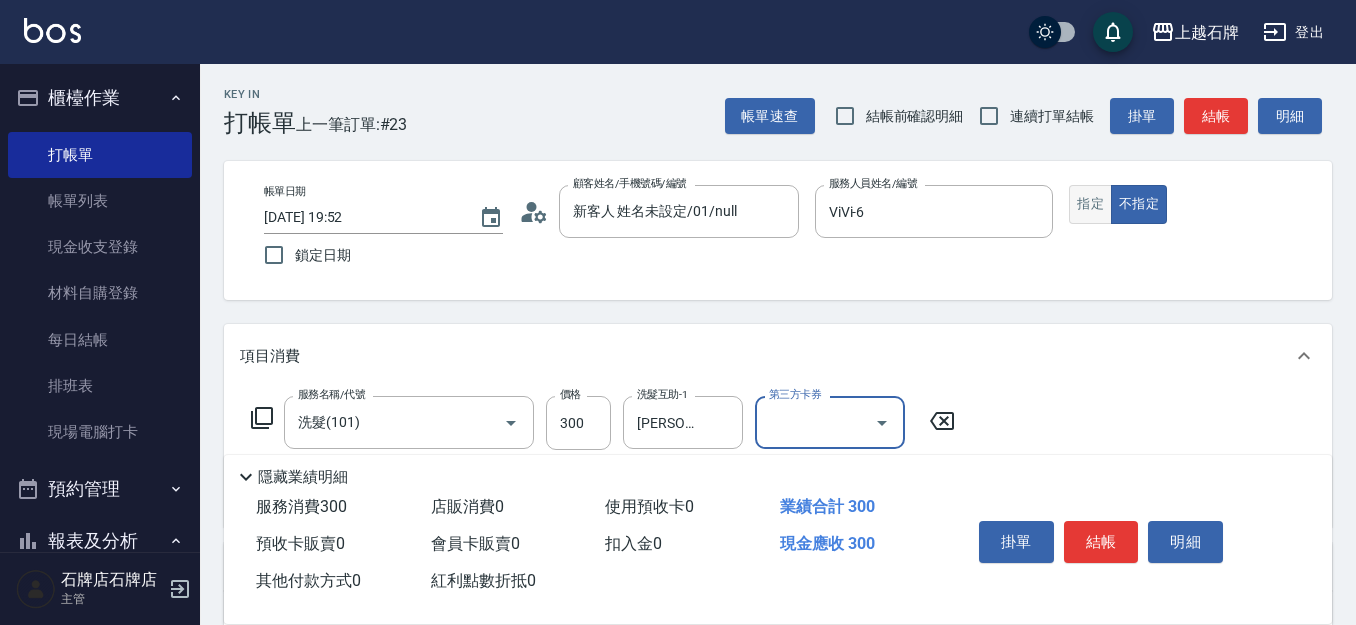 click on "指定" at bounding box center (1090, 204) 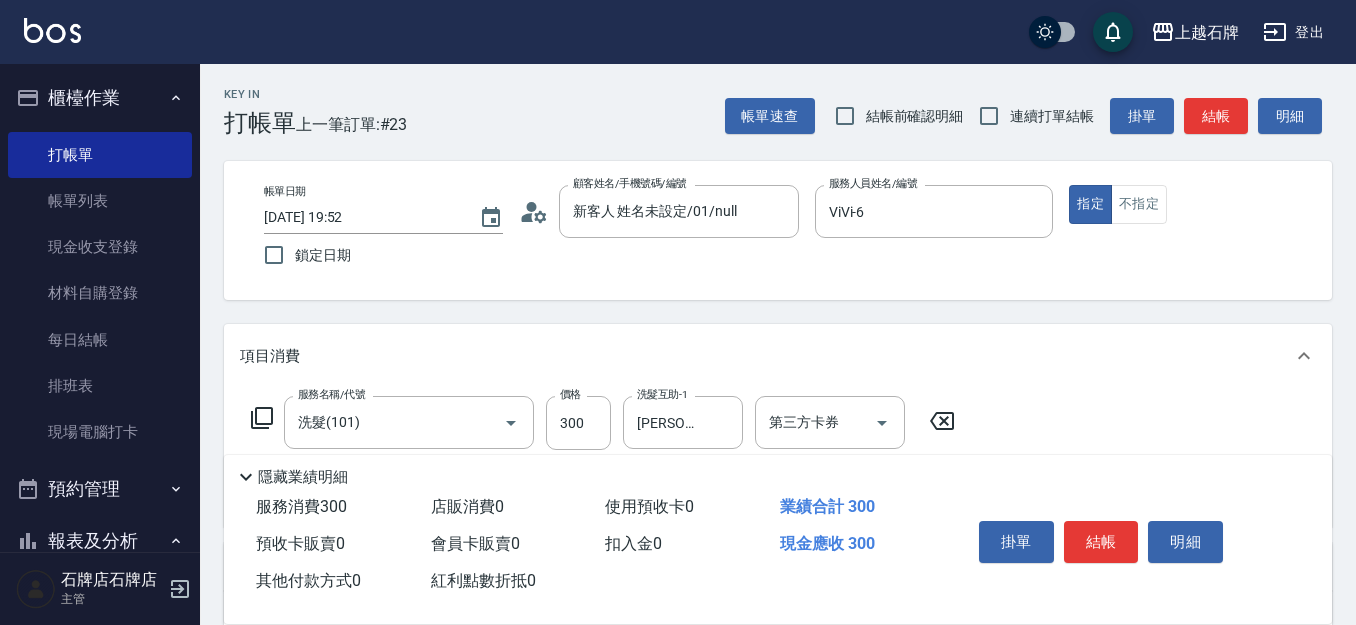 click on "Key In 打帳單 上一筆訂單:#23 帳單速查 結帳前確認明細 連續打單結帳 掛單 結帳 明細" at bounding box center [766, 100] 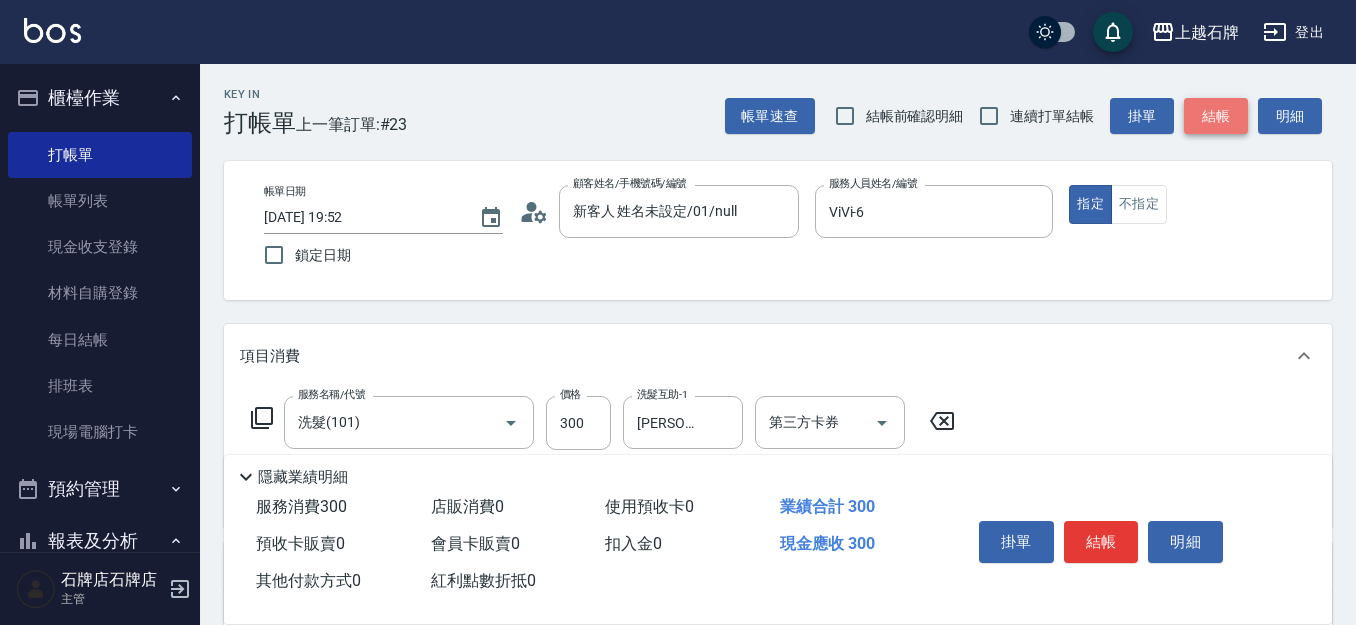 click on "結帳" at bounding box center (1216, 116) 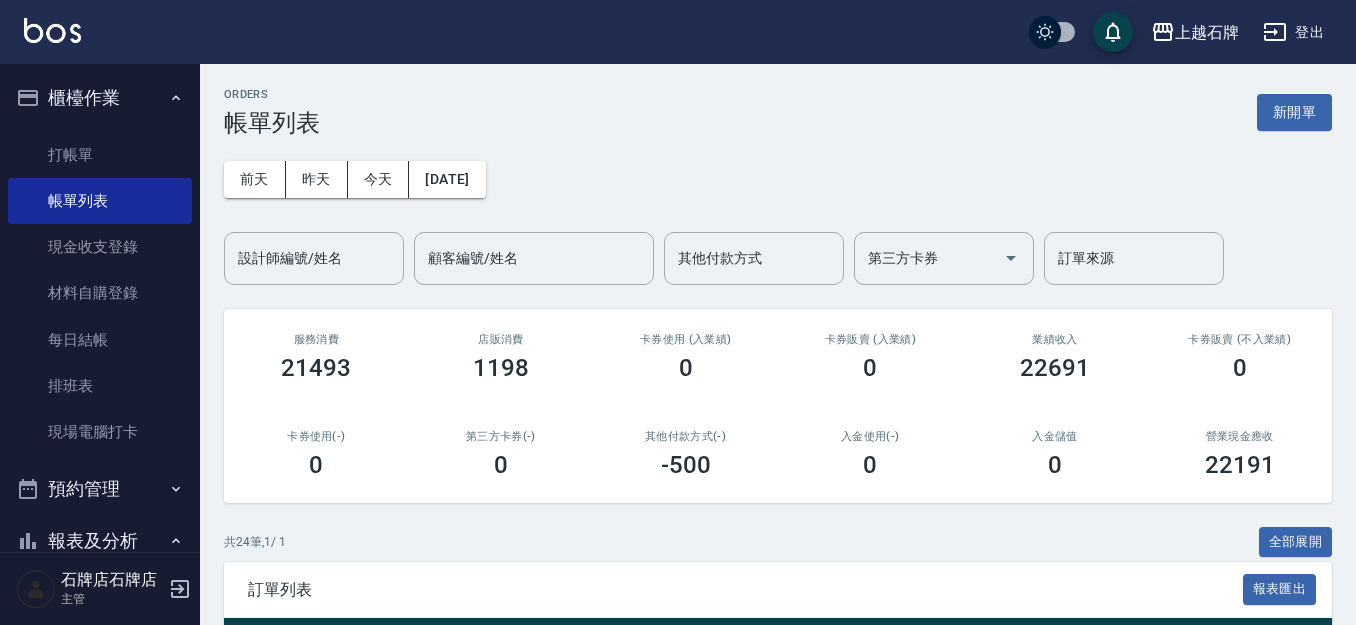 scroll, scrollTop: 300, scrollLeft: 0, axis: vertical 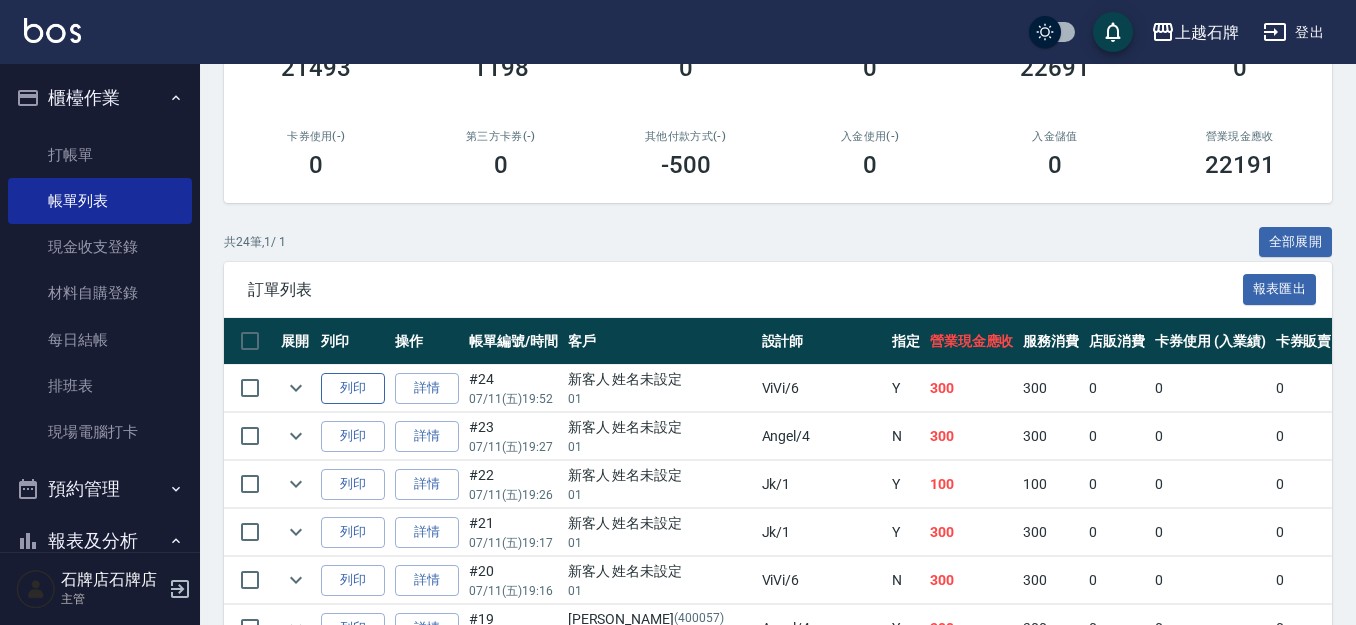 click on "列印" at bounding box center [353, 388] 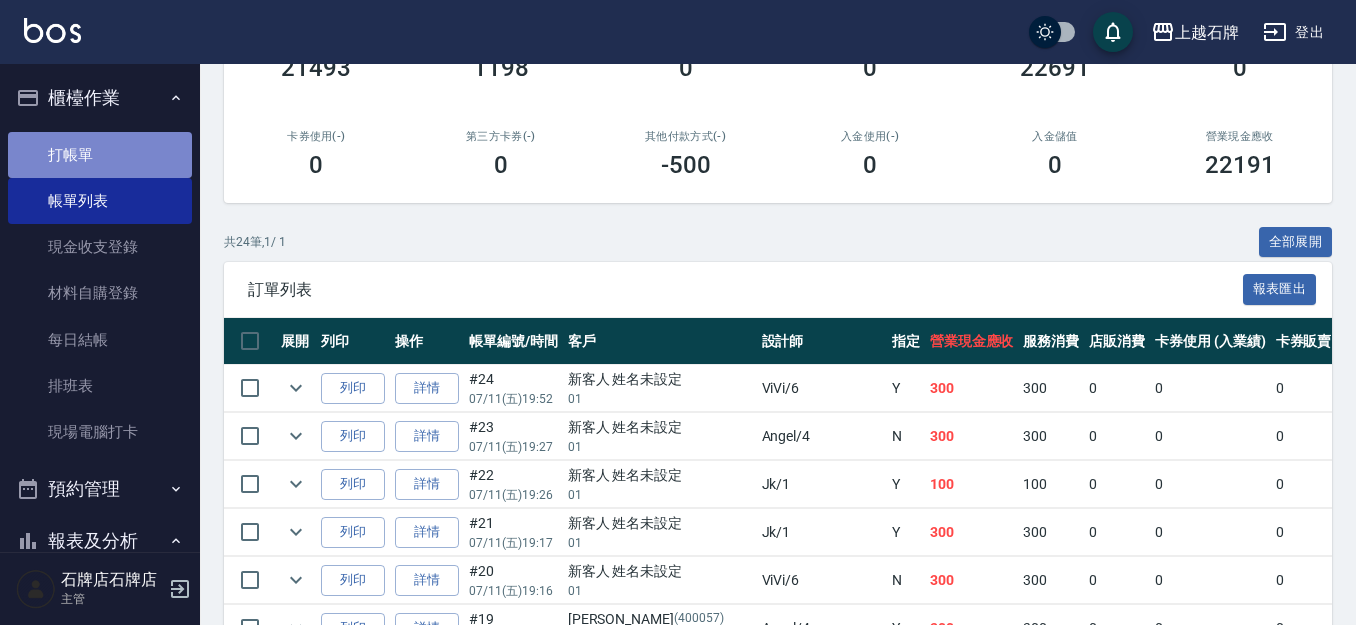 click on "打帳單" at bounding box center (100, 155) 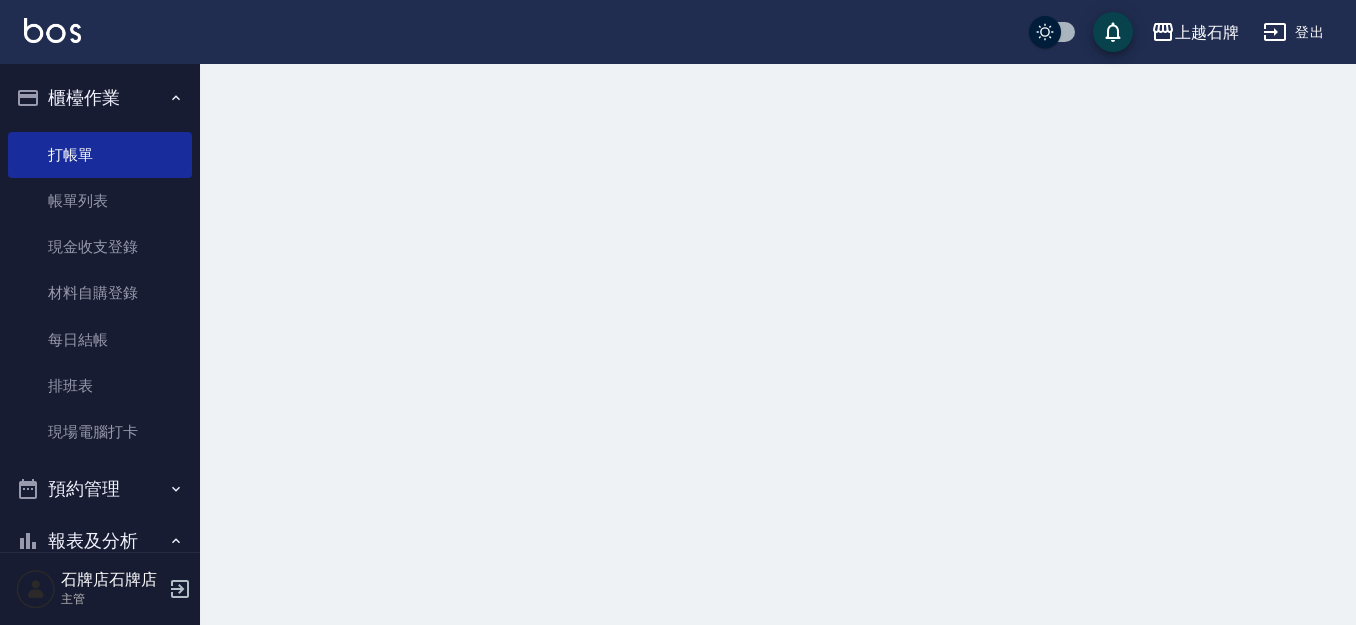 scroll, scrollTop: 0, scrollLeft: 0, axis: both 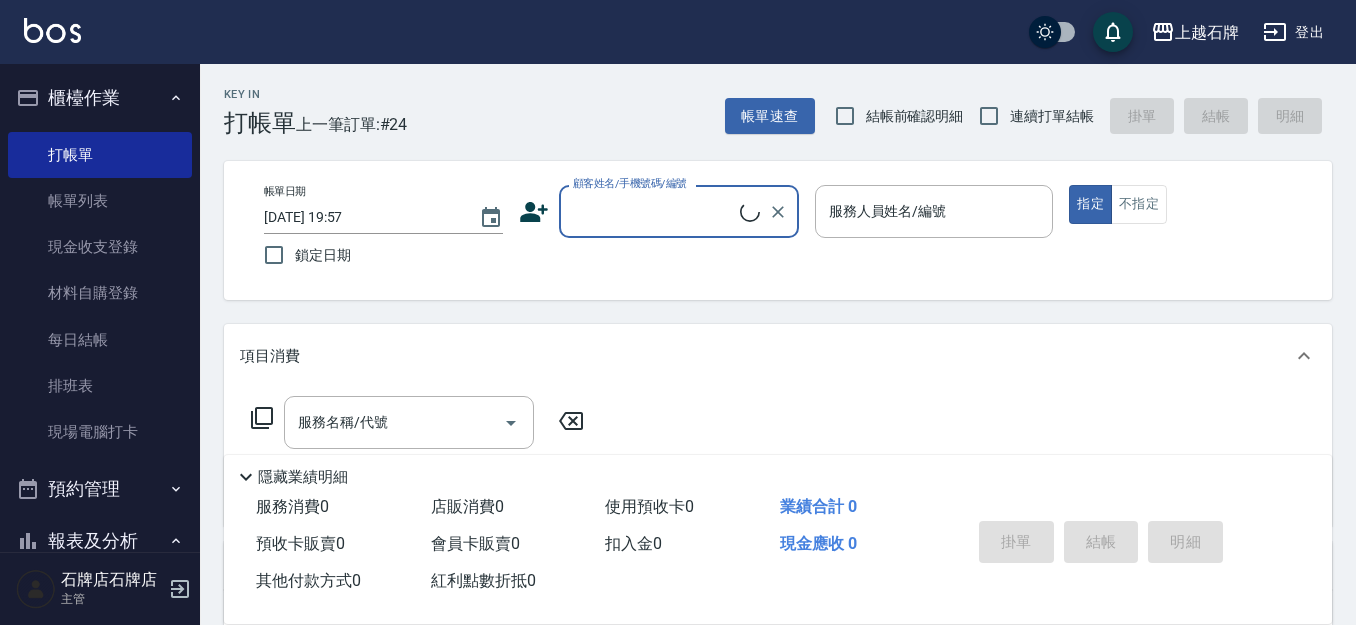 click on "顧客姓名/手機號碼/編號" at bounding box center (679, 211) 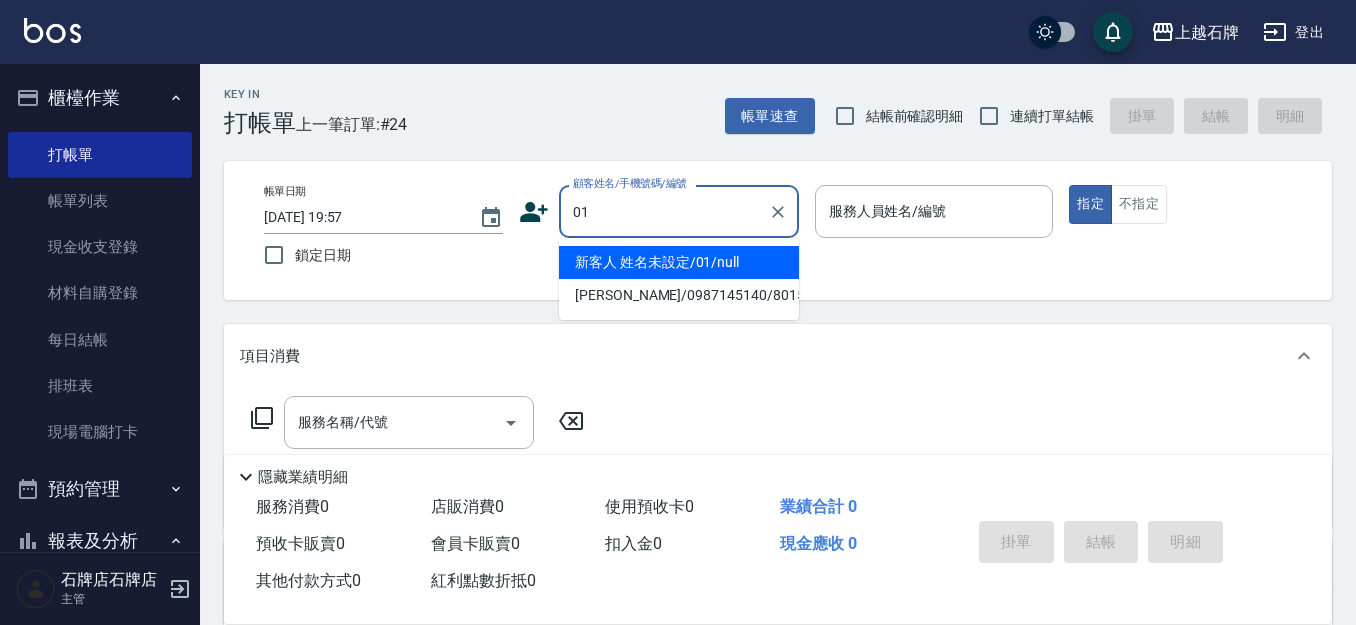 type on "0" 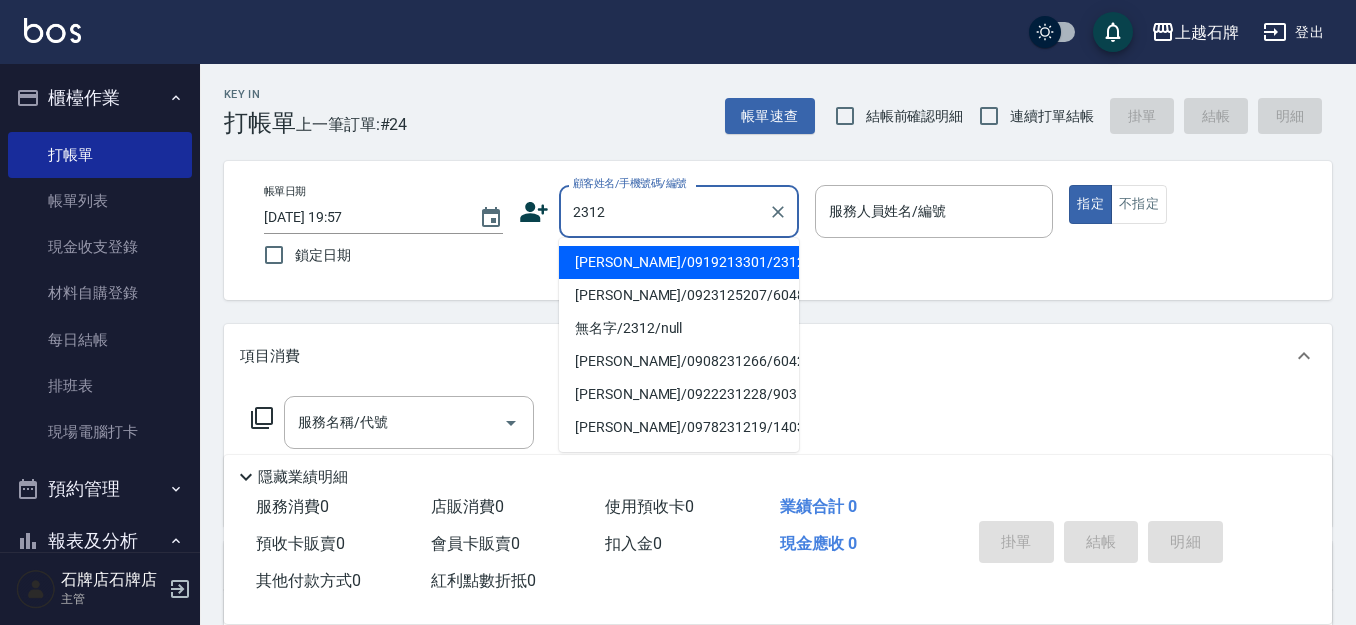 click on "[PERSON_NAME]/0919213301/2312" at bounding box center [679, 262] 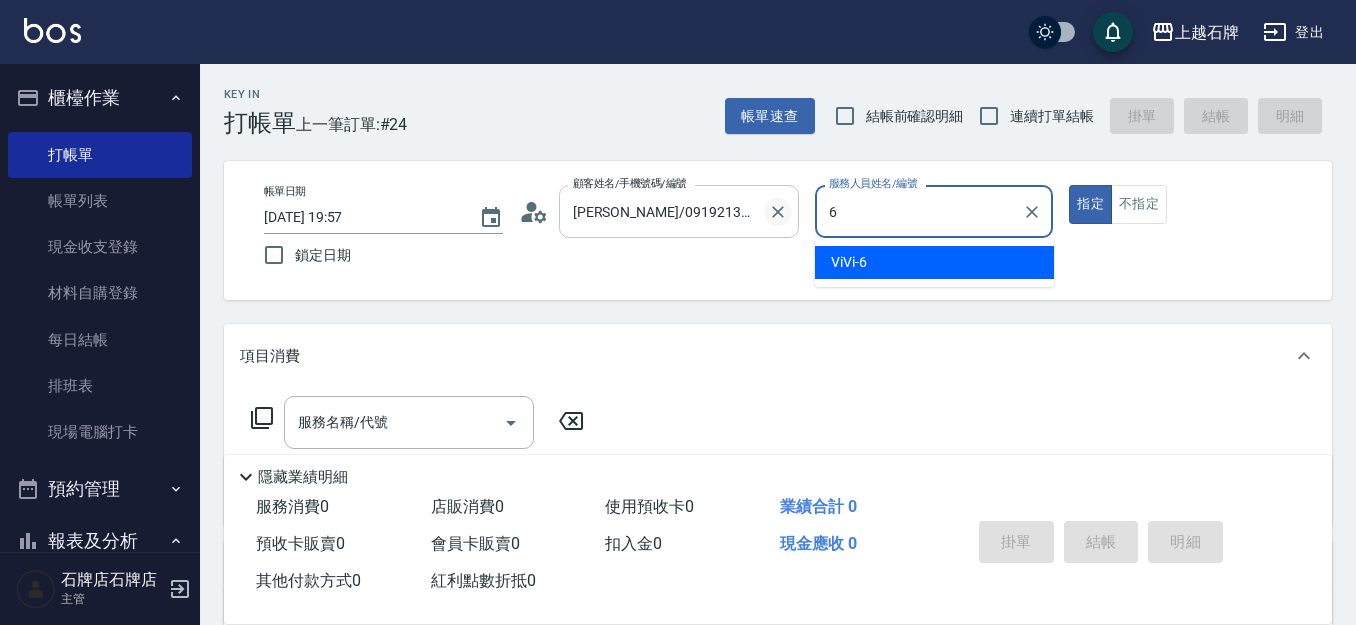 type on "ViVi-6" 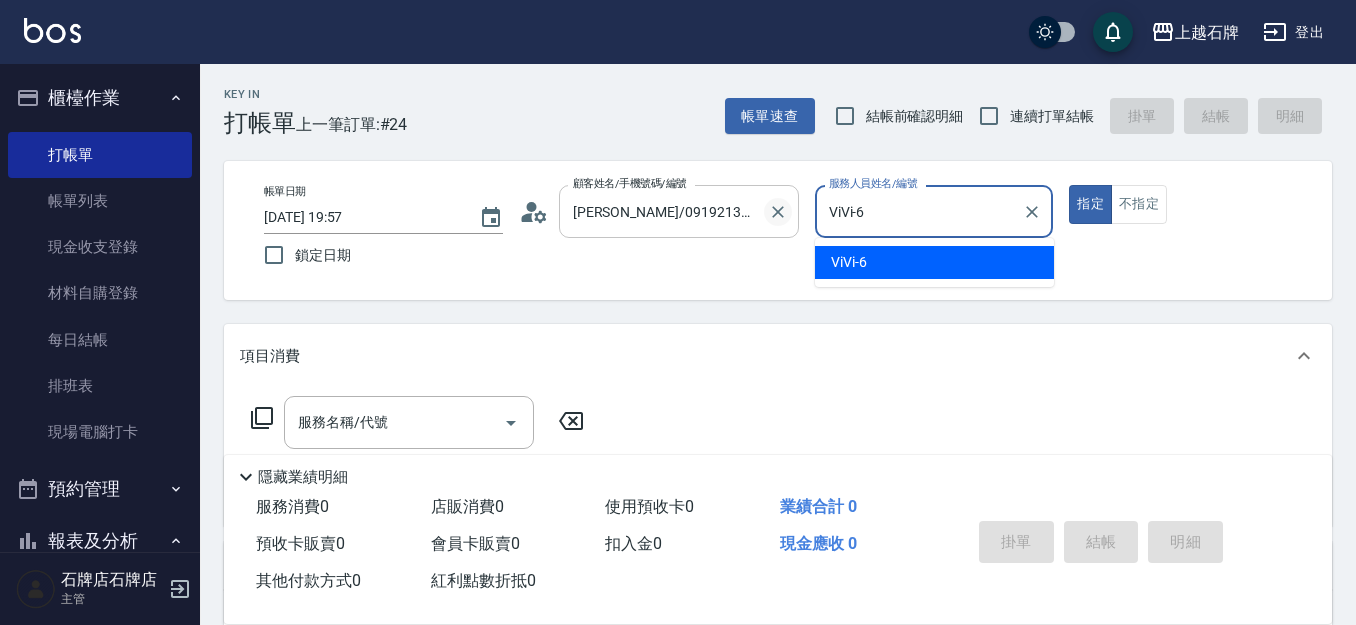 type on "true" 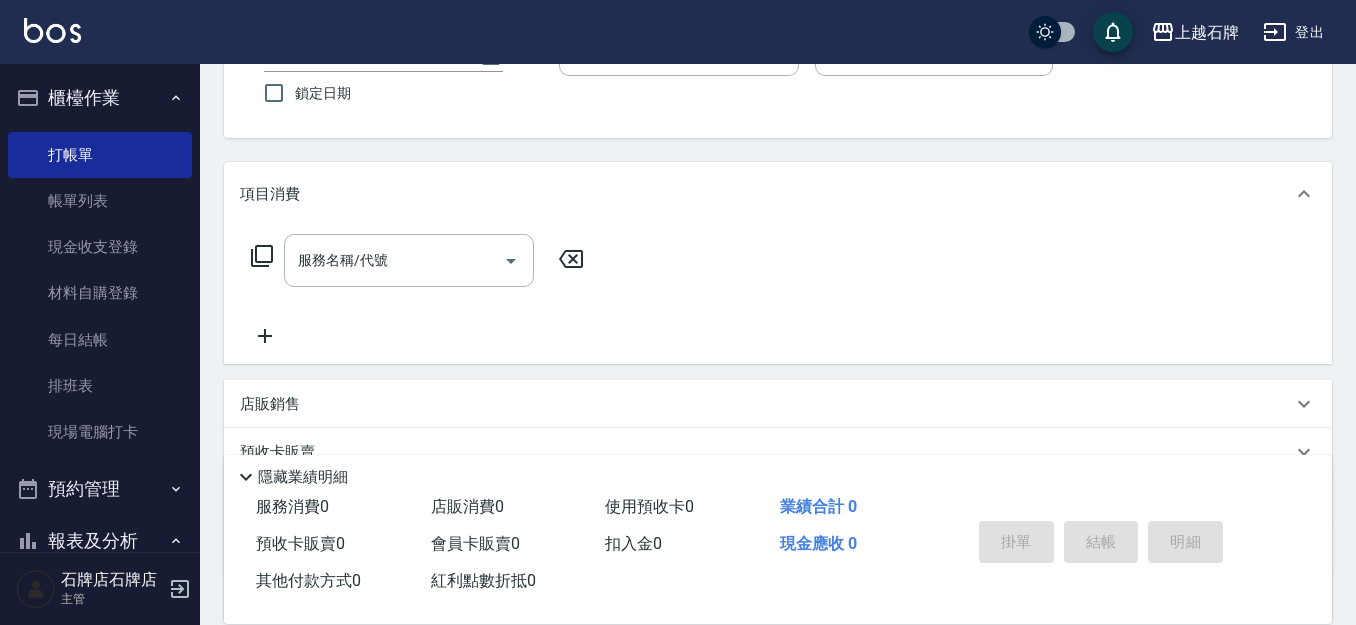 scroll, scrollTop: 200, scrollLeft: 0, axis: vertical 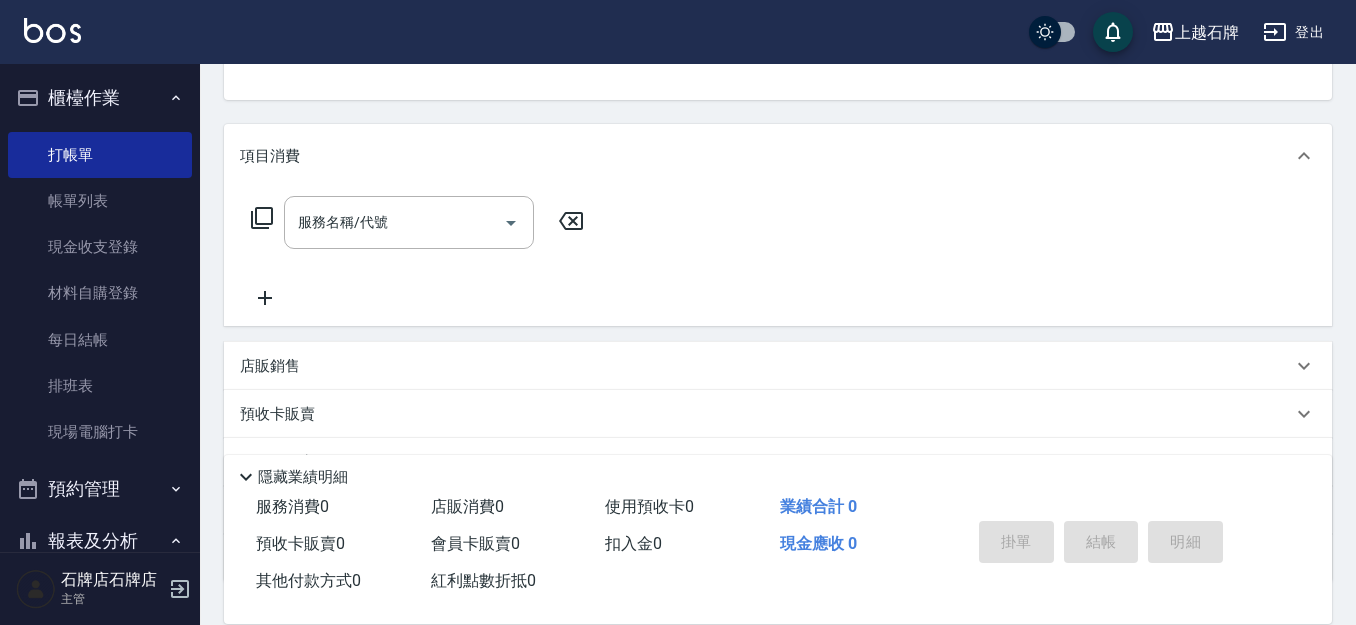 click 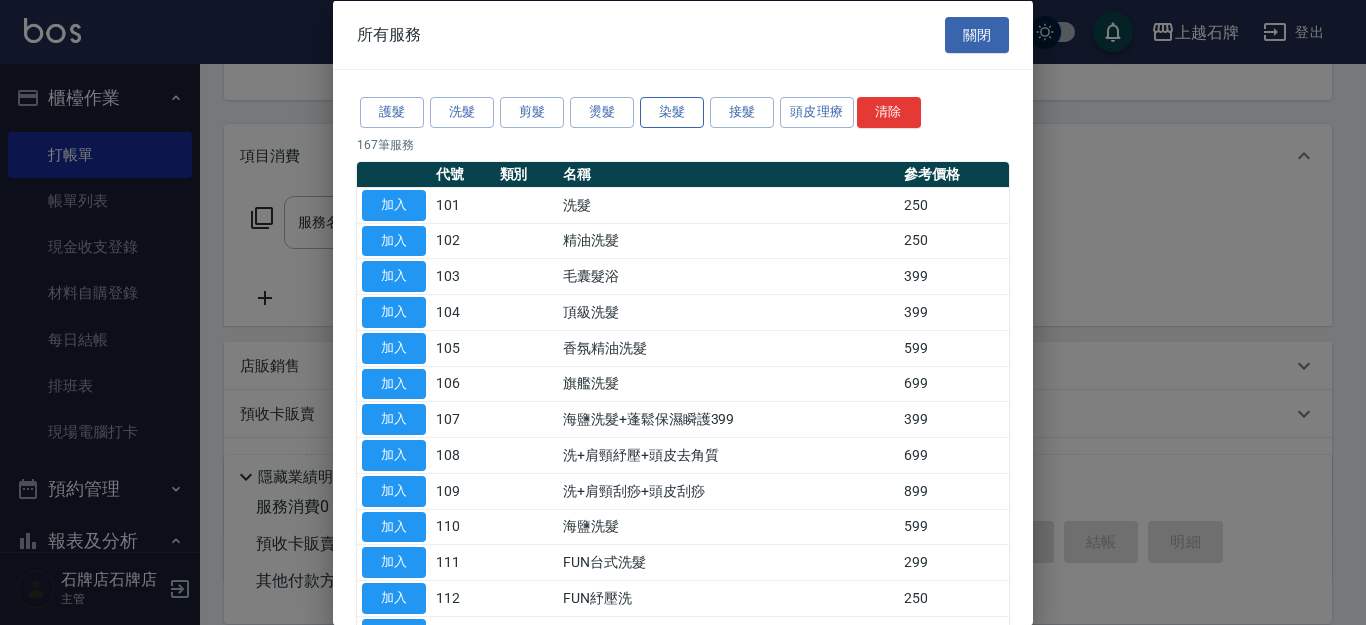 click on "染髮" at bounding box center (672, 112) 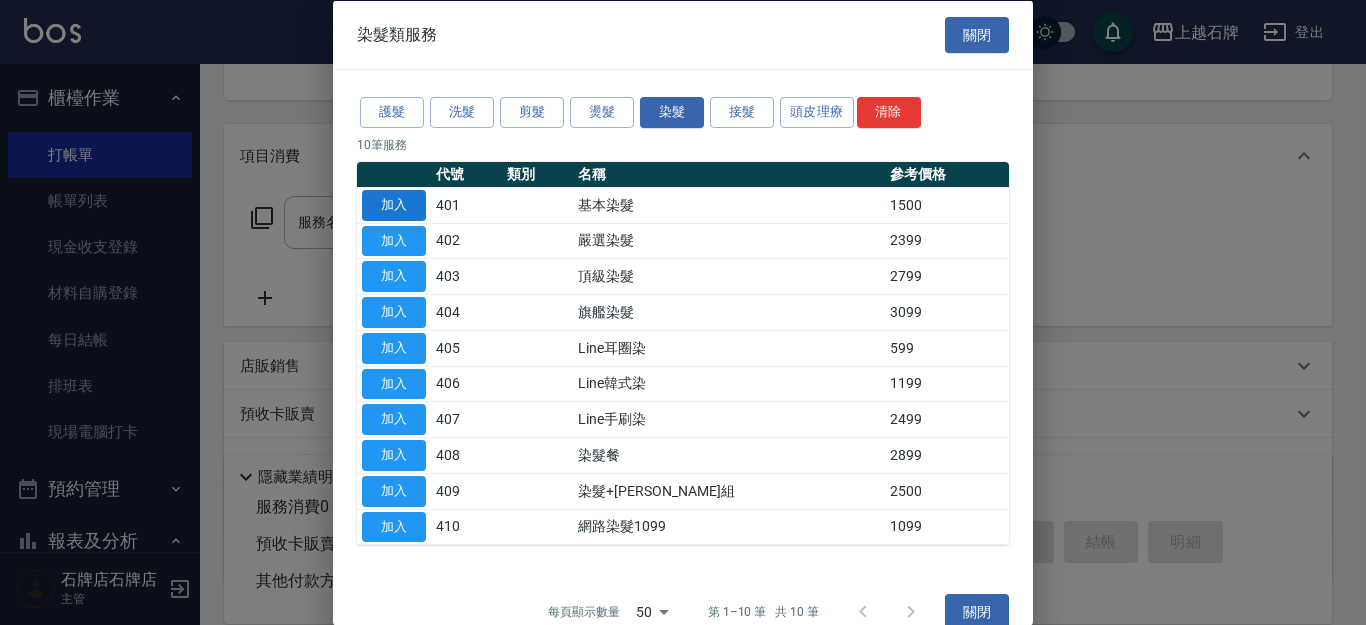click on "加入" at bounding box center (394, 204) 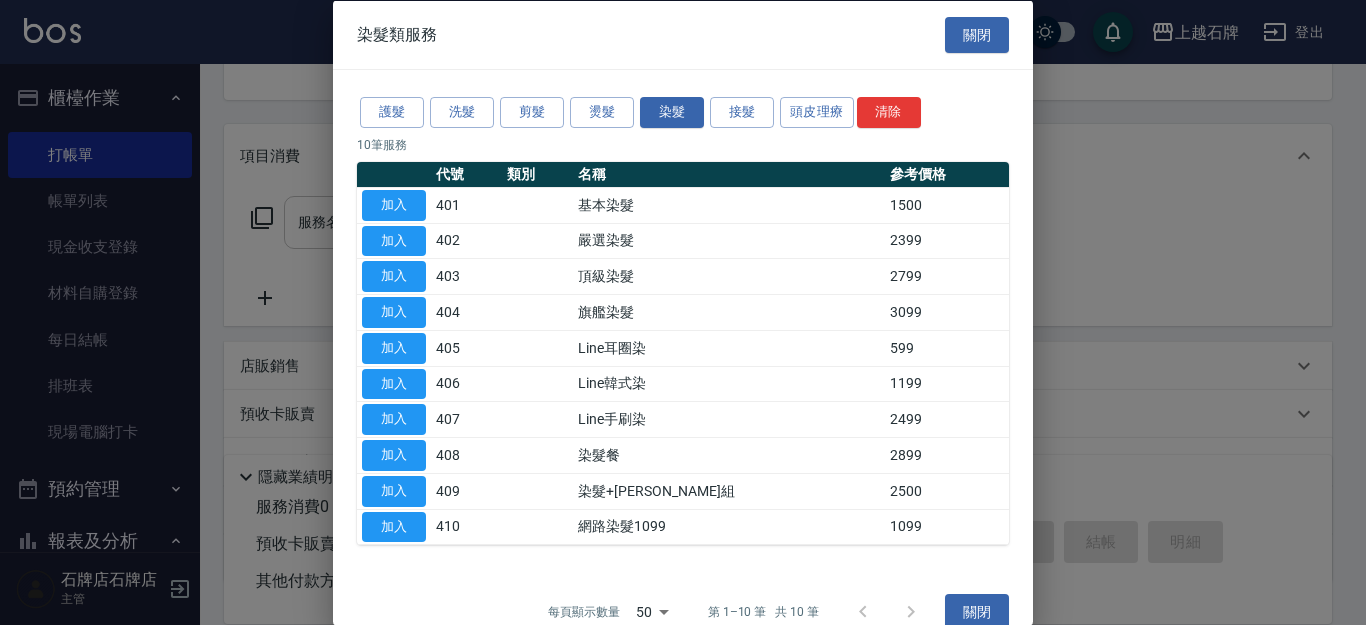 type on "基本染髮(401)" 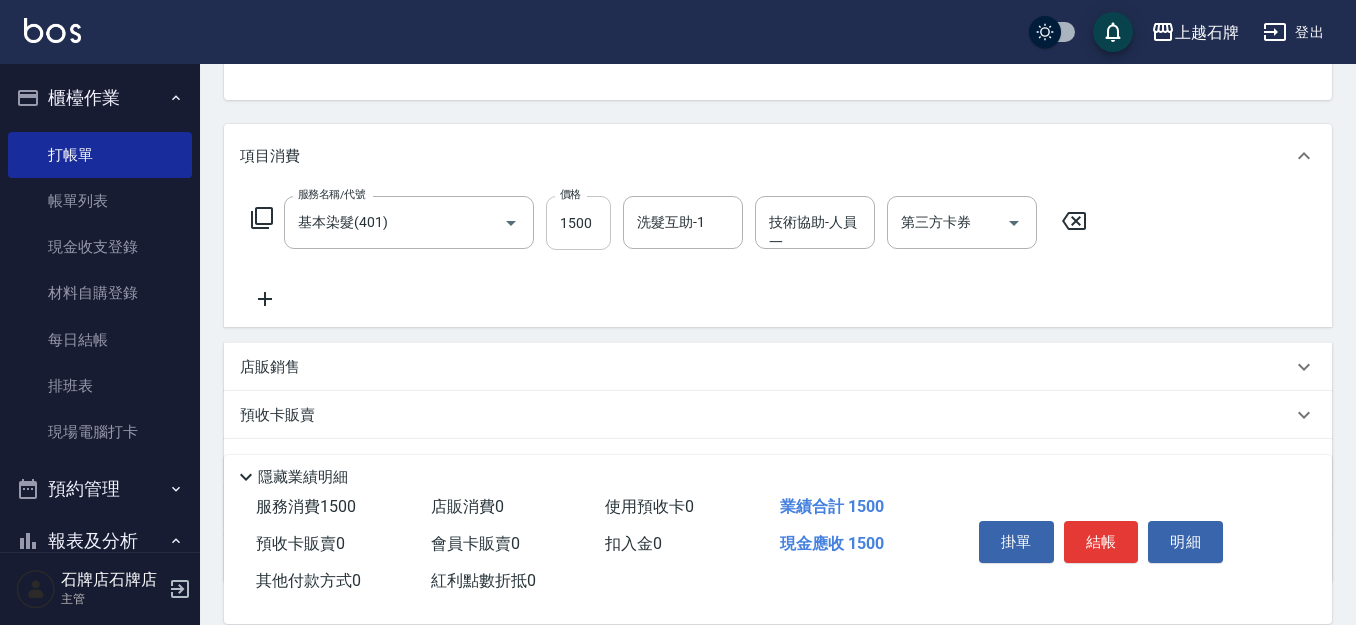 click on "1500" at bounding box center (578, 223) 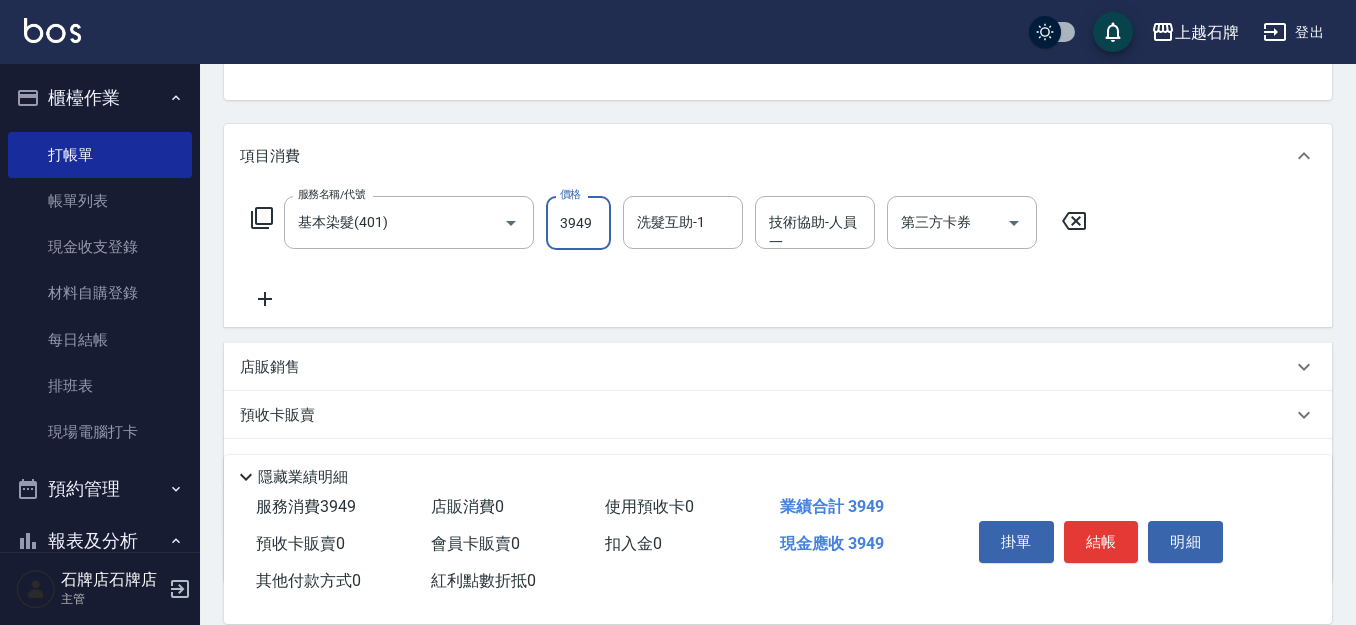 type on "3949" 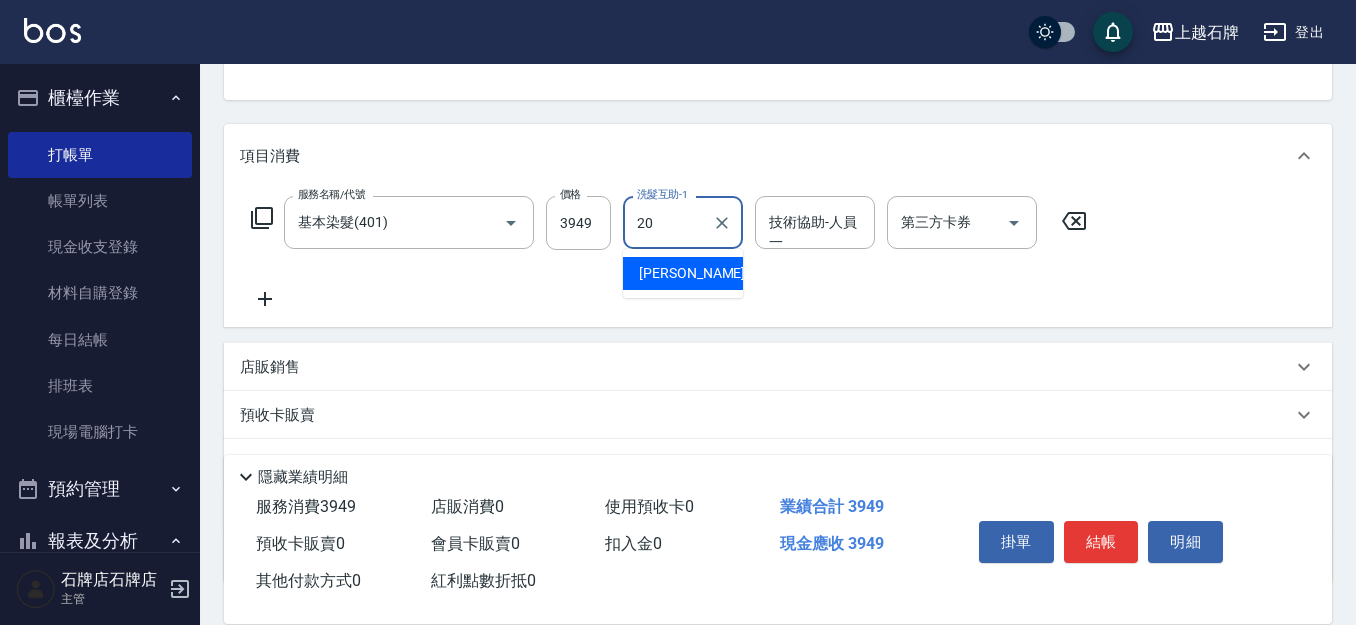 type on "2" 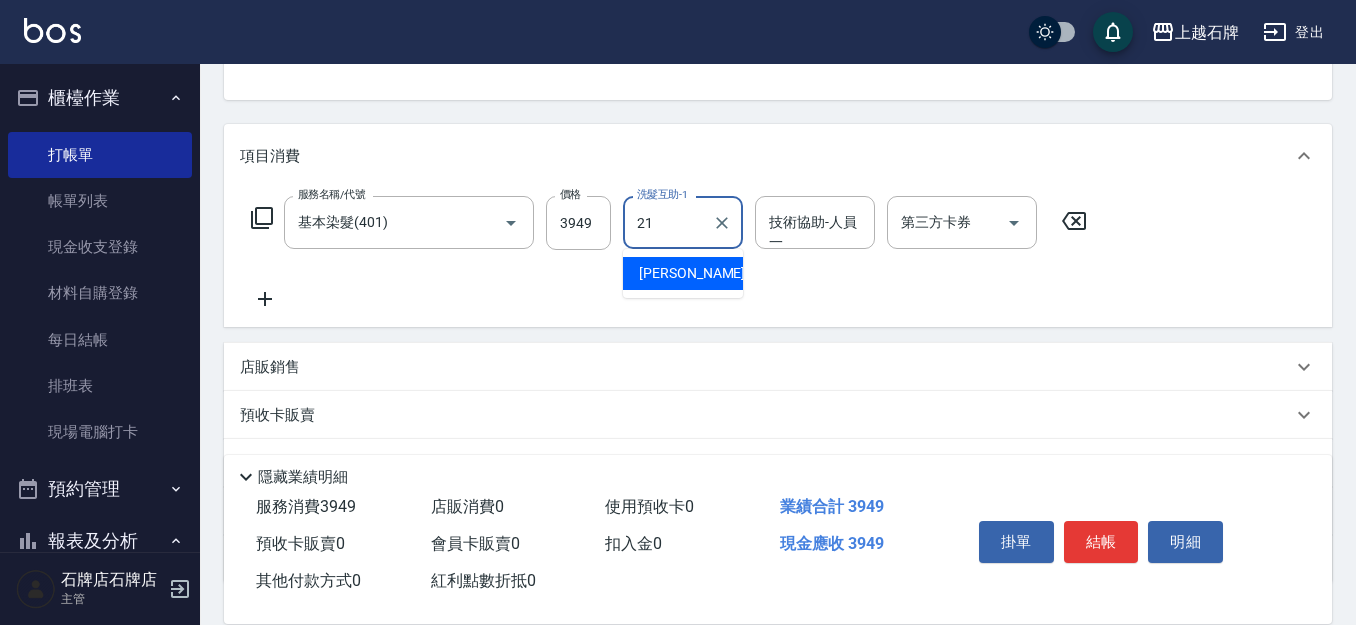 type on "[PERSON_NAME]-21" 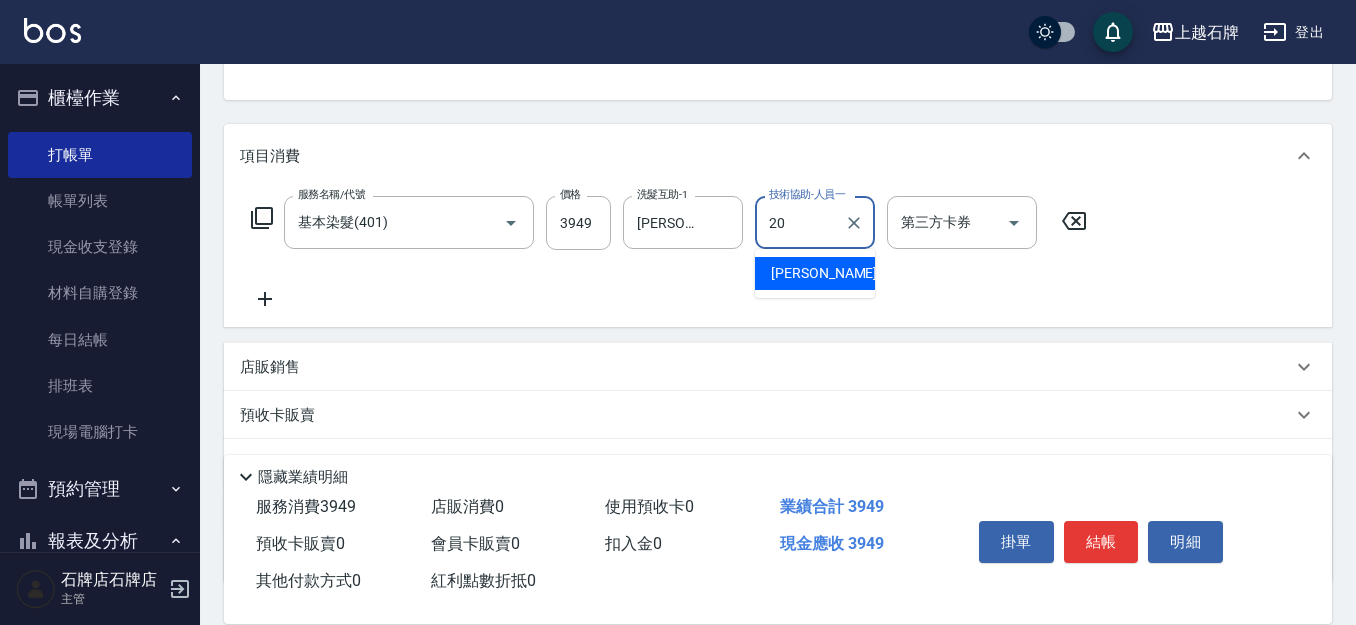 type on "[PERSON_NAME]-20" 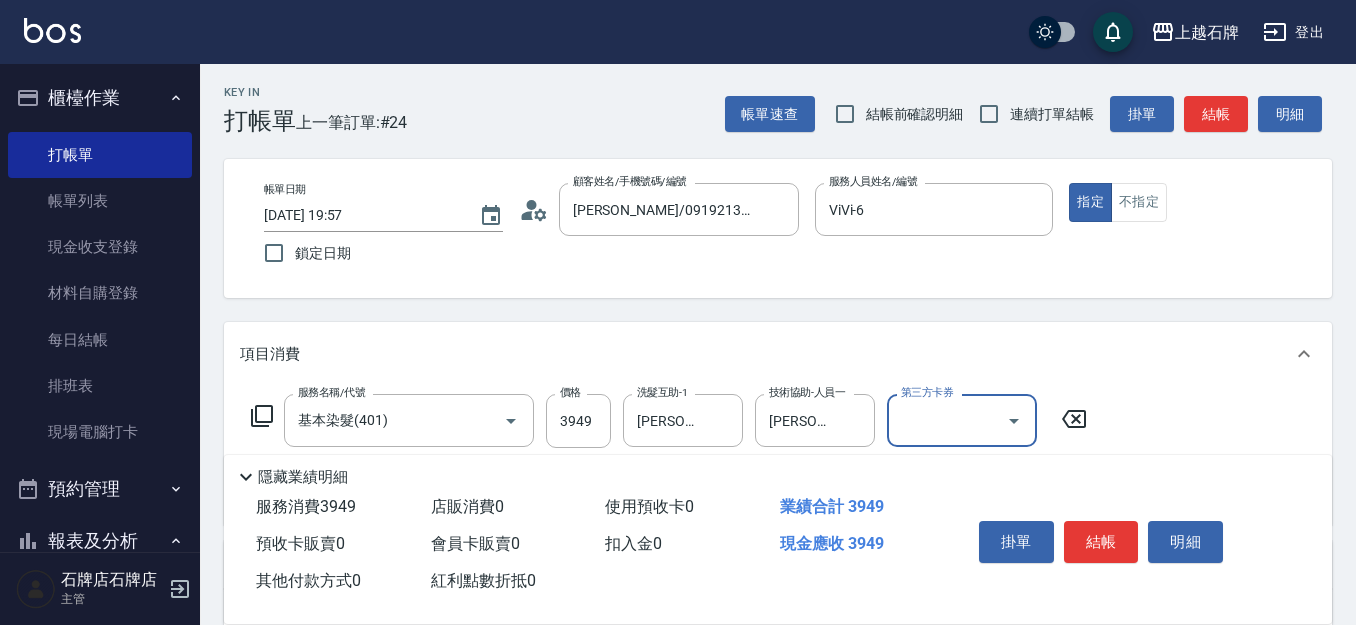 scroll, scrollTop: 0, scrollLeft: 0, axis: both 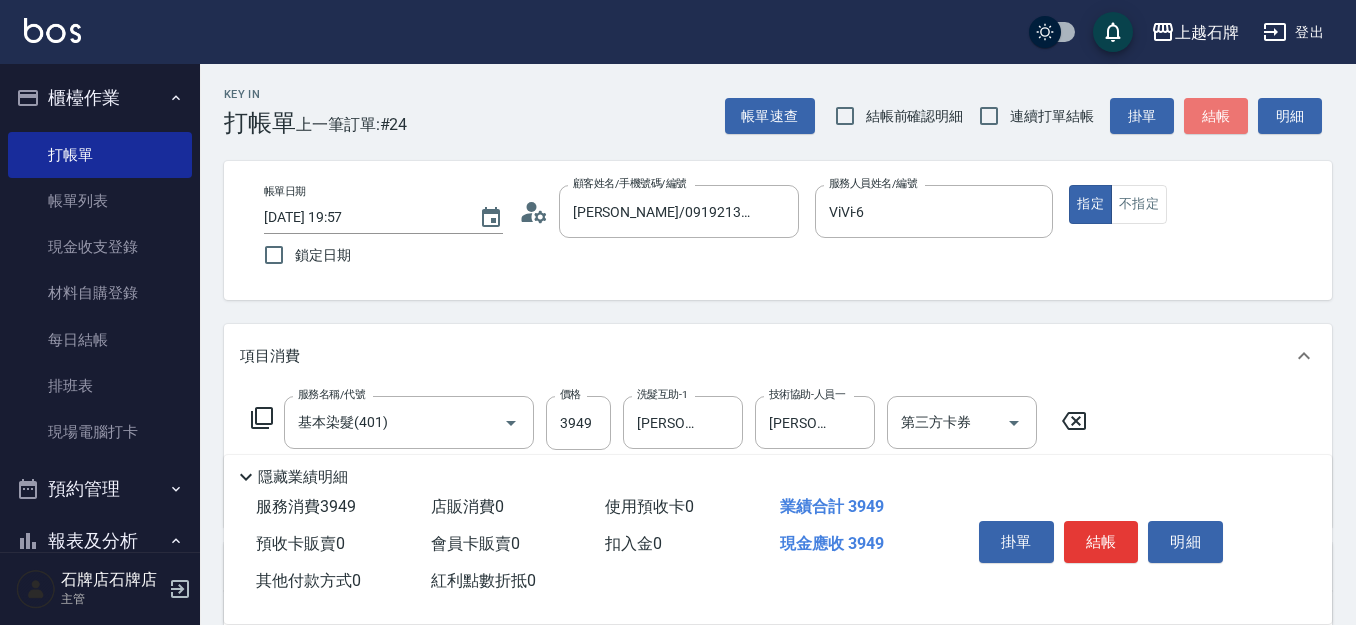 click on "結帳" at bounding box center [1216, 116] 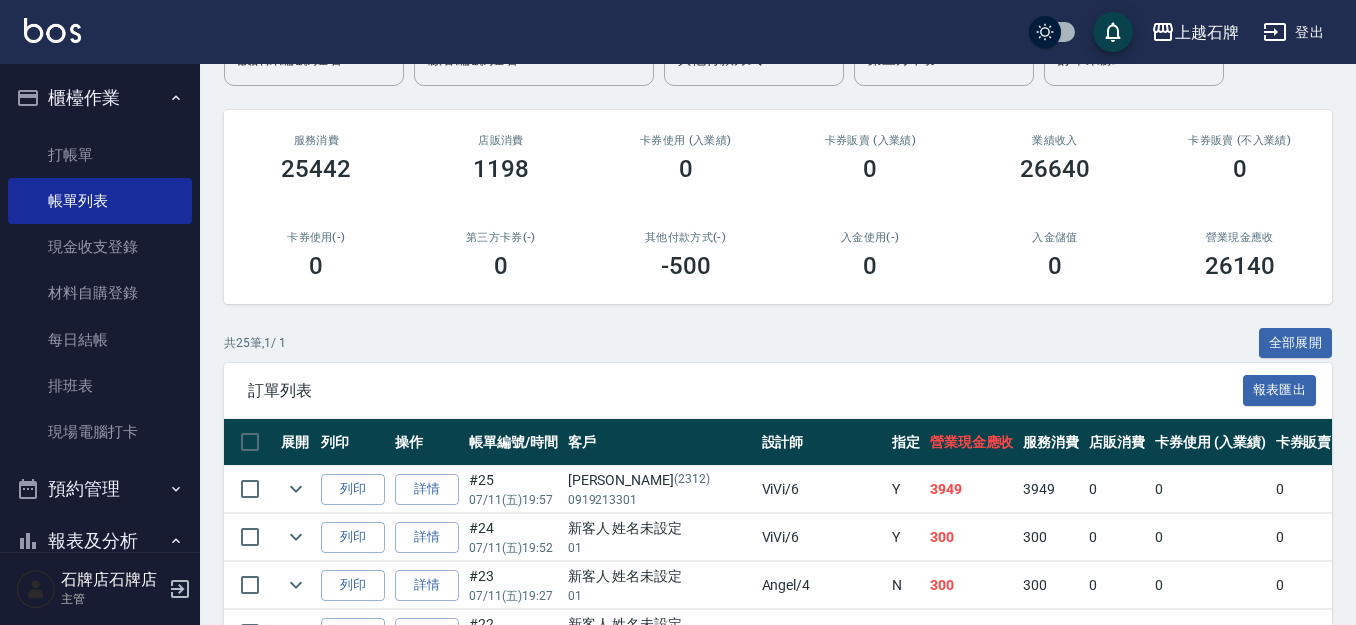 scroll, scrollTop: 200, scrollLeft: 0, axis: vertical 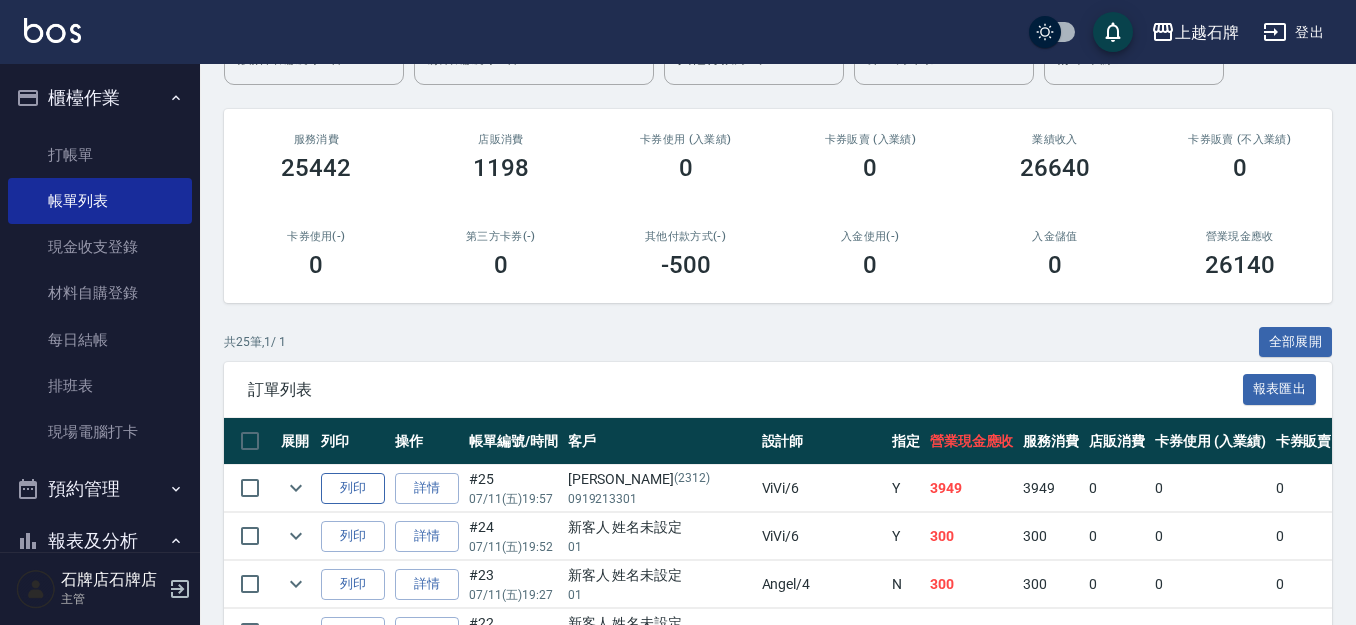 click on "列印" at bounding box center [353, 488] 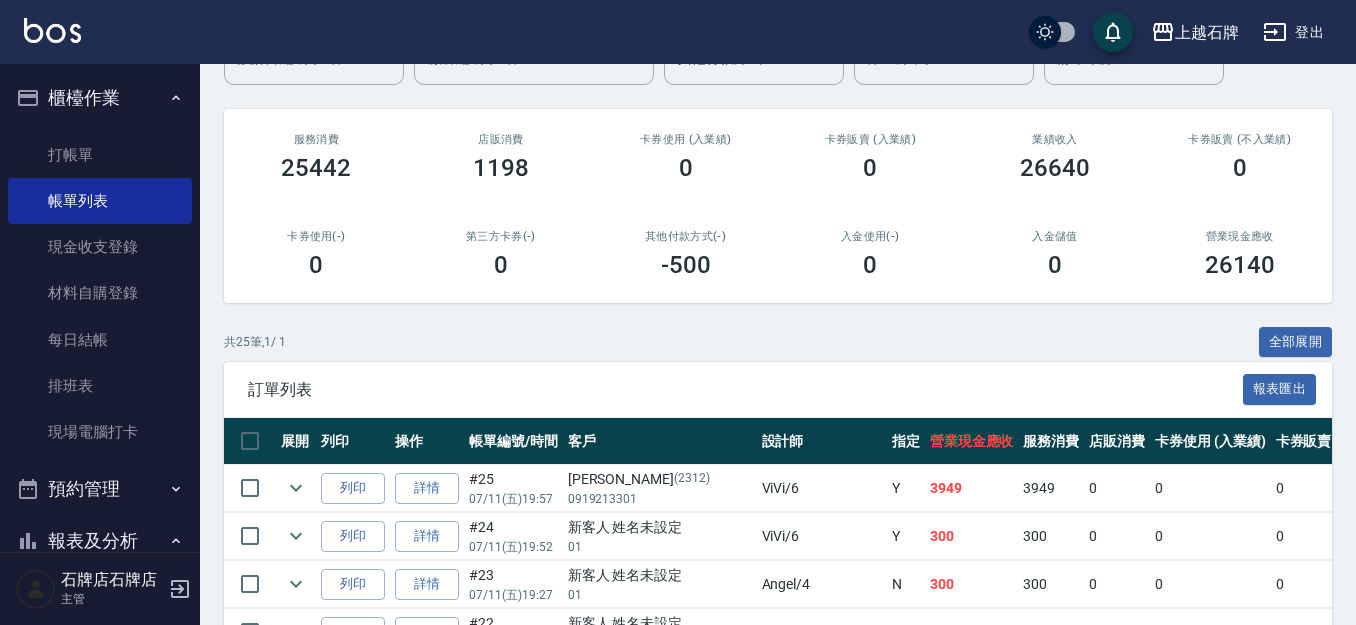 click on "設計師日報表" at bounding box center [100, 1245] 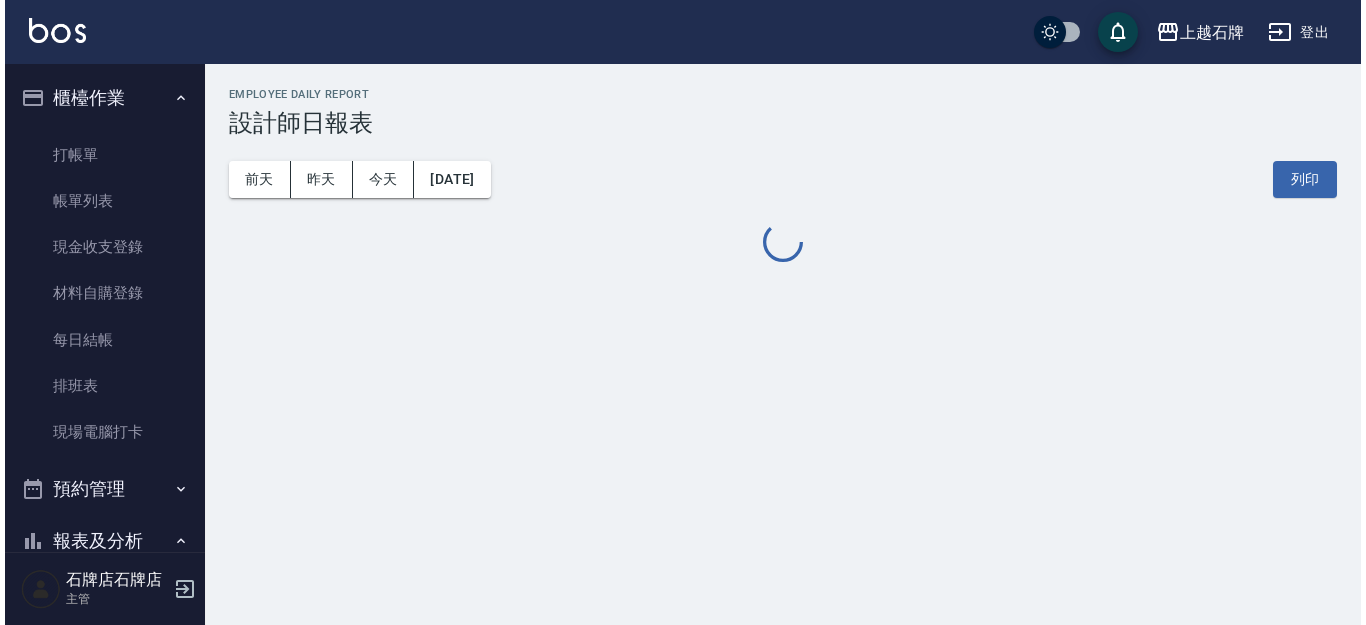 scroll, scrollTop: 0, scrollLeft: 0, axis: both 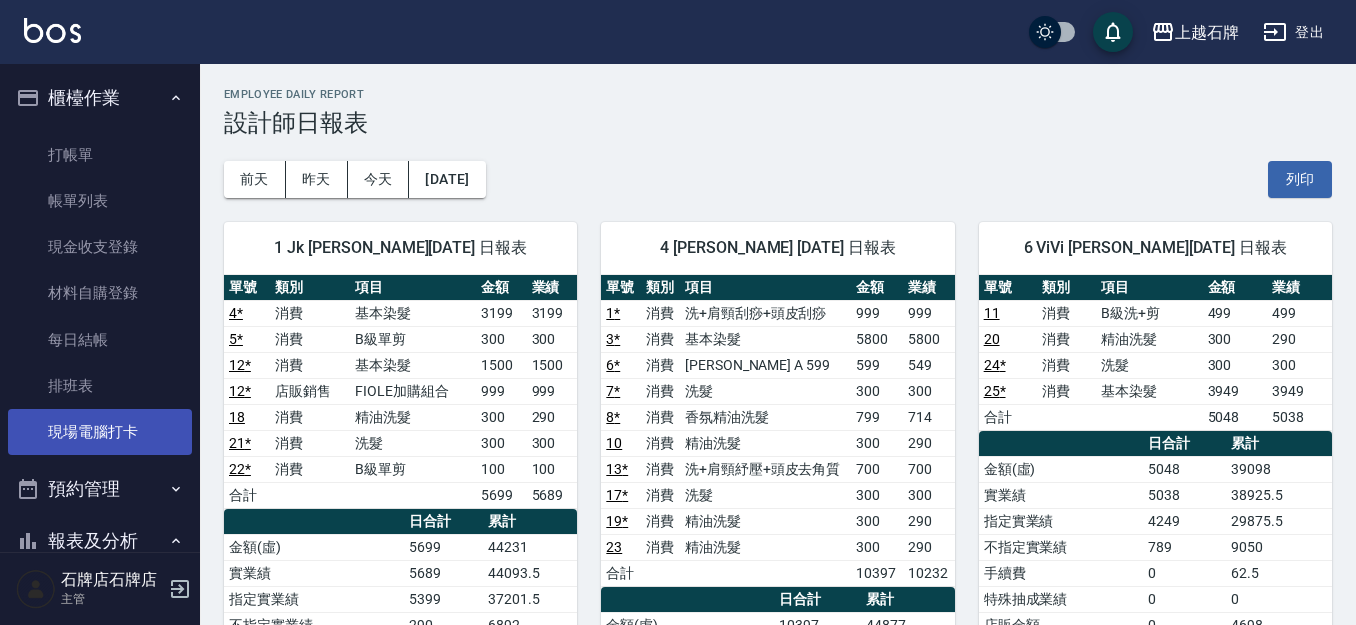click on "現場電腦打卡" at bounding box center [100, 432] 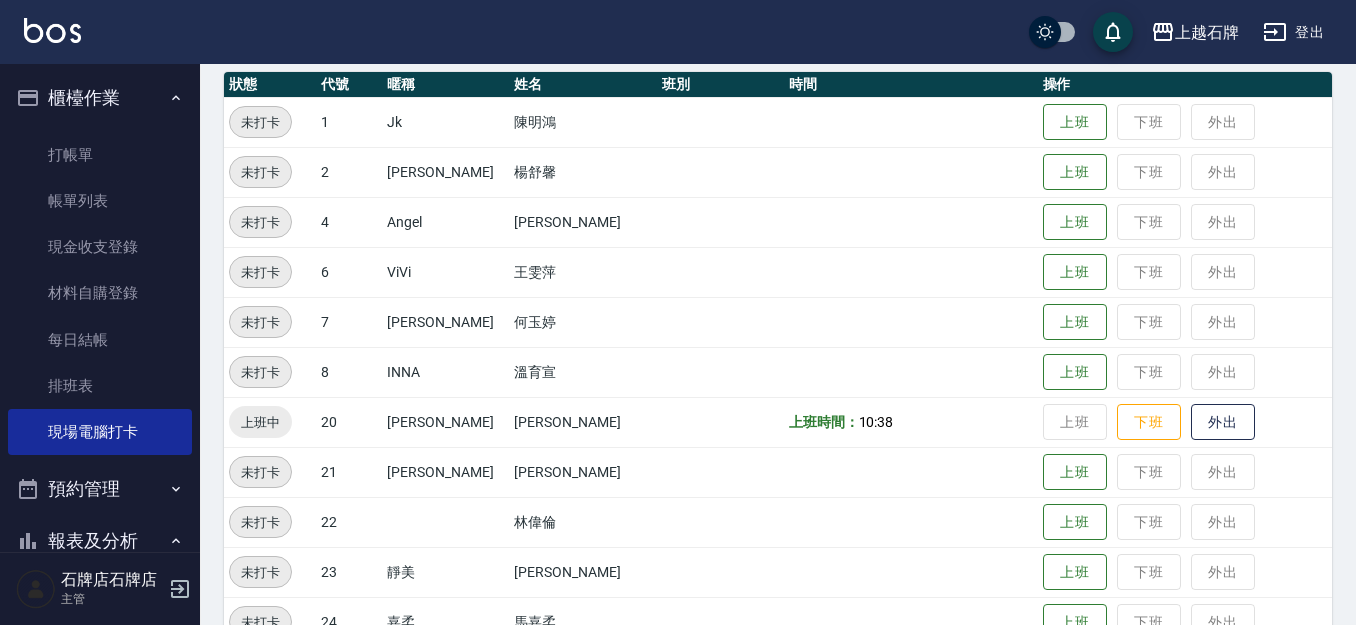 scroll, scrollTop: 300, scrollLeft: 0, axis: vertical 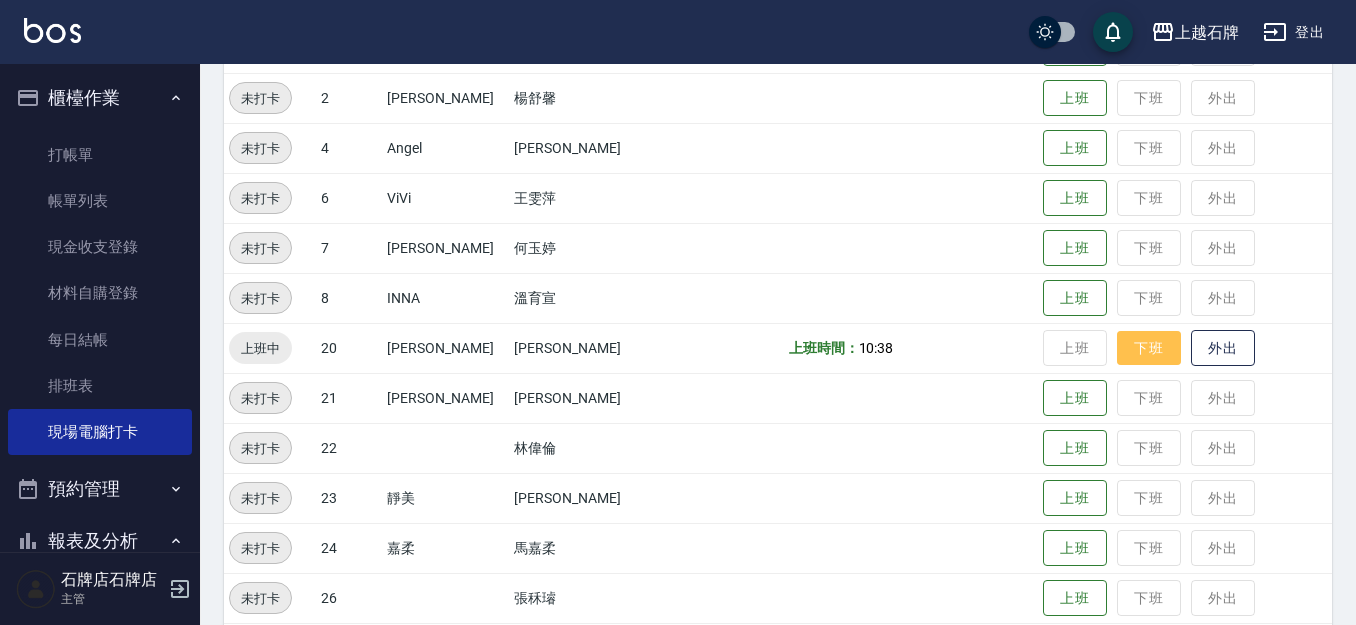 click on "下班" at bounding box center (1149, 348) 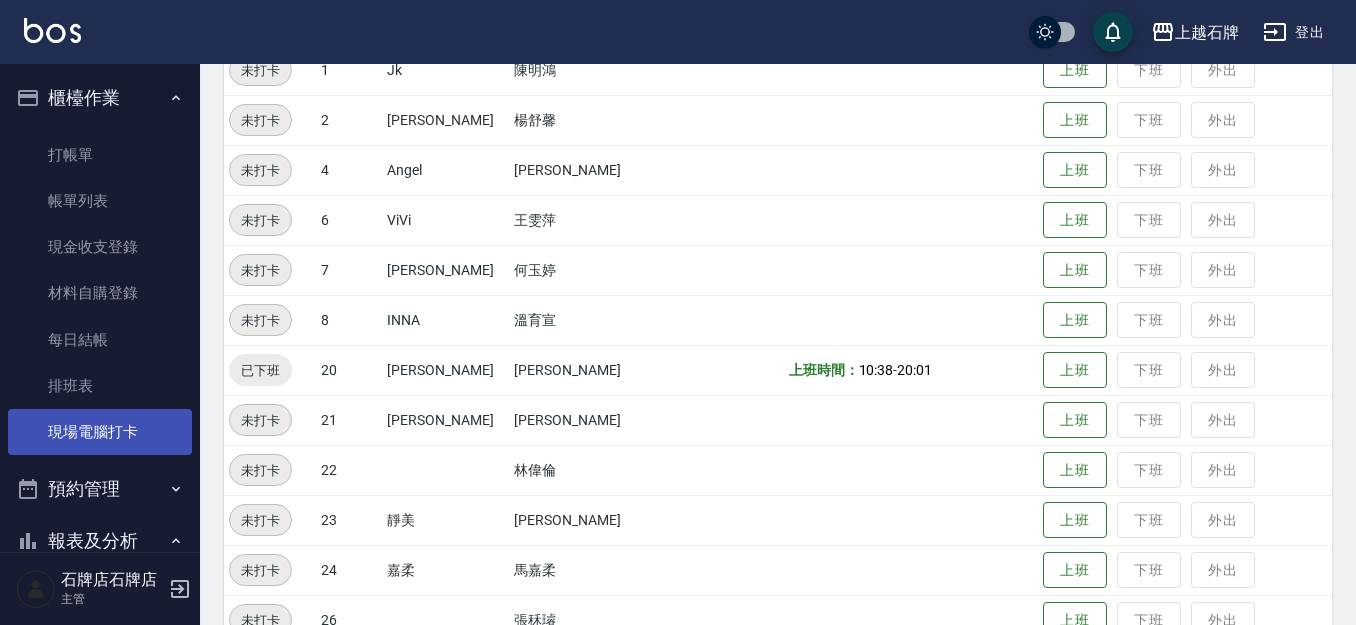 scroll, scrollTop: 300, scrollLeft: 0, axis: vertical 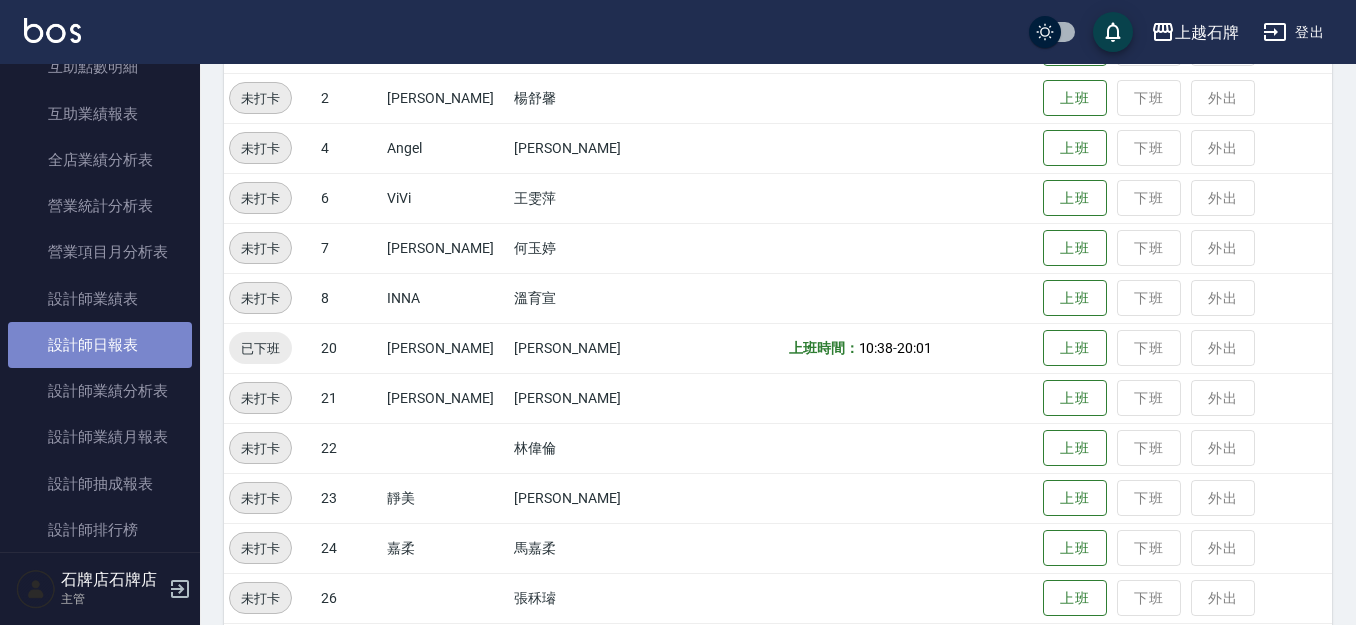 click on "設計師日報表" at bounding box center (100, 345) 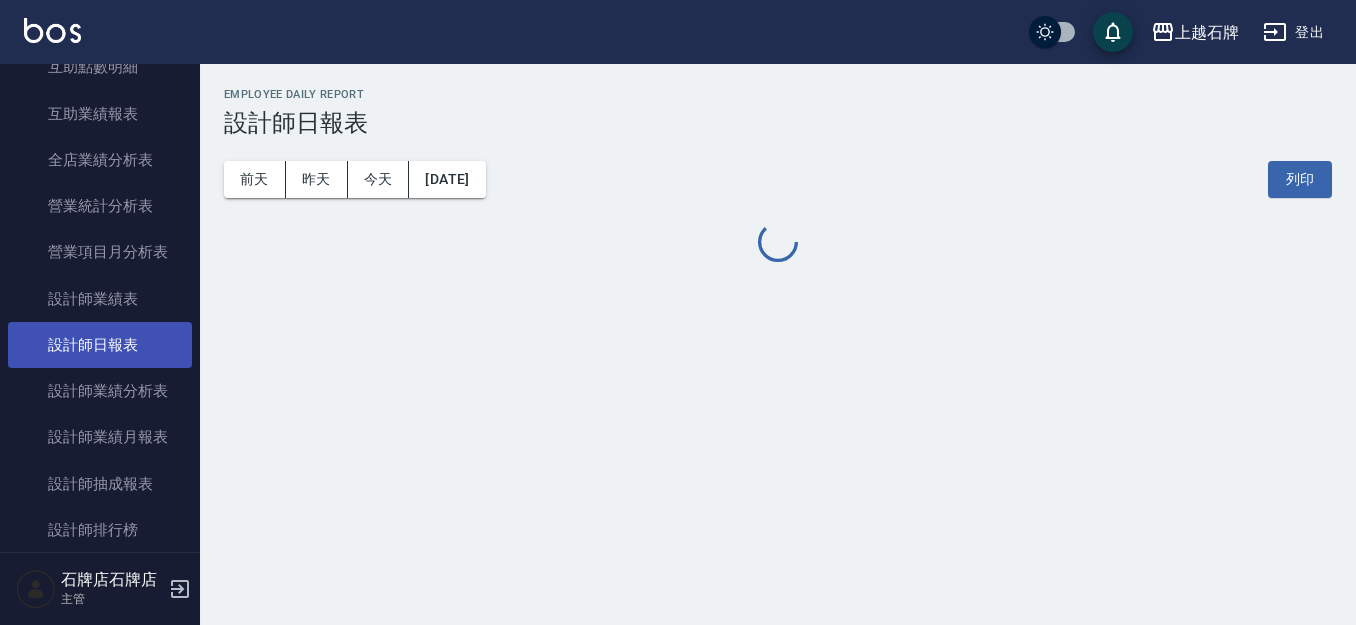 scroll, scrollTop: 0, scrollLeft: 0, axis: both 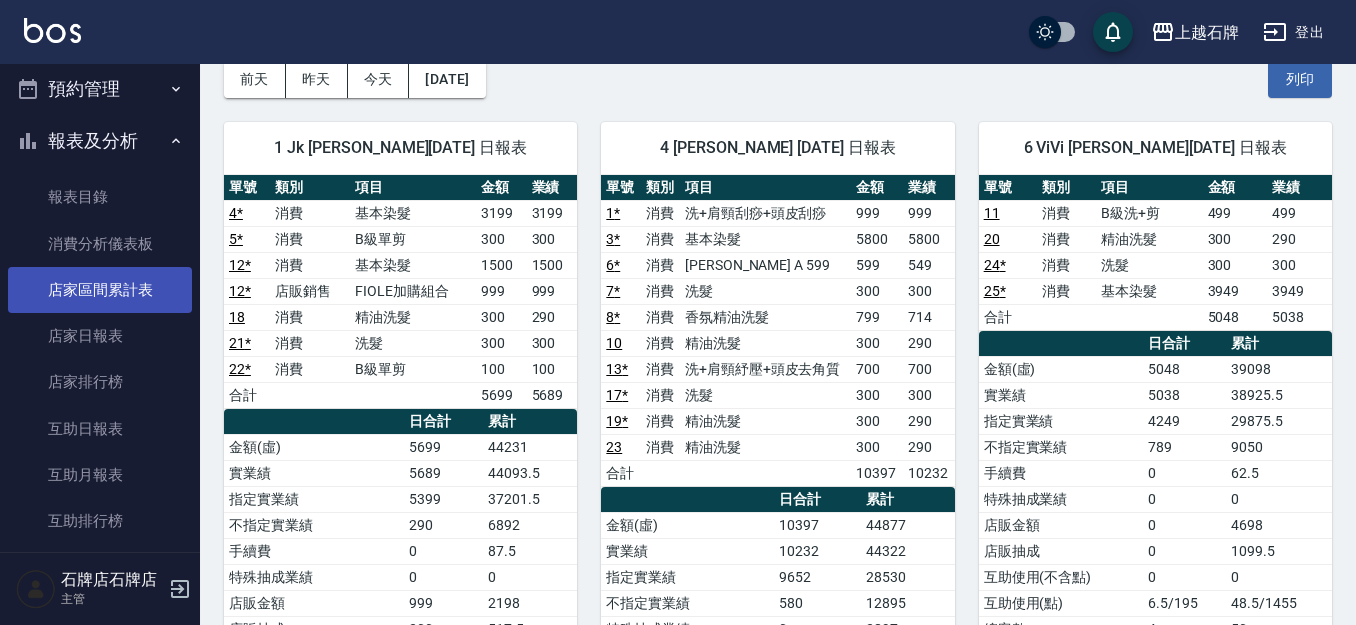 click on "店家區間累計表" at bounding box center (100, 290) 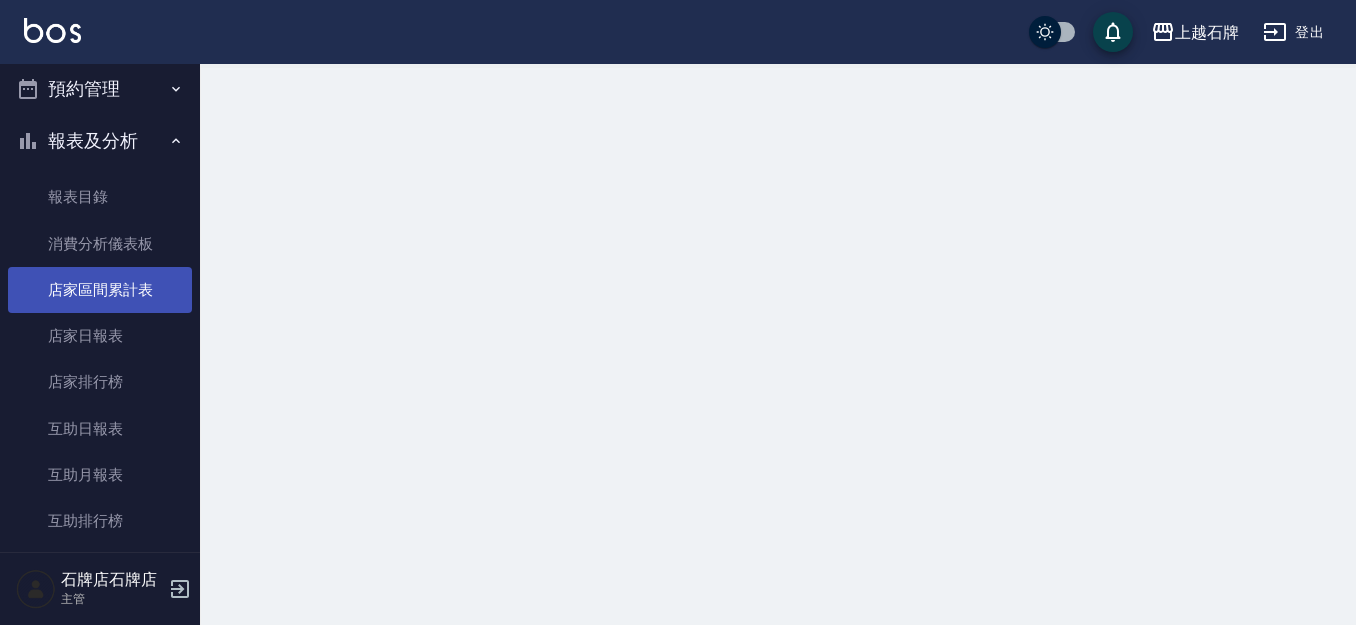 scroll, scrollTop: 0, scrollLeft: 0, axis: both 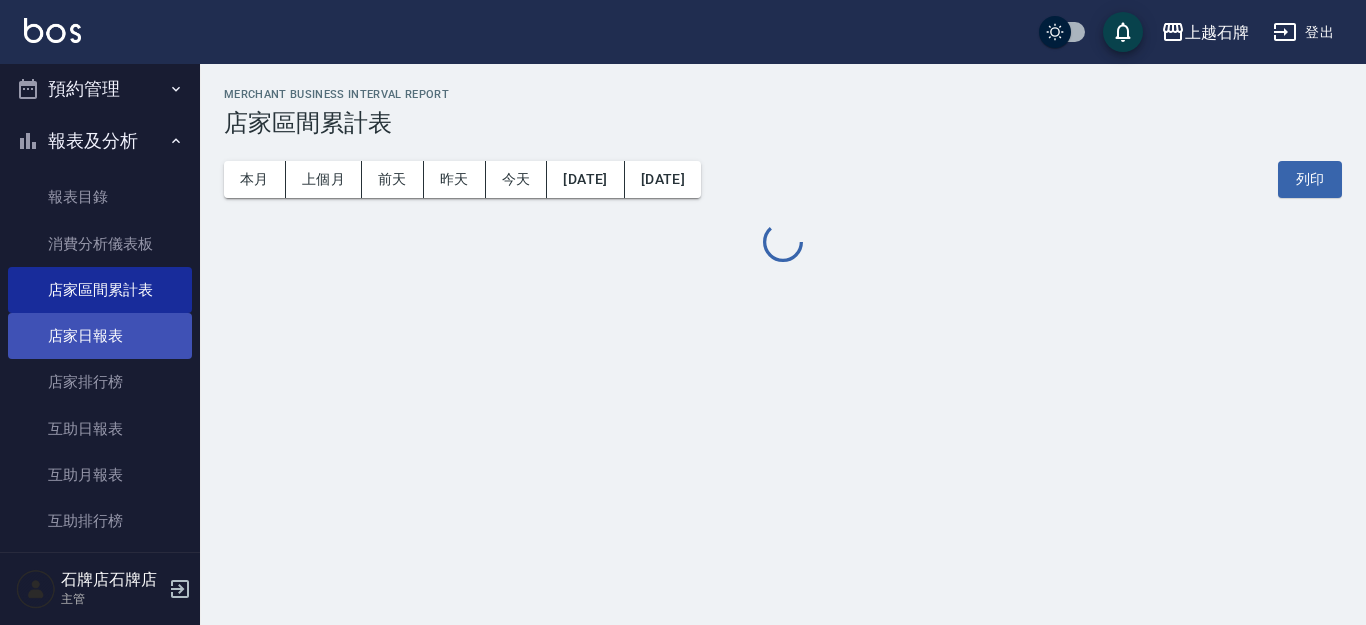 click on "店家日報表" at bounding box center (100, 336) 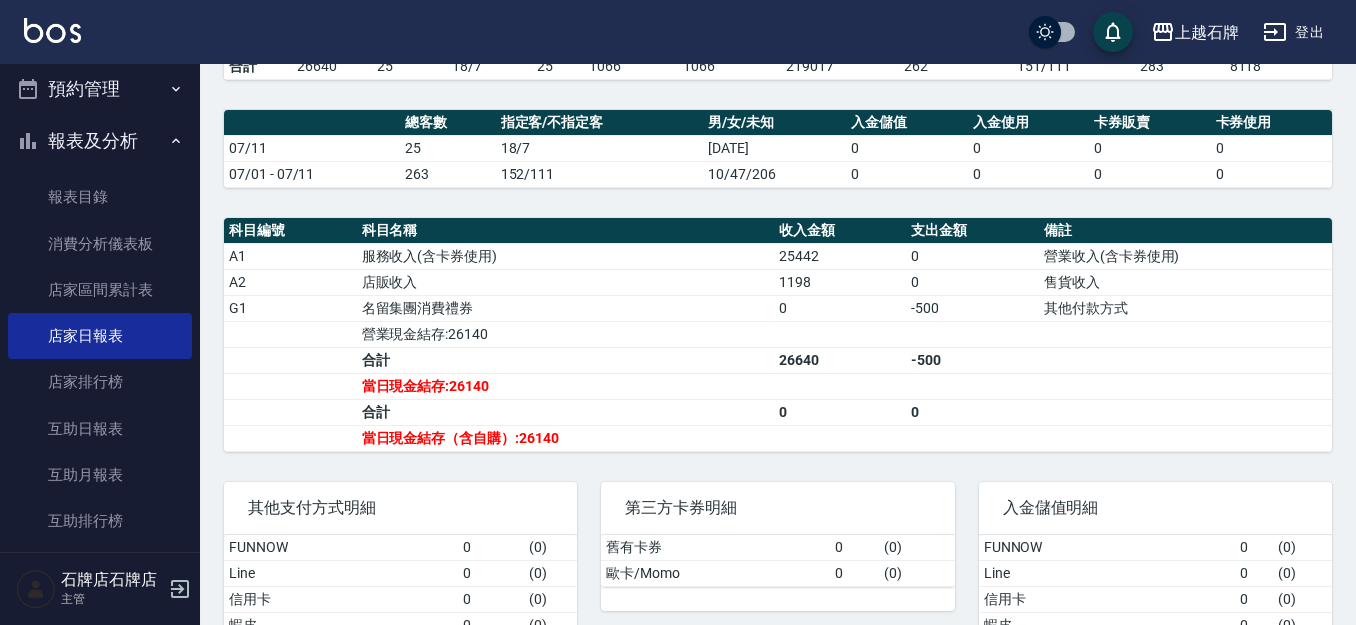 scroll, scrollTop: 600, scrollLeft: 0, axis: vertical 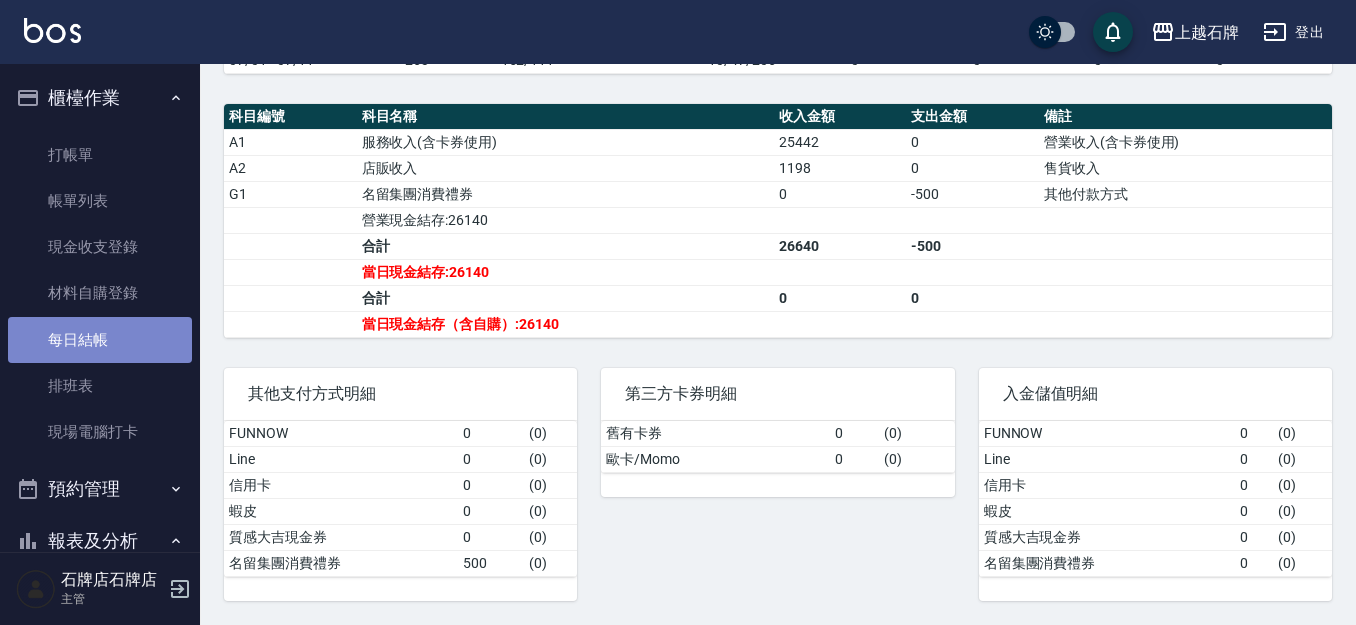 click on "每日結帳" at bounding box center (100, 340) 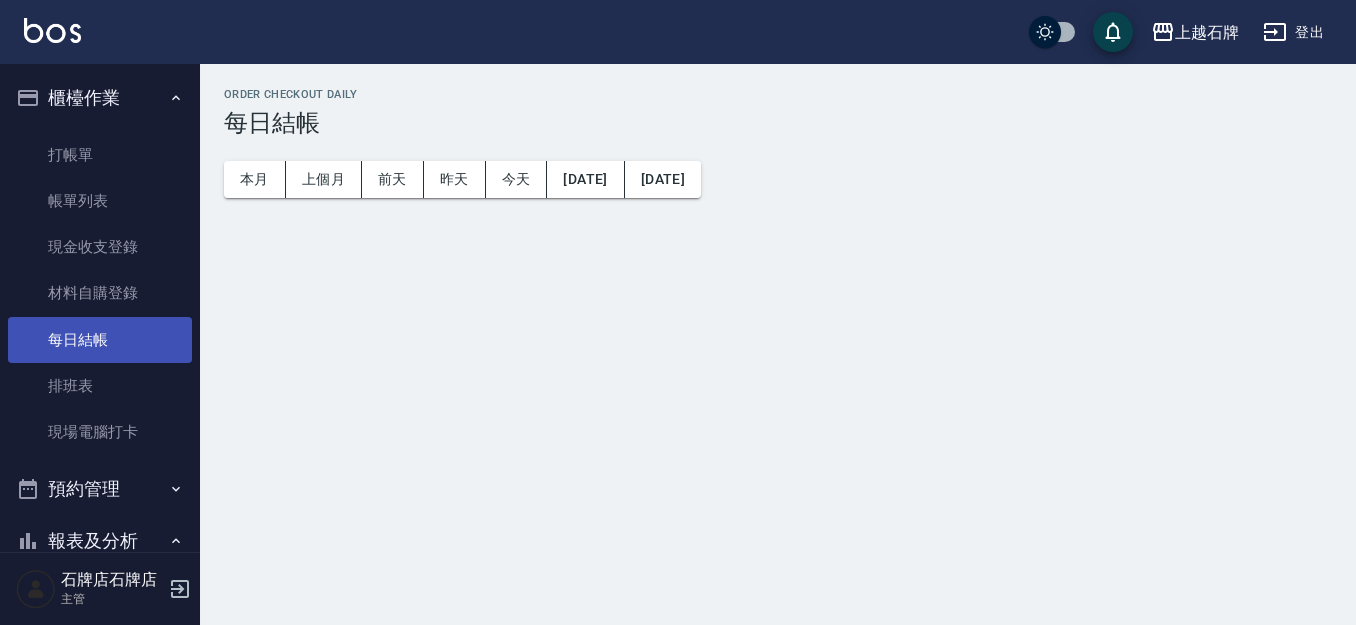 scroll, scrollTop: 0, scrollLeft: 0, axis: both 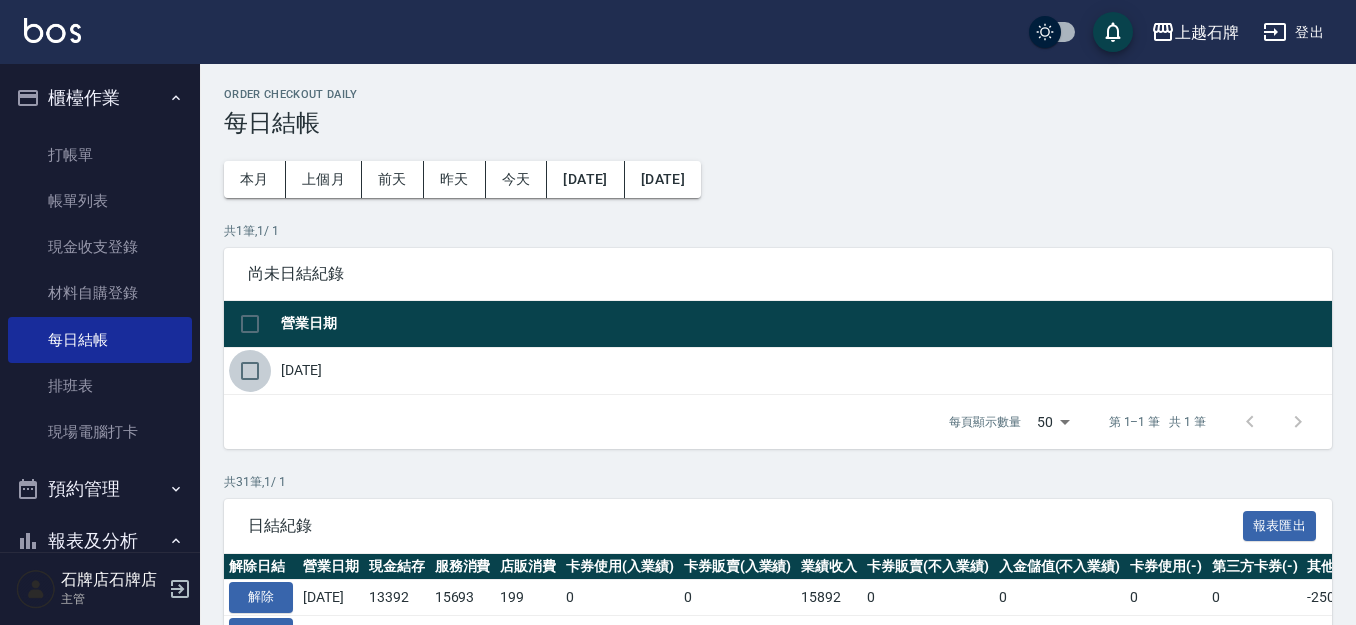 click at bounding box center [250, 371] 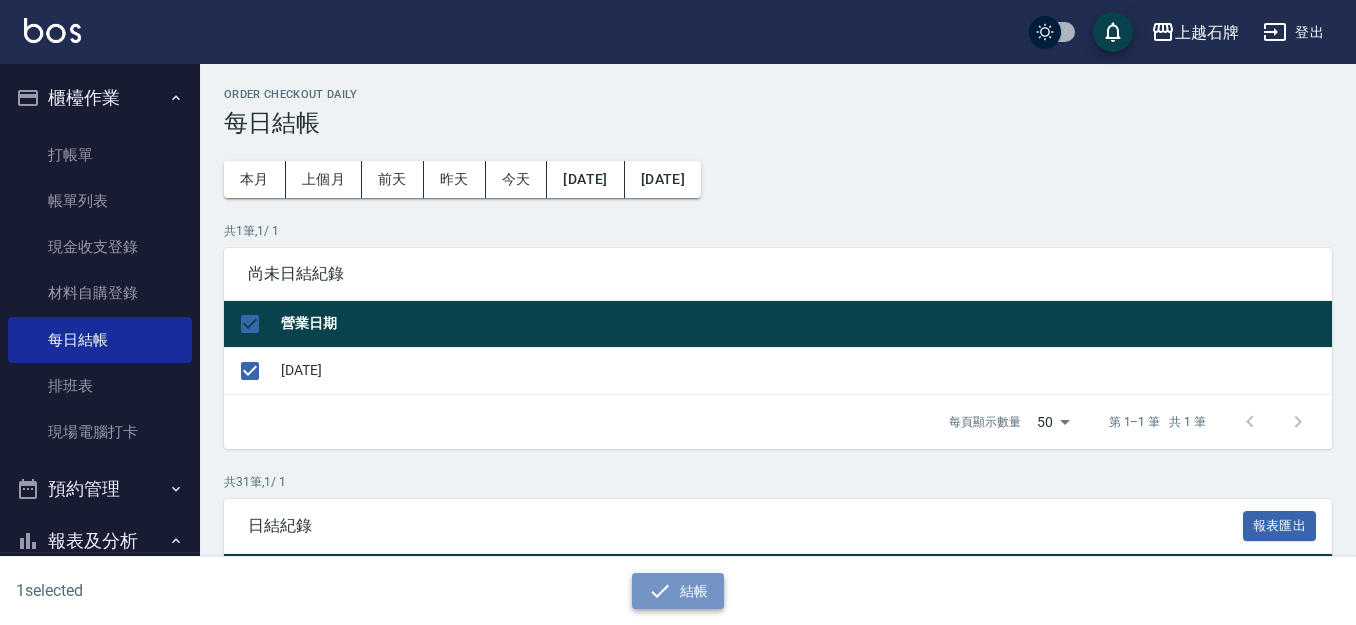 drag, startPoint x: 701, startPoint y: 608, endPoint x: 700, endPoint y: 594, distance: 14.035668 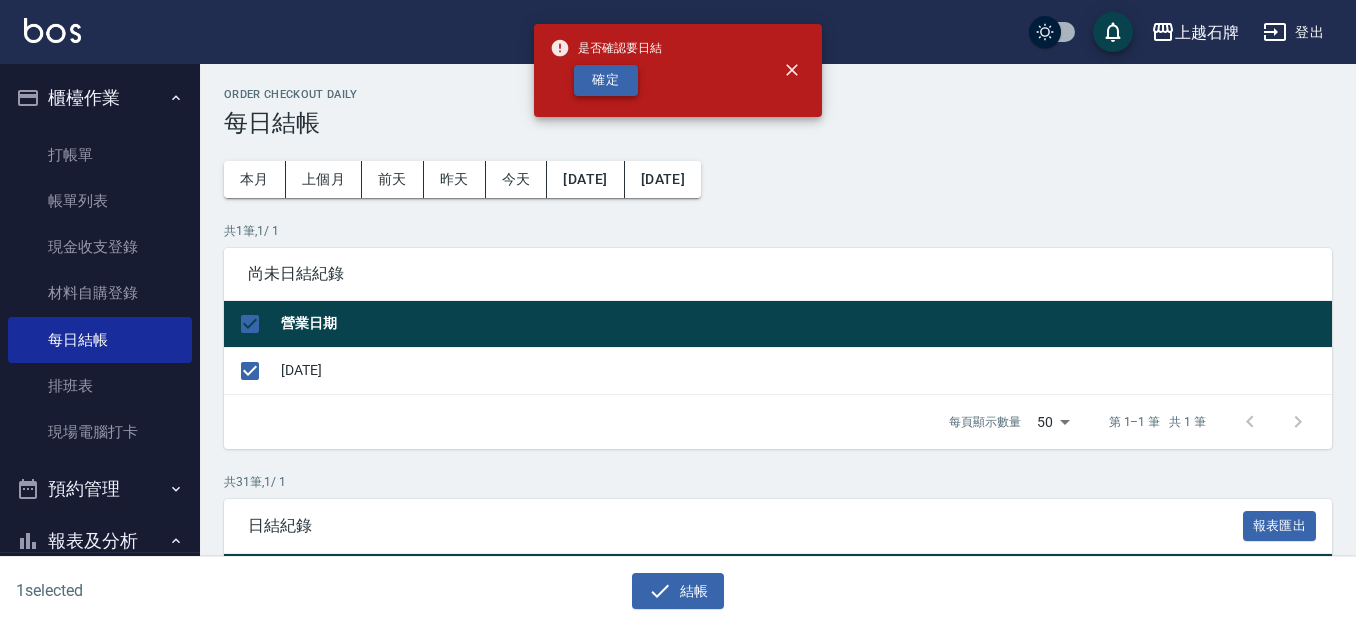 click on "確定" at bounding box center (606, 80) 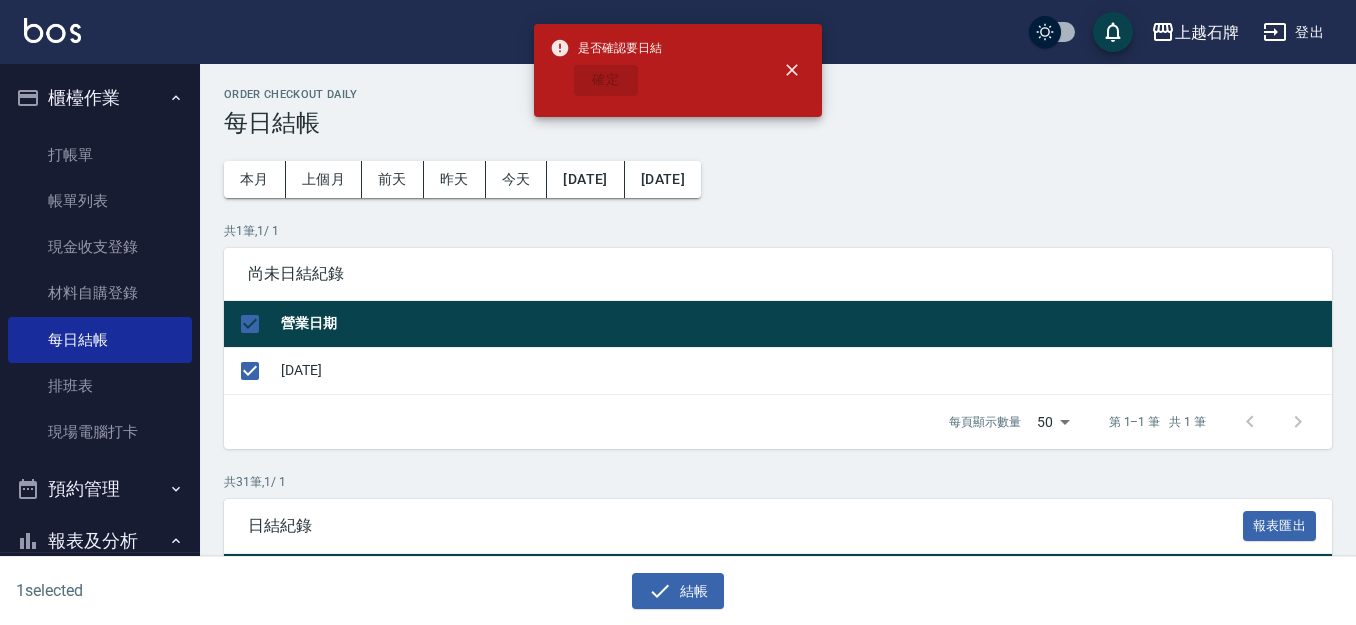 checkbox on "false" 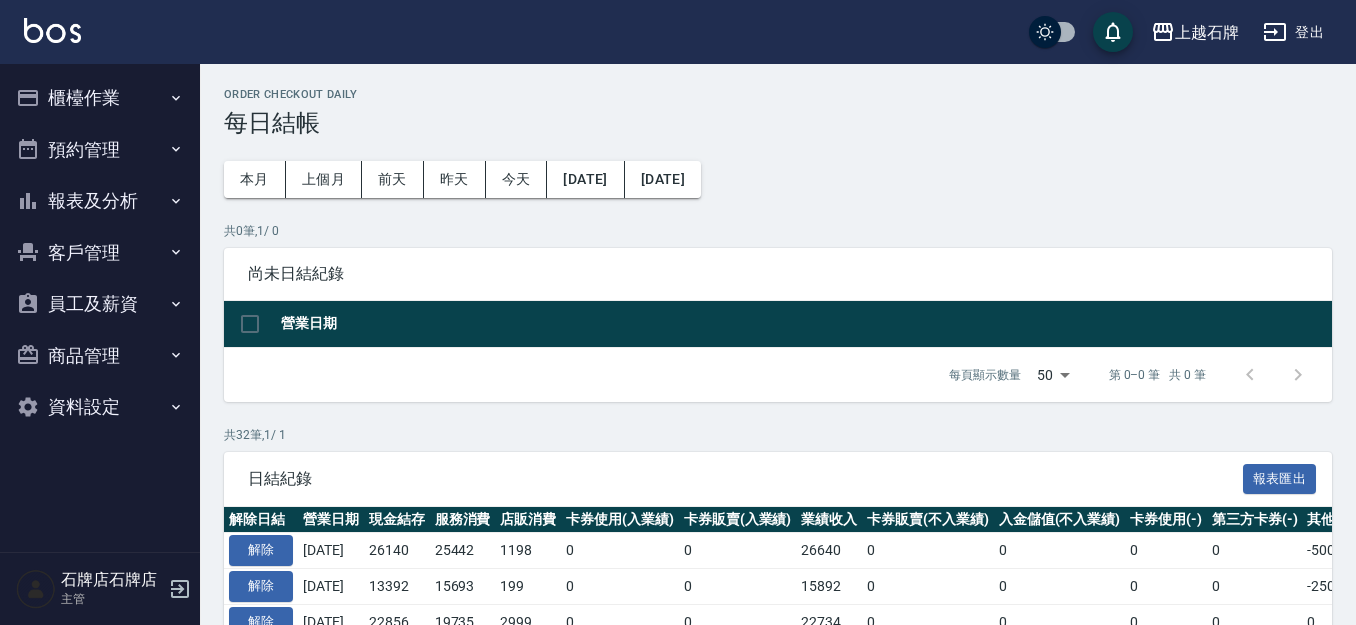scroll, scrollTop: 0, scrollLeft: 0, axis: both 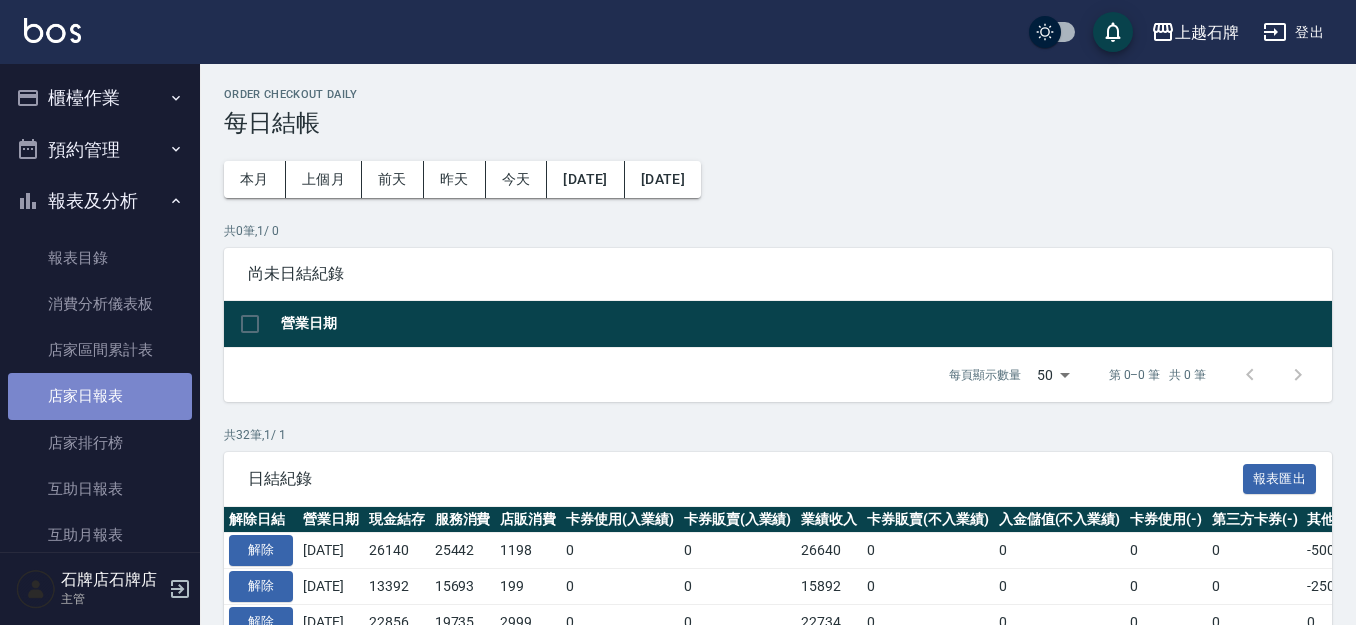 click on "店家日報表" at bounding box center [100, 396] 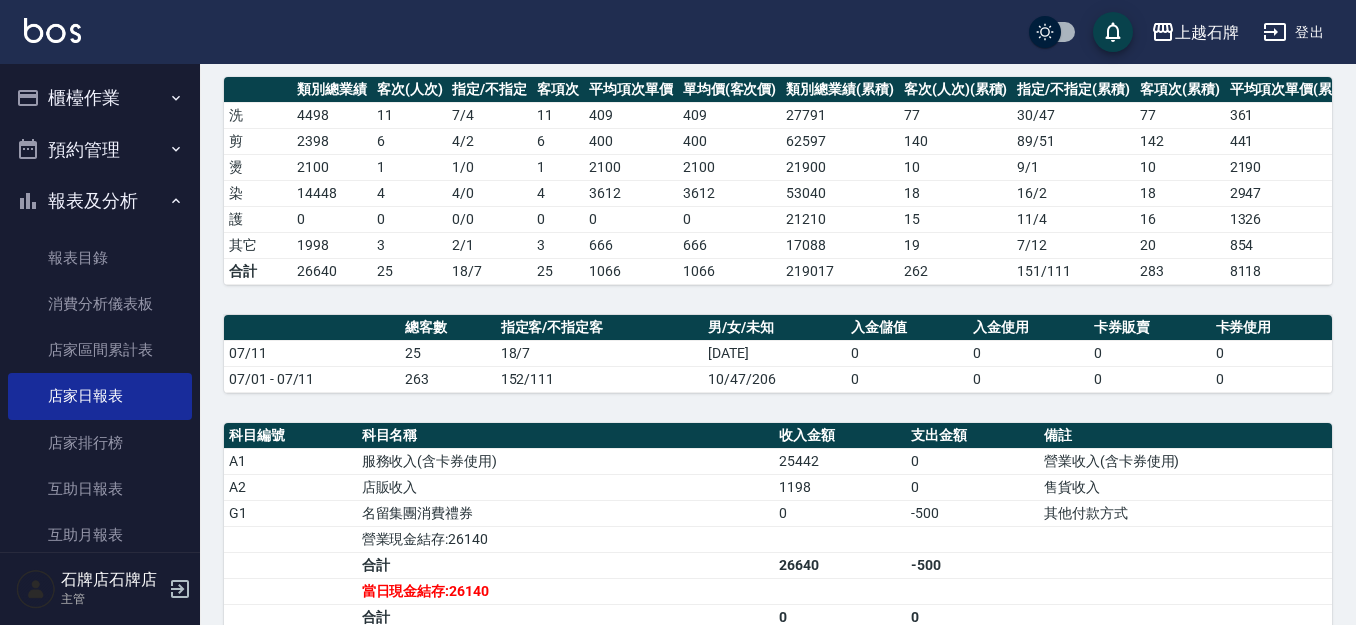 scroll, scrollTop: 0, scrollLeft: 0, axis: both 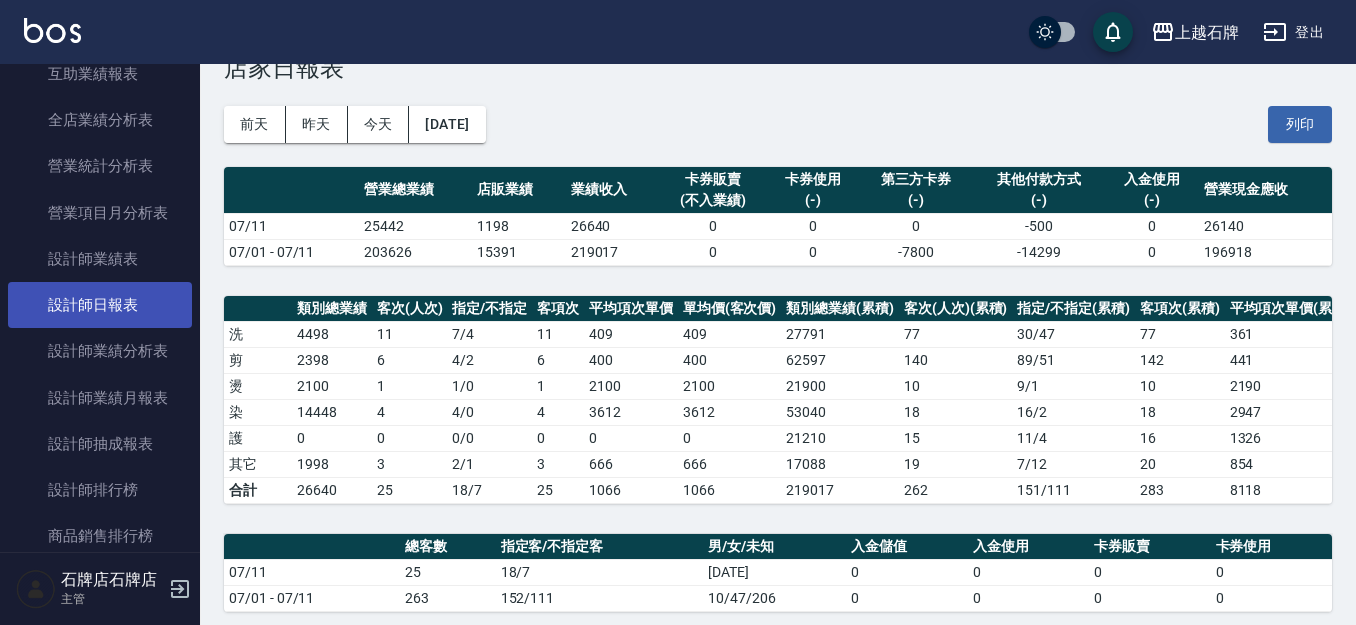click on "設計師日報表" at bounding box center (100, 305) 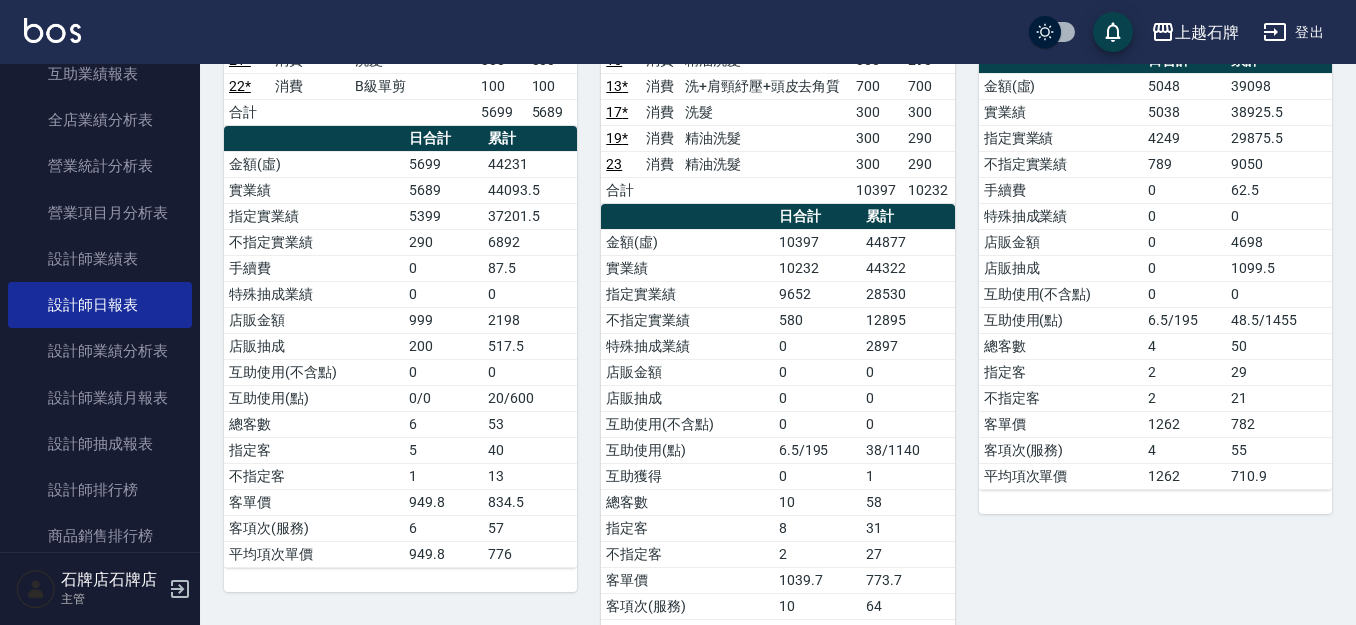 scroll, scrollTop: 400, scrollLeft: 0, axis: vertical 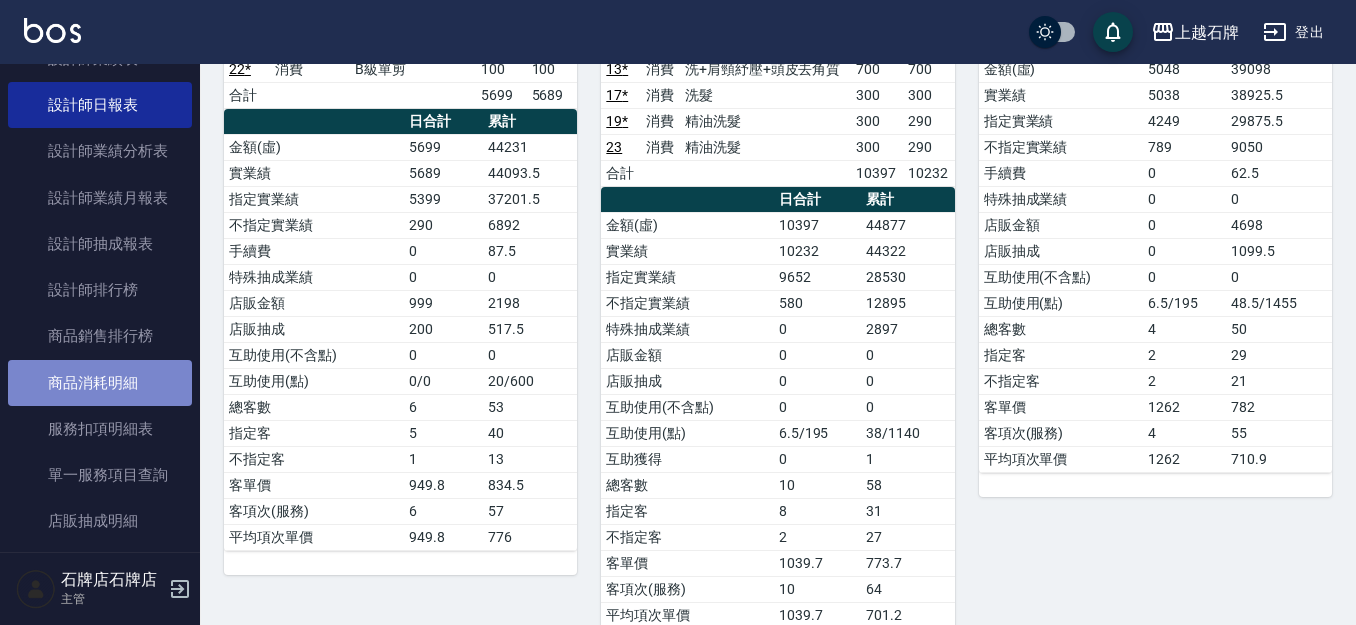 click on "商品消耗明細" at bounding box center (100, 383) 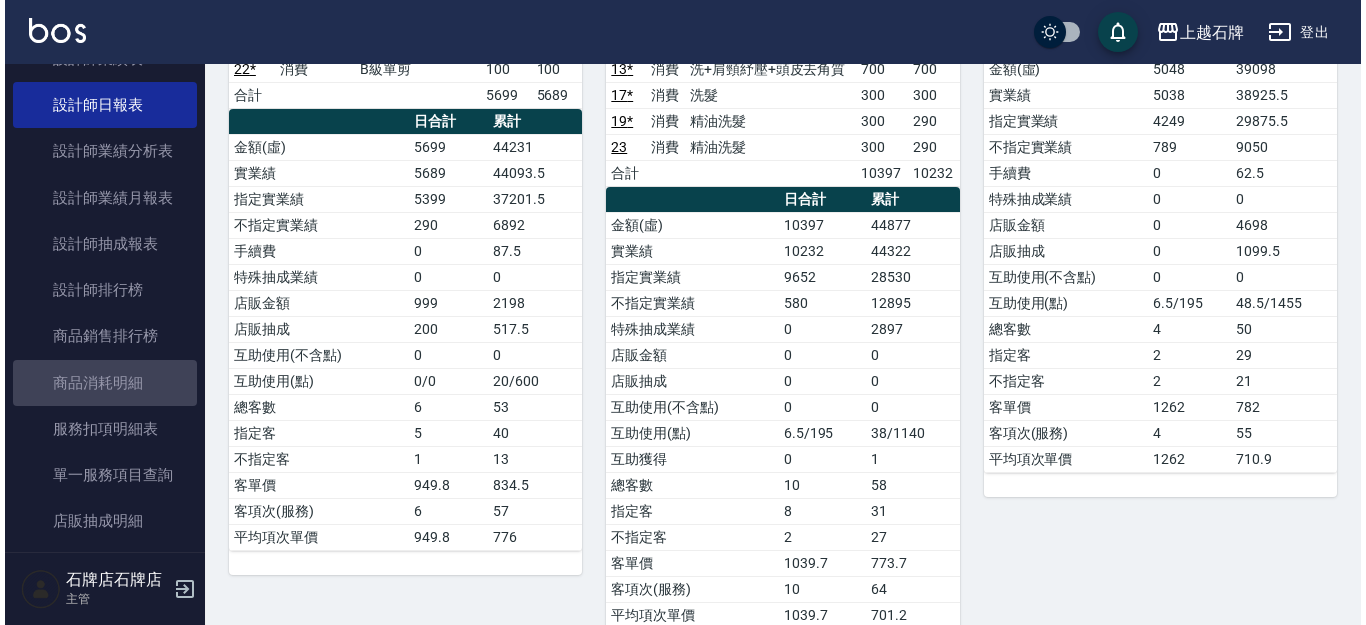 scroll, scrollTop: 0, scrollLeft: 0, axis: both 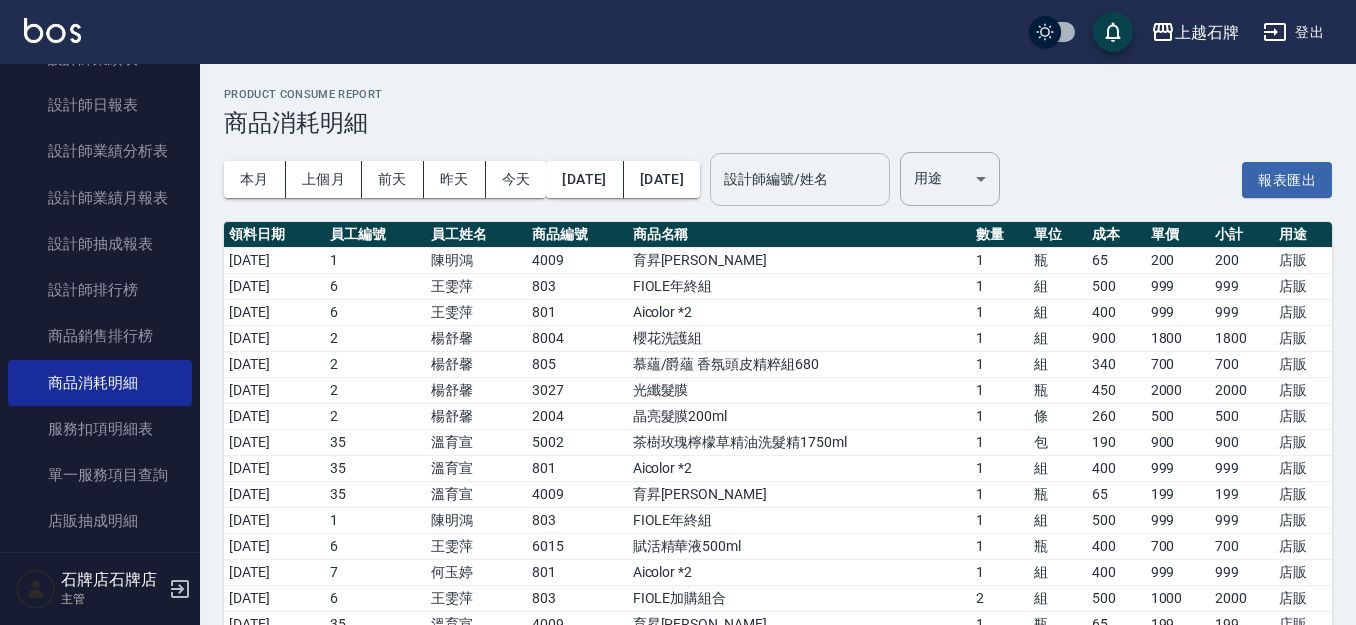 click on "設計師編號/姓名 設計師編號/姓名" at bounding box center [800, 179] 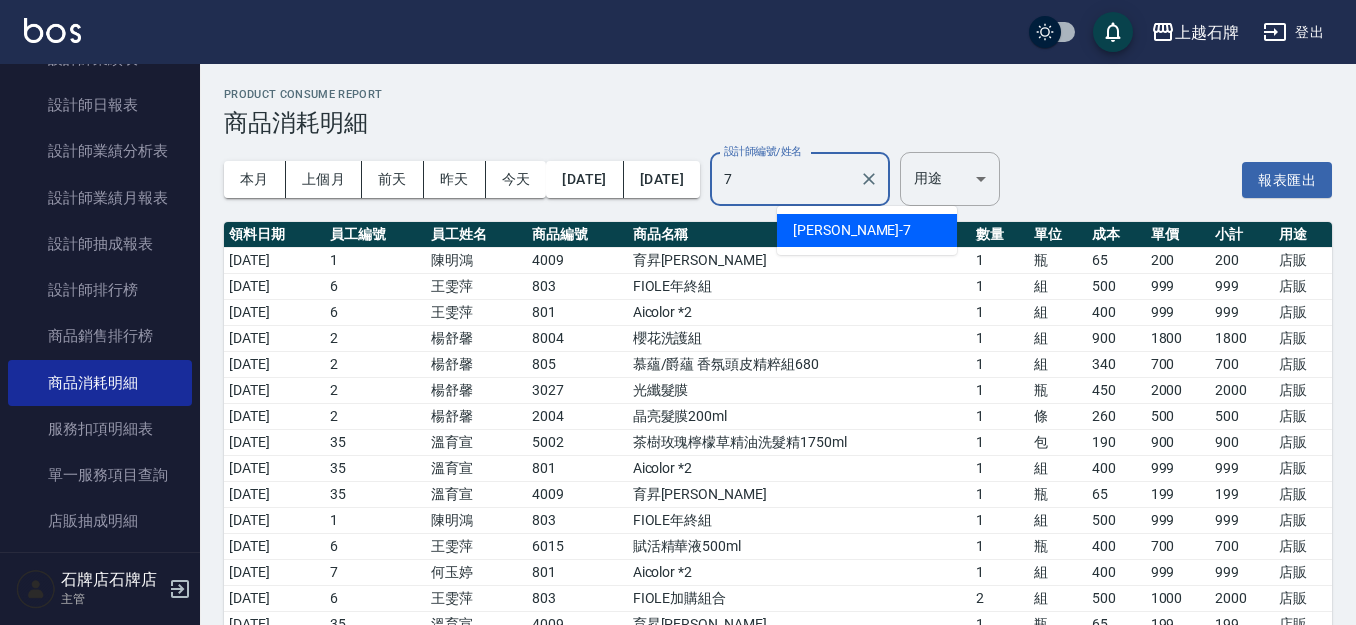 type on "Lisa-7" 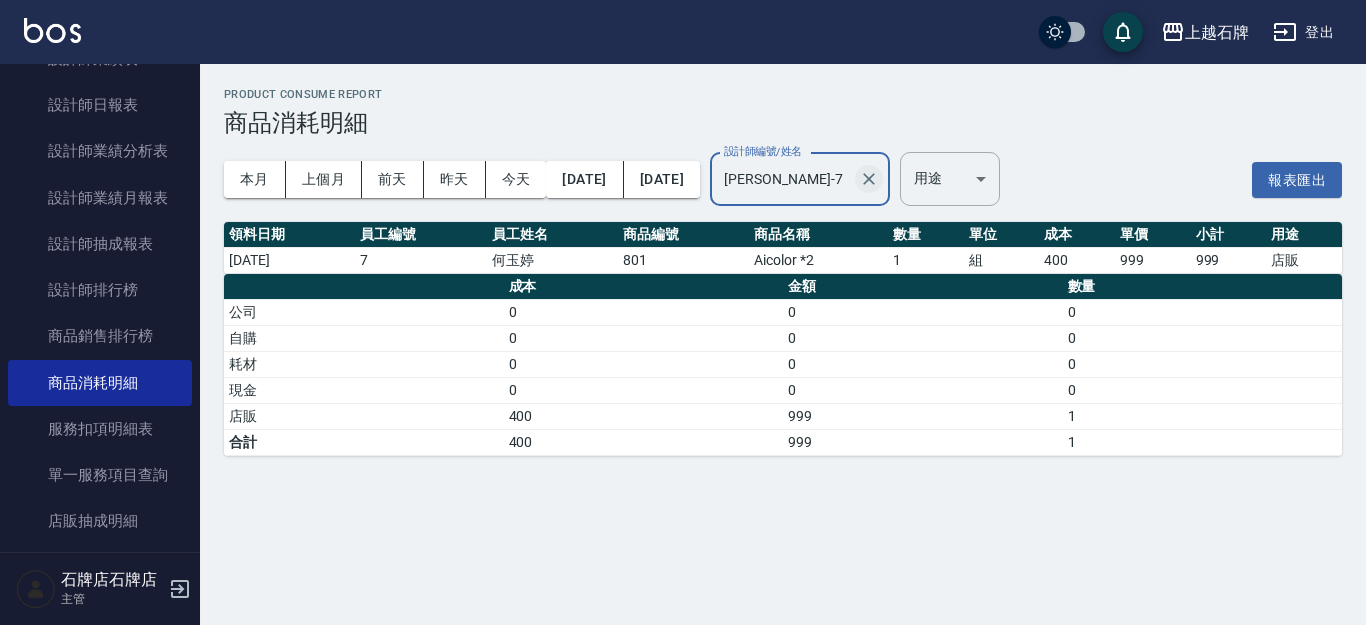 click 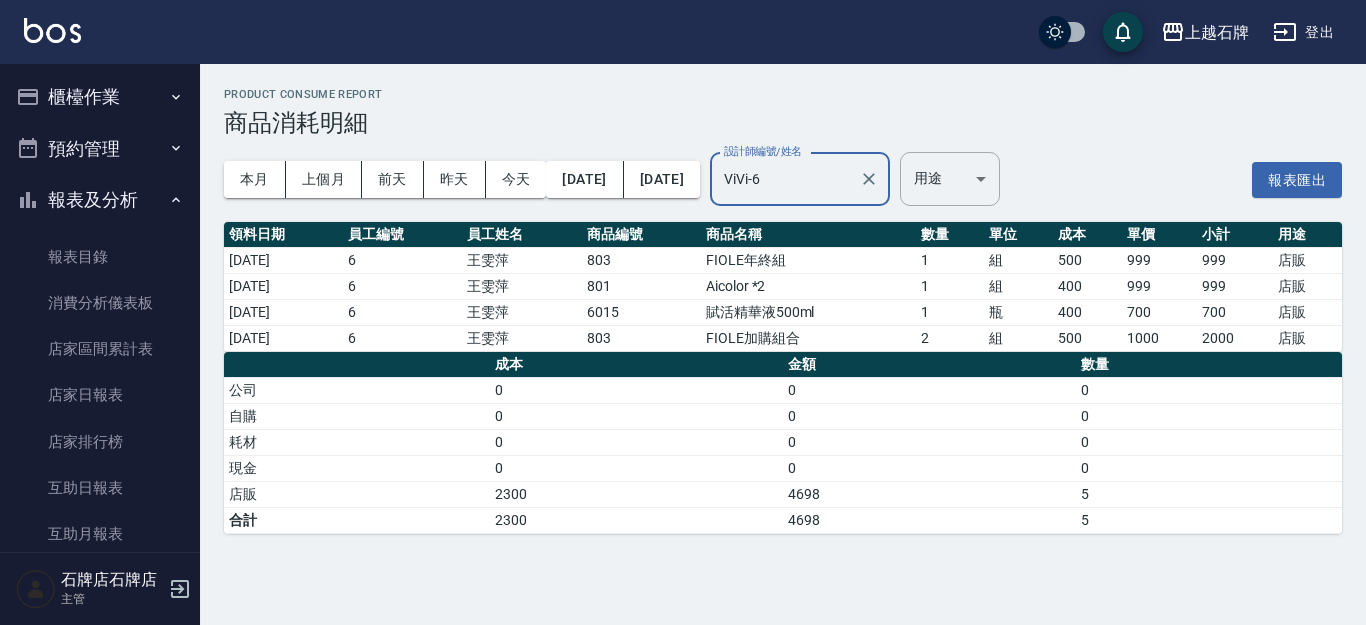 scroll, scrollTop: 0, scrollLeft: 0, axis: both 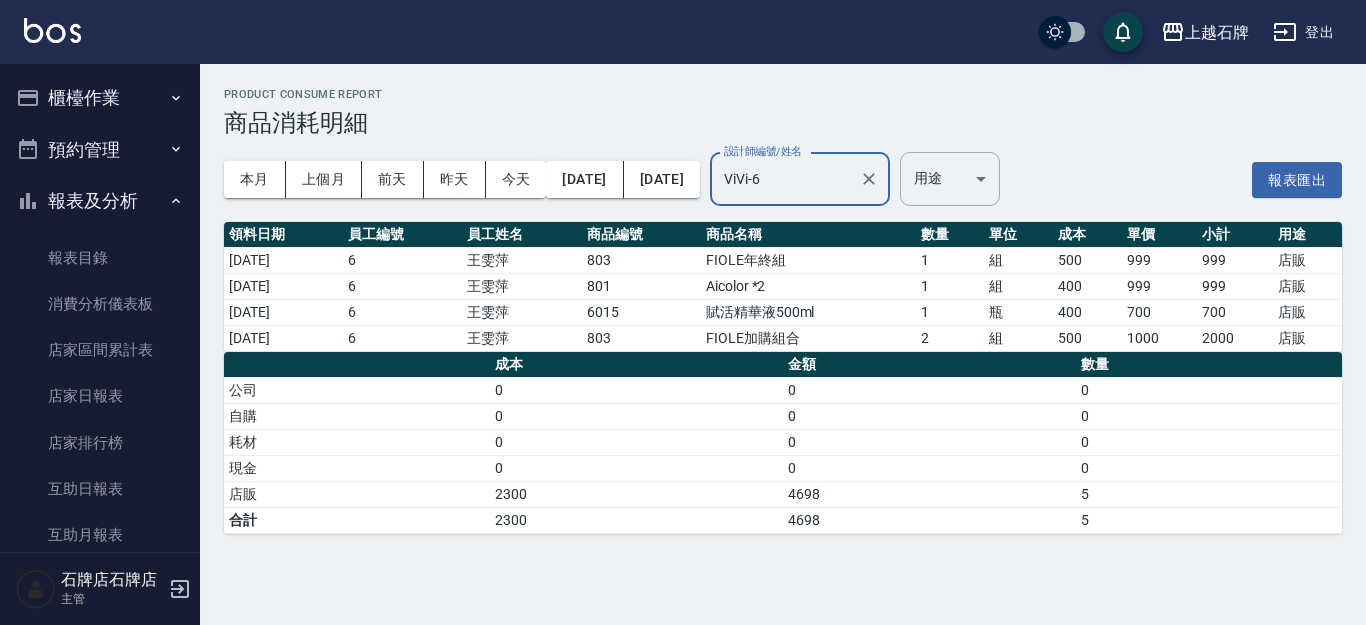 type on "ViVi-6" 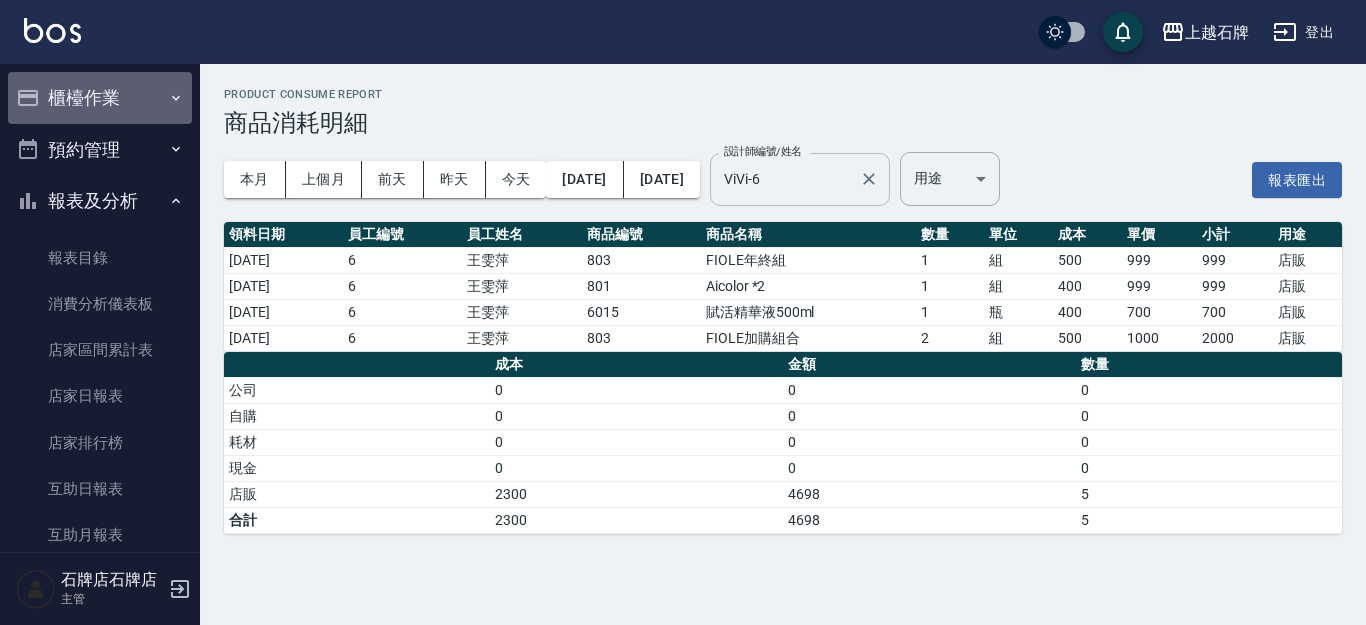 click on "櫃檯作業" at bounding box center (100, 98) 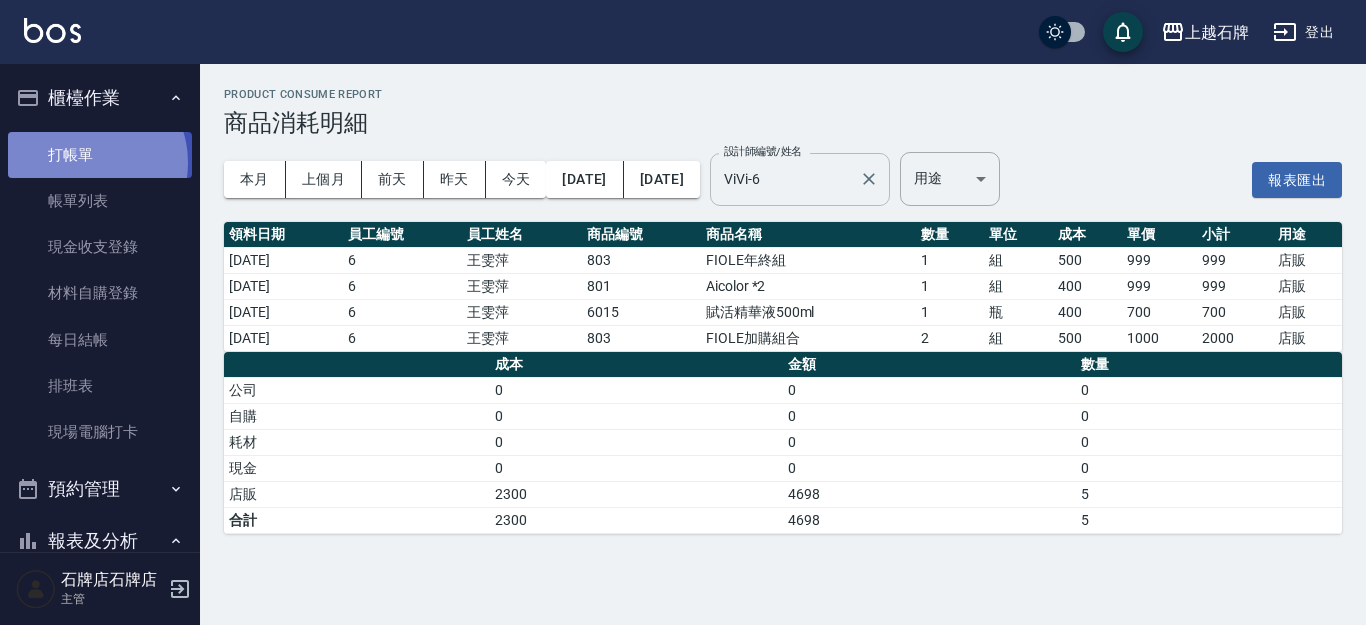 click on "打帳單" at bounding box center (100, 155) 